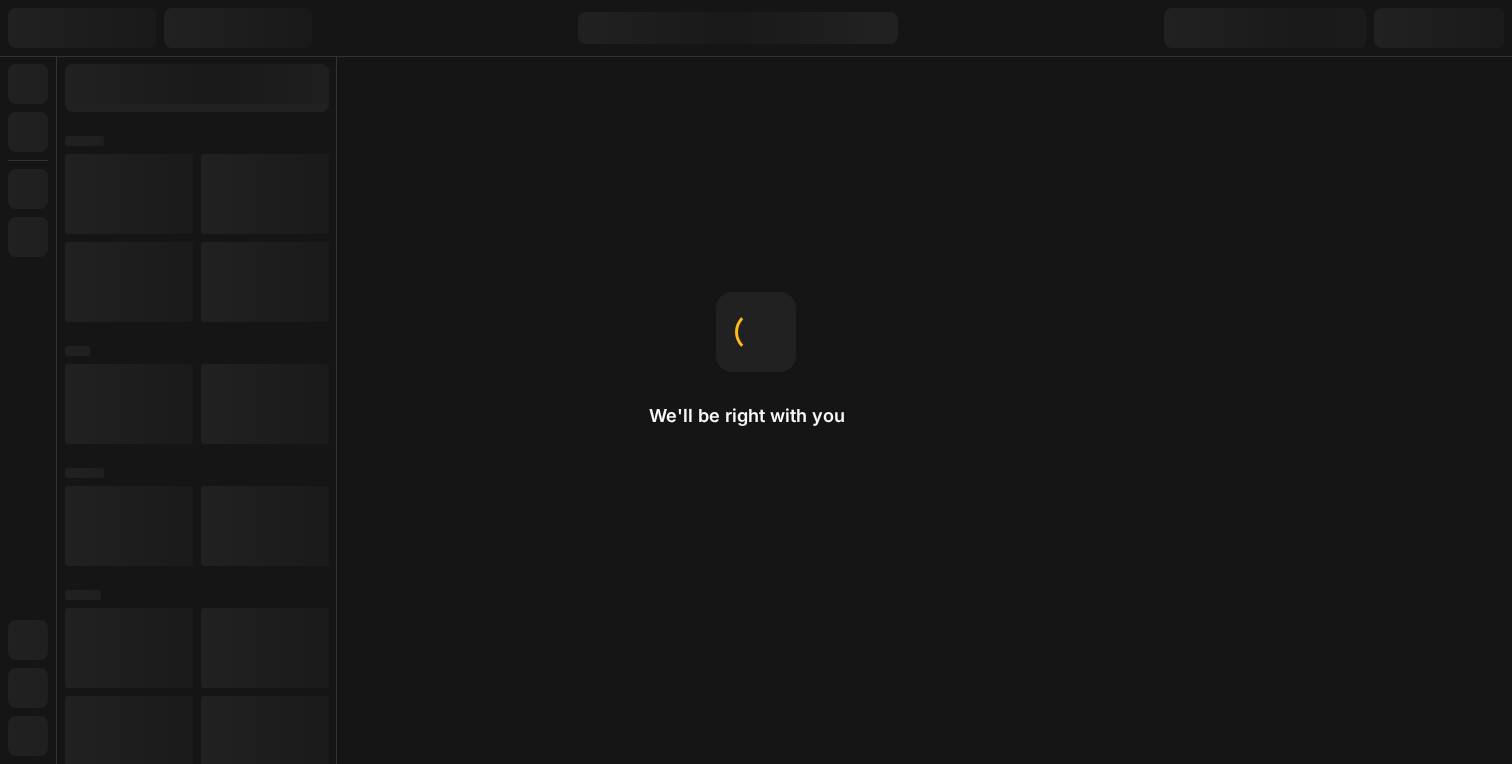 scroll, scrollTop: 0, scrollLeft: 0, axis: both 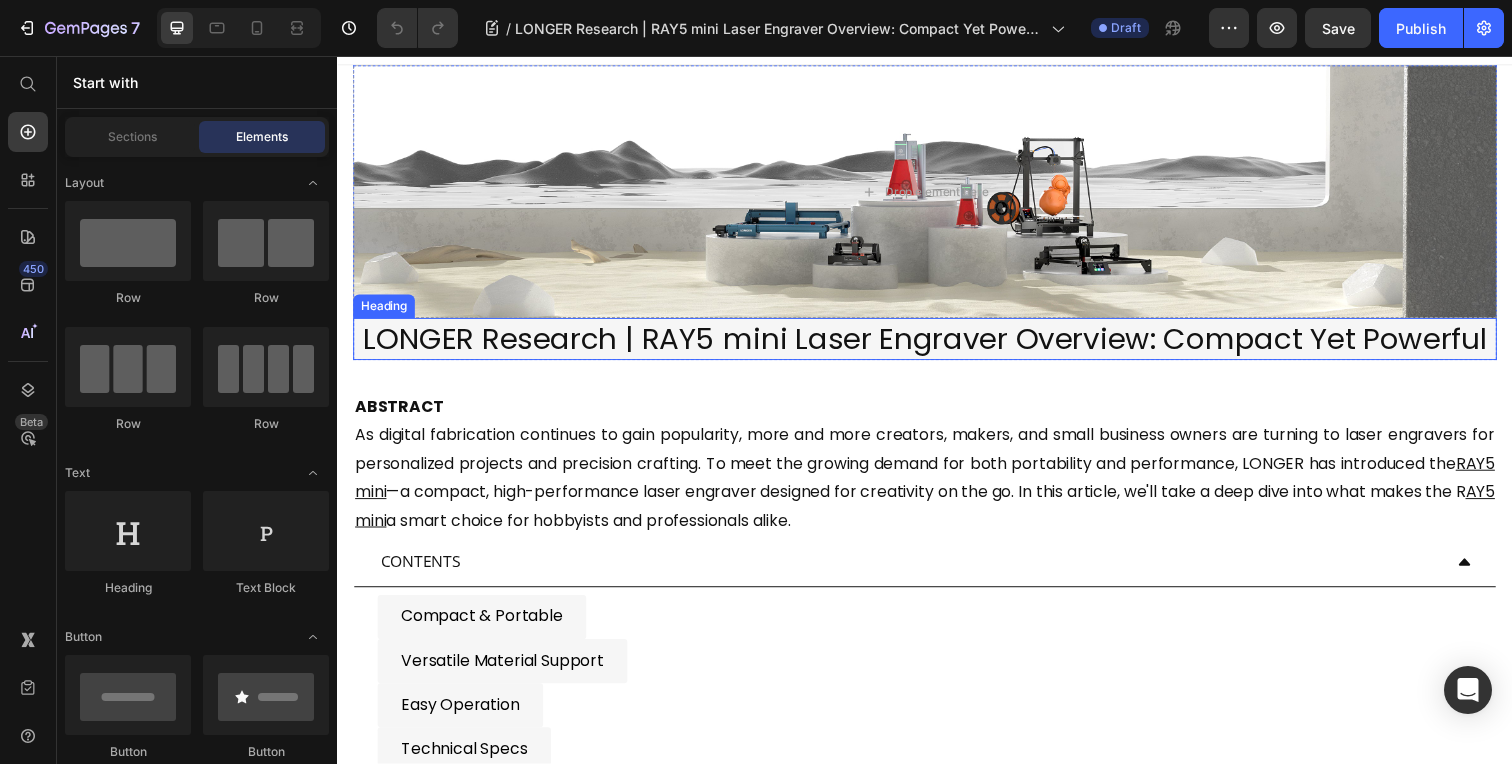 click on "LONGER Research | RAY5 mini Laser Engraver Overview: Compact Yet Powerful" at bounding box center (937, 345) 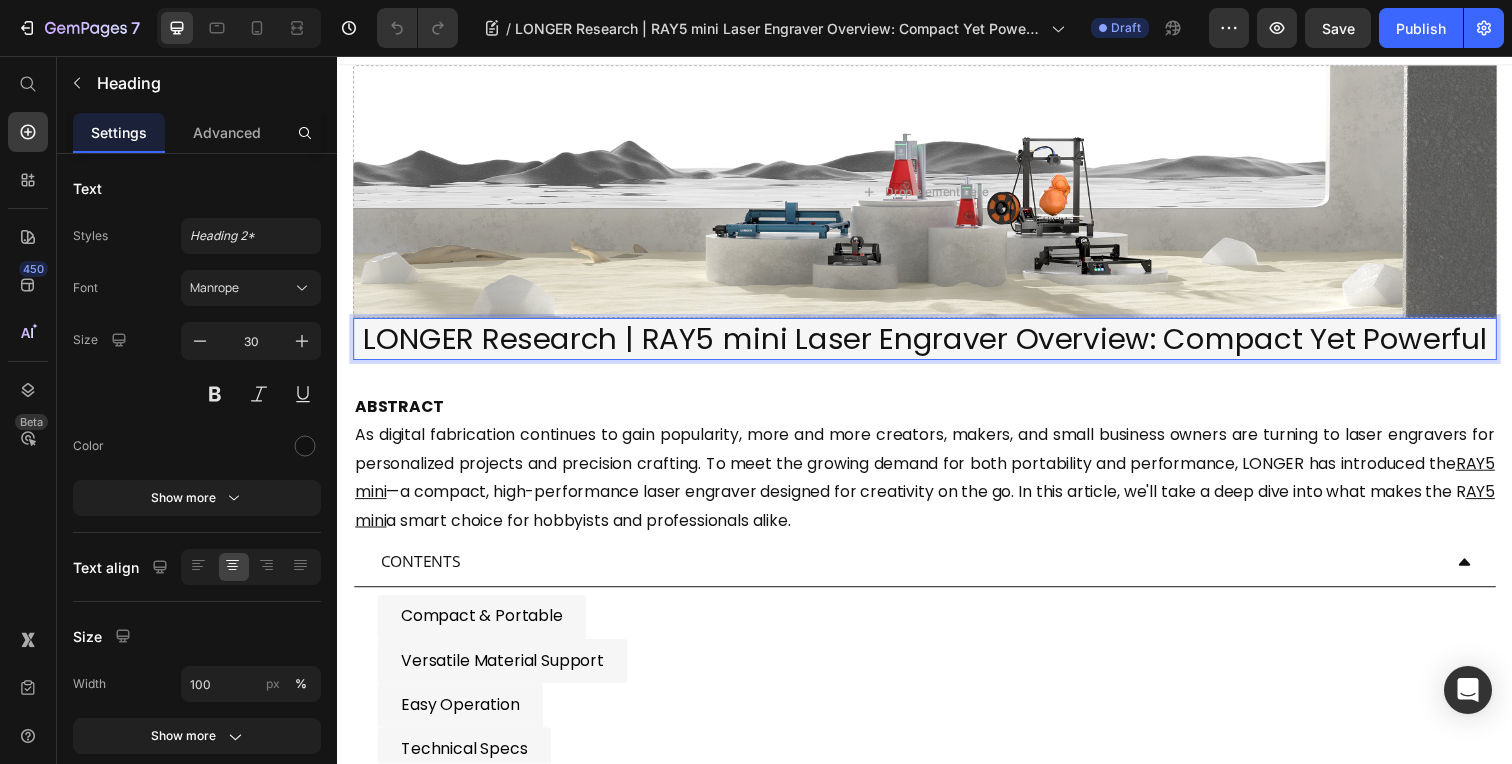 click on "LONGER Research | RAY5 mini Laser Engraver Overview: Compact Yet Powerful" at bounding box center (937, 345) 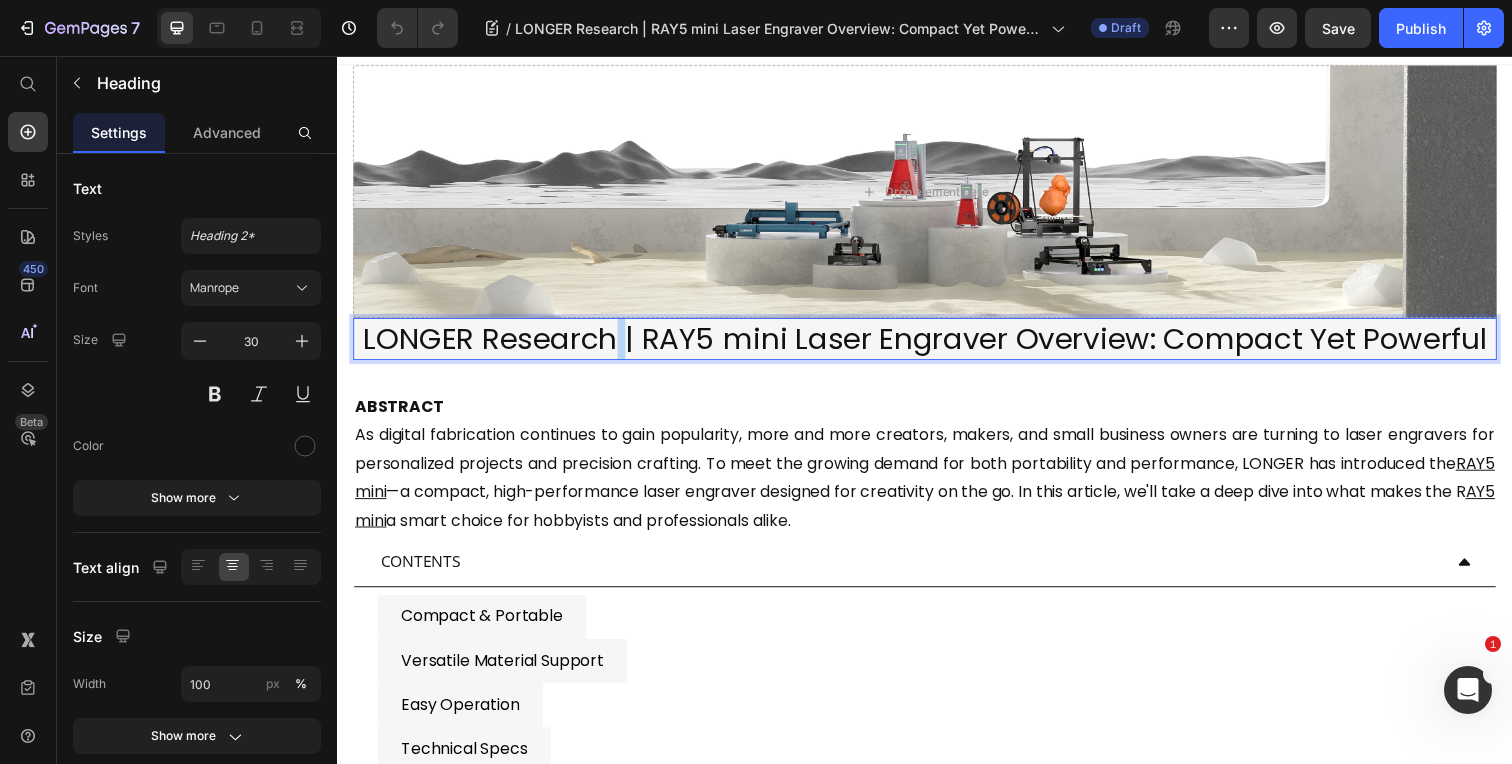 scroll, scrollTop: 0, scrollLeft: 0, axis: both 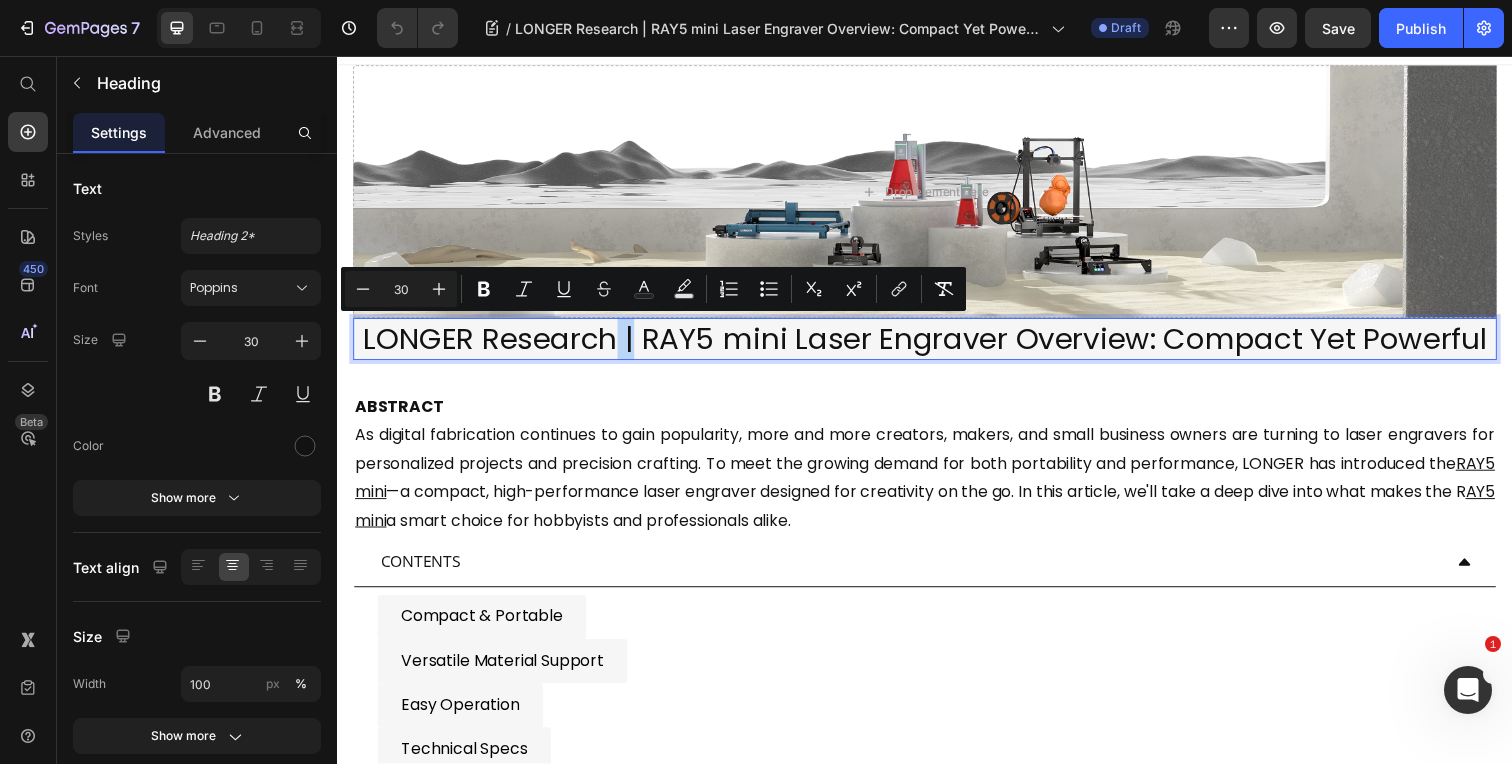 drag, startPoint x: 615, startPoint y: 339, endPoint x: 638, endPoint y: 348, distance: 24.698177 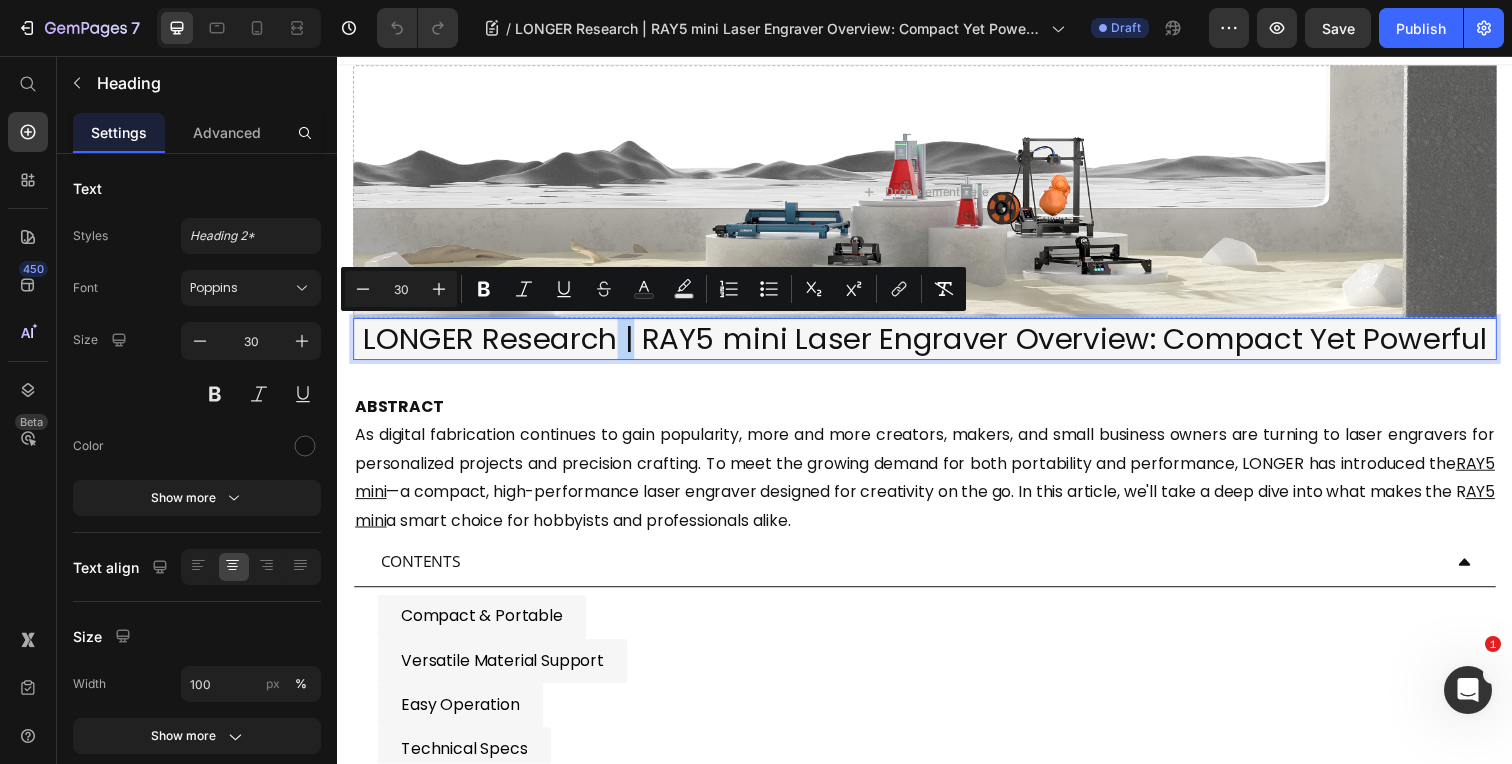 click on "LONGER Research | RAY5 mini Laser Engraver Overview: Compact Yet Powerful" at bounding box center (937, 345) 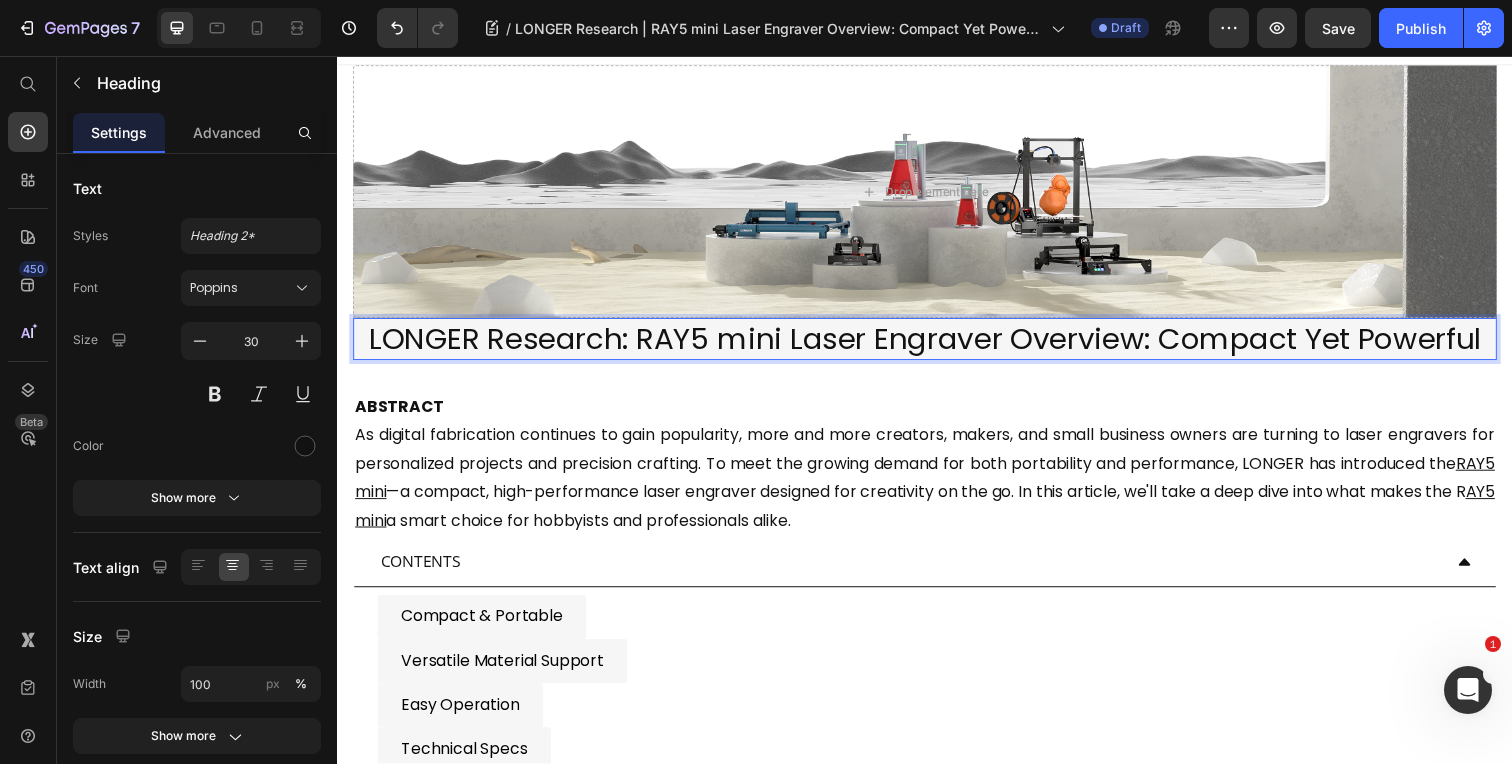 click on "LONGER Research: RAY5 mini Laser Engraver Overview: Compact Yet Powerful" at bounding box center (937, 345) 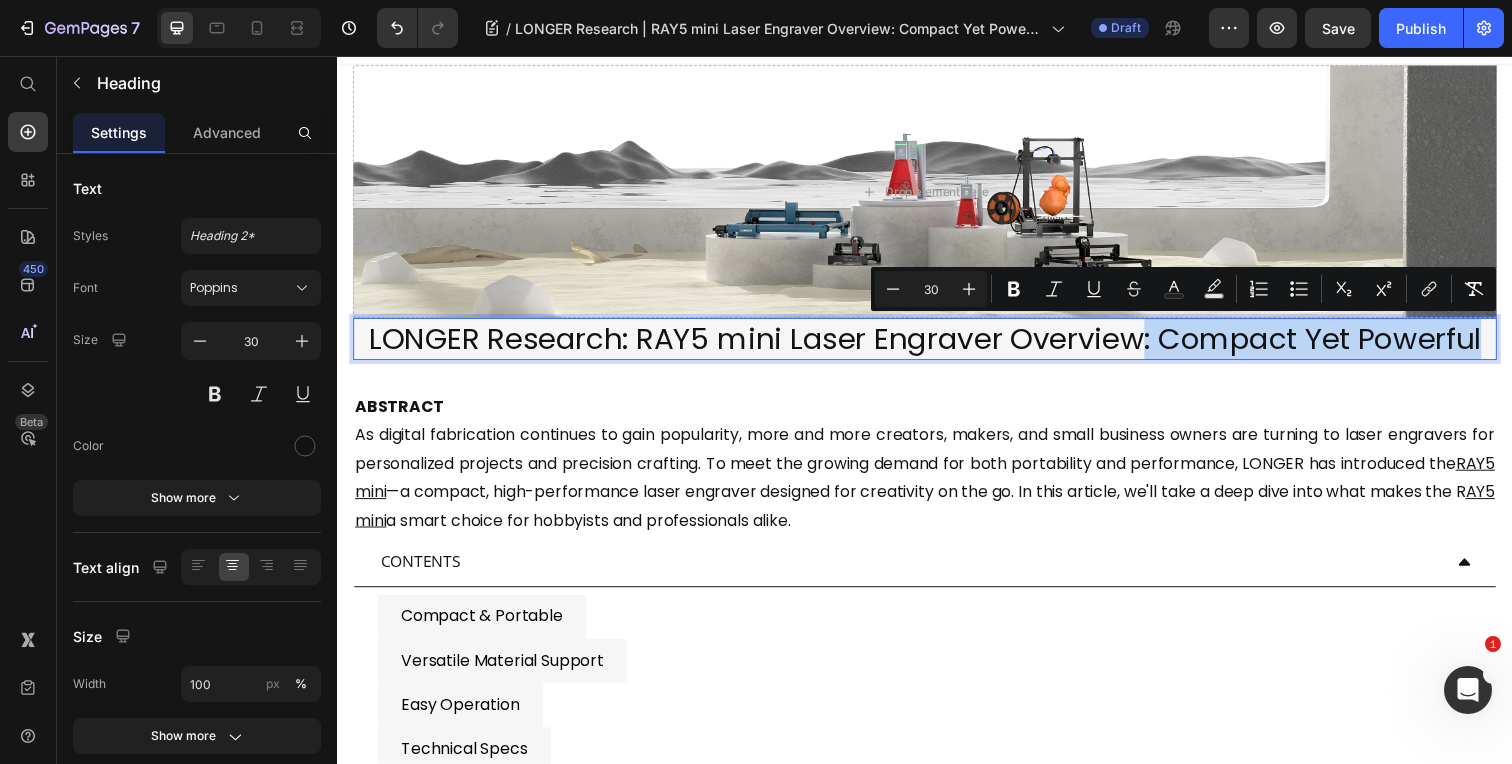 drag, startPoint x: 1162, startPoint y: 344, endPoint x: 1508, endPoint y: 336, distance: 346.09247 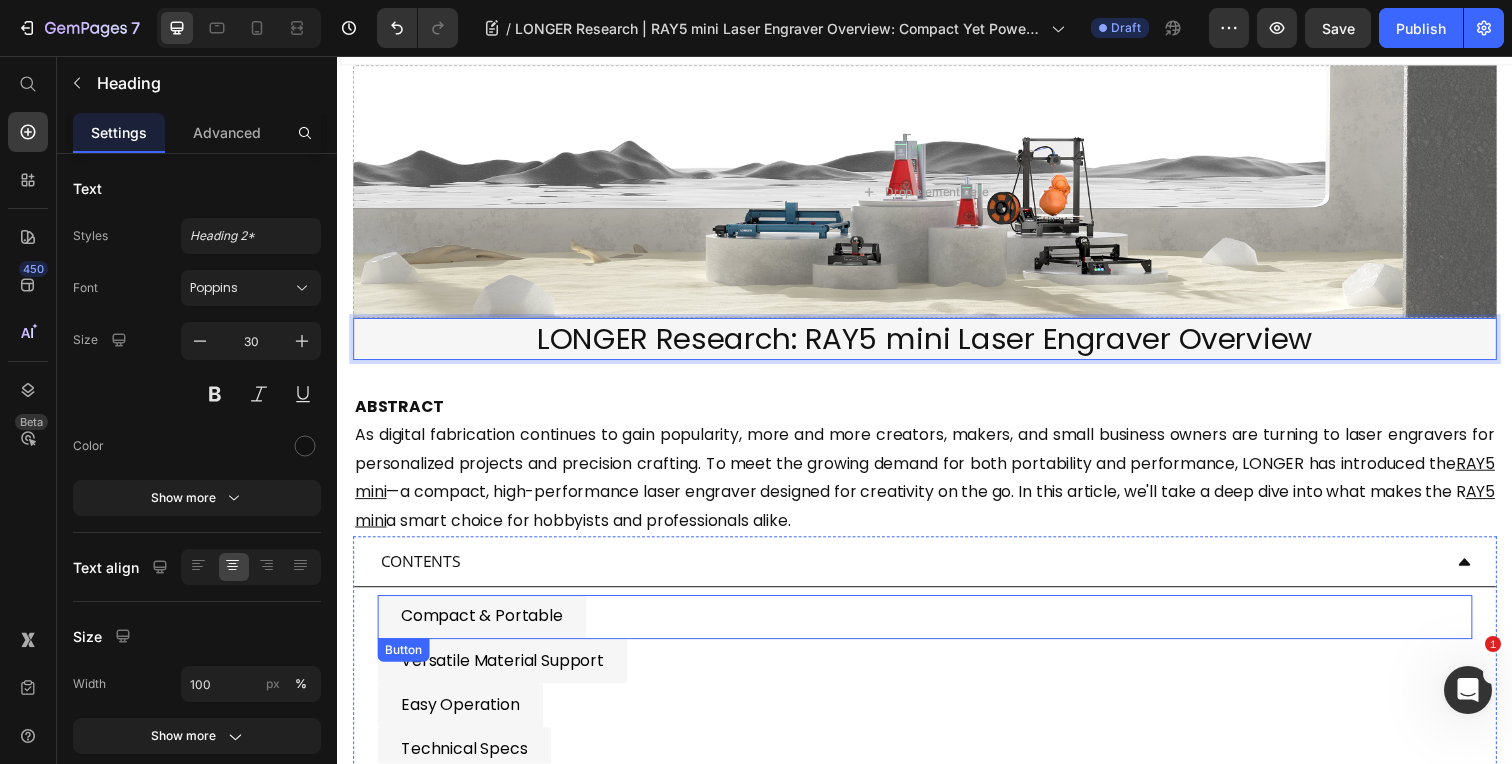 click on "Compact & Portable Button" at bounding box center (937, 629) 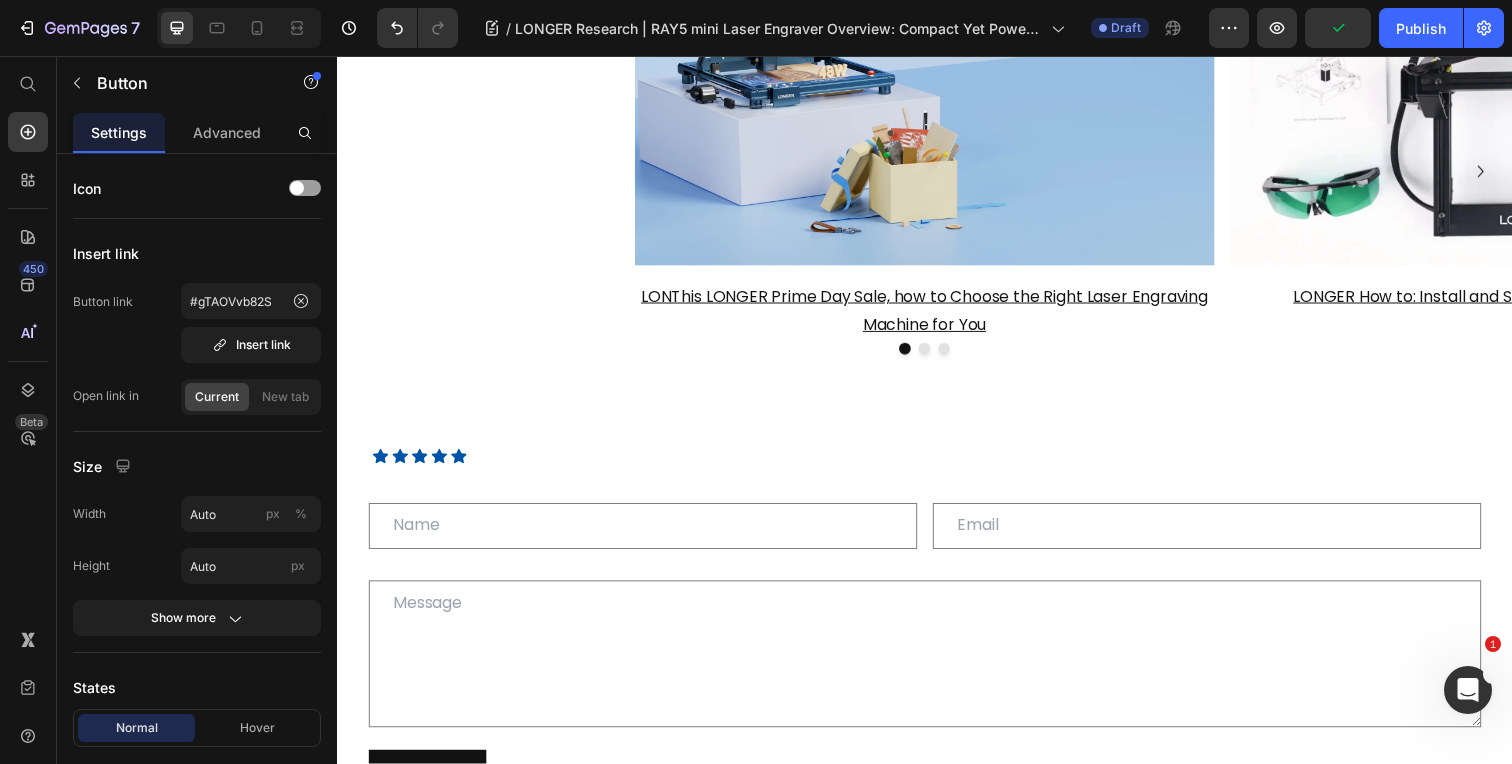 scroll, scrollTop: 3387, scrollLeft: 0, axis: vertical 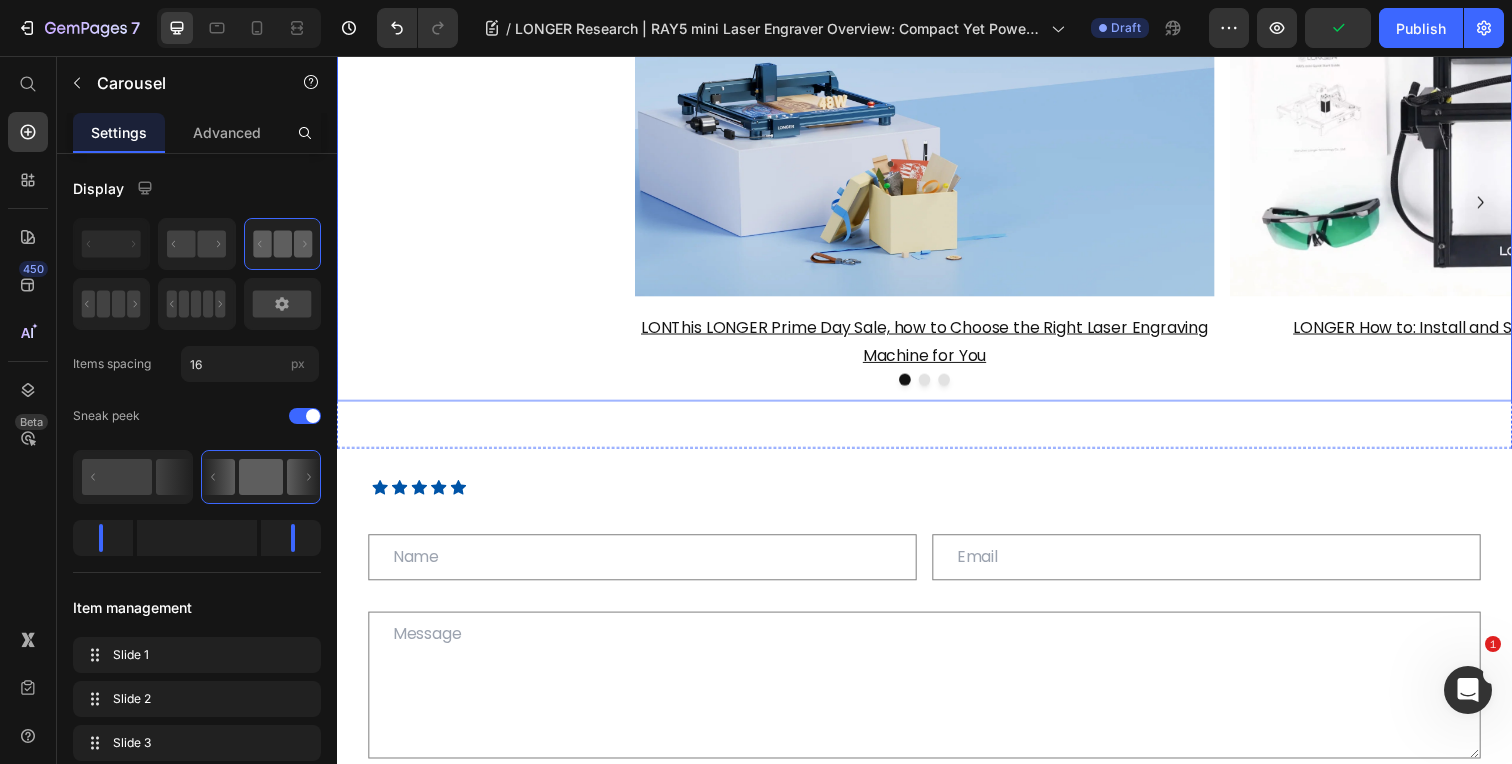 click at bounding box center [937, 387] 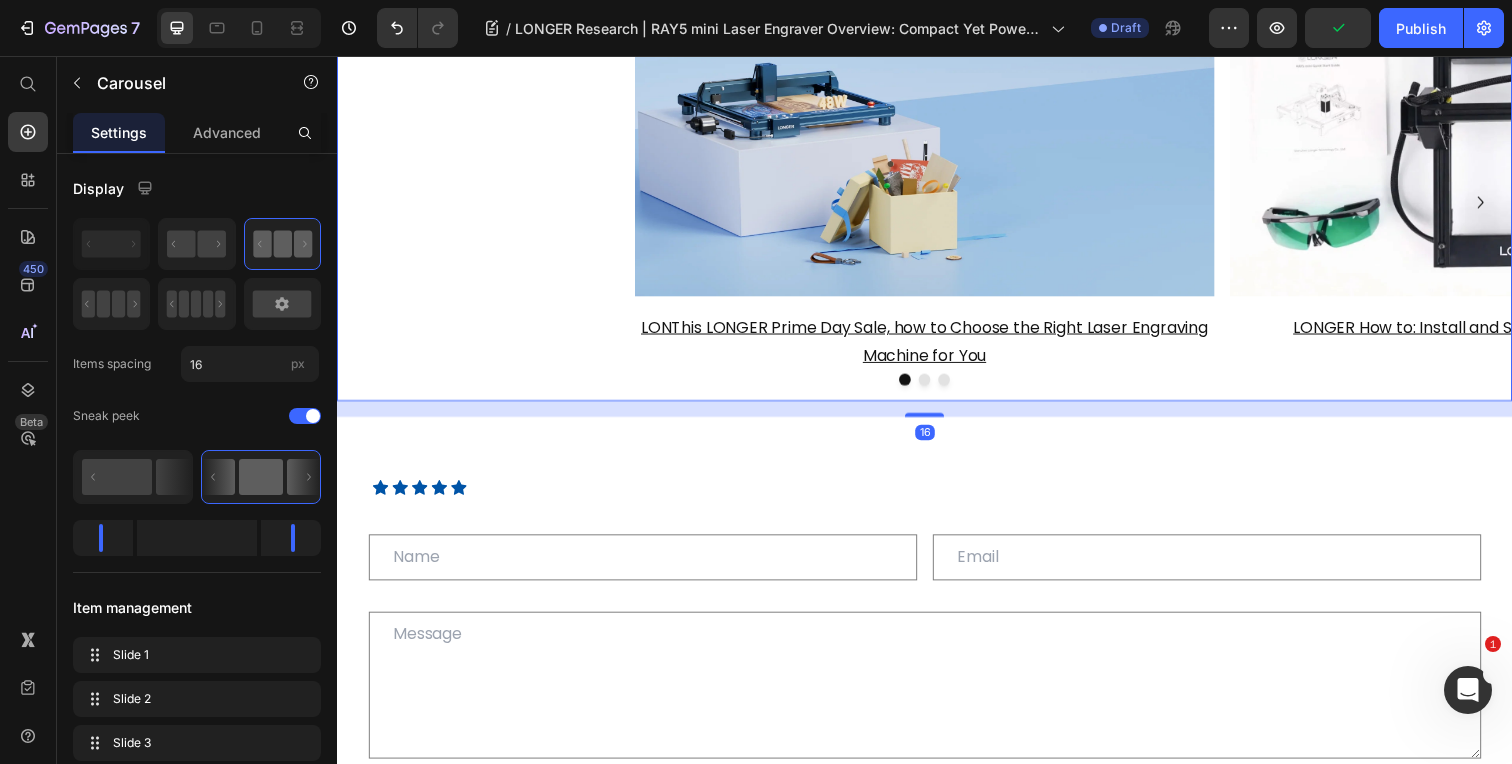 click at bounding box center (937, 387) 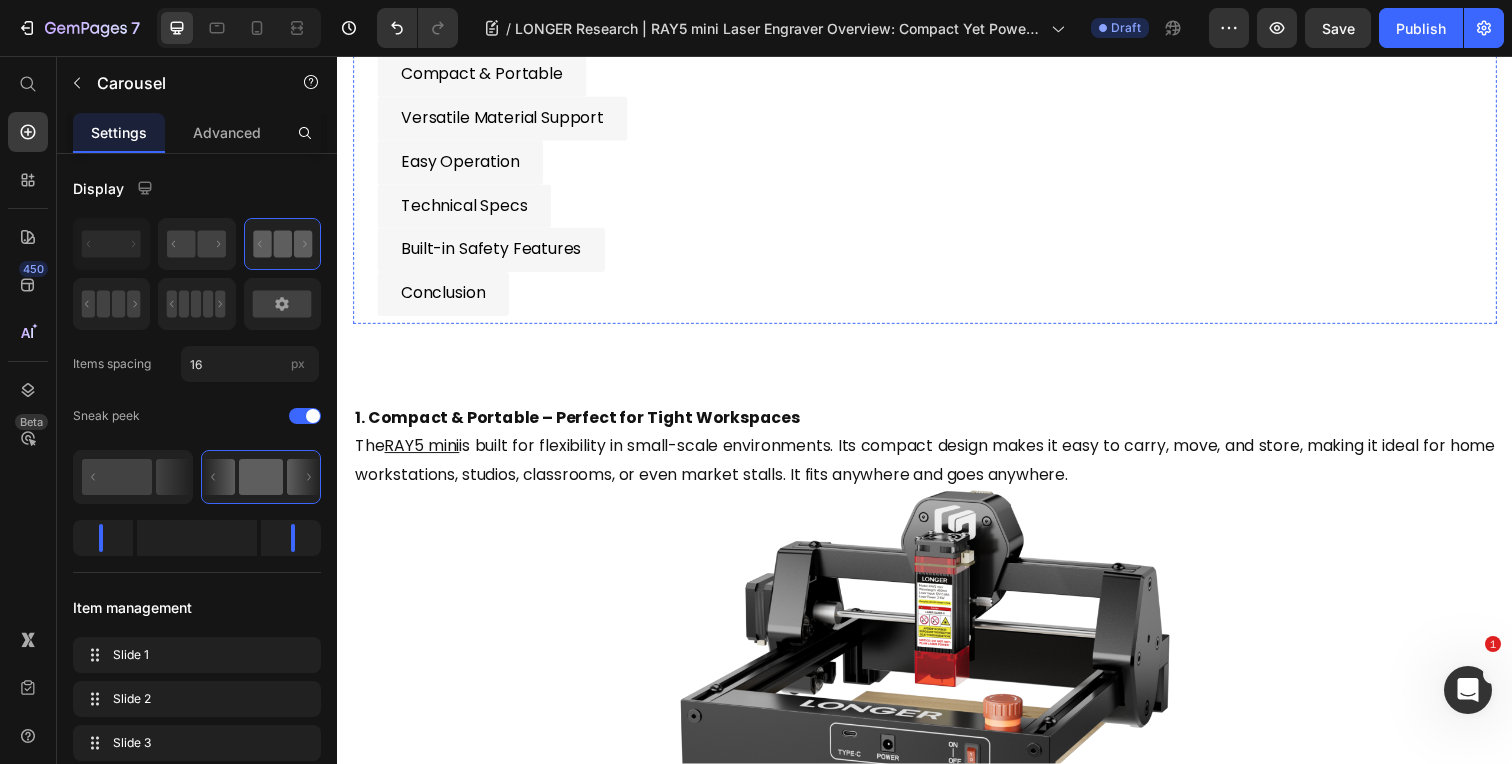 scroll, scrollTop: 889, scrollLeft: 0, axis: vertical 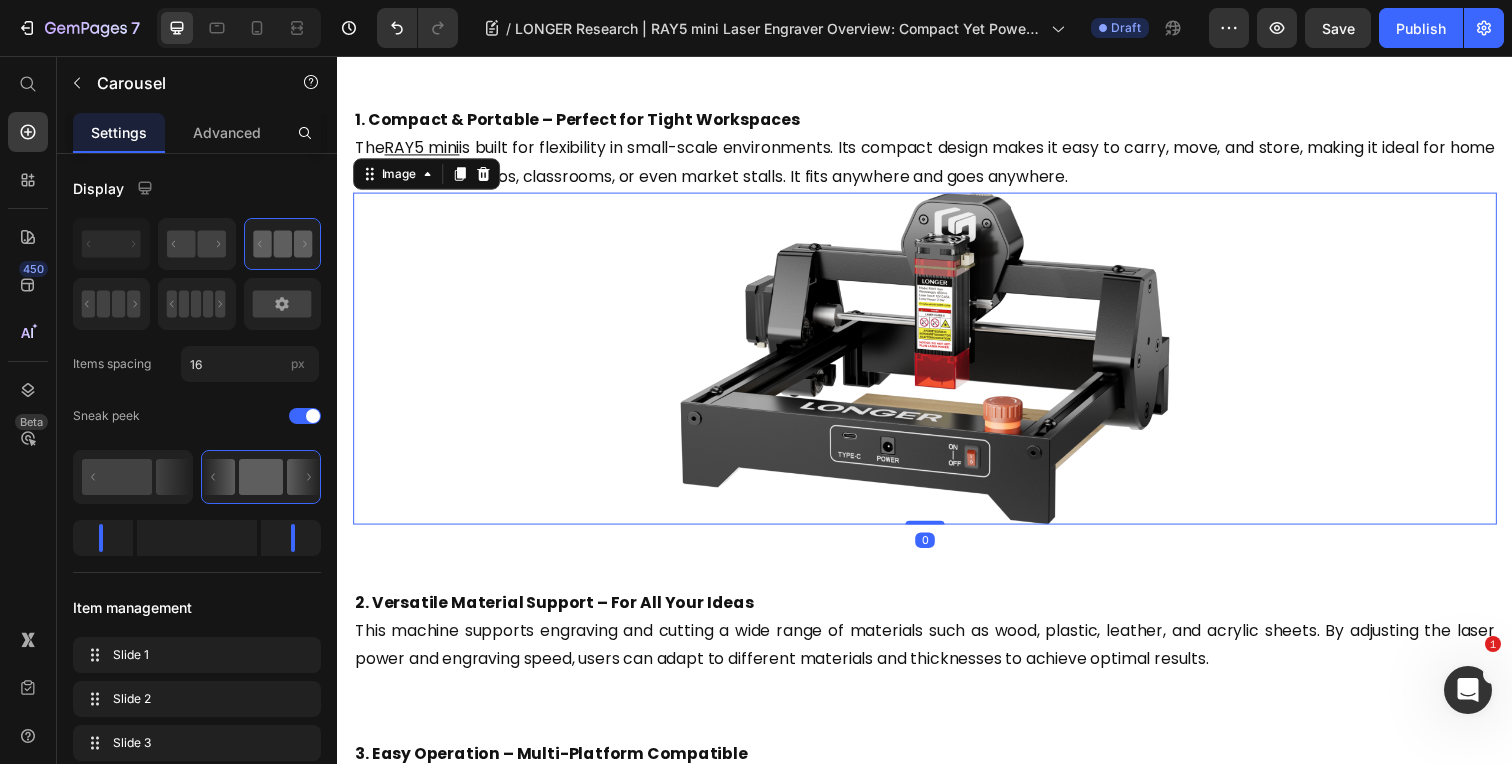 click at bounding box center [937, 365] 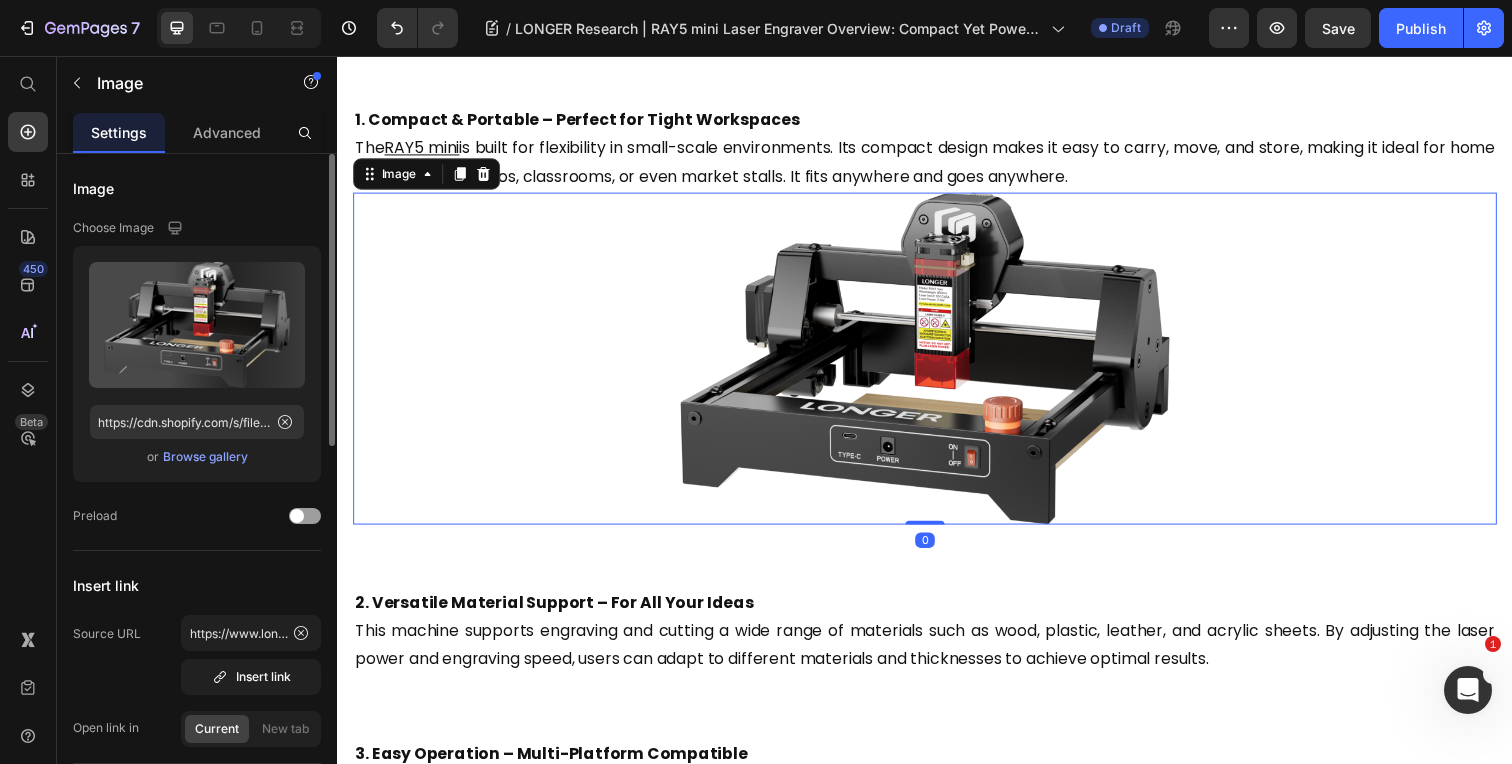 scroll, scrollTop: 4, scrollLeft: 0, axis: vertical 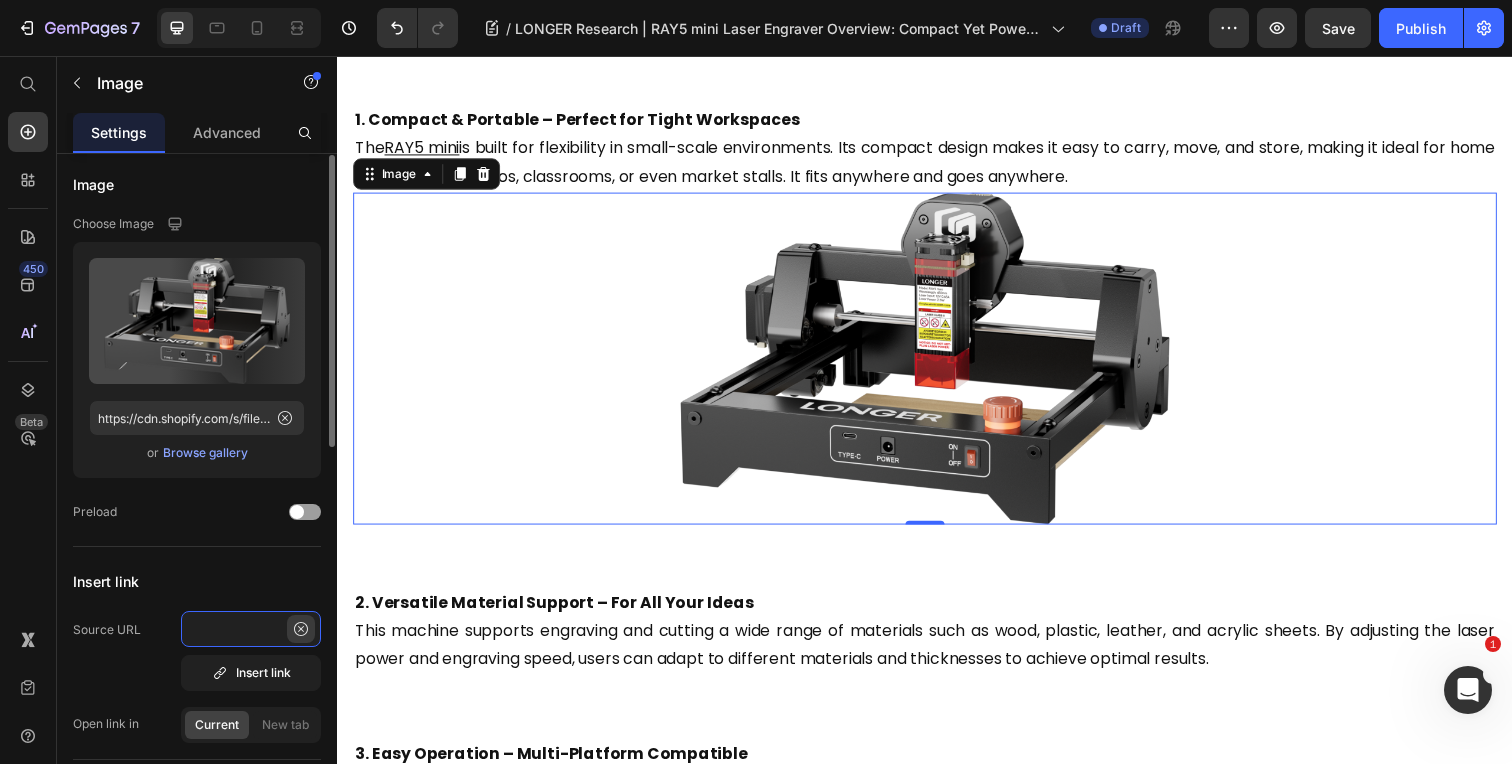 drag, startPoint x: 248, startPoint y: 632, endPoint x: 313, endPoint y: 632, distance: 65 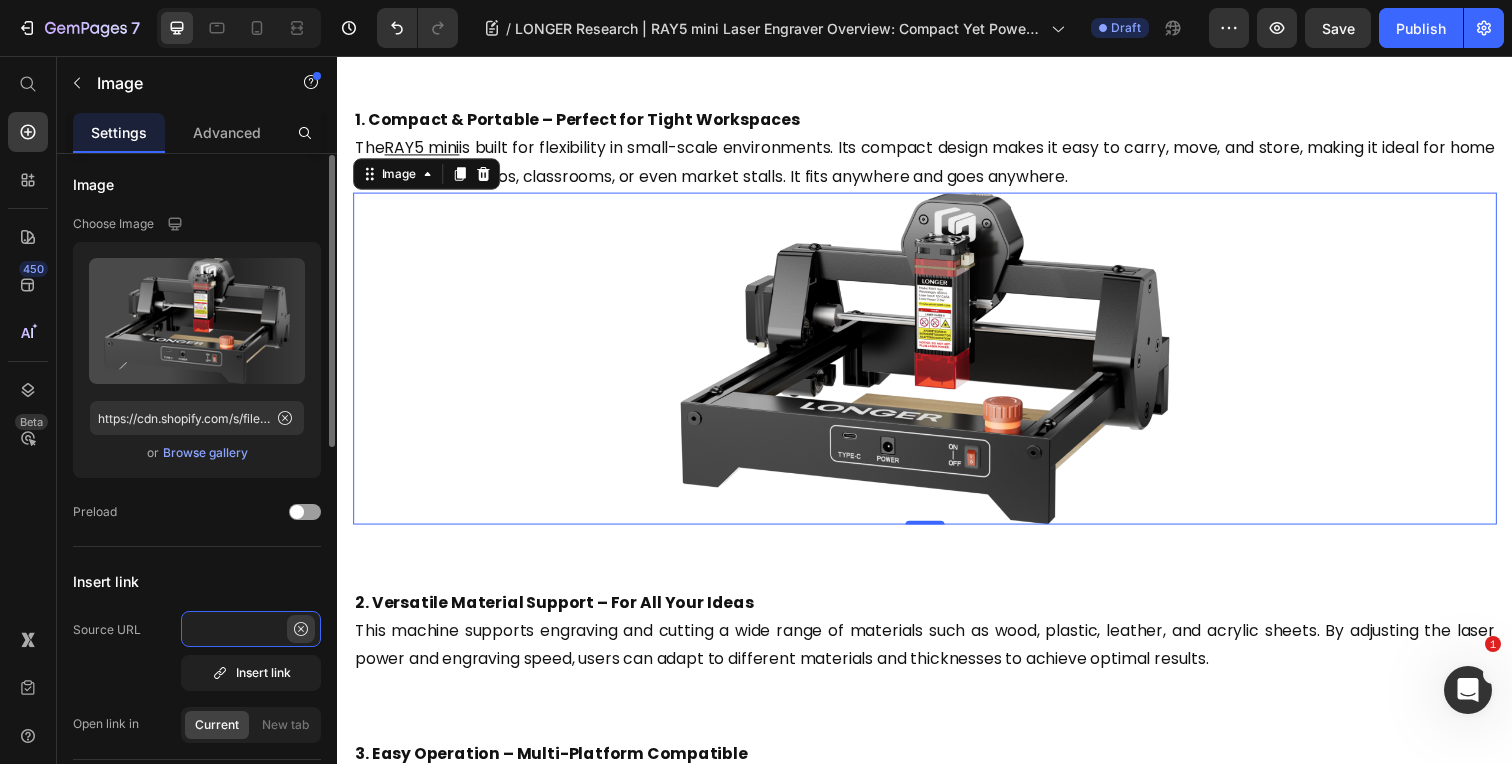 click on "https://www.longer3d.com/products/longer-ray5-mini-laser-engraver" 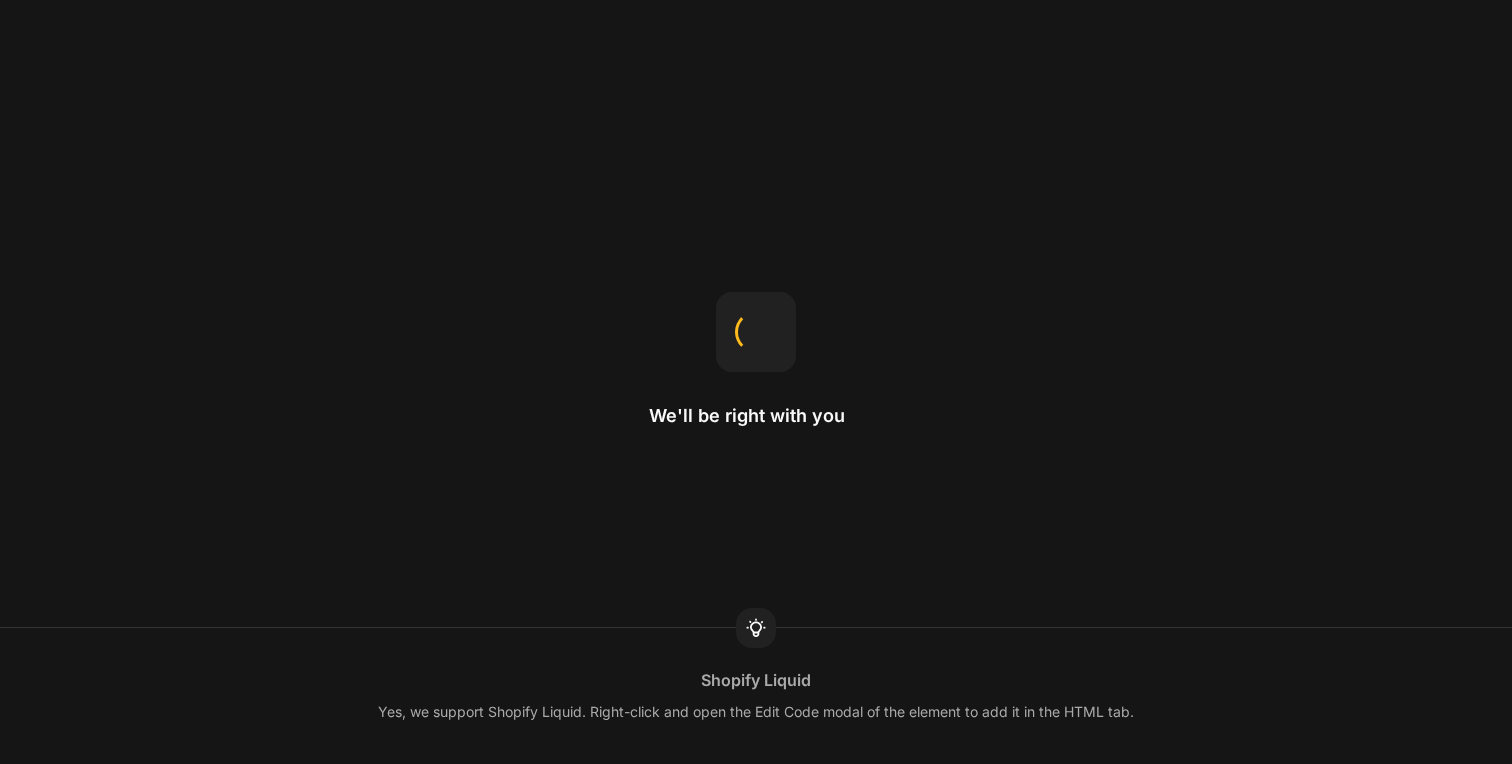 scroll, scrollTop: 0, scrollLeft: 0, axis: both 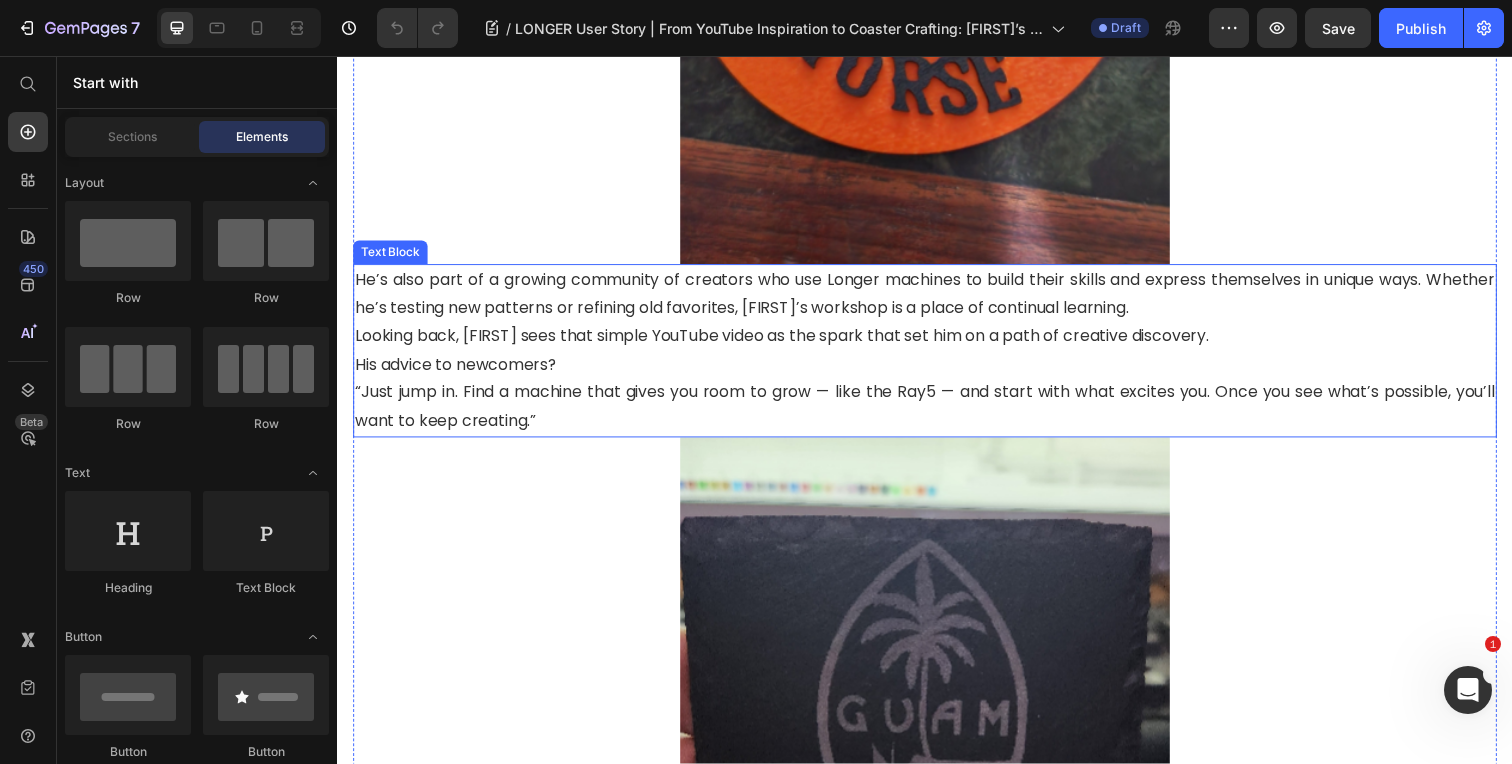 click on "He’s also part of a growing community of creators who use Longer machines to build their skills and express themselves in unique ways. Whether he’s testing new patterns or refining old favorites, Patrick’s workshop is a place of continual learning. Looking back, Patrick sees that simple YouTube video as the spark that set him on a path of creative discovery. His advice to newcomers? “Just jump in. Find a machine that gives you room to grow — like the Ray5 — and start with what excites you. Once you see what’s possible, you’ll want to keep creating.”" at bounding box center (937, 357) 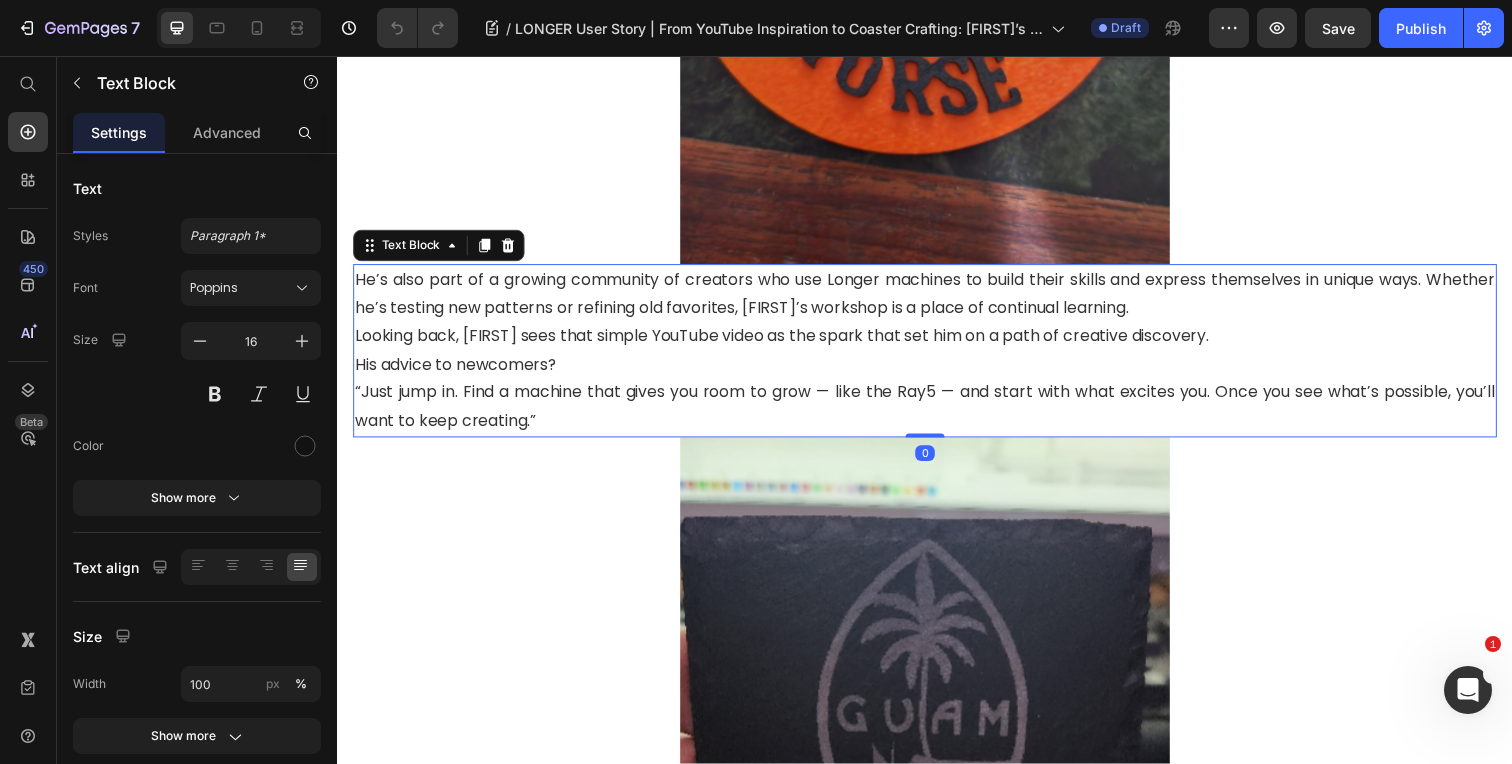 click on "He’s also part of a growing community of creators who use Longer machines to build their skills and express themselves in unique ways. Whether he’s testing new patterns or refining old favorites, Patrick’s workshop is a place of continual learning. Looking back, Patrick sees that simple YouTube video as the spark that set him on a path of creative discovery. His advice to newcomers? “Just jump in. Find a machine that gives you room to grow — like the Ray5 — and start with what excites you. Once you see what’s possible, you’ll want to keep creating.”" at bounding box center [937, 357] 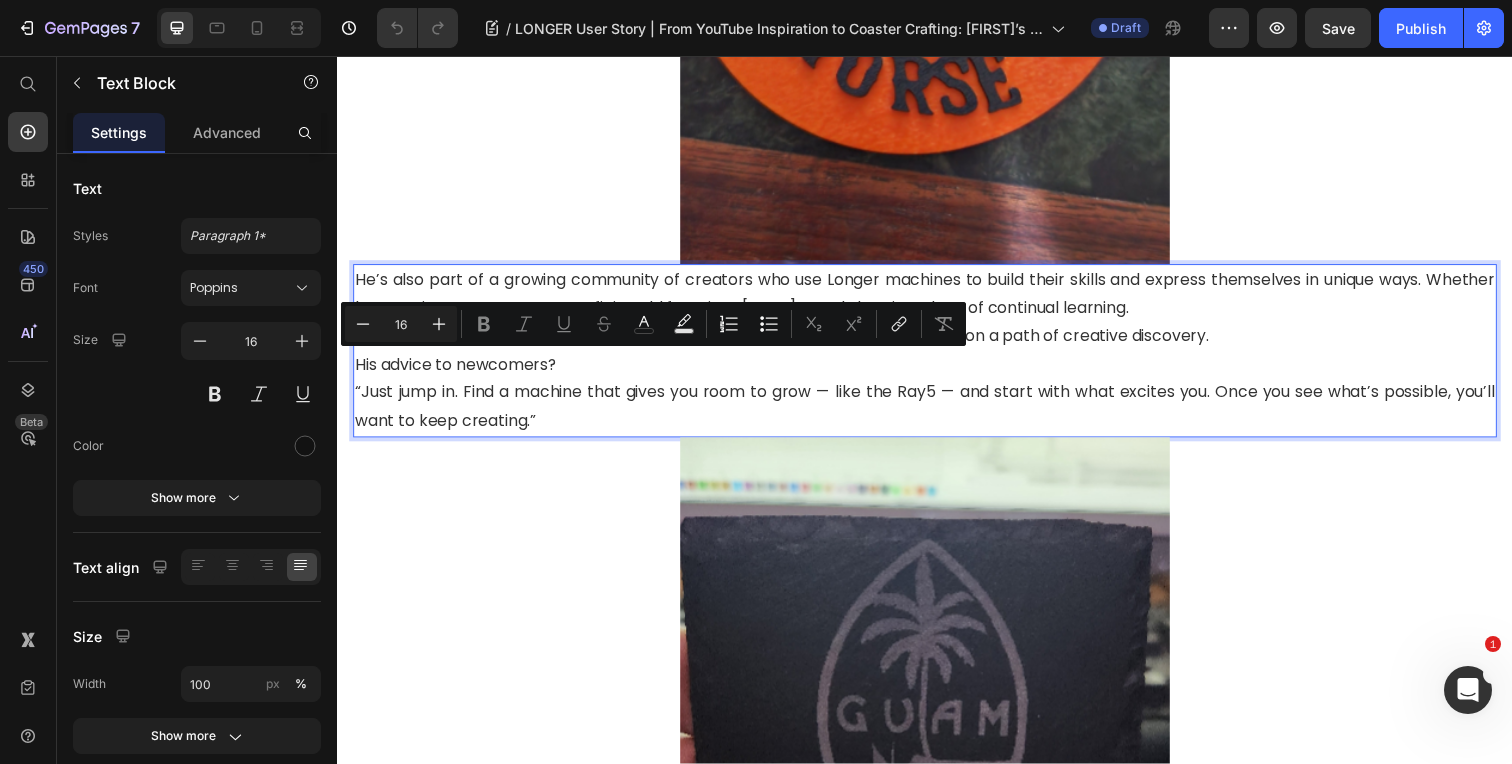 click on "“Just jump in. Find a machine that gives you room to grow — like the Ray5 — and start with what excites you. Once you see what’s possible, you’ll want to keep creating.”" at bounding box center [937, 414] 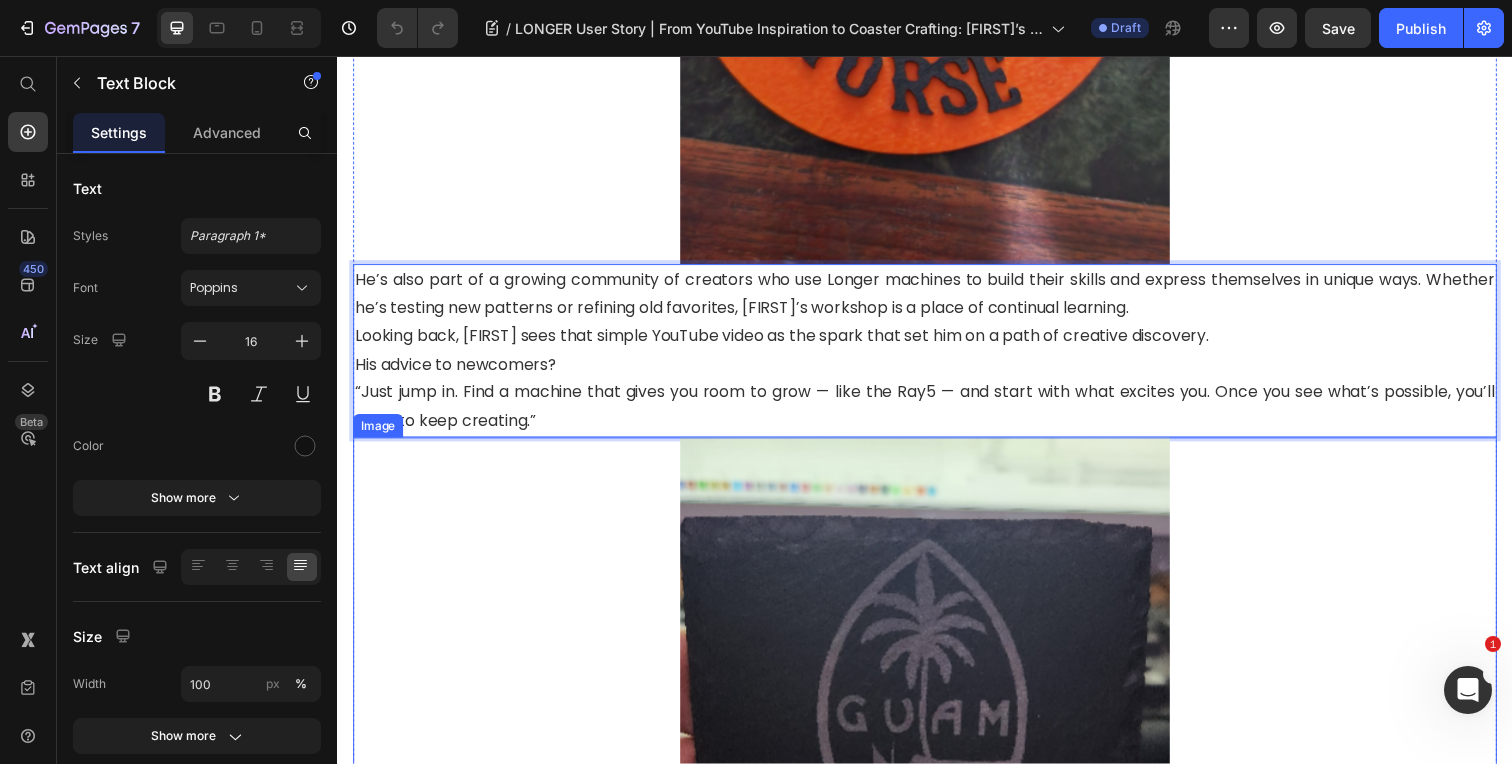 click at bounding box center (937, 781) 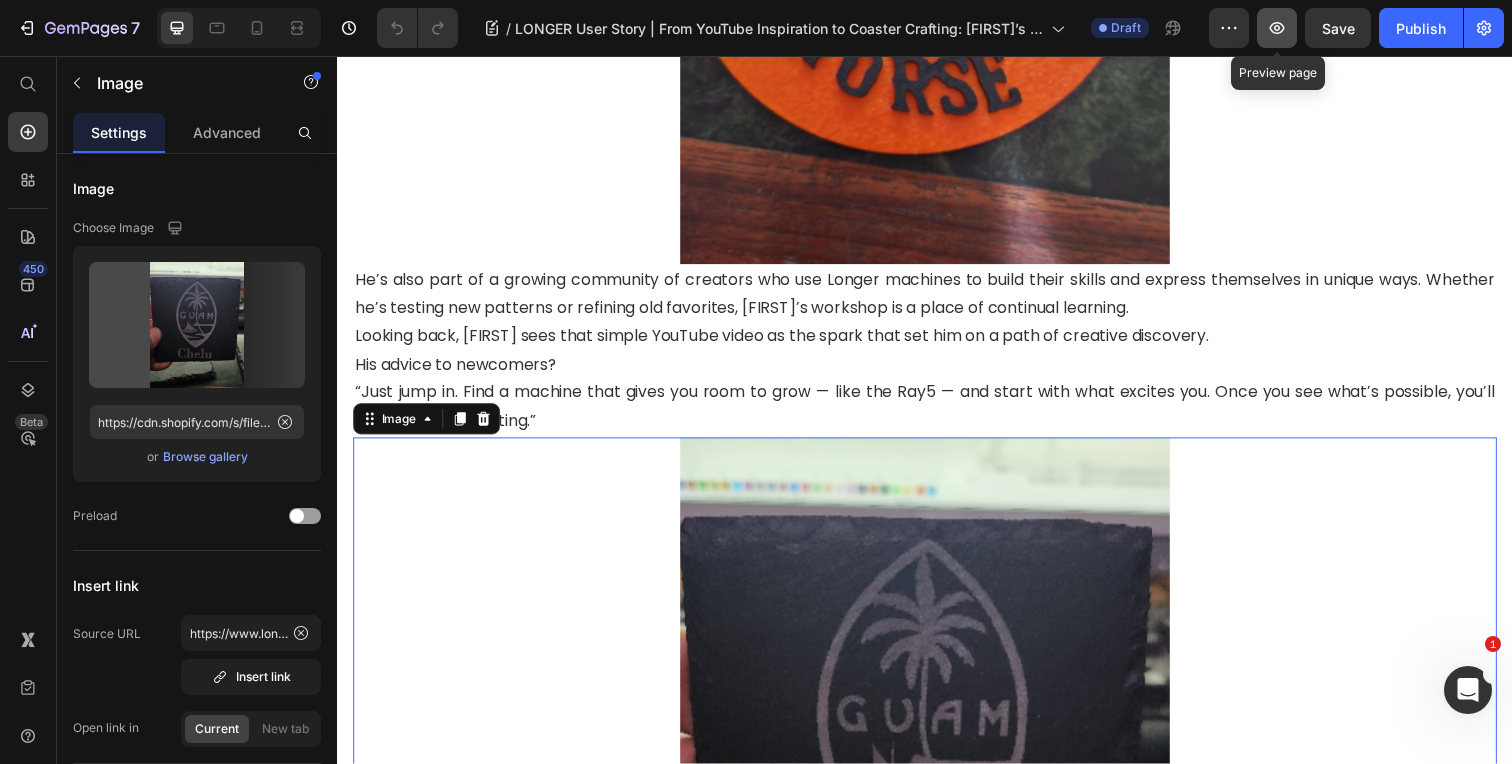 click 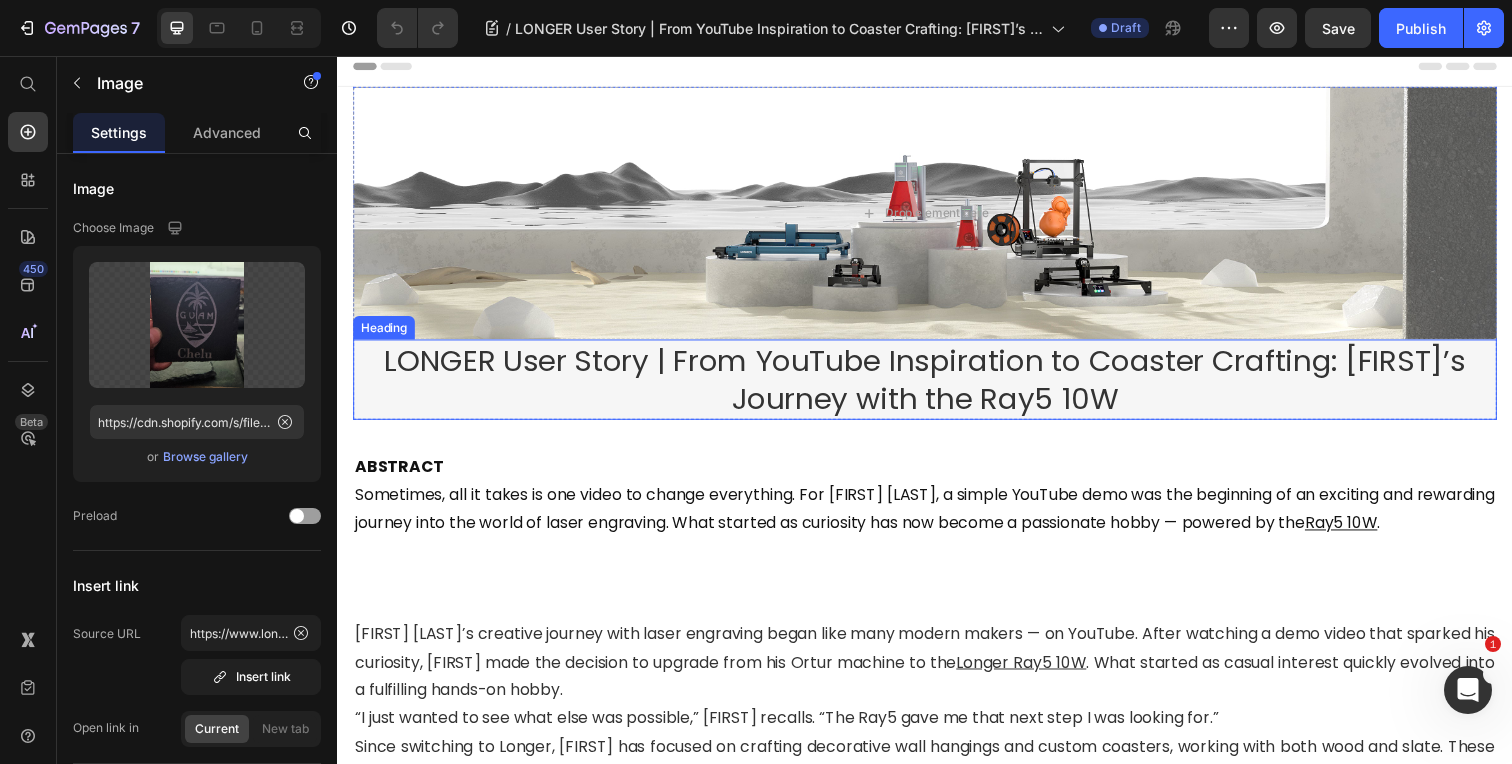 scroll, scrollTop: 115, scrollLeft: 0, axis: vertical 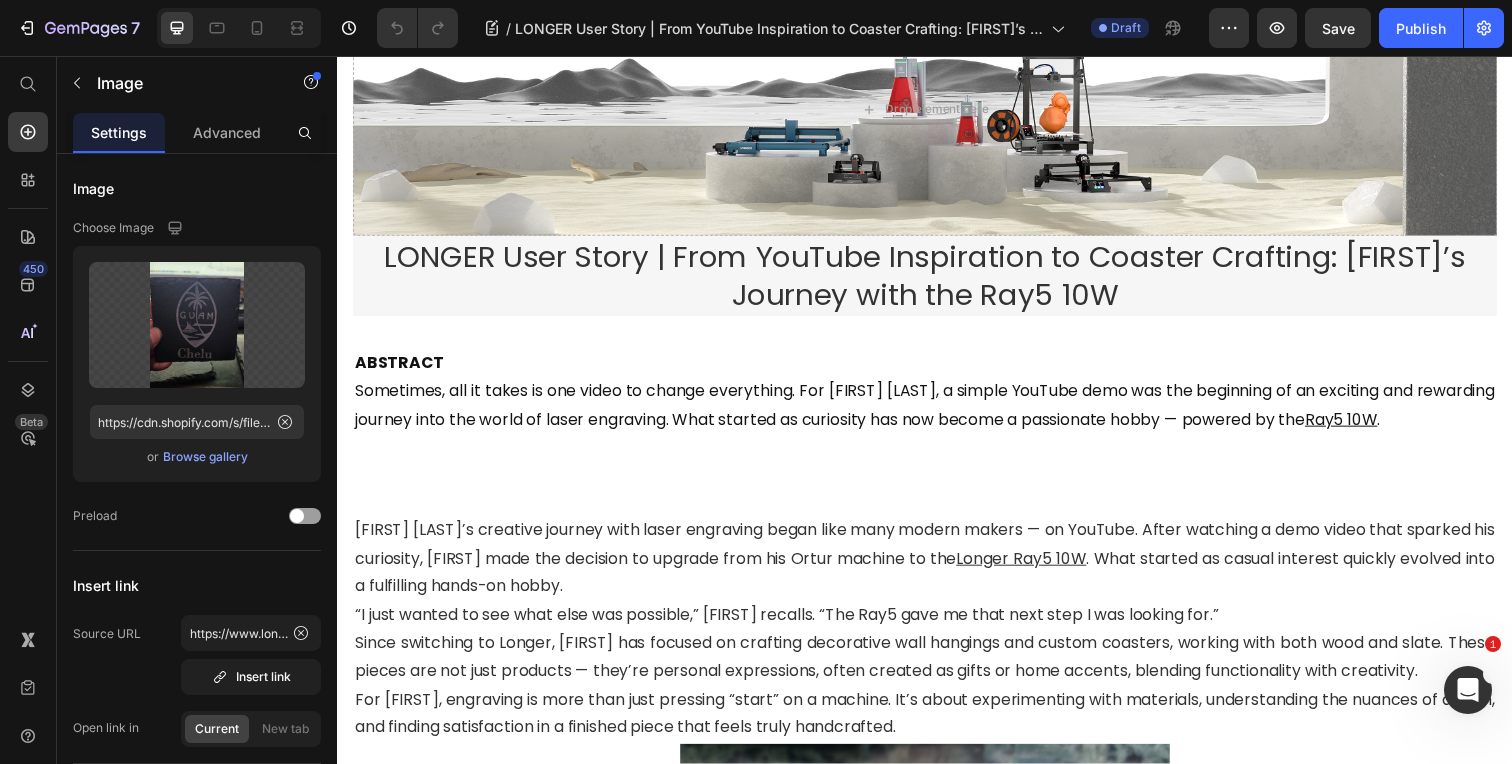 click on "ABSTRACT Sometimes, all it takes is one video to change everything. For Patrick Broeker, a simple YouTube demo was the beginning of an exciting and rewarding journey into the world of laser engraving. What started as curiosity has now become a passionate hobby — powered by the  Ray5 10W ." at bounding box center (937, 399) 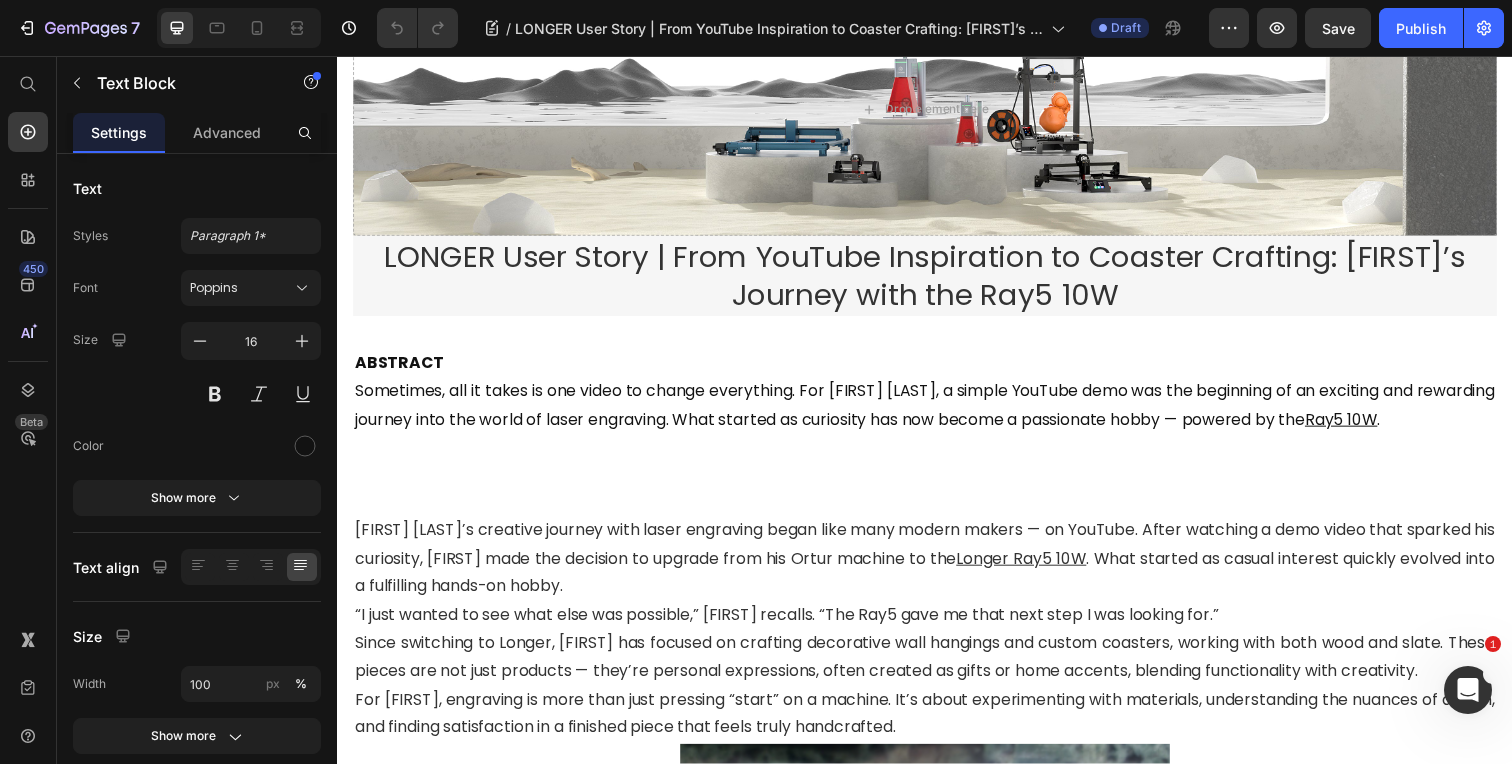 click on "ABSTRACT Sometimes, all it takes is one video to change everything. For Patrick Broeker, a simple YouTube demo was the beginning of an exciting and rewarding journey into the world of laser engraving. What started as curiosity has now become a passionate hobby — powered by the  Ray5 10W ." at bounding box center [937, 399] 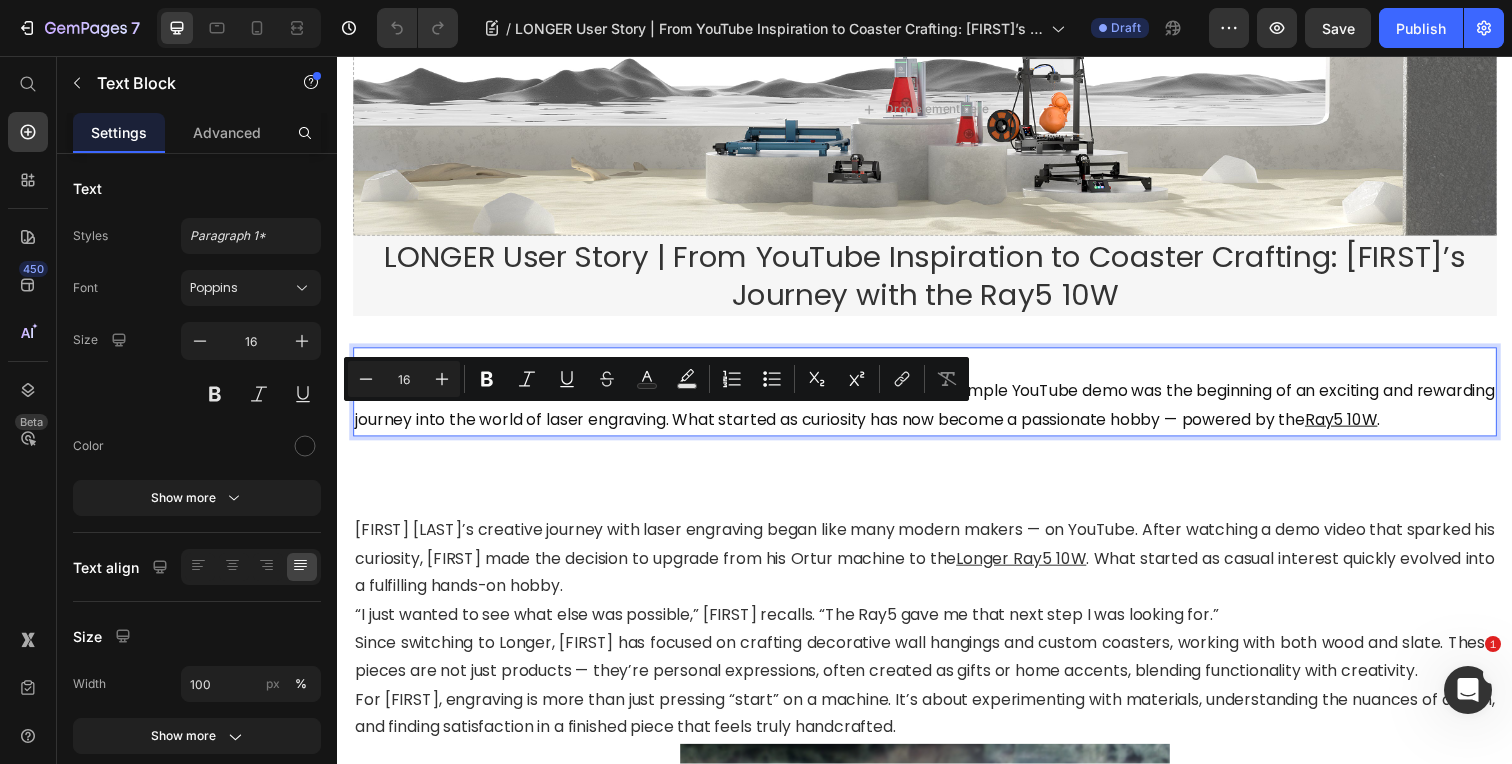 click on "ABSTRACT Sometimes, all it takes is one video to change everything. For Patrick Broeker, a simple YouTube demo was the beginning of an exciting and rewarding journey into the world of laser engraving. What started as curiosity has now become a passionate hobby — powered by the  Ray5 10W ." at bounding box center (937, 399) 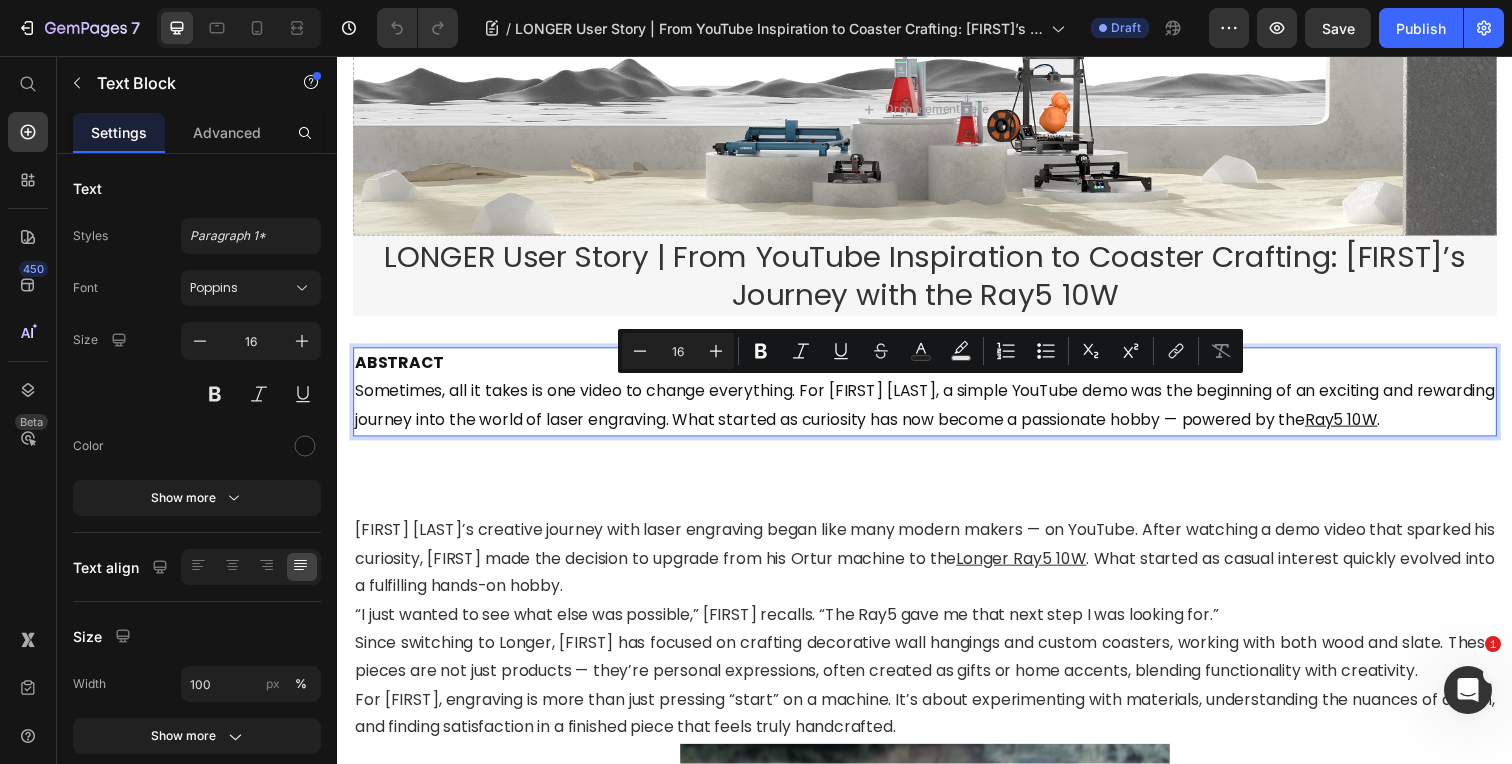 drag, startPoint x: 1420, startPoint y: 428, endPoint x: 350, endPoint y: 401, distance: 1070.3406 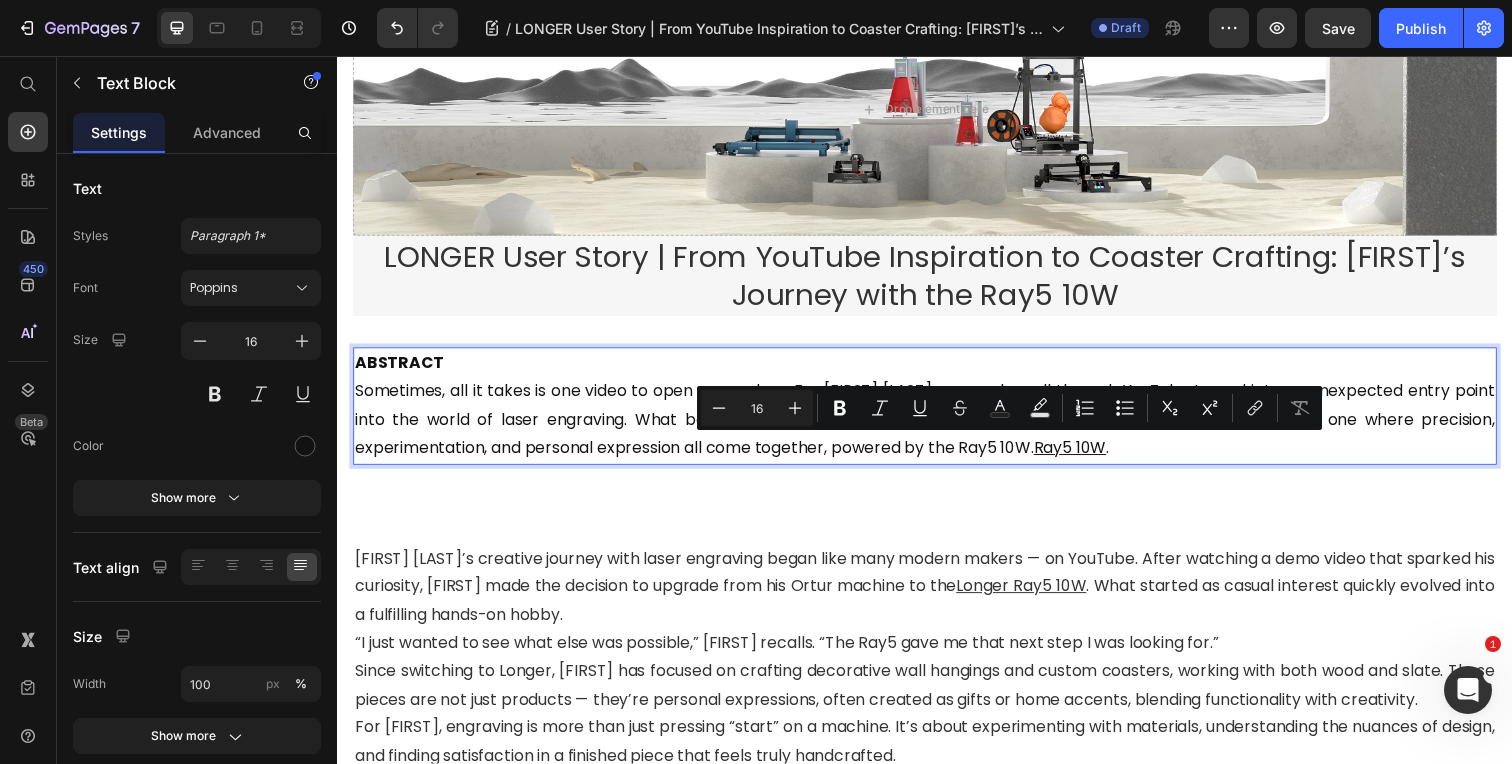 drag, startPoint x: 979, startPoint y: 455, endPoint x: 1051, endPoint y: 460, distance: 72.1734 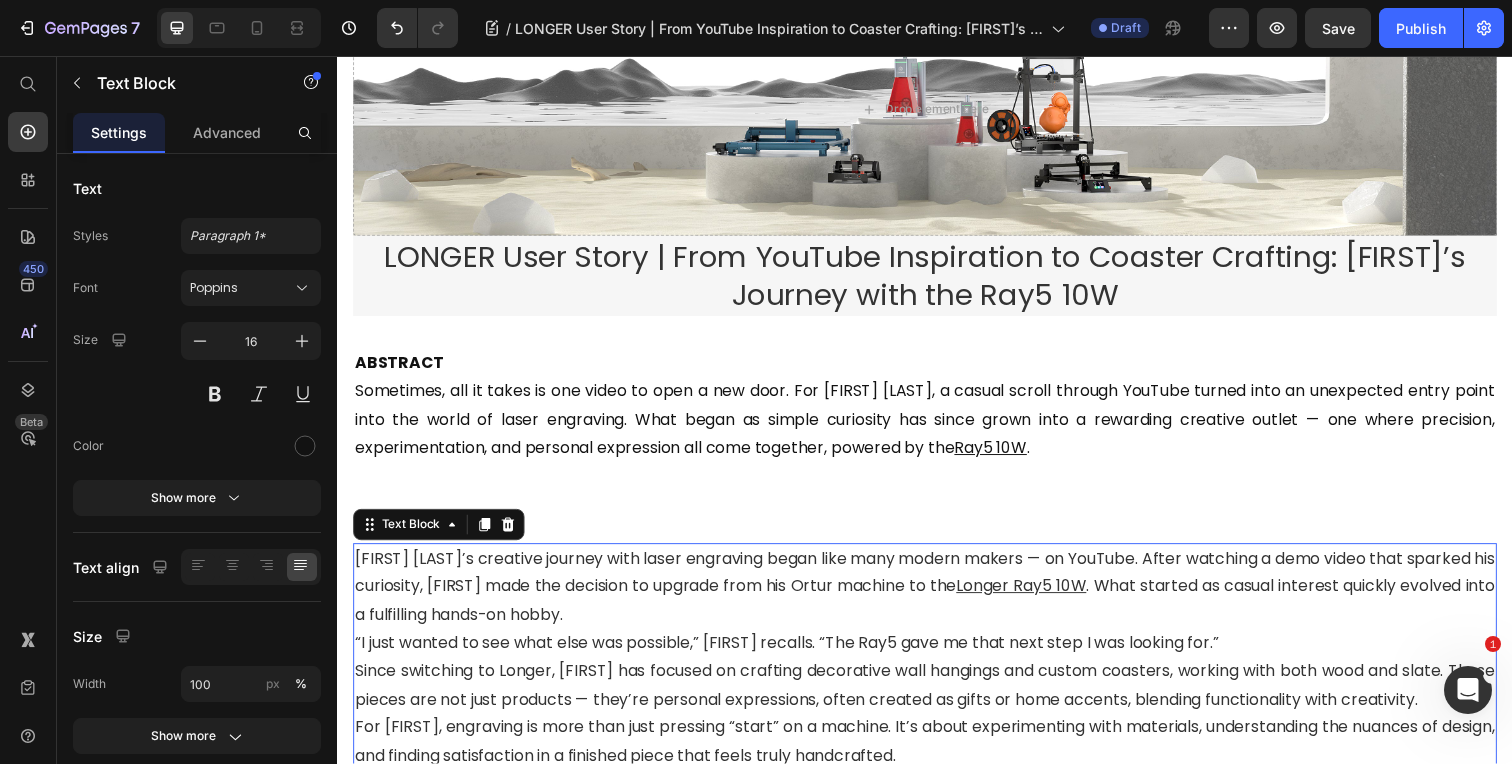 click on "Patrick Broeker’s creative journey with laser engraving began like many modern makers — on YouTube. After watching a demo video that sparked his curiosity, Patrick made the decision to upgrade from his Ortur machine to the" at bounding box center (937, 584) 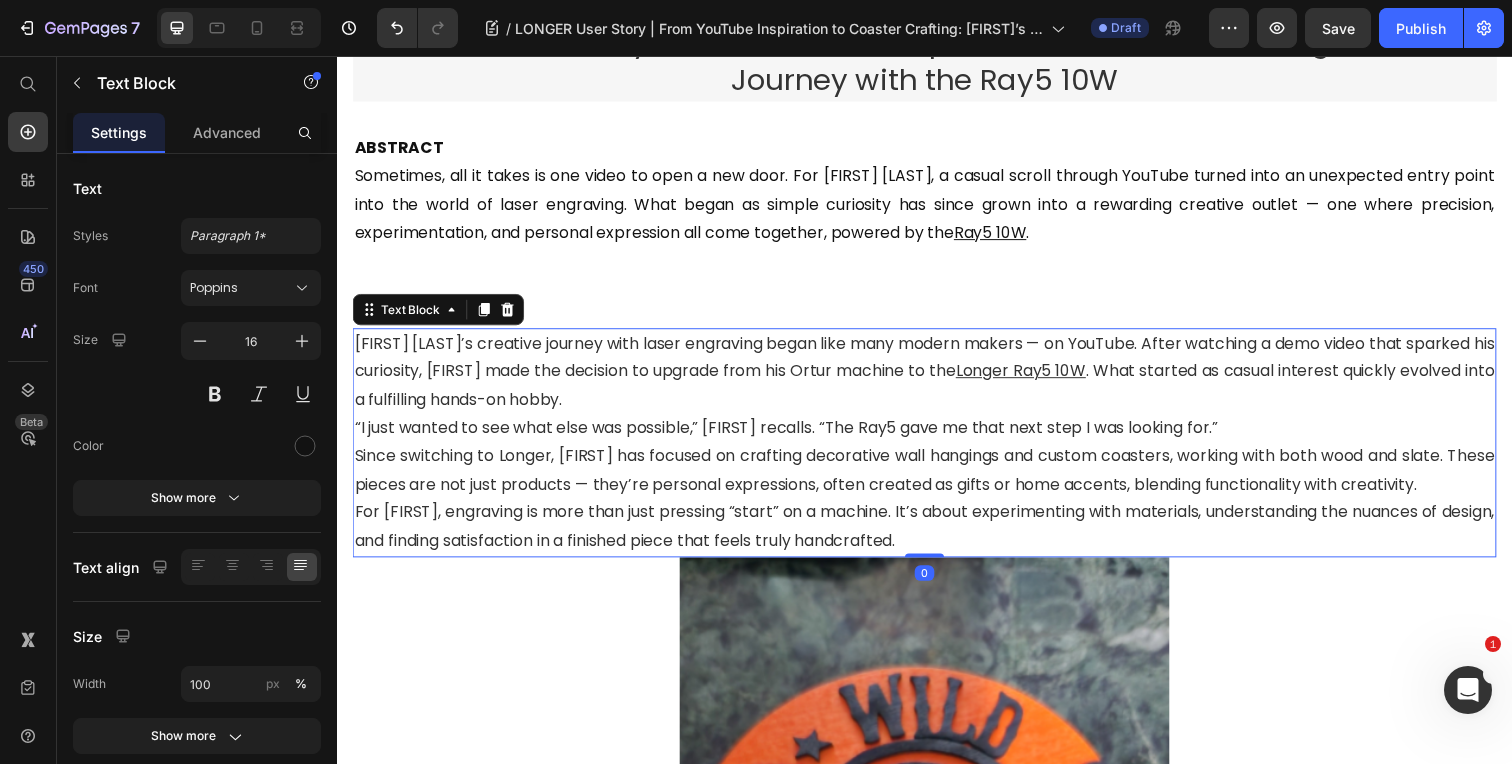 scroll, scrollTop: 341, scrollLeft: 0, axis: vertical 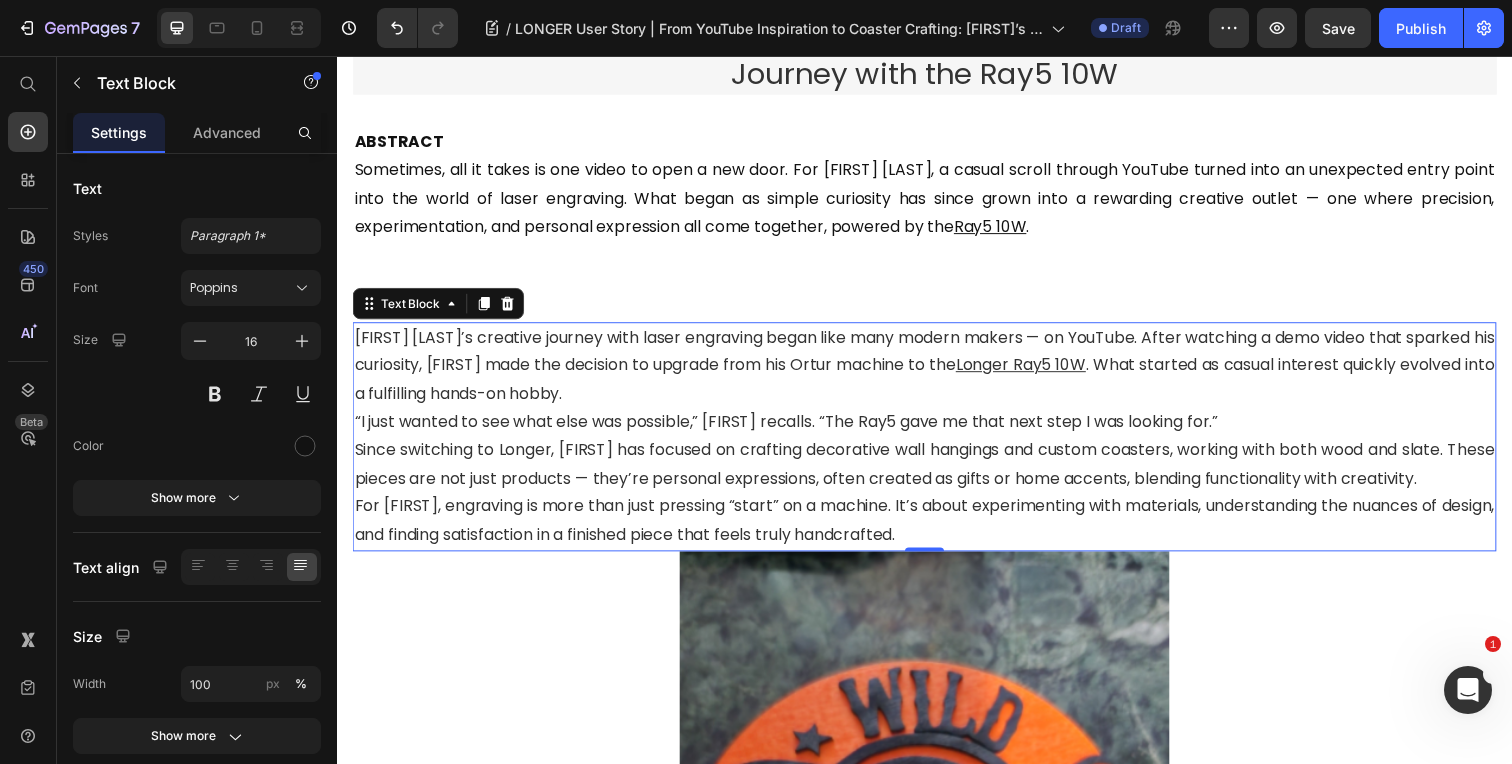 click on "Since switching to Longer, Patrick has focused on crafting decorative wall hangings and custom coasters, working with both wood and slate. These pieces are not just products — they’re personal expressions, often created as gifts or home accents, blending functionality with creativity." at bounding box center [937, 473] 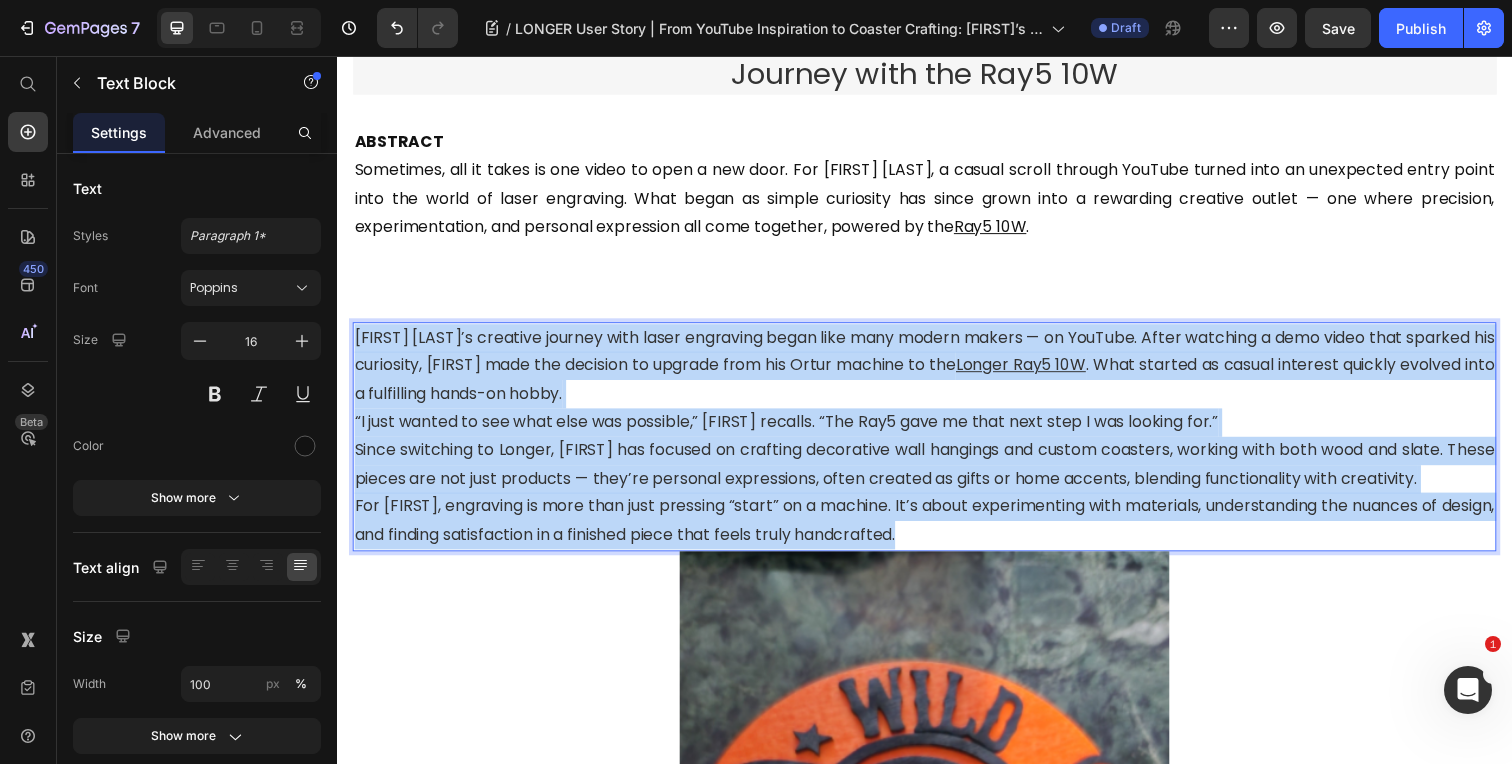 drag, startPoint x: 1021, startPoint y: 544, endPoint x: 351, endPoint y: 340, distance: 700.36847 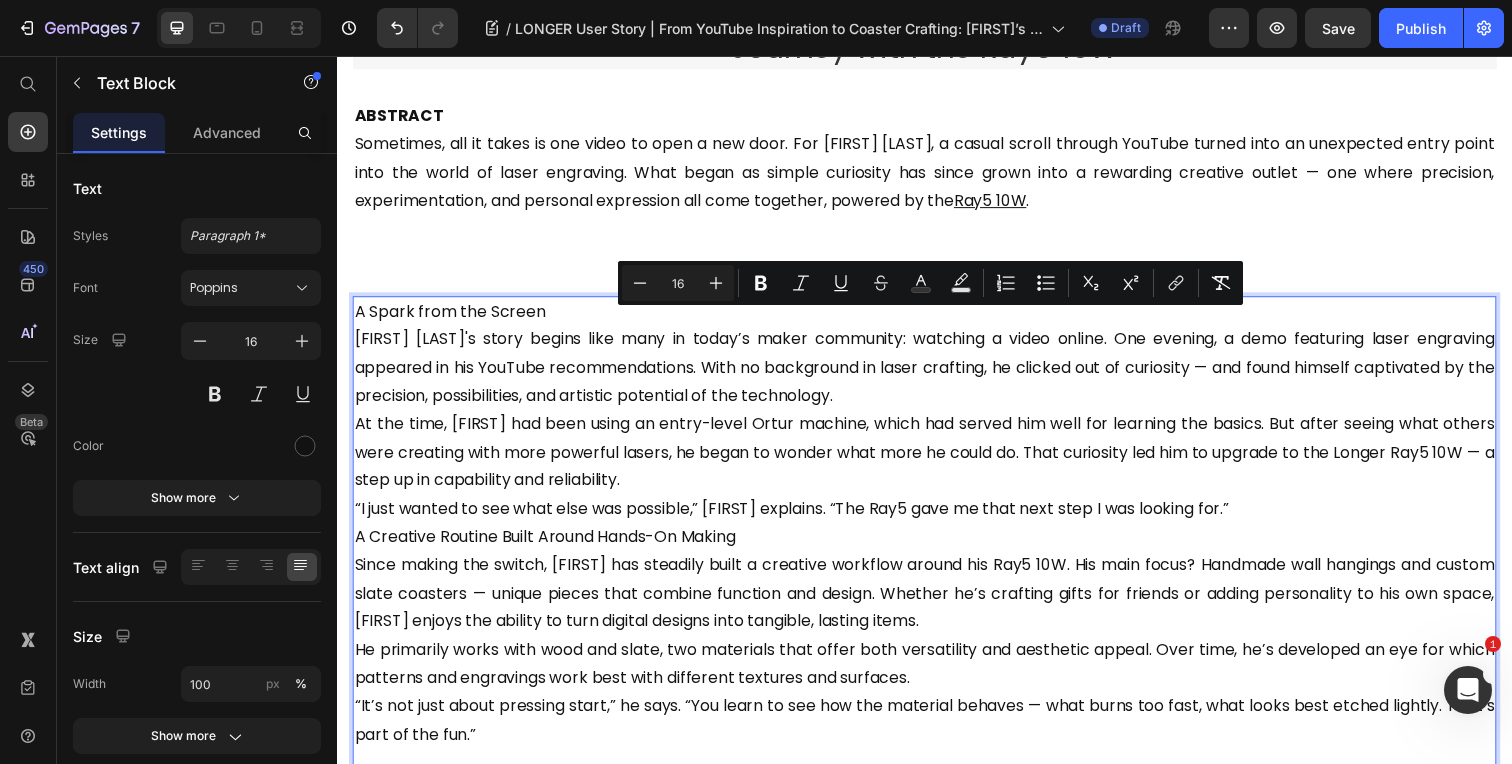 scroll, scrollTop: 401, scrollLeft: 0, axis: vertical 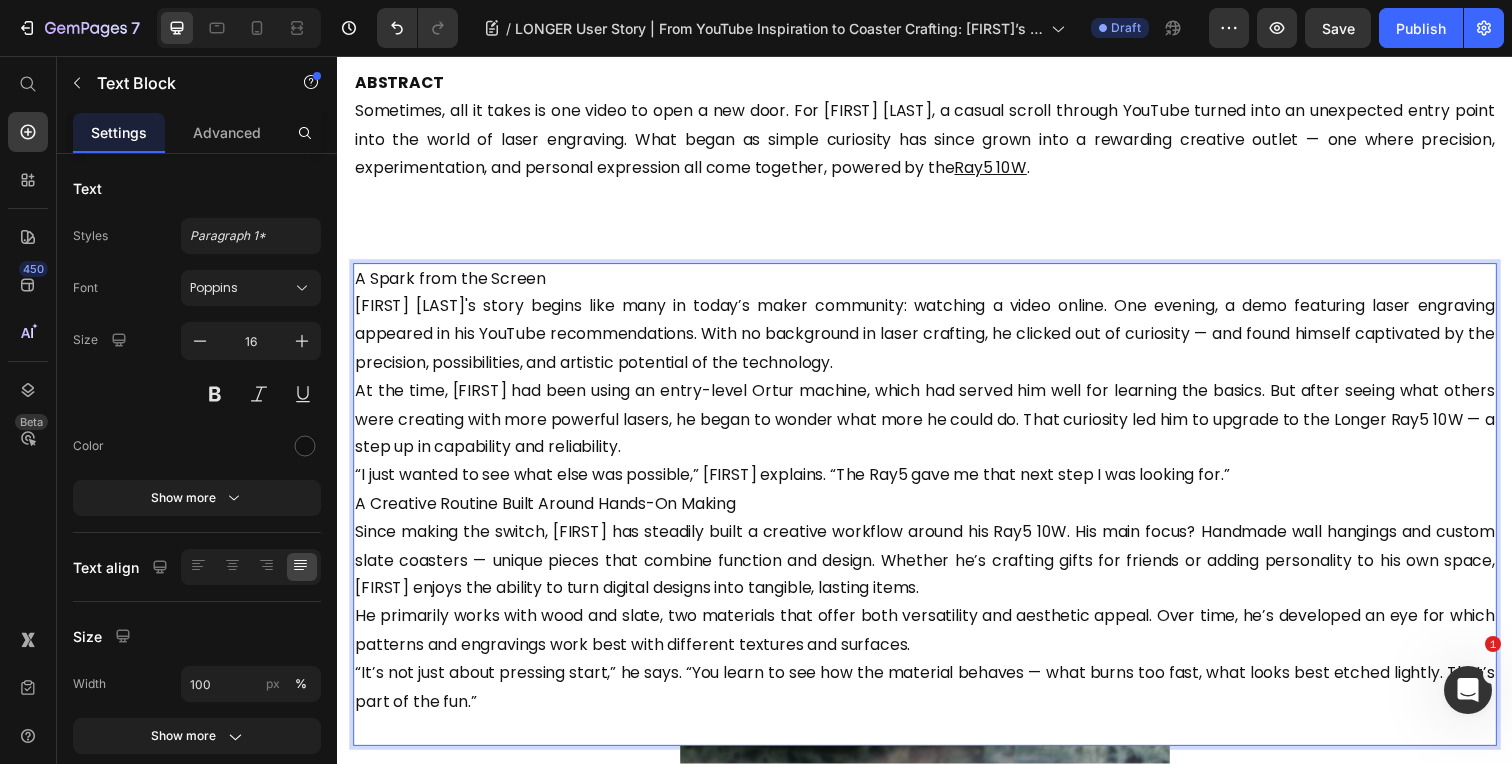 click on "A Spark from the Screen Patrick Broeker's story begins like many in today’s maker community: watching a video online. One evening, a demo featuring laser engraving appeared in his YouTube recommendations. With no background in laser crafting, he clicked out of curiosity — and found himself captivated by the precision, possibilities, and artistic potential of the technology." at bounding box center [937, 327] 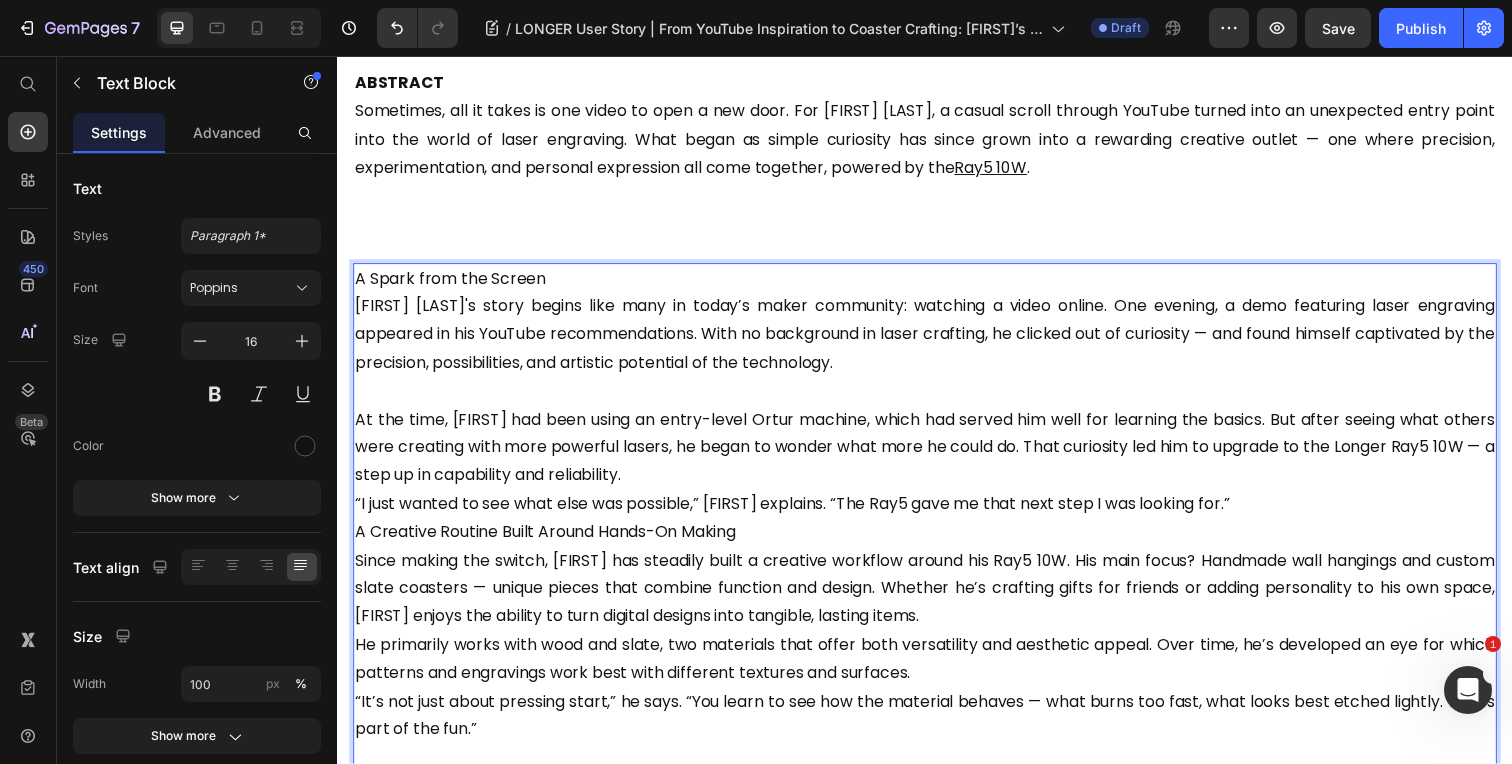 click on "At the time, Patrick had been using an entry-level Ortur machine, which had served him well for learning the basics. But after seeing what others were creating with more powerful lasers, he began to wonder what more he could do. That curiosity led him to upgrade to the Longer Ray5 10W — a step up in capability and reliability." at bounding box center [937, 457] 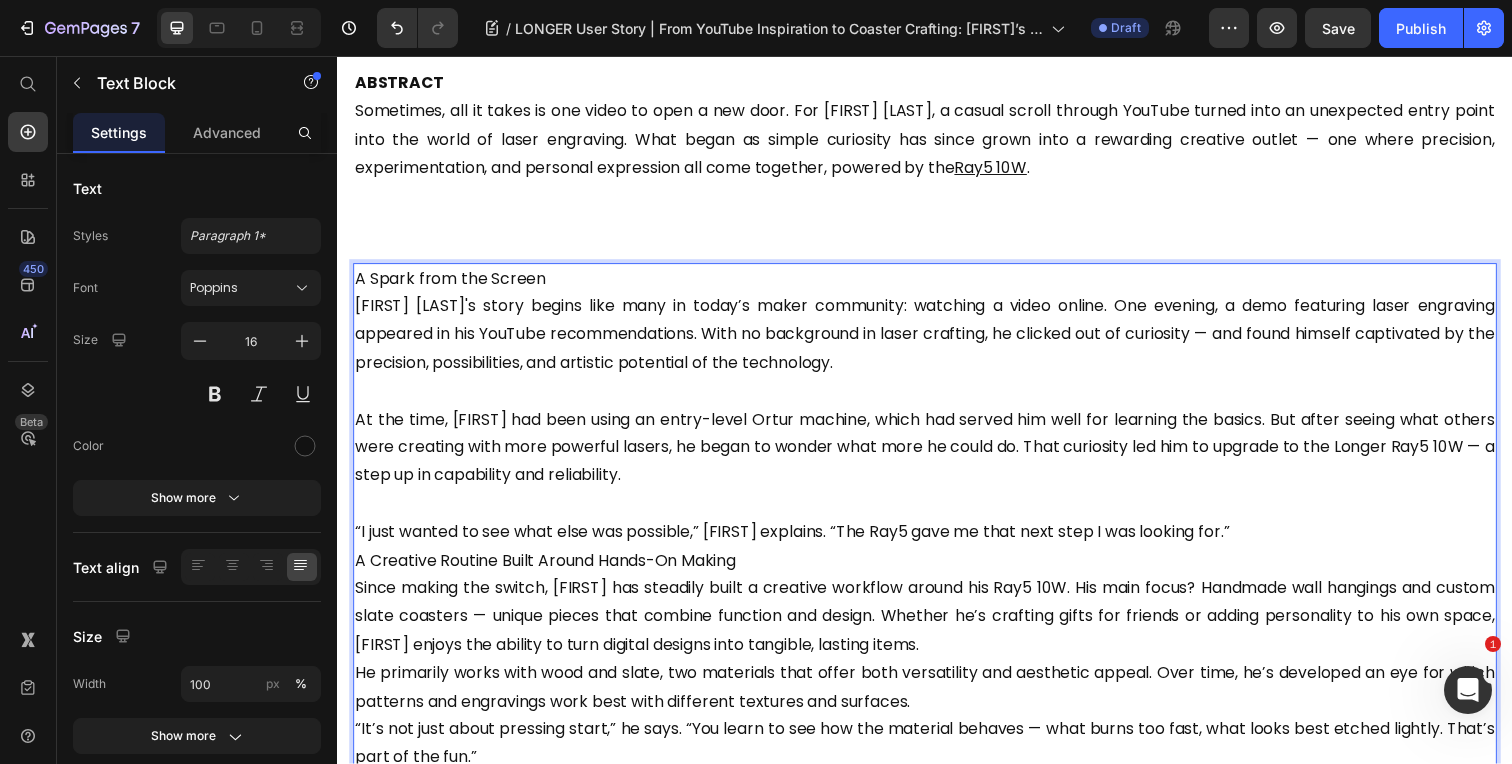 click on "A Creative Routine Built Around Hands-On Making Since making the switch, Patrick has steadily built a creative workflow around his Ray5 10W. His main focus? Handmade wall hangings and custom slate coasters — unique pieces that combine function and design. Whether he’s crafting gifts for friends or adding personality to his own space, Patrick enjoys the ability to turn digital designs into tangible, lasting items." at bounding box center (937, 615) 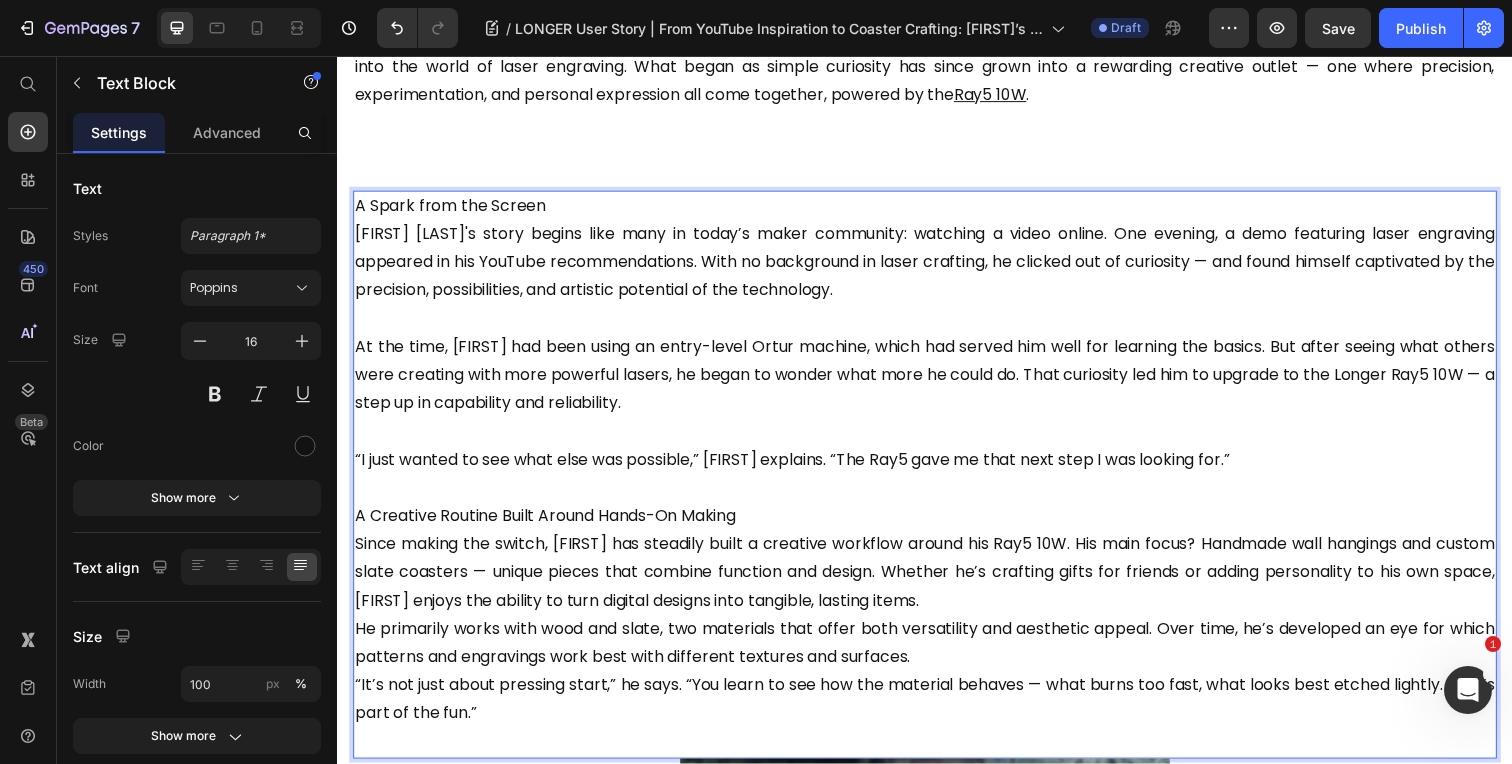 scroll, scrollTop: 523, scrollLeft: 0, axis: vertical 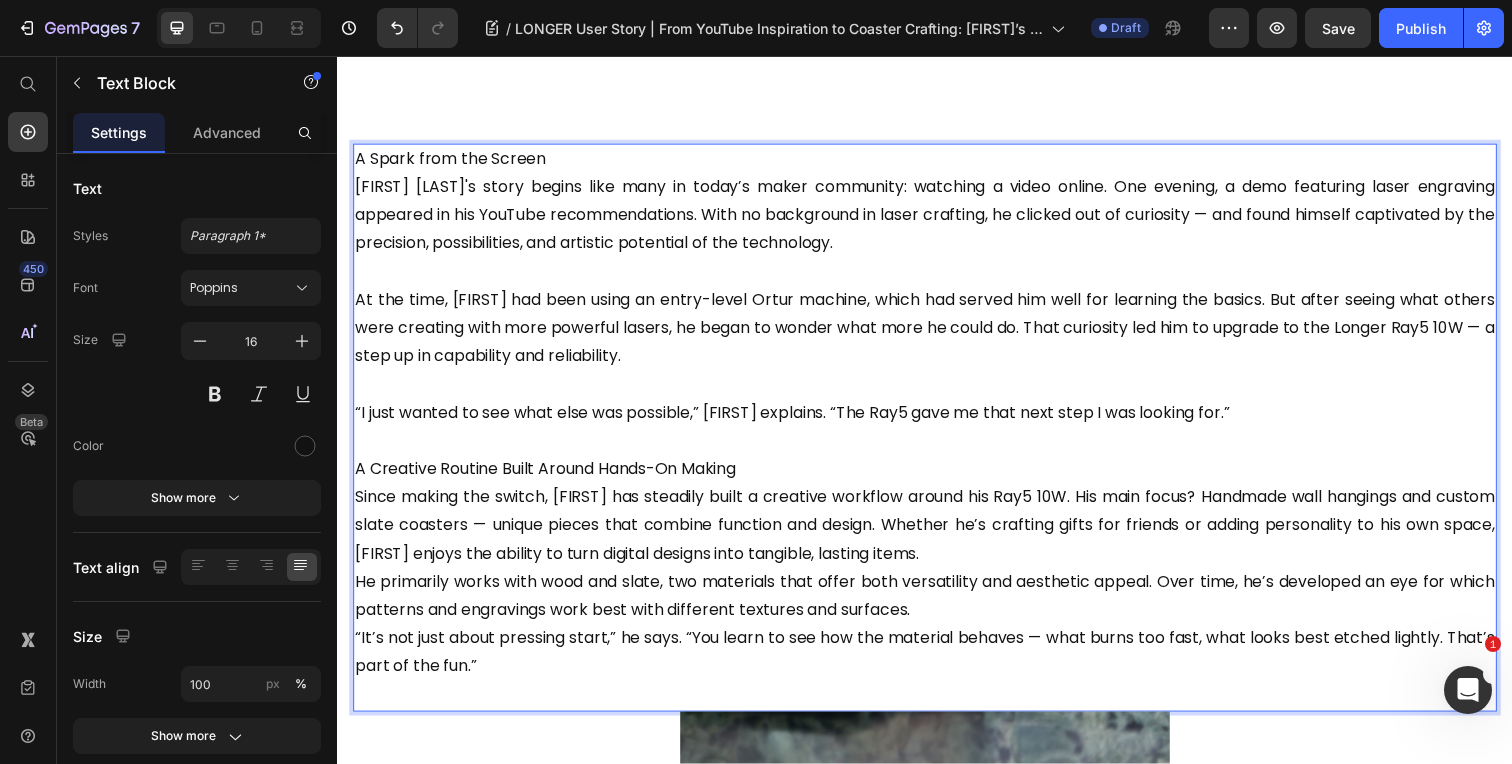 click on "A Creative Routine Built Around Hands-On Making Since making the switch, Patrick has steadily built a creative workflow around his Ray5 10W. His main focus? Handmade wall hangings and custom slate coasters — unique pieces that combine function and design. Whether he’s crafting gifts for friends or adding personality to his own space, Patrick enjoys the ability to turn digital designs into tangible, lasting items." at bounding box center (937, 521) 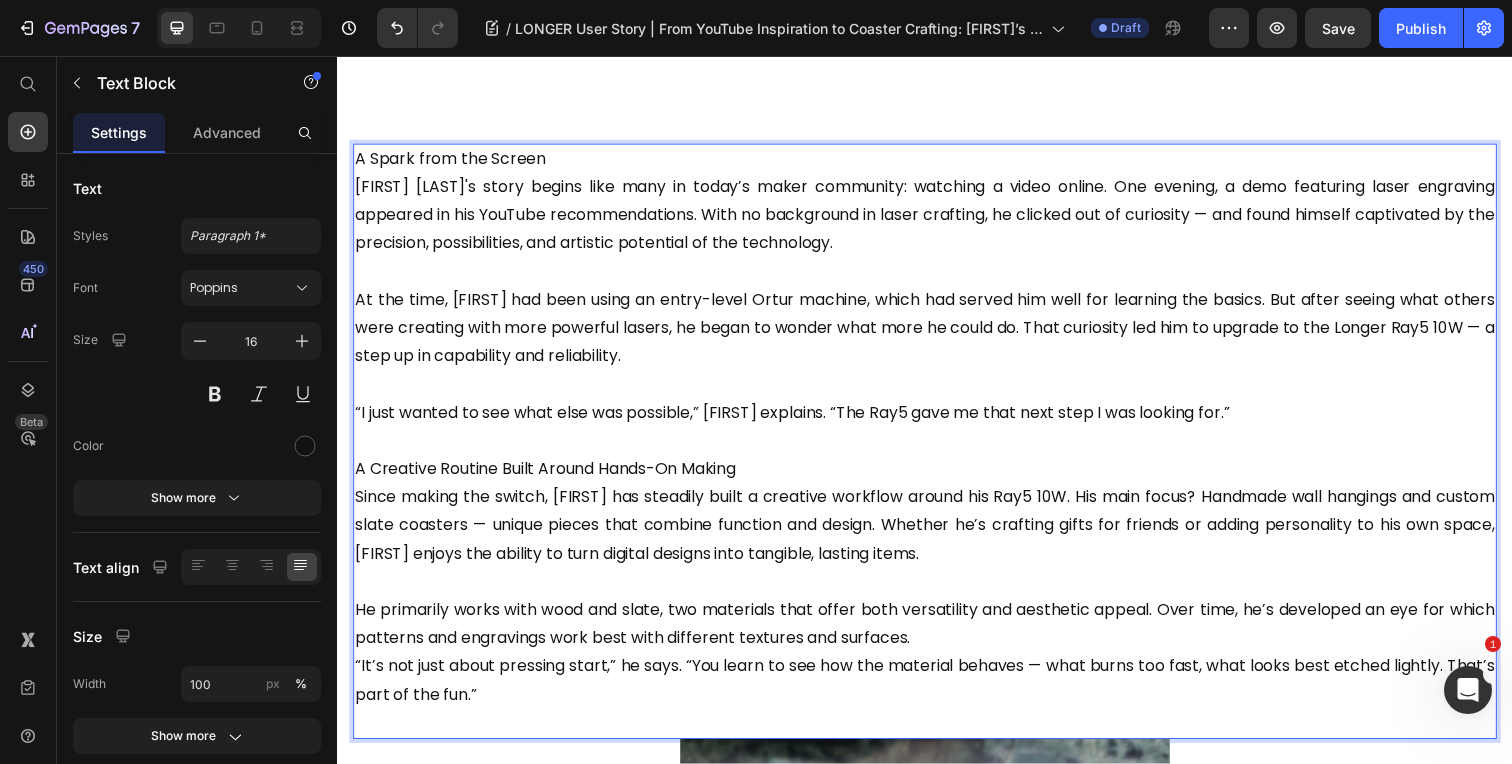 click on "He primarily works with wood and slate, two materials that offer both versatility and aesthetic appeal. Over time, he’s developed an eye for which patterns and engravings work best with different textures and surfaces." at bounding box center [937, 637] 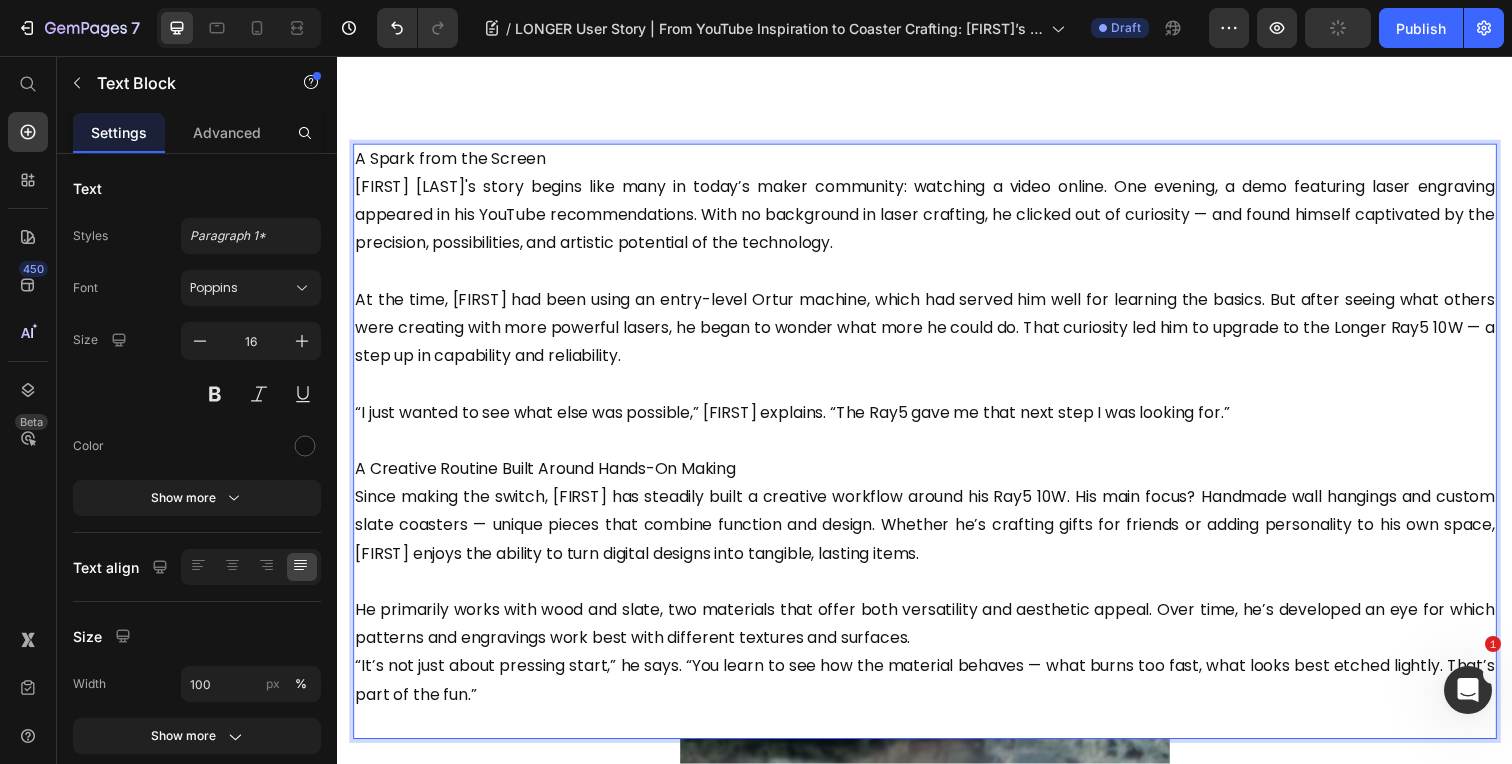 click on "He primarily works with wood and slate, two materials that offer both versatility and aesthetic appeal. Over time, he’s developed an eye for which patterns and engravings work best with different textures and surfaces." at bounding box center [937, 637] 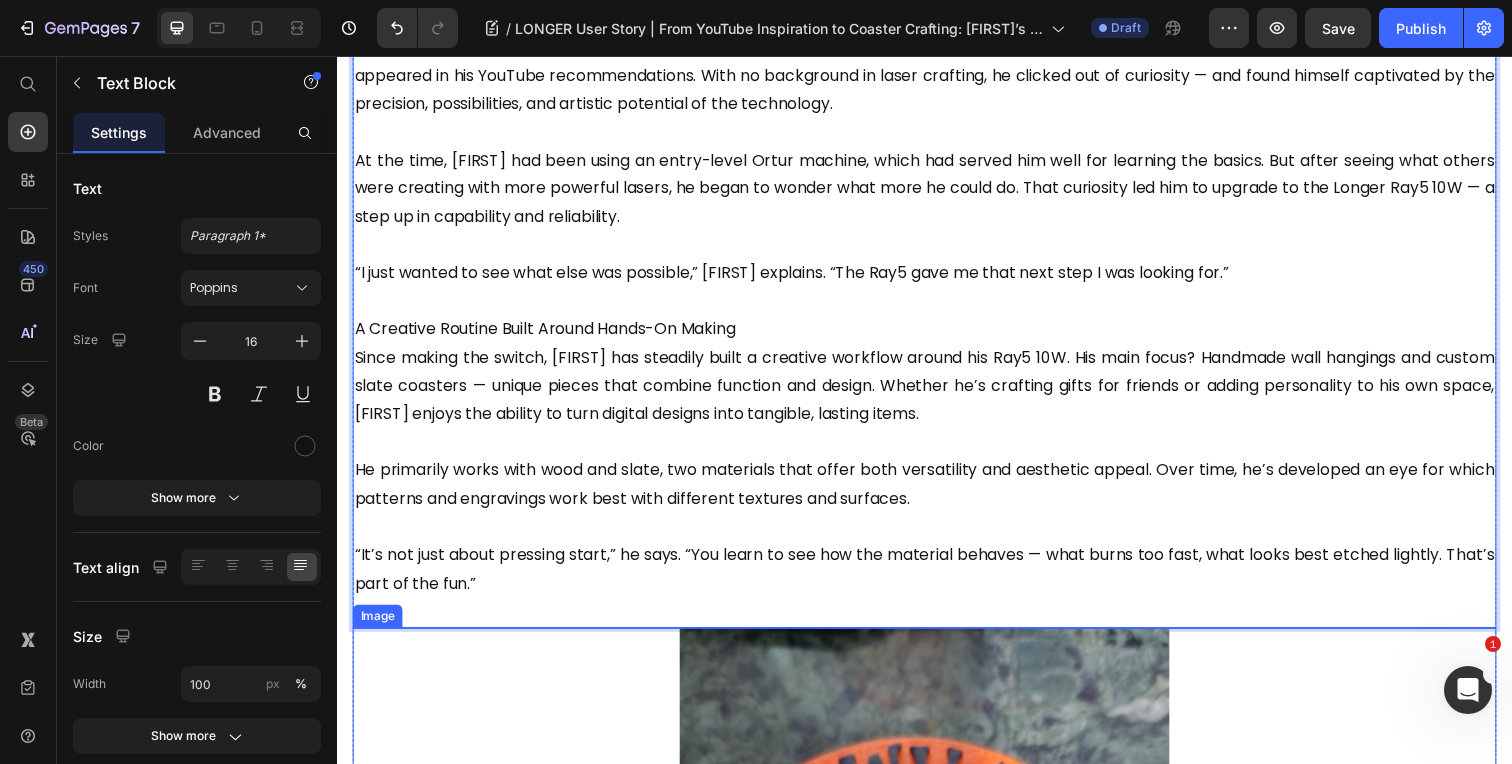scroll, scrollTop: 677, scrollLeft: 0, axis: vertical 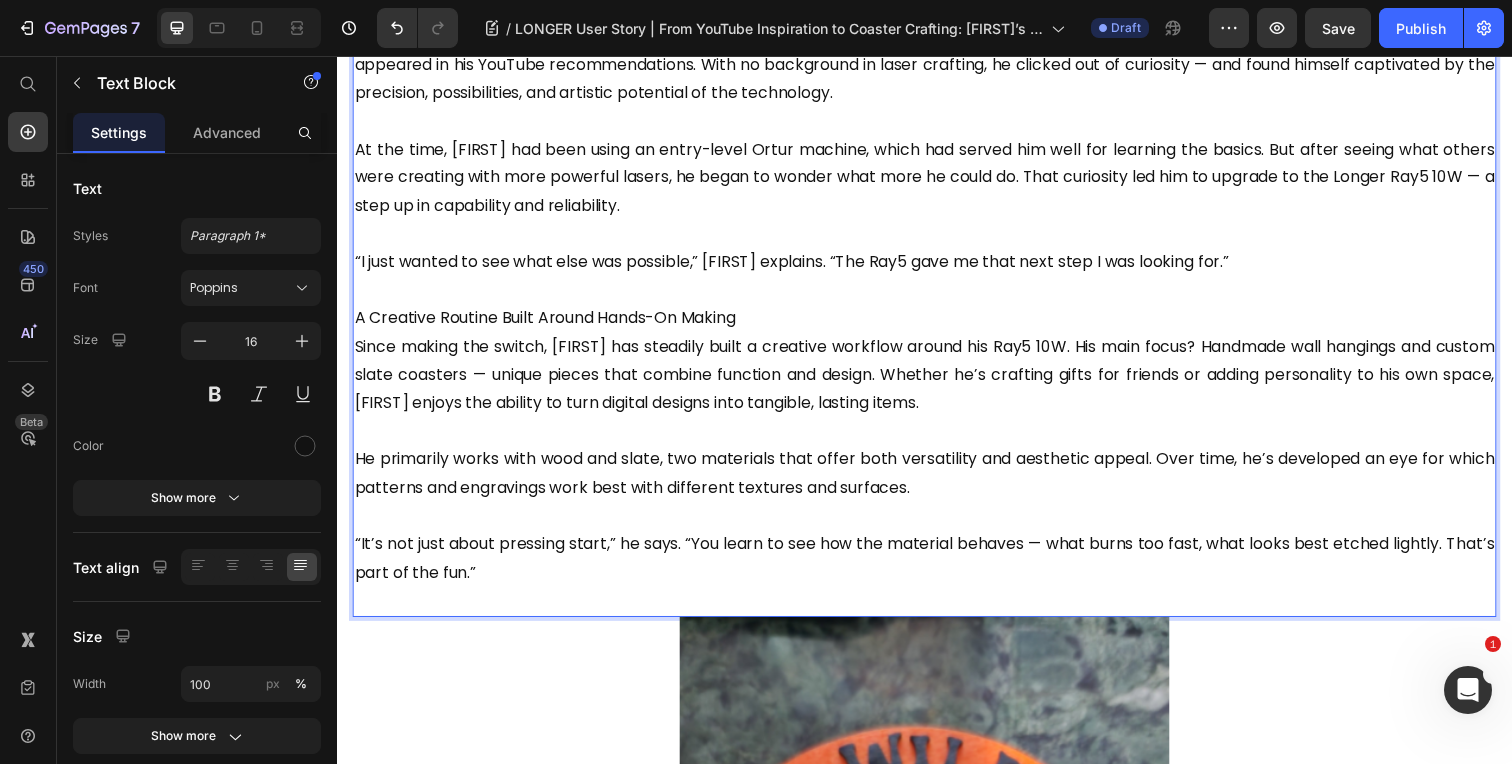 click on "“It’s not just about pressing start,” he says. “You learn to see how the material behaves — what burns too fast, what looks best etched lightly. That’s part of the fun.”" at bounding box center (937, 584) 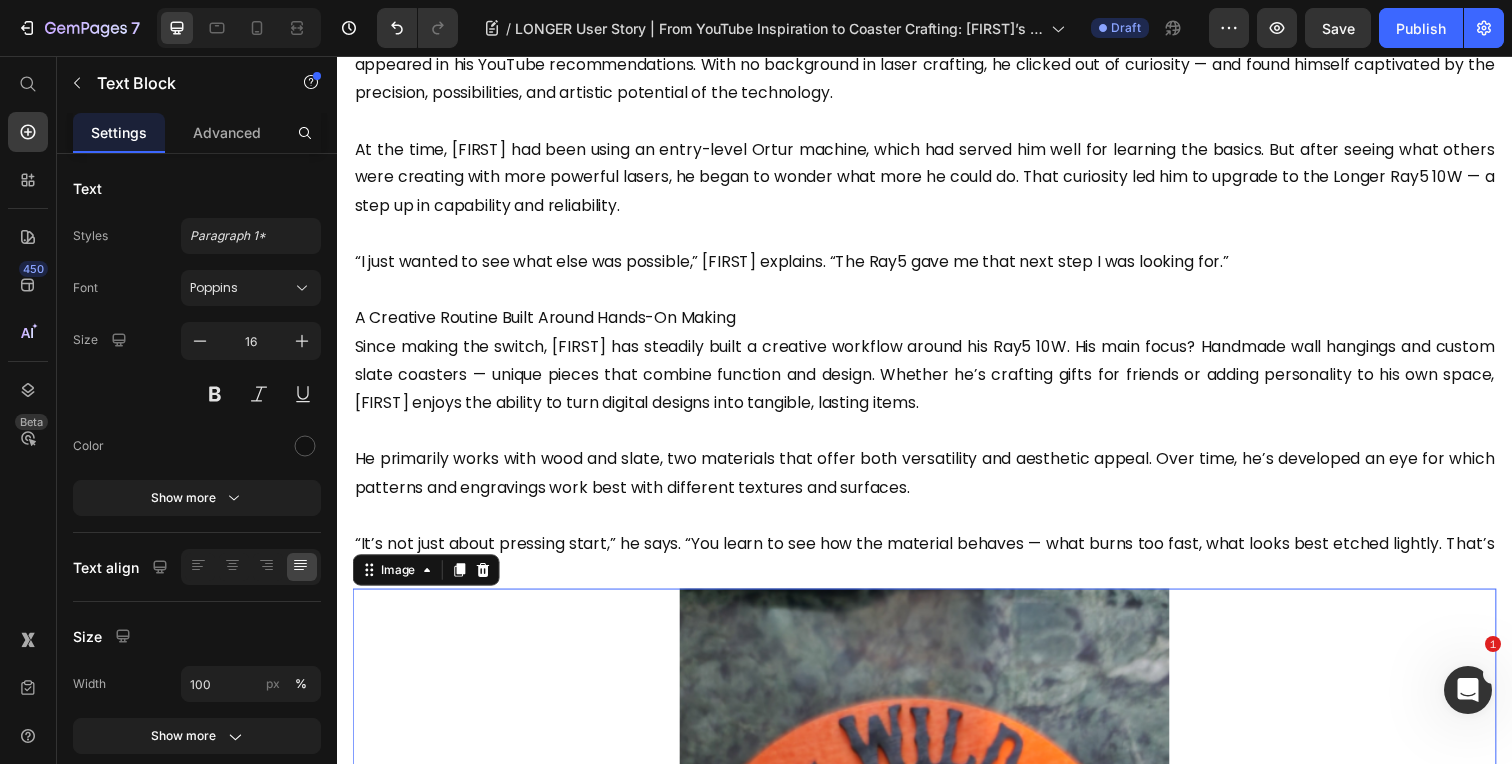 click at bounding box center (937, 932) 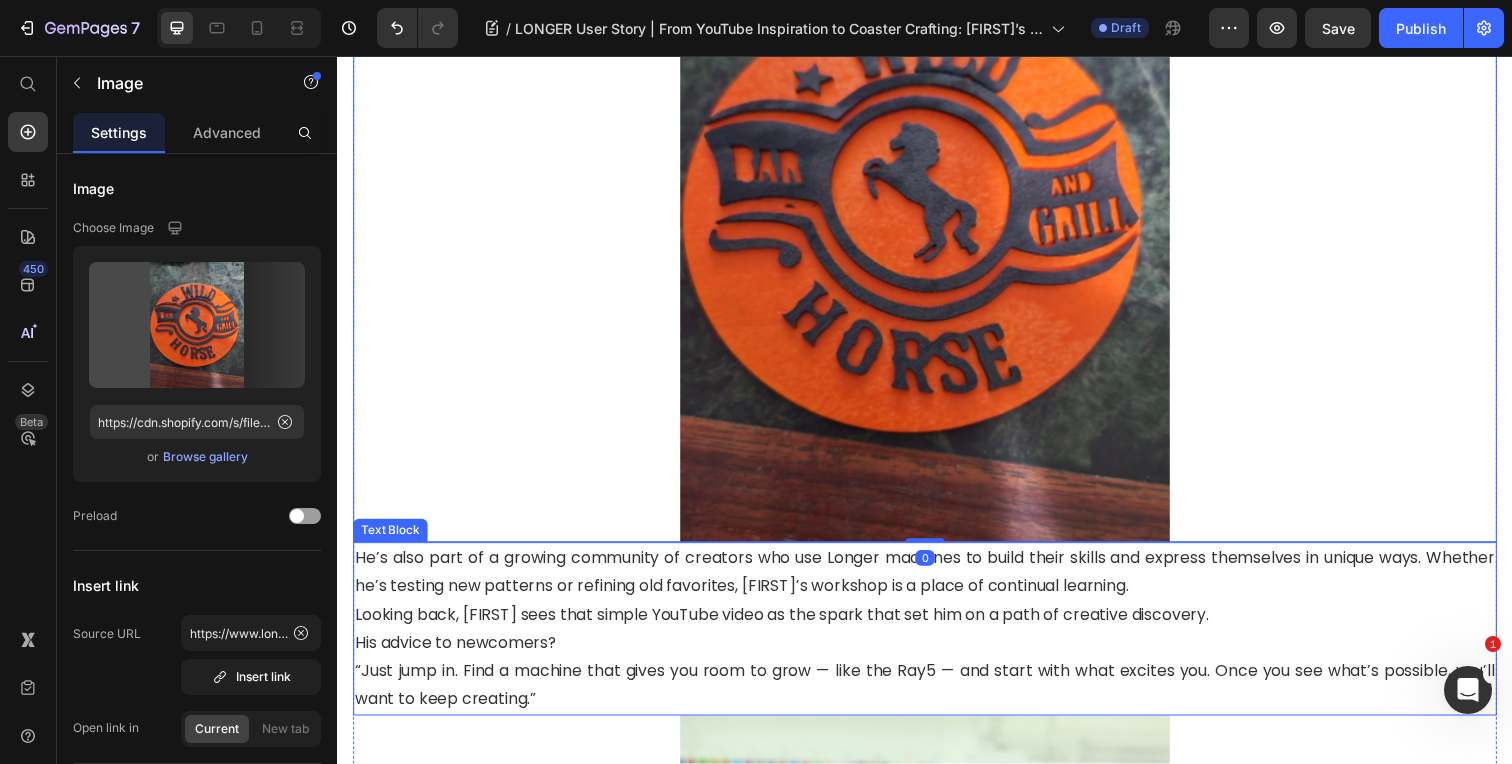 scroll, scrollTop: 1645, scrollLeft: 0, axis: vertical 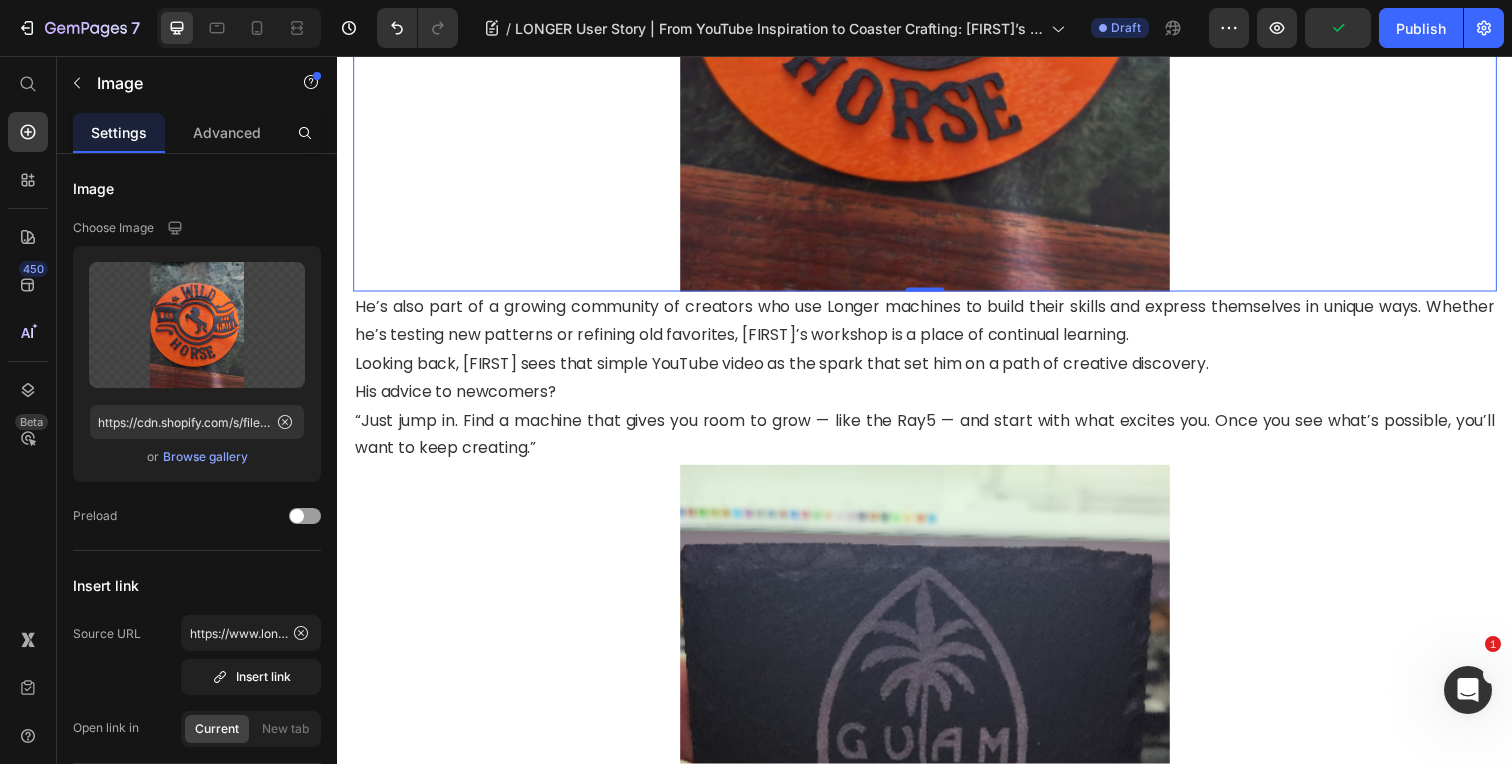 click on "His advice to newcomers?" at bounding box center [458, 399] 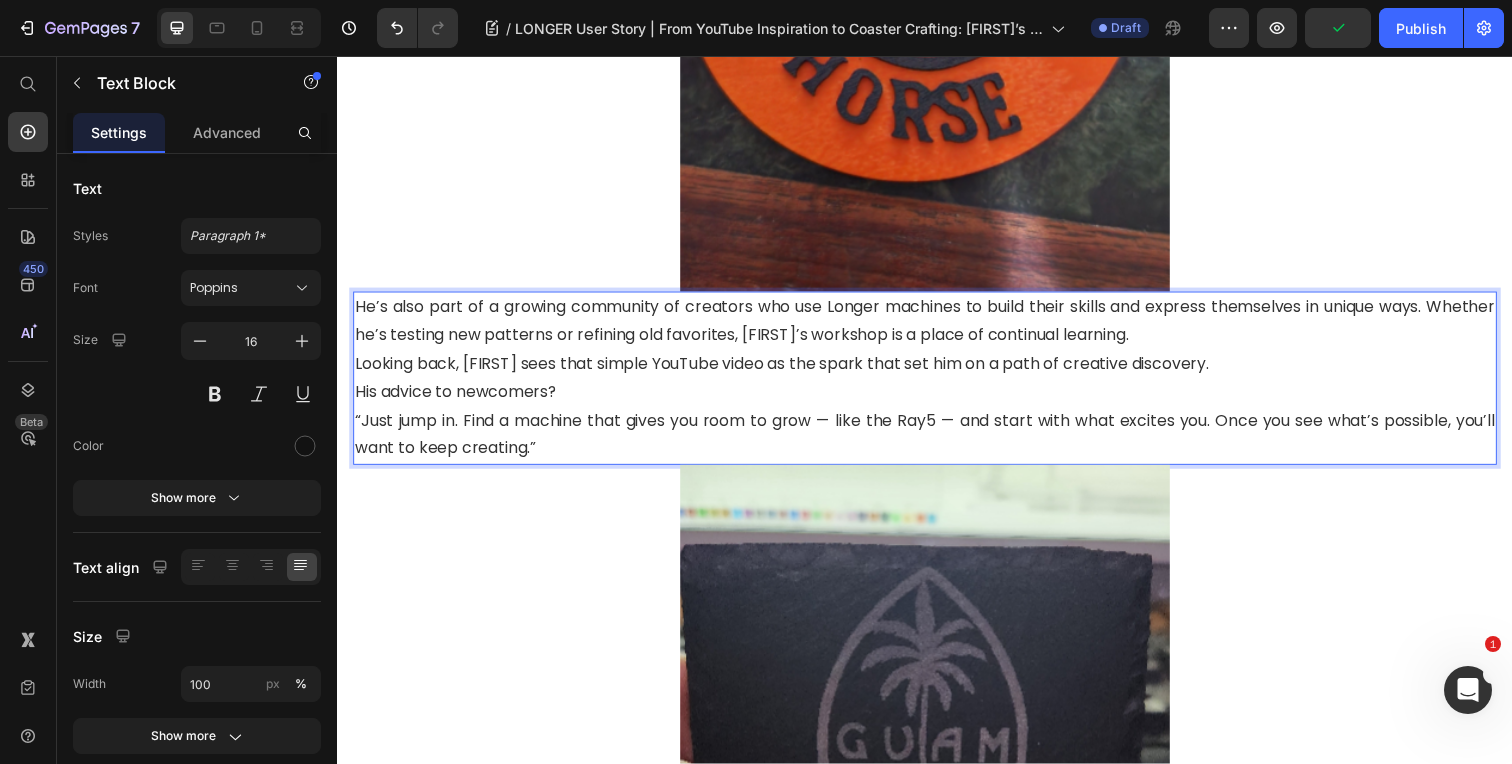 click on "He’s also part of a growing community of creators who use Longer machines to build their skills and express themselves in unique ways. Whether he’s testing new patterns or refining old favorites, Patrick’s workshop is a place of continual learning. Looking back, Patrick sees that simple YouTube video as the spark that set him on a path of creative discovery. His advice to newcomers? “Just jump in. Find a machine that gives you room to grow — like the Ray5 — and start with what excites you. Once you see what’s possible, you’ll want to keep creating.”" at bounding box center [937, 385] 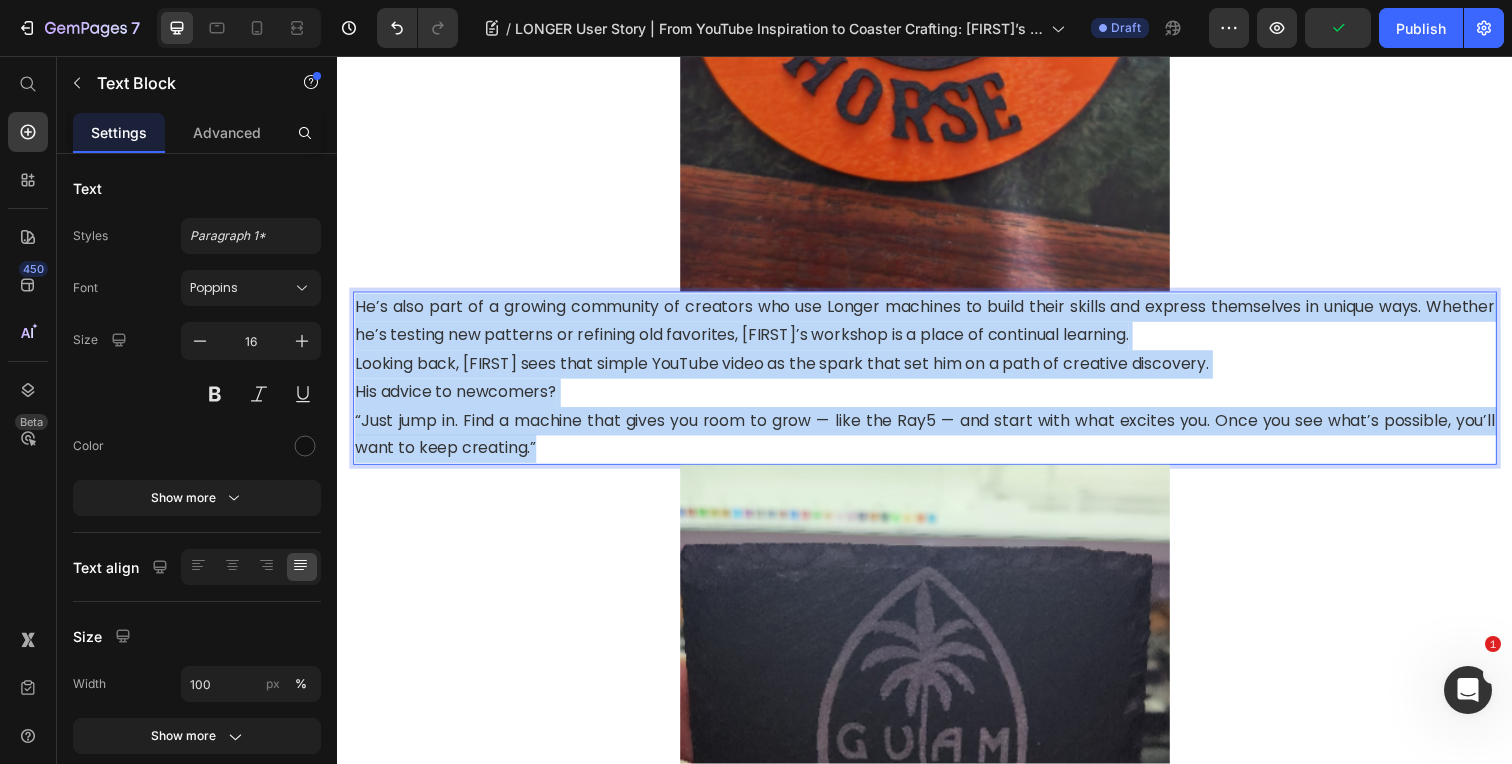 drag, startPoint x: 574, startPoint y: 457, endPoint x: 312, endPoint y: 297, distance: 306.99185 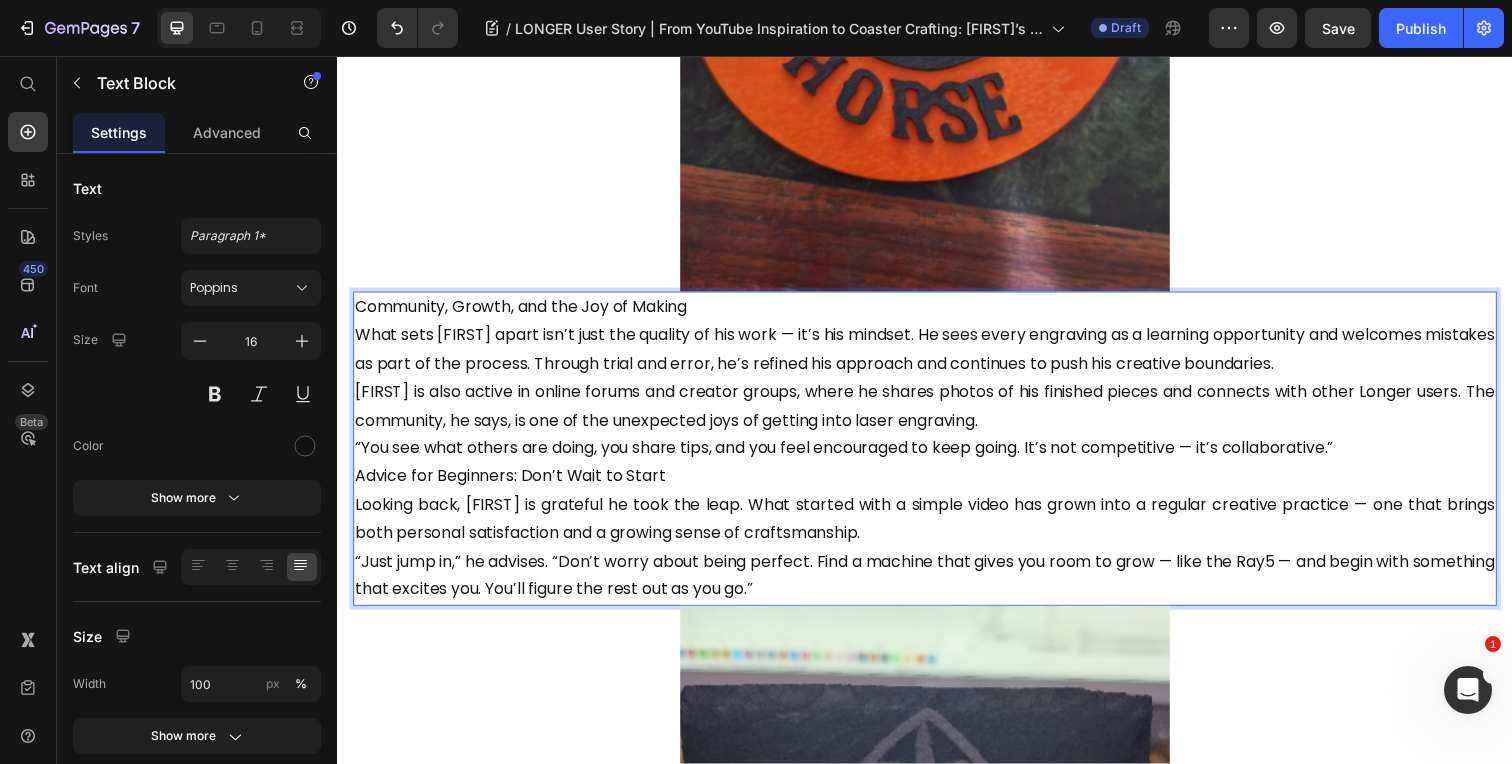 click on "Community, Growth, and the Joy of Making What sets Patrick apart isn’t just the quality of his work — it’s his mindset. He sees every engraving as a learning opportunity and welcomes mistakes as part of the process. Through trial and error, he’s refined his approach and continues to push his creative boundaries." at bounding box center (937, 342) 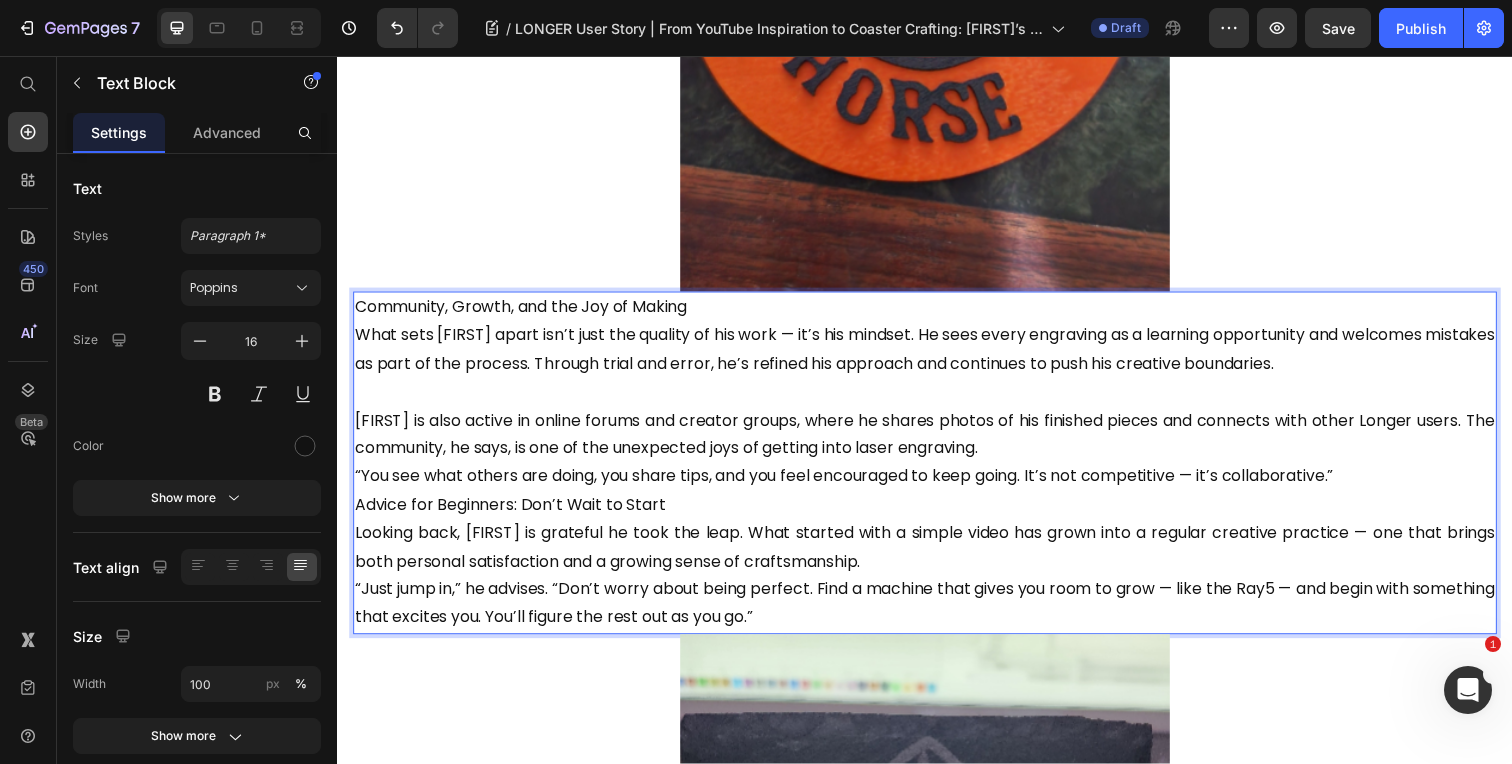 click on "Patrick is also active in online forums and creator groups, where he shares photos of his finished pieces and connects with other Longer users. The community, he says, is one of the unexpected joys of getting into laser engraving." at bounding box center [937, 444] 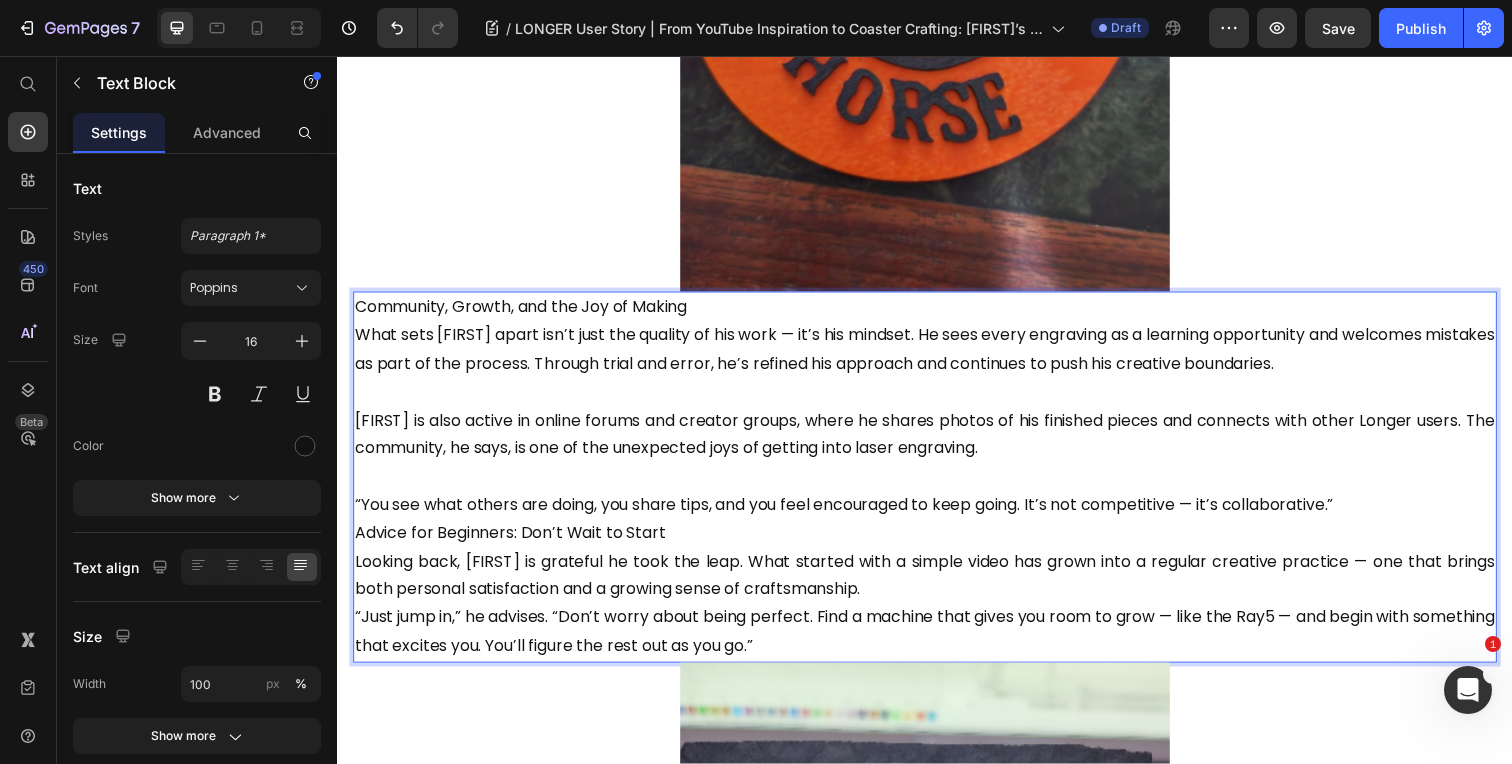 click on "Advice for Beginners: Don’t Wait to Start Looking back, Patrick is grateful he took the leap. What started with a simple video has grown into a regular creative practice — one that brings both personal satisfaction and a growing sense of craftsmanship." at bounding box center (937, 573) 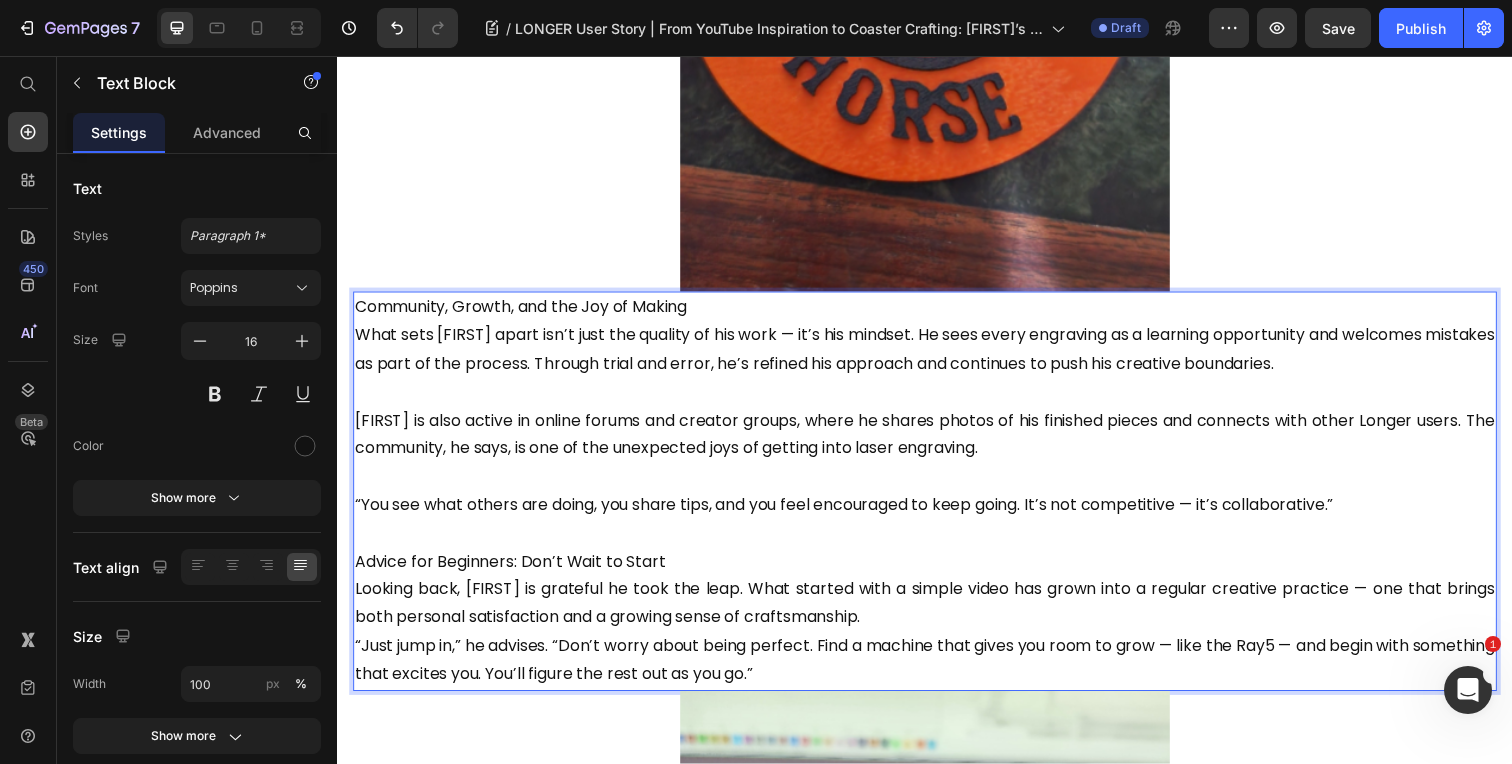 click on "Advice for Beginners: Don’t Wait to Start Looking back, Patrick is grateful he took the leap. What started with a simple video has grown into a regular creative practice — one that brings both personal satisfaction and a growing sense of craftsmanship." at bounding box center (937, 602) 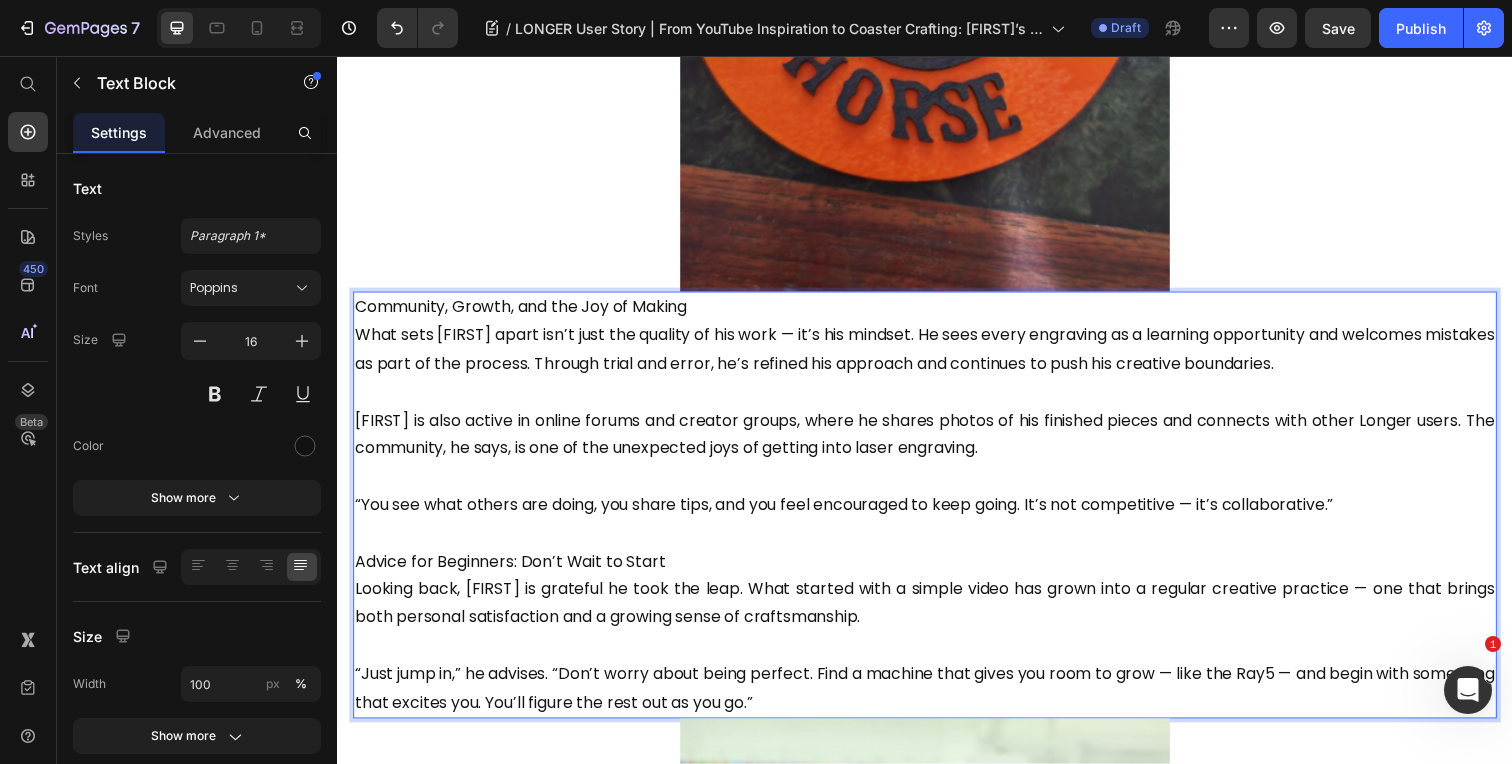 click on "“Just jump in,” he advises. “Don’t worry about being perfect. Find a machine that gives you room to grow — like the Ray5 — and begin with something that excites you. You’ll figure the rest out as you go.”" at bounding box center [937, 703] 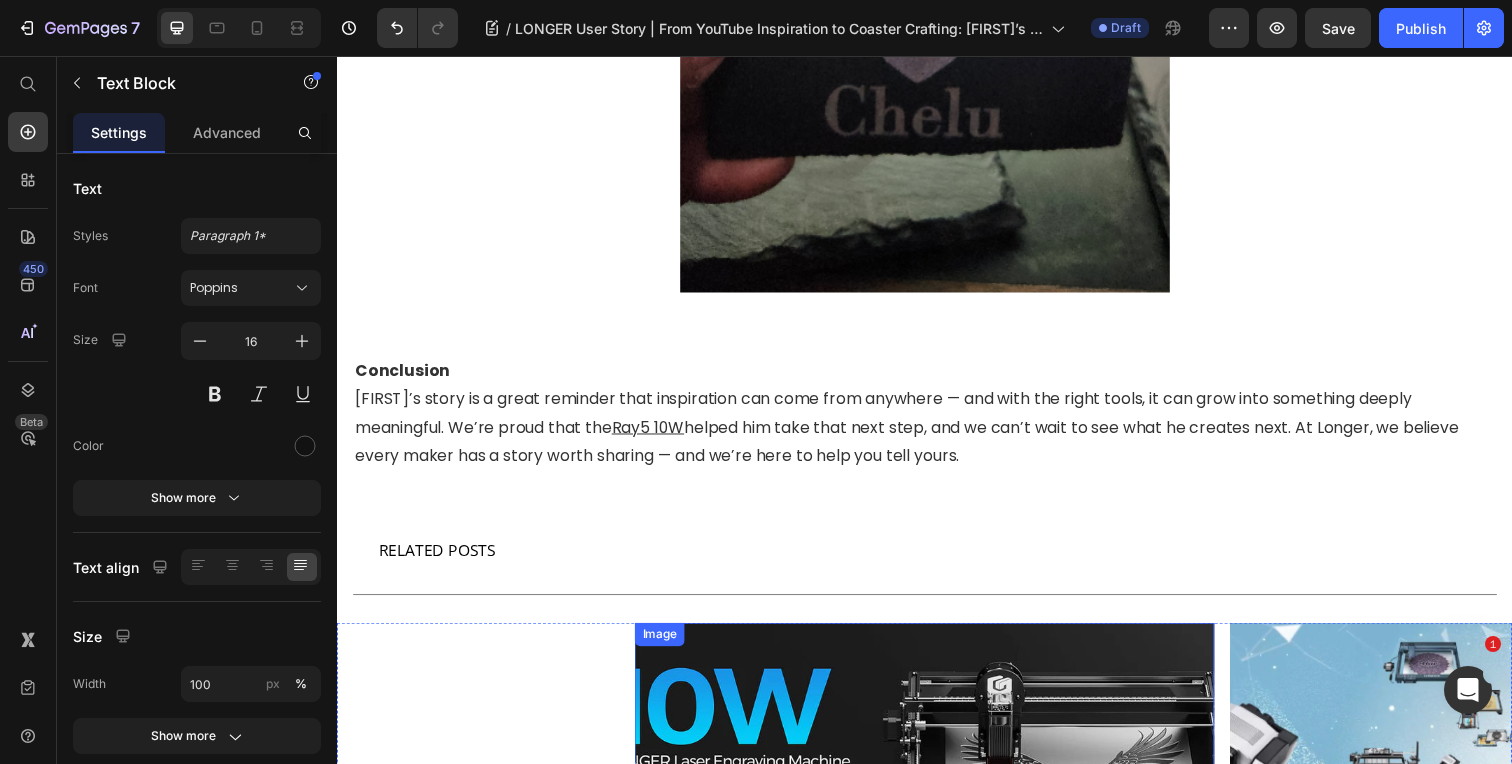 scroll, scrollTop: 2732, scrollLeft: 0, axis: vertical 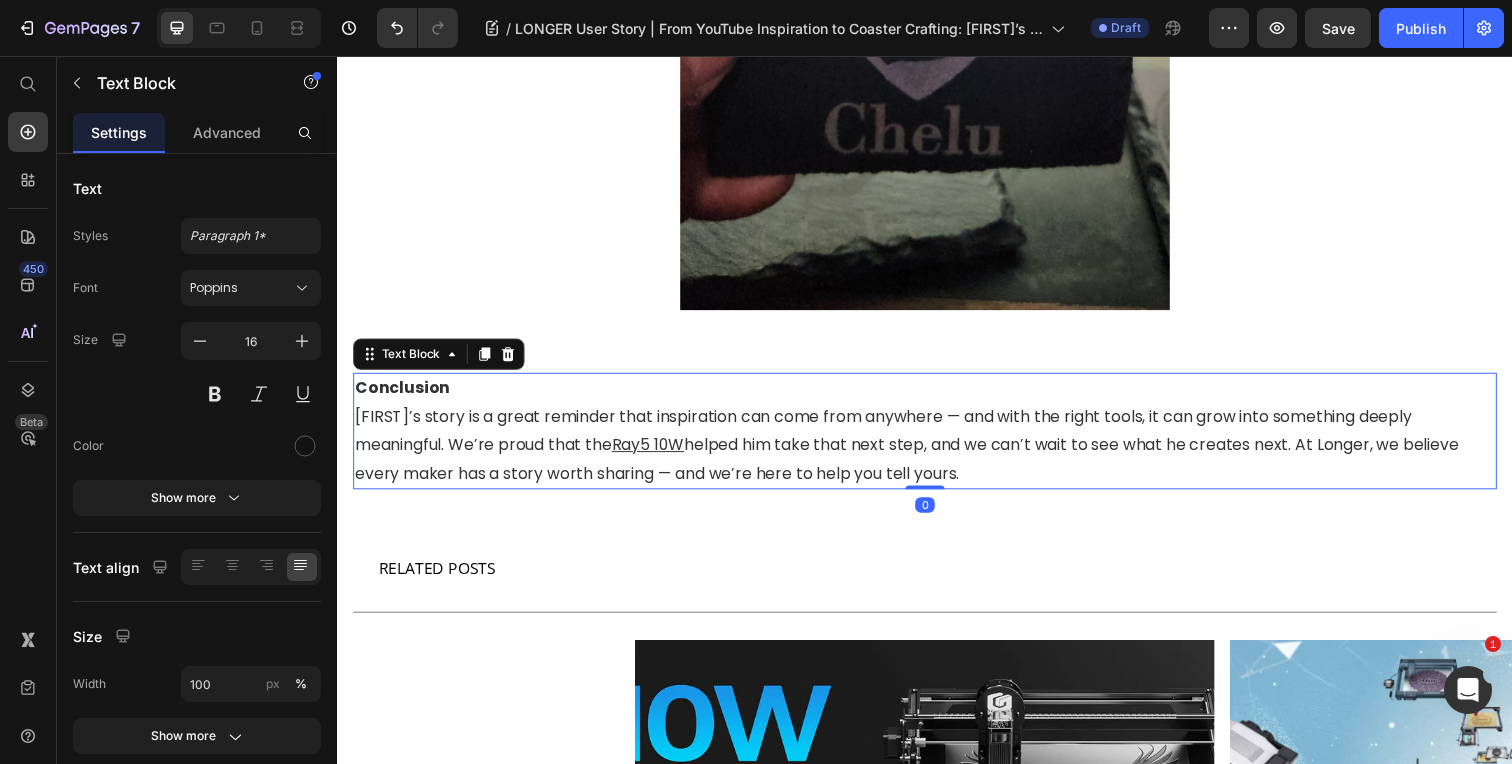 click on "helped him take that next step, and we can’t wait to see what he creates next. At Longer, we believe every maker has a story worth sharing — and we’re here to help you tell yours." at bounding box center (918, 468) 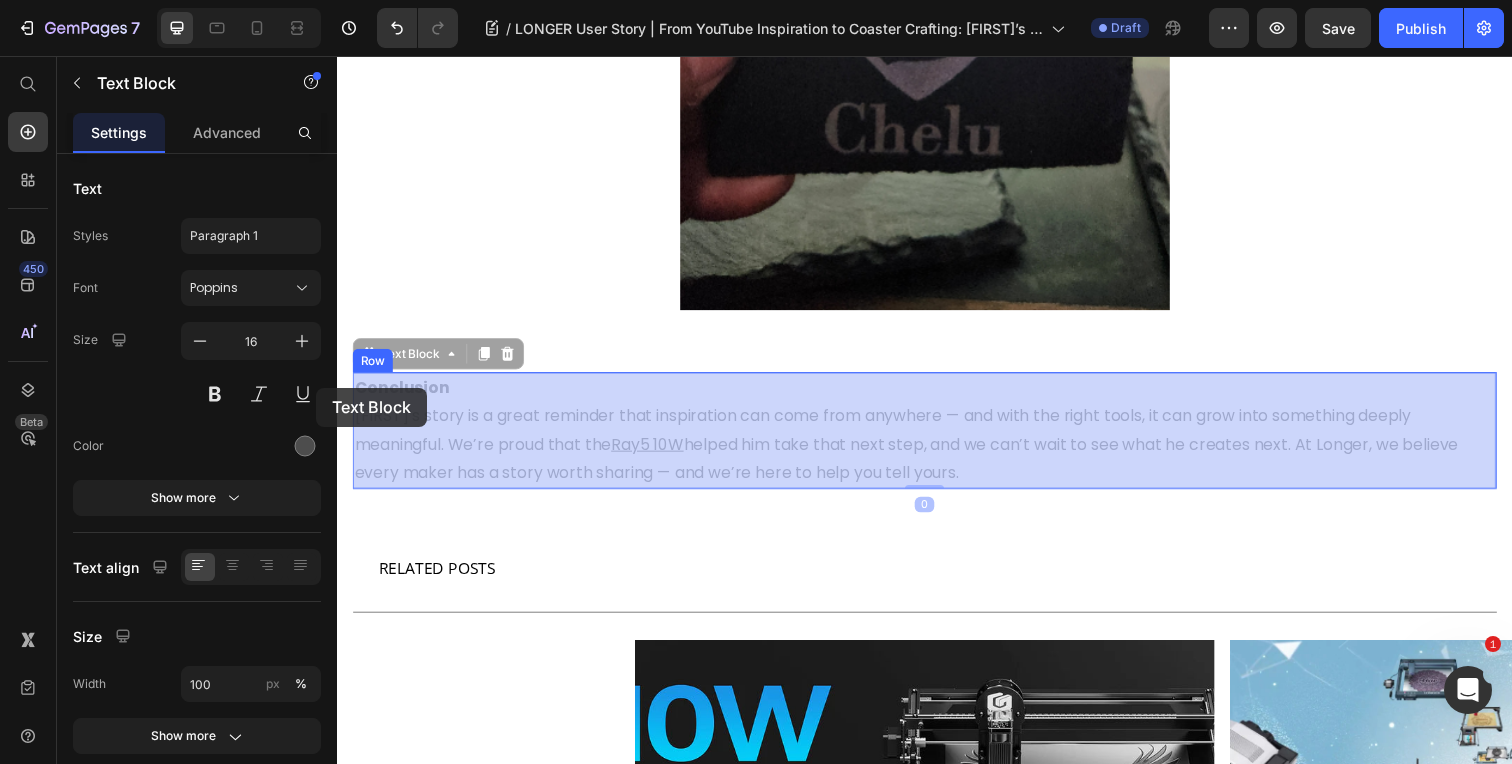 drag, startPoint x: 988, startPoint y: 478, endPoint x: 314, endPoint y: 391, distance: 679.5918 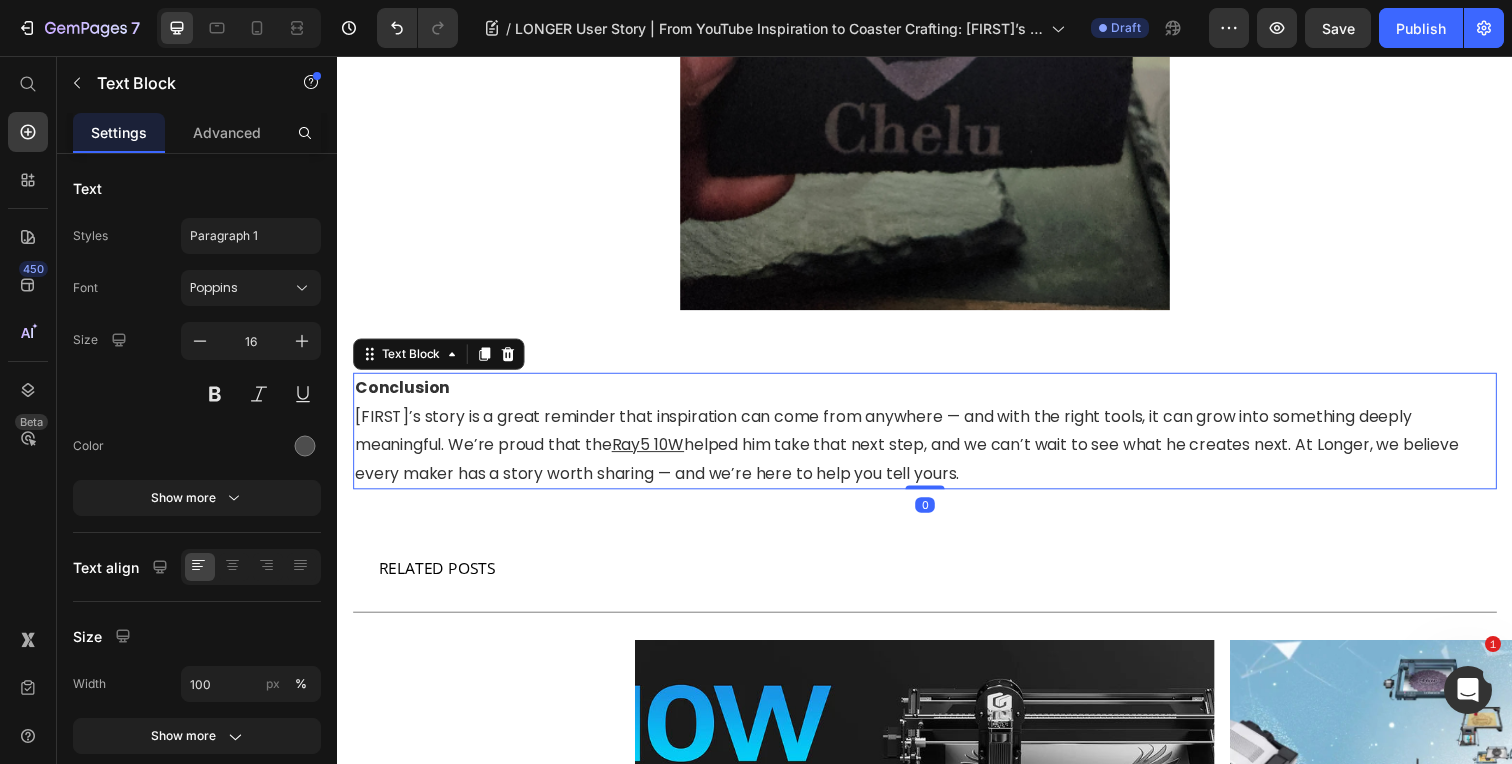 drag, startPoint x: 1063, startPoint y: 431, endPoint x: 1044, endPoint y: 469, distance: 42.48529 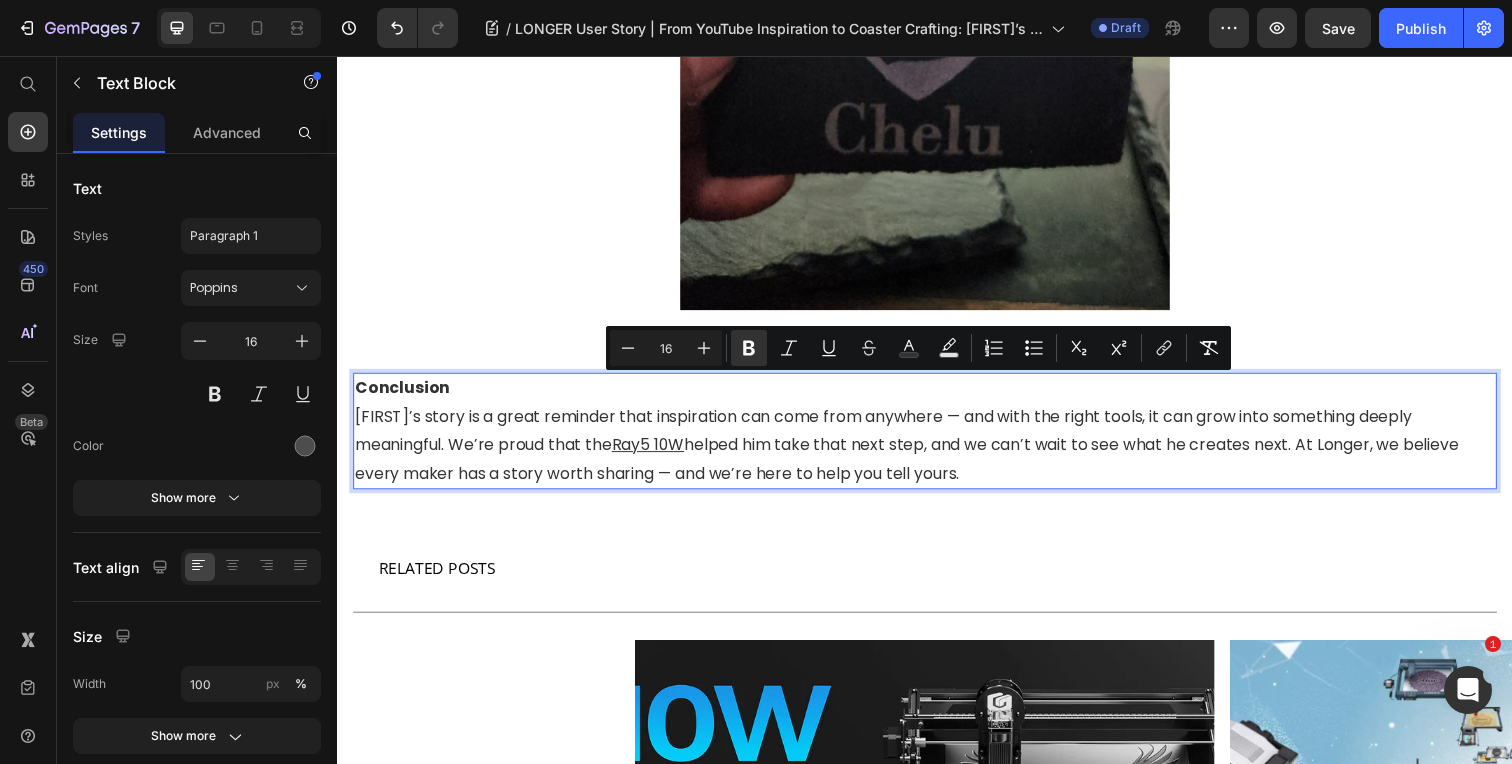 drag, startPoint x: 1035, startPoint y: 481, endPoint x: 354, endPoint y: 384, distance: 687.87354 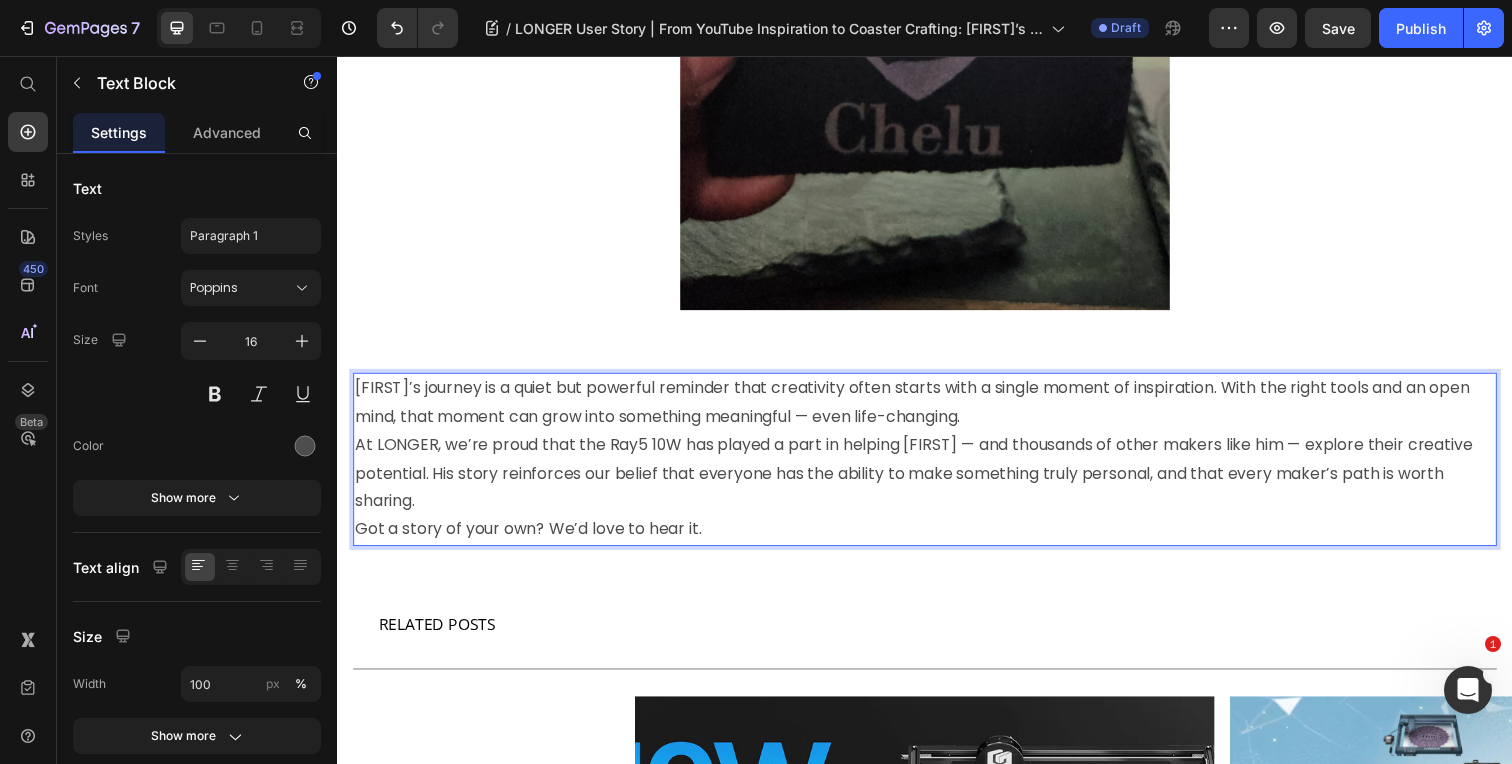 click on "At LONGER, we’re proud that the Ray5 10W has played a part in helping Patrick — and thousands of other makers like him — explore their creative potential. His story reinforces our belief that everyone has the ability to make something truly personal, and that every maker’s path is worth sharing." at bounding box center (937, 483) 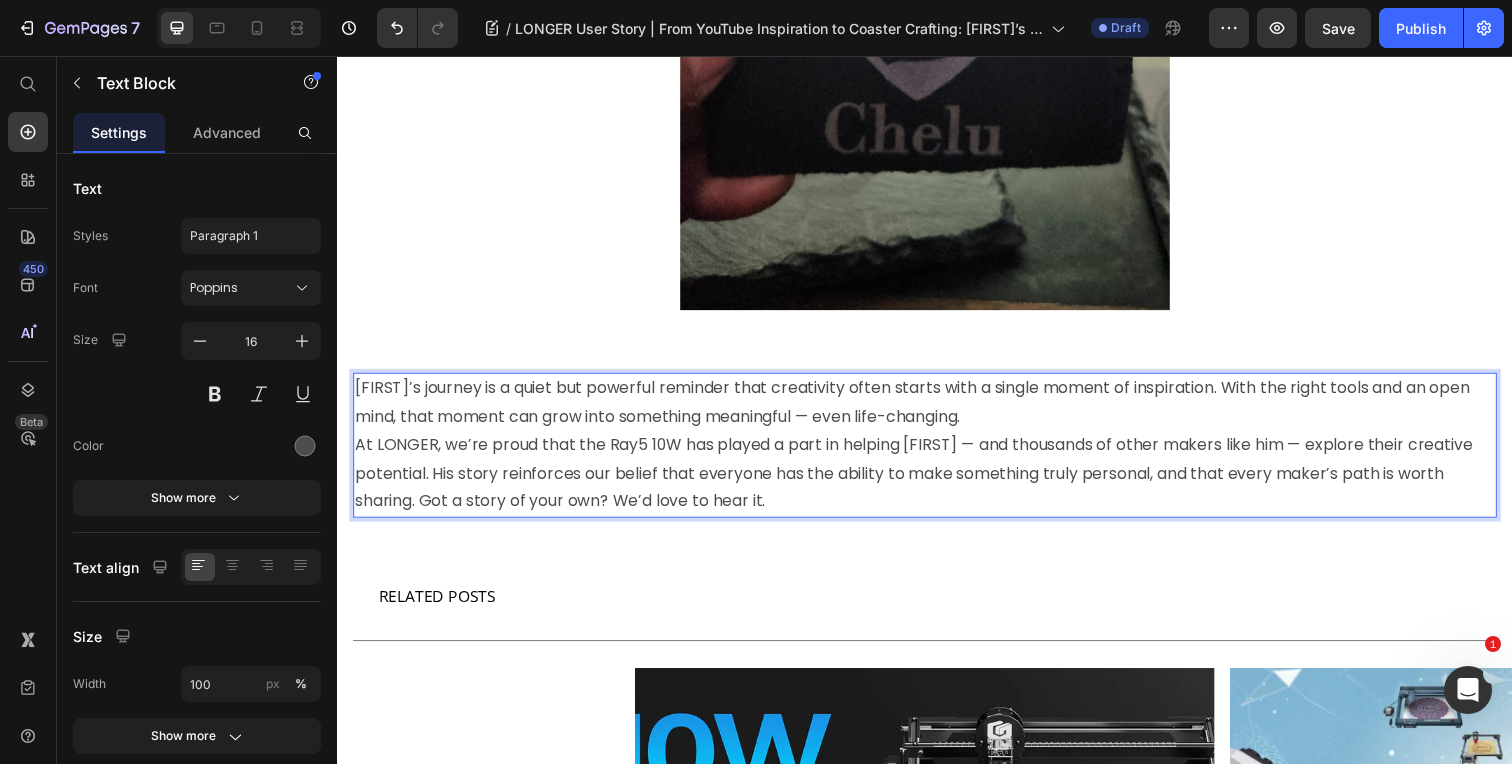click on "Patrick’s journey is a quiet but powerful reminder that creativity often starts with a single moment of inspiration. With the right tools and an open mind, that moment can grow into something meaningful — even life-changing." at bounding box center [937, 411] 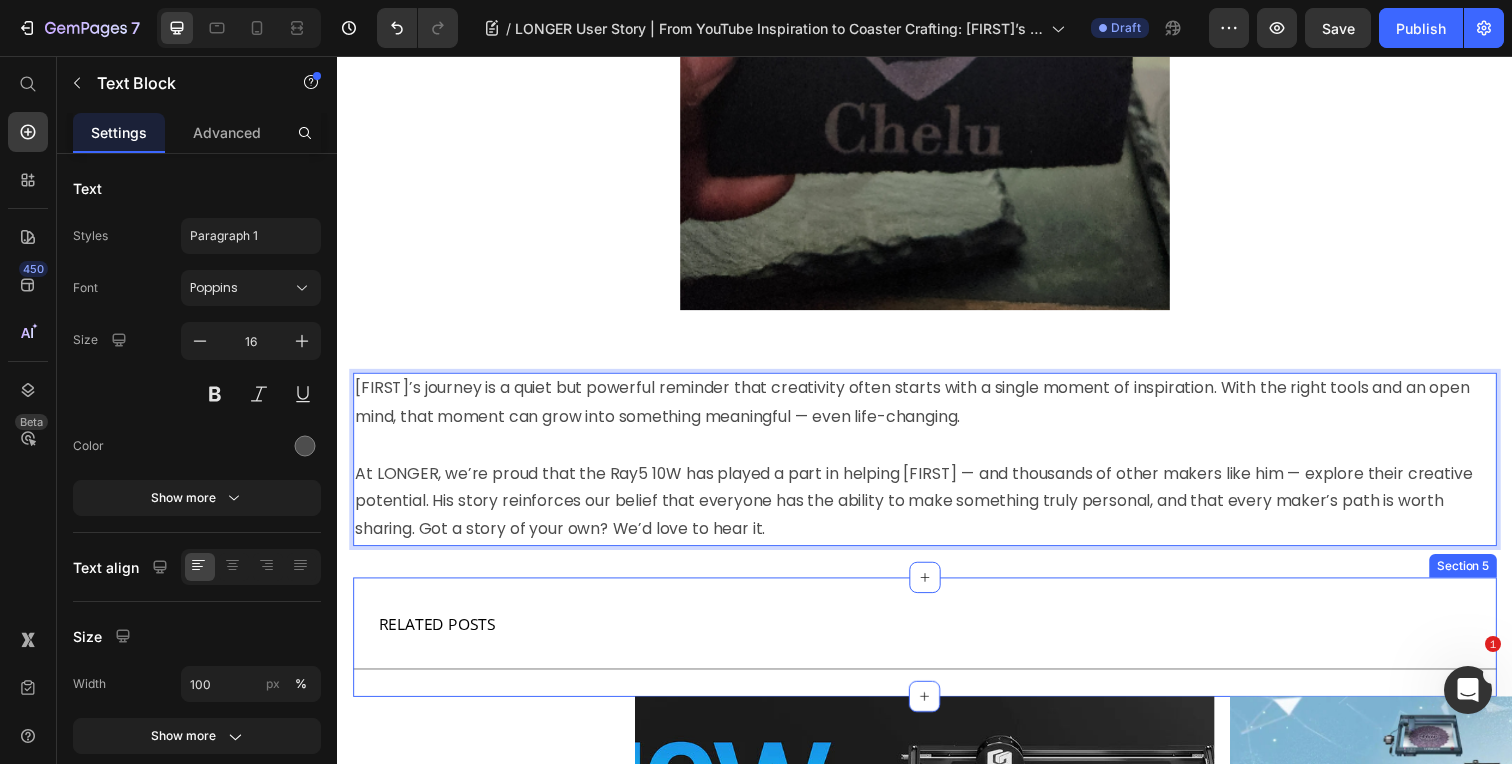 click on "RELATED POSTS Text Block                Title Line Section 5" at bounding box center [937, 650] 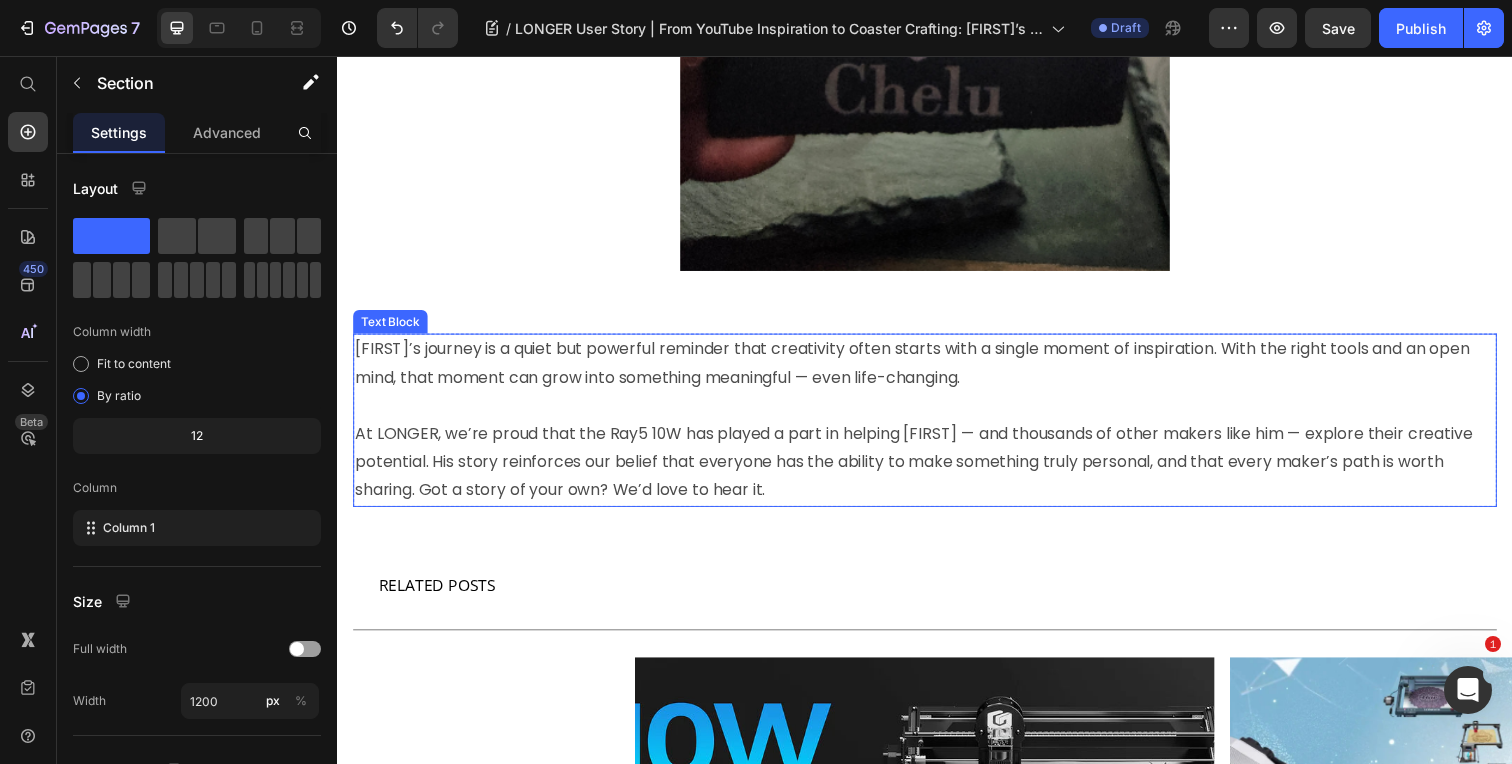 scroll, scrollTop: 2774, scrollLeft: 0, axis: vertical 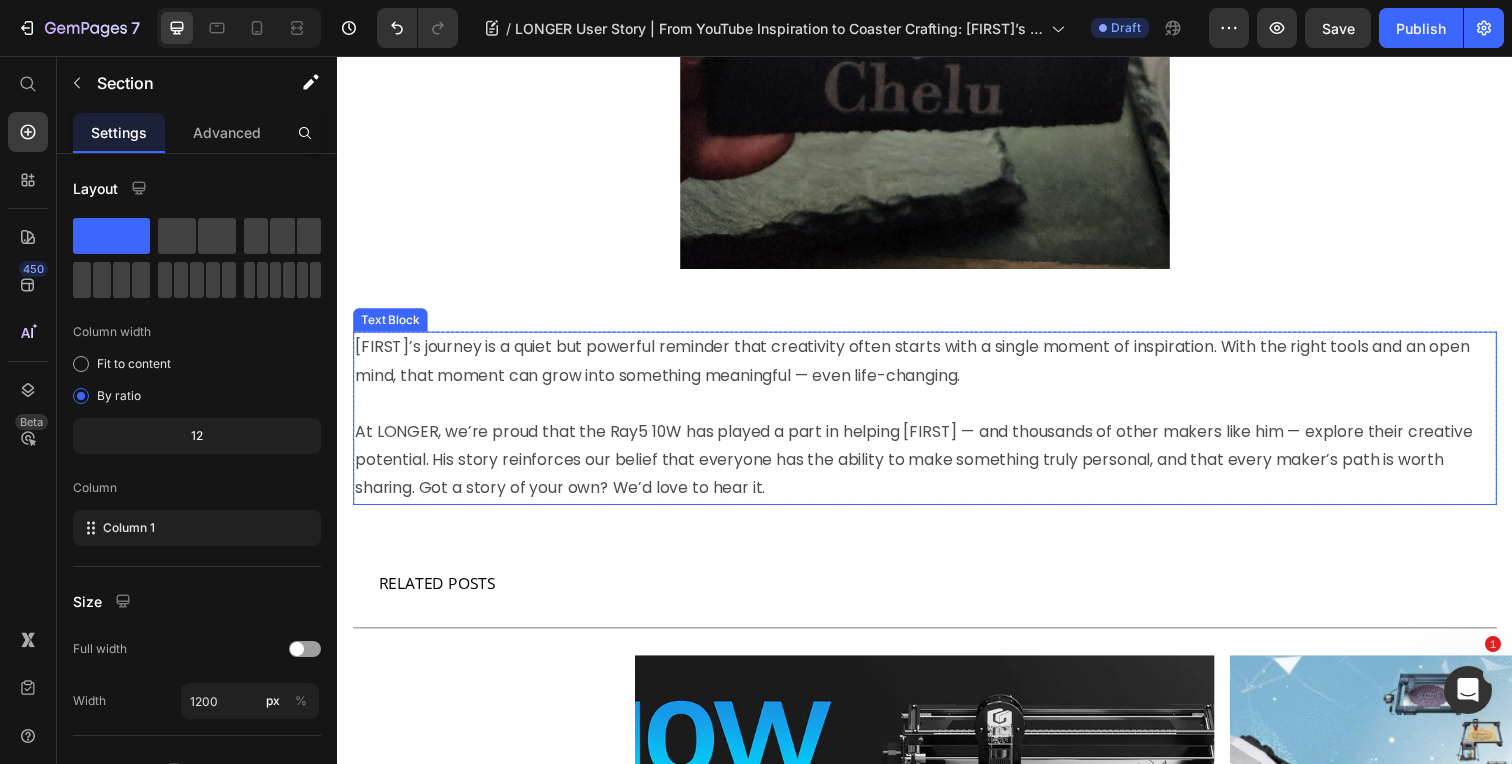 click on "At LONGER, we’re proud that the Ray5 10W has played a part in helping Patrick — and thousands of other makers like him — explore their creative potential. His story reinforces our belief that everyone has the ability to make something truly personal, and that every maker’s path is worth sharing. Got a story of your own? We’d love to hear it." at bounding box center [937, 470] 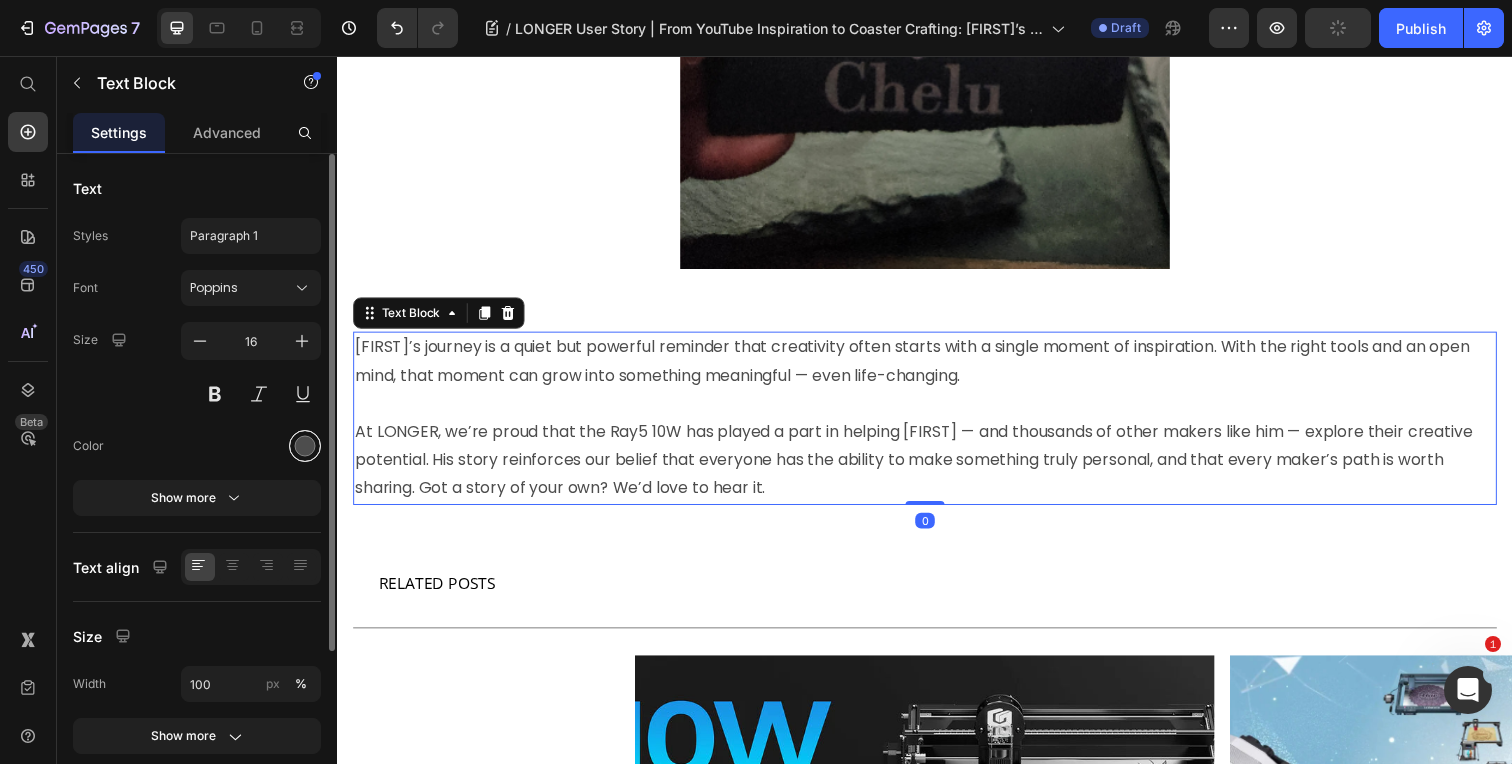 click at bounding box center (305, 446) 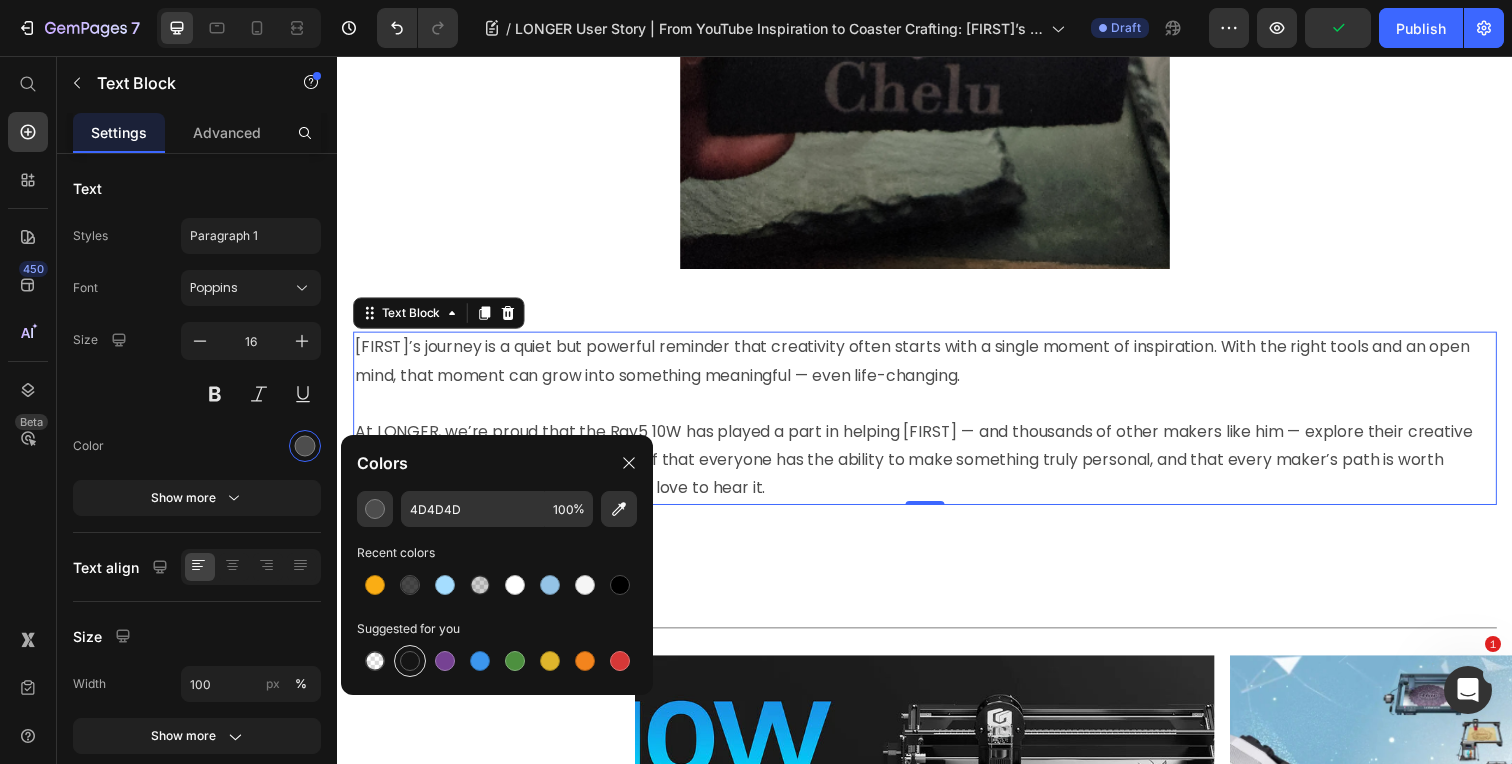 click at bounding box center (410, 661) 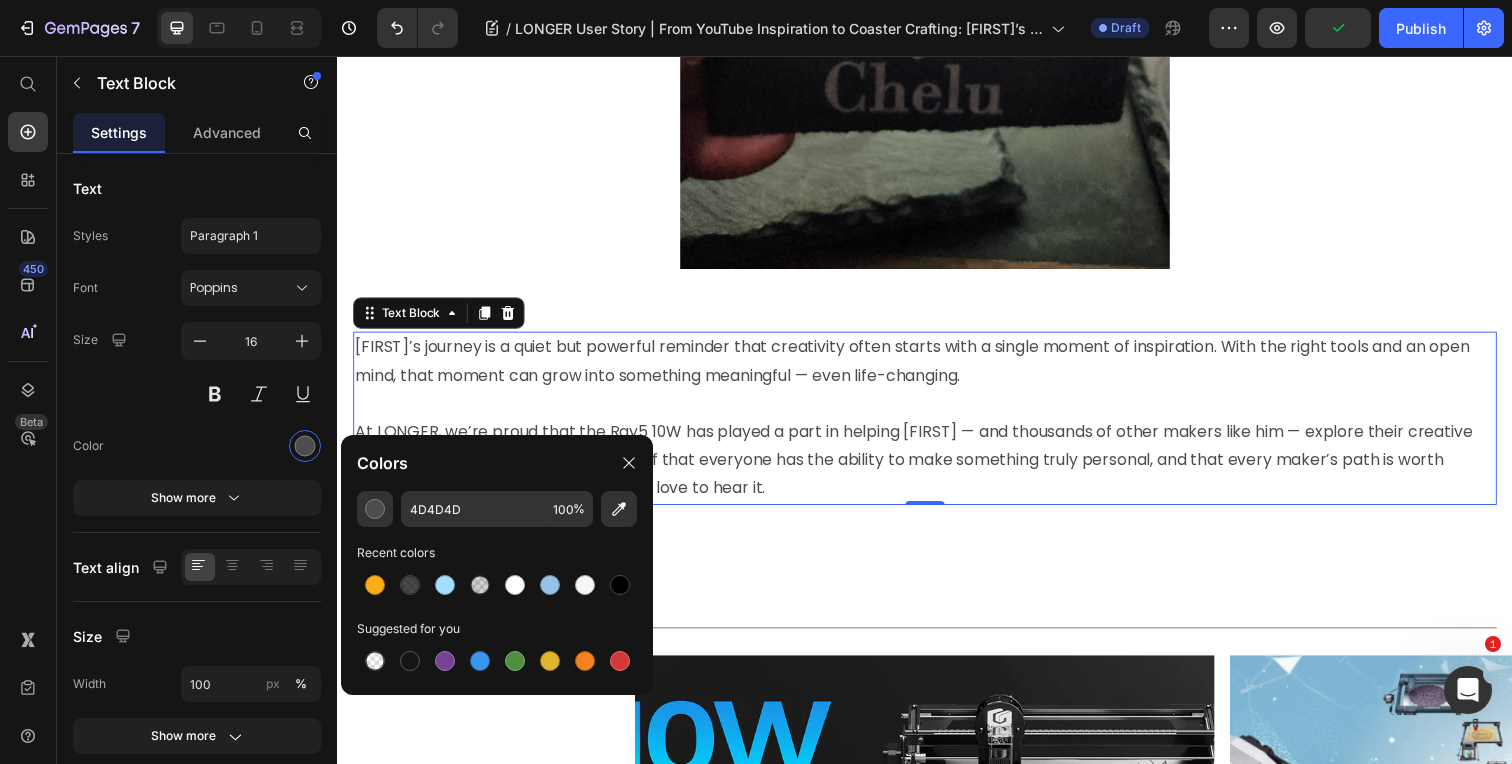 type on "151515" 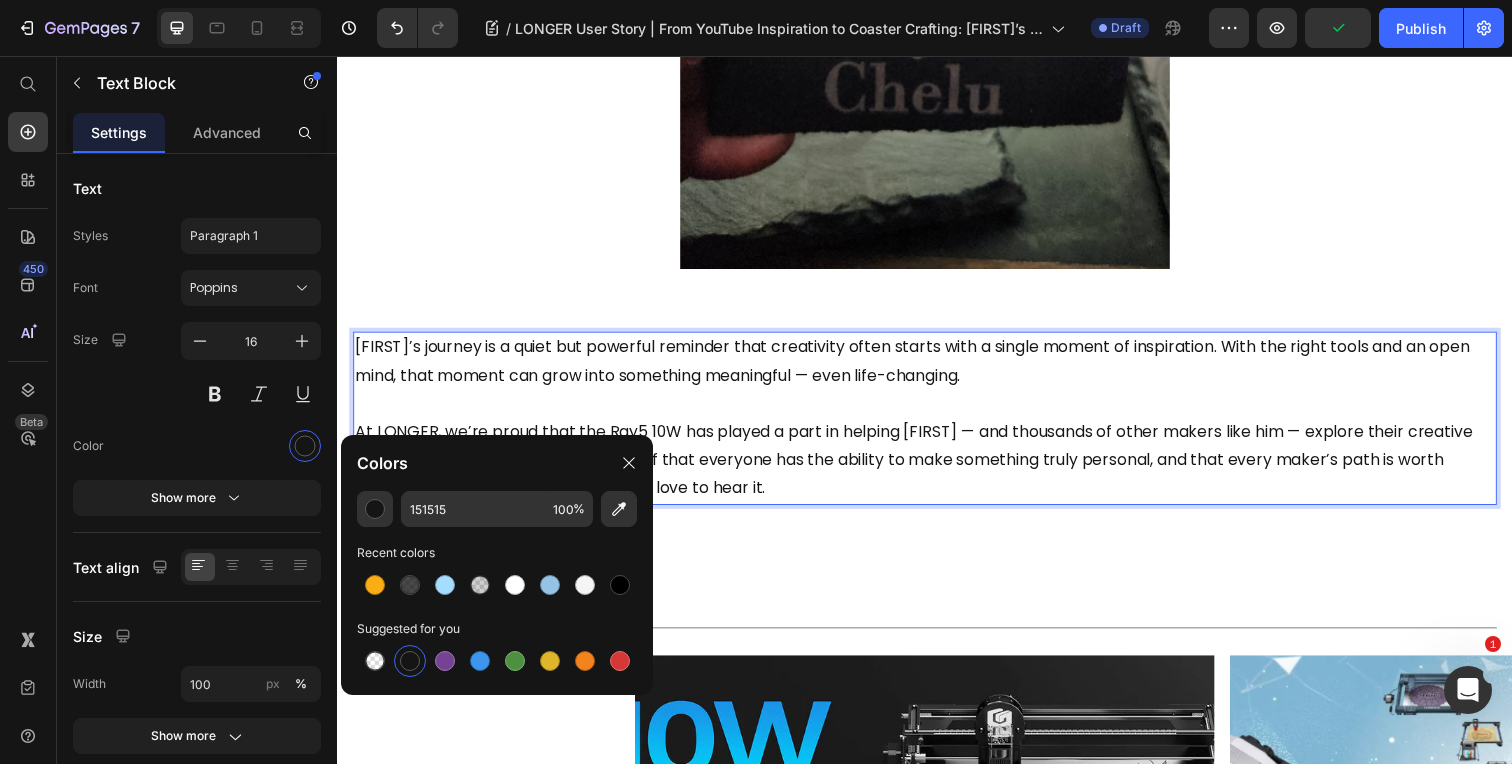 click on "At LONGER, we’re proud that the Ray5 10W has played a part in helping Patrick — and thousands of other makers like him — explore their creative potential. His story reinforces our belief that everyone has the ability to make something truly personal, and that every maker’s path is worth sharing. Got a story of your own? We’d love to hear it." at bounding box center [937, 470] 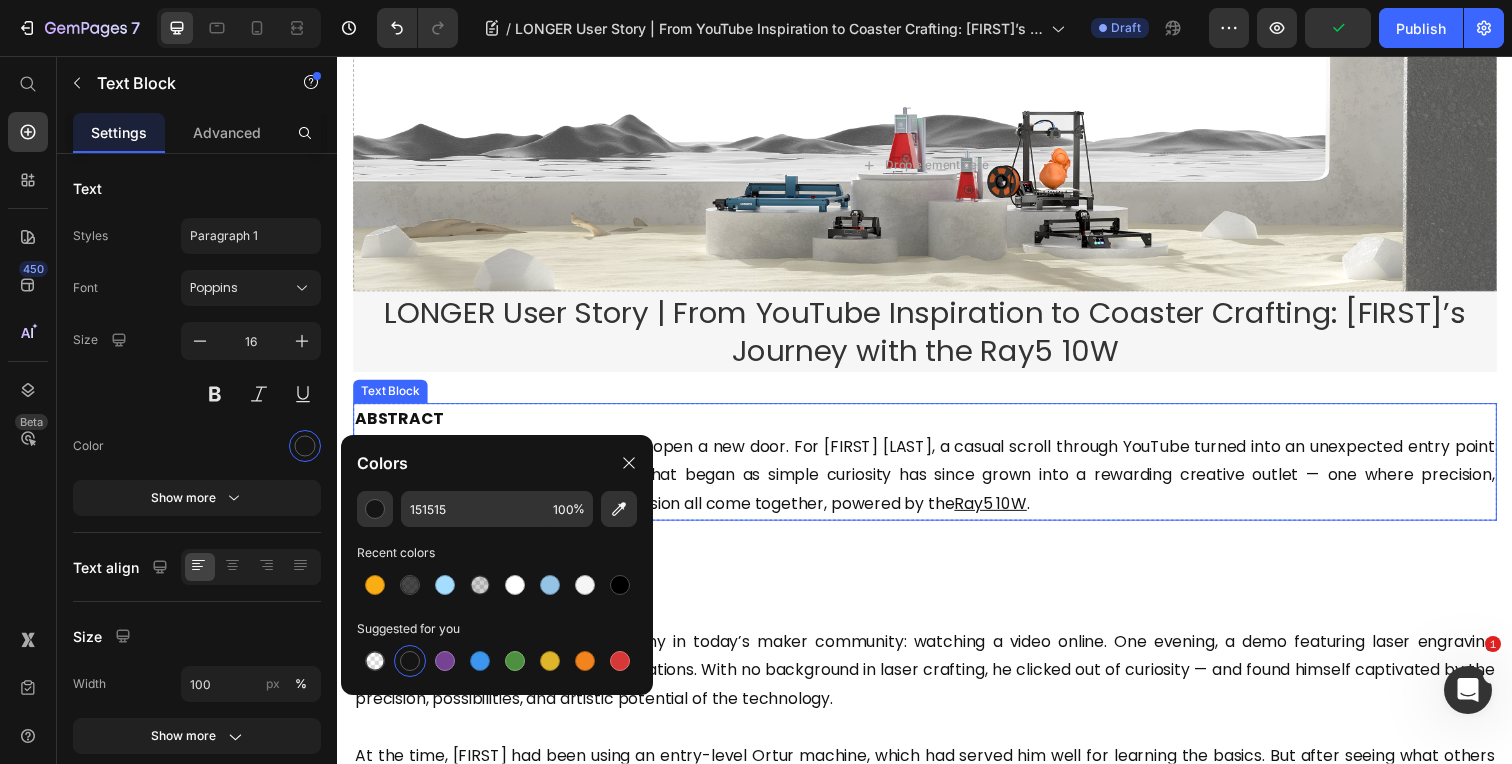 scroll, scrollTop: 0, scrollLeft: 0, axis: both 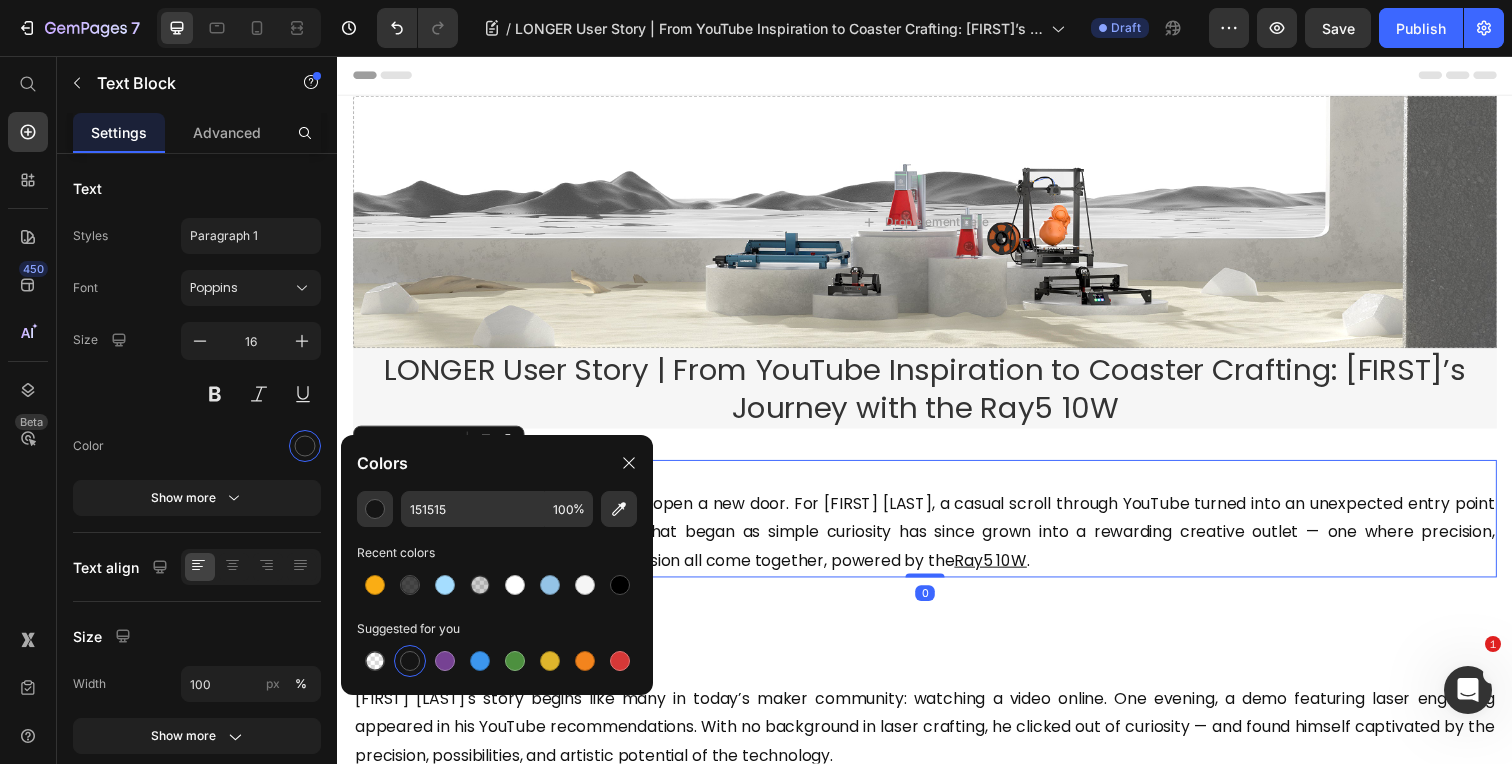 click on "ABSTRACT Sometimes, all it takes is one video to open a new door. For Patrick Broeker, a casual scroll through YouTube turned into an unexpected entry point into the world of laser engraving. What began as simple curiosity has since grown into a rewarding creative outlet — one where precision, experimentation, and personal expression all come together, powered by the  Ray5 10W ." at bounding box center (937, 528) 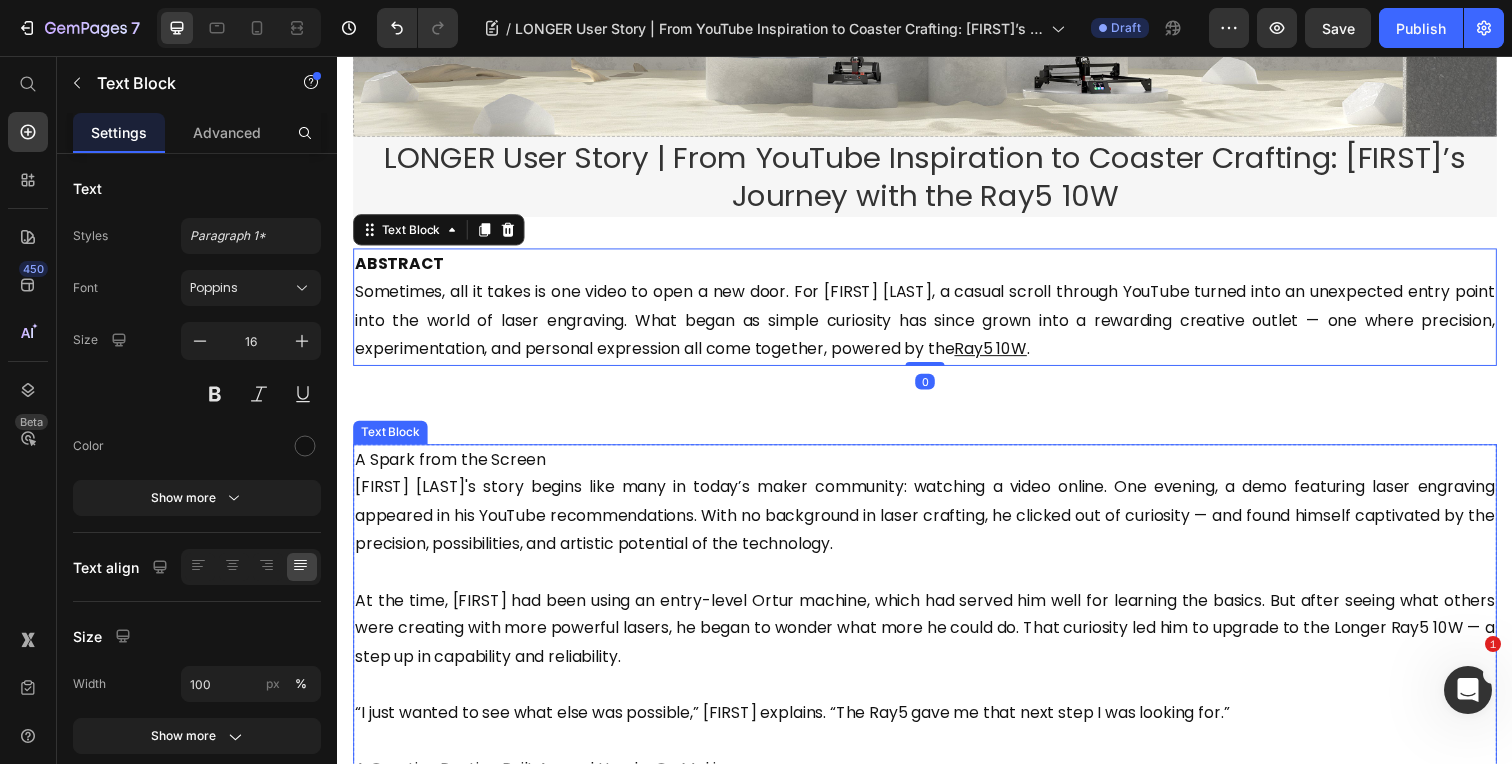 scroll, scrollTop: 220, scrollLeft: 0, axis: vertical 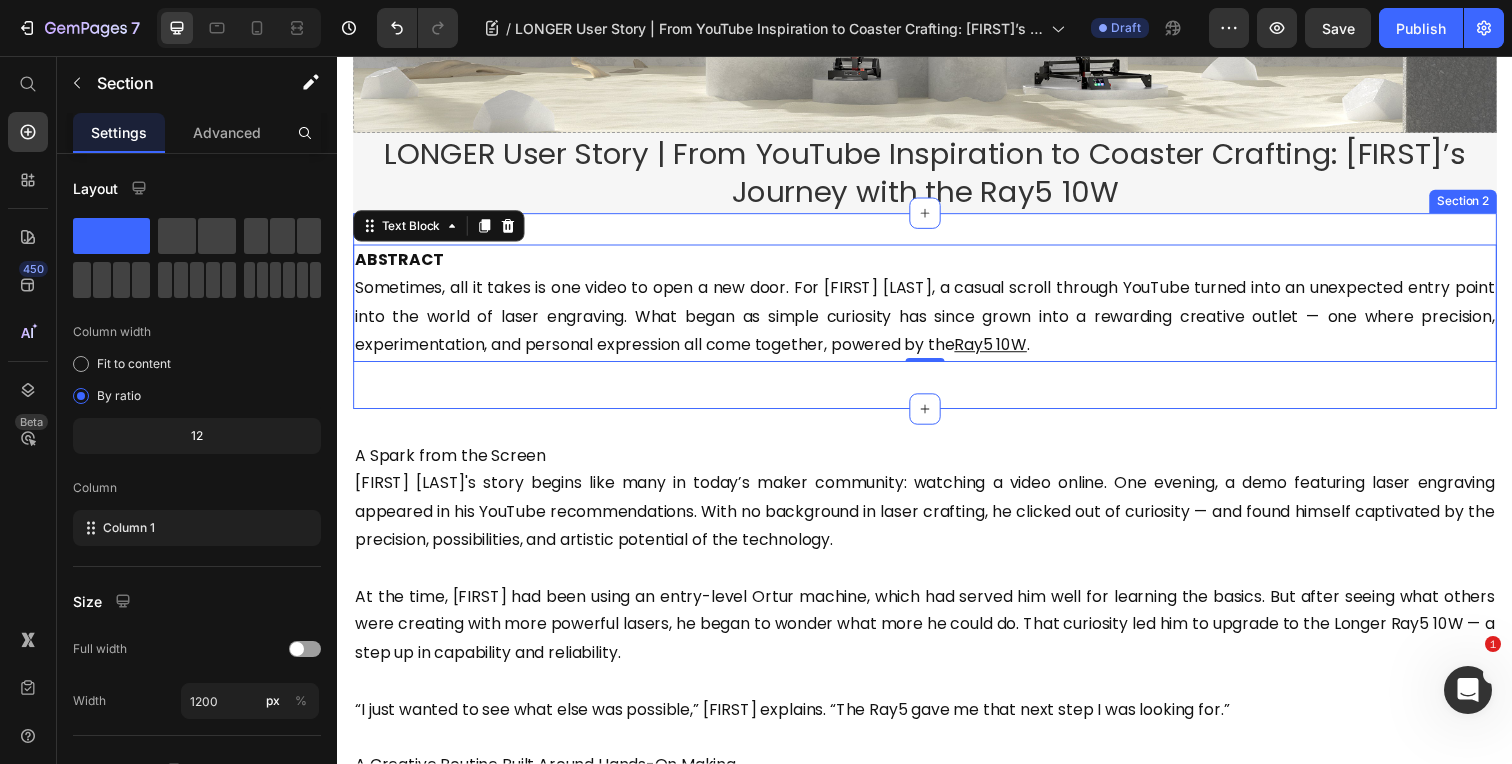 click on "ABSTRACT Sometimes, all it takes is one video to open a new door. For Patrick Broeker, a casual scroll through YouTube turned into an unexpected entry point into the world of laser engraving. What began as simple curiosity has since grown into a rewarding creative outlet — one where precision, experimentation, and personal expression all come together, powered by the  Ray5 10W . Text Block   0 Row Section 2" at bounding box center [937, 316] 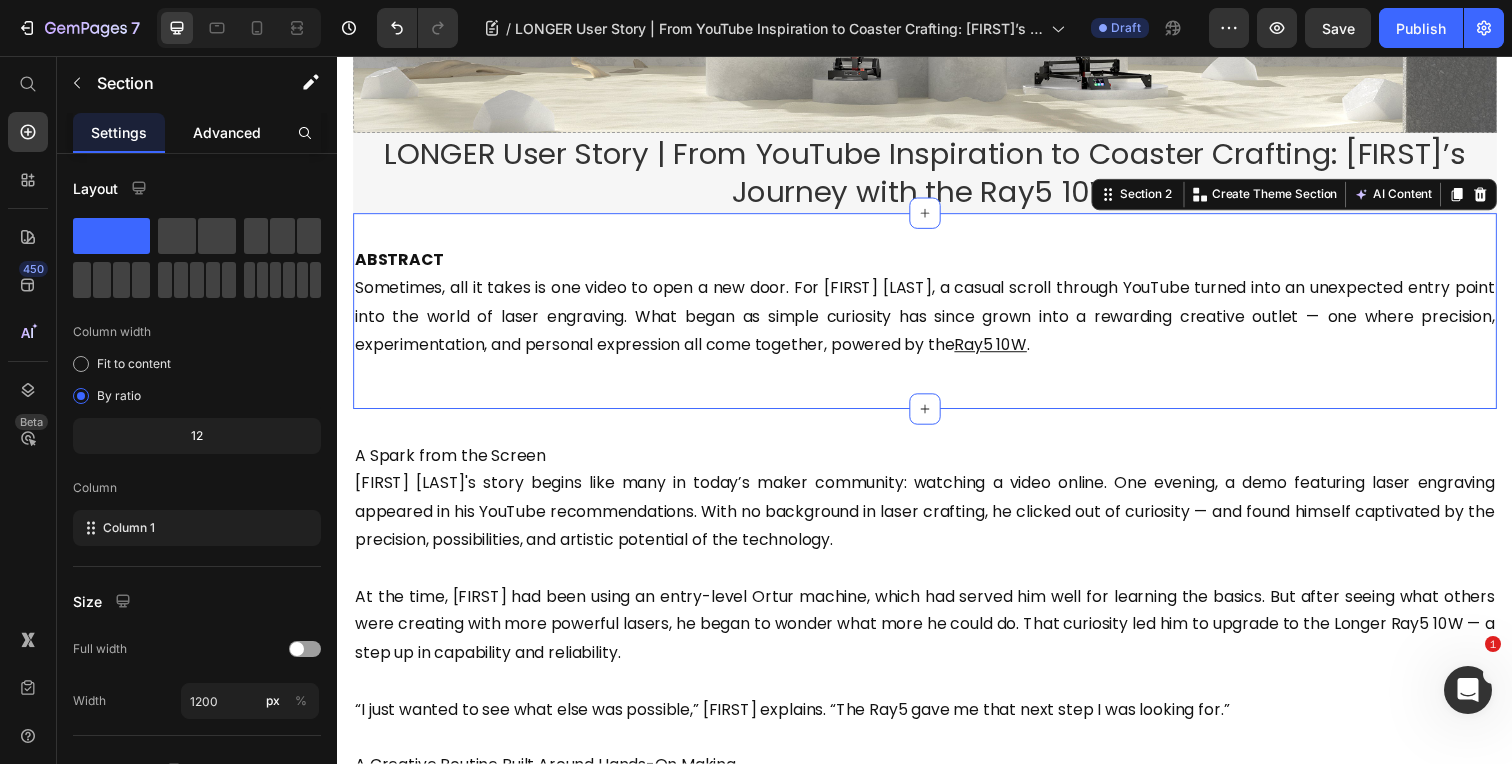 click on "Advanced" 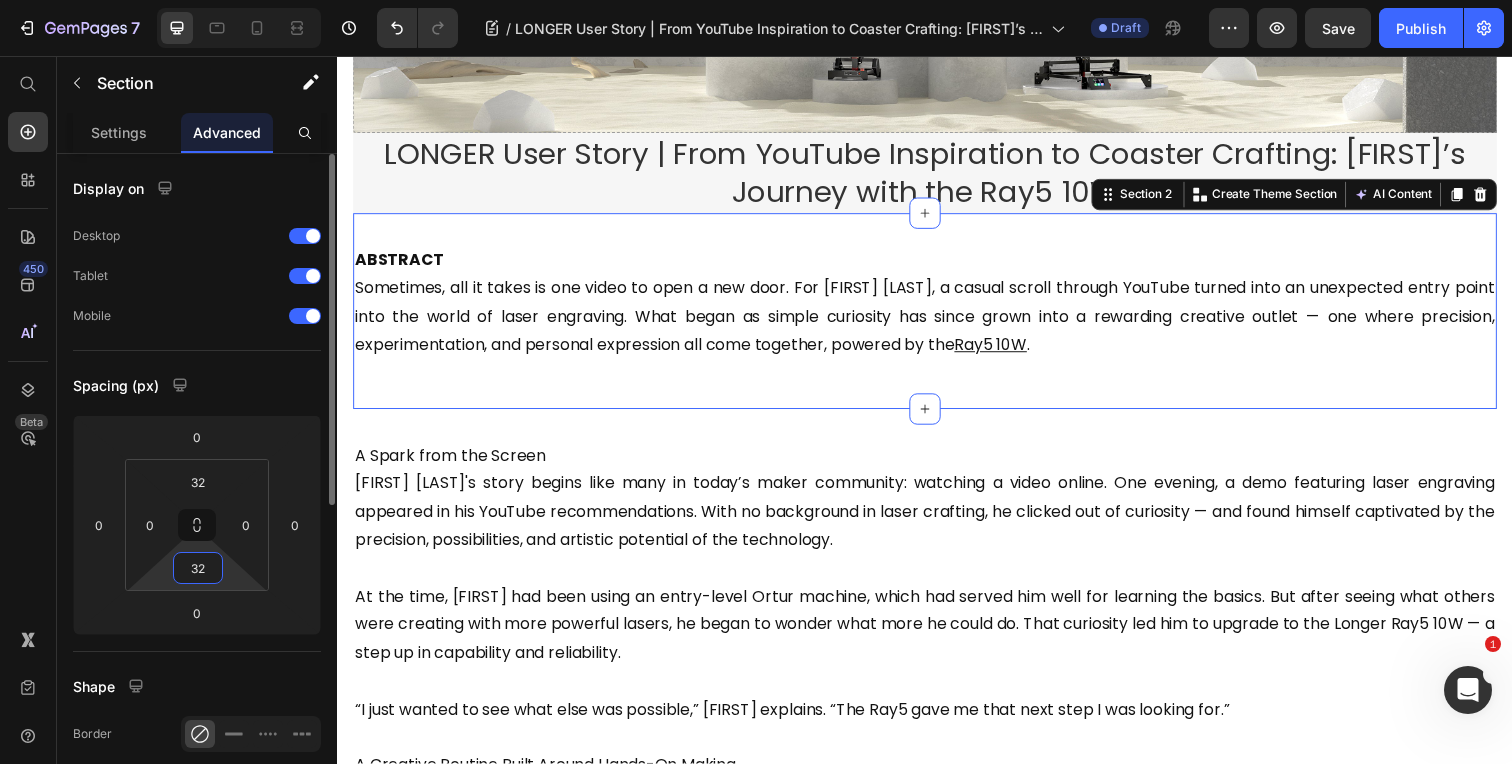 drag, startPoint x: 201, startPoint y: 580, endPoint x: 191, endPoint y: 576, distance: 10.770329 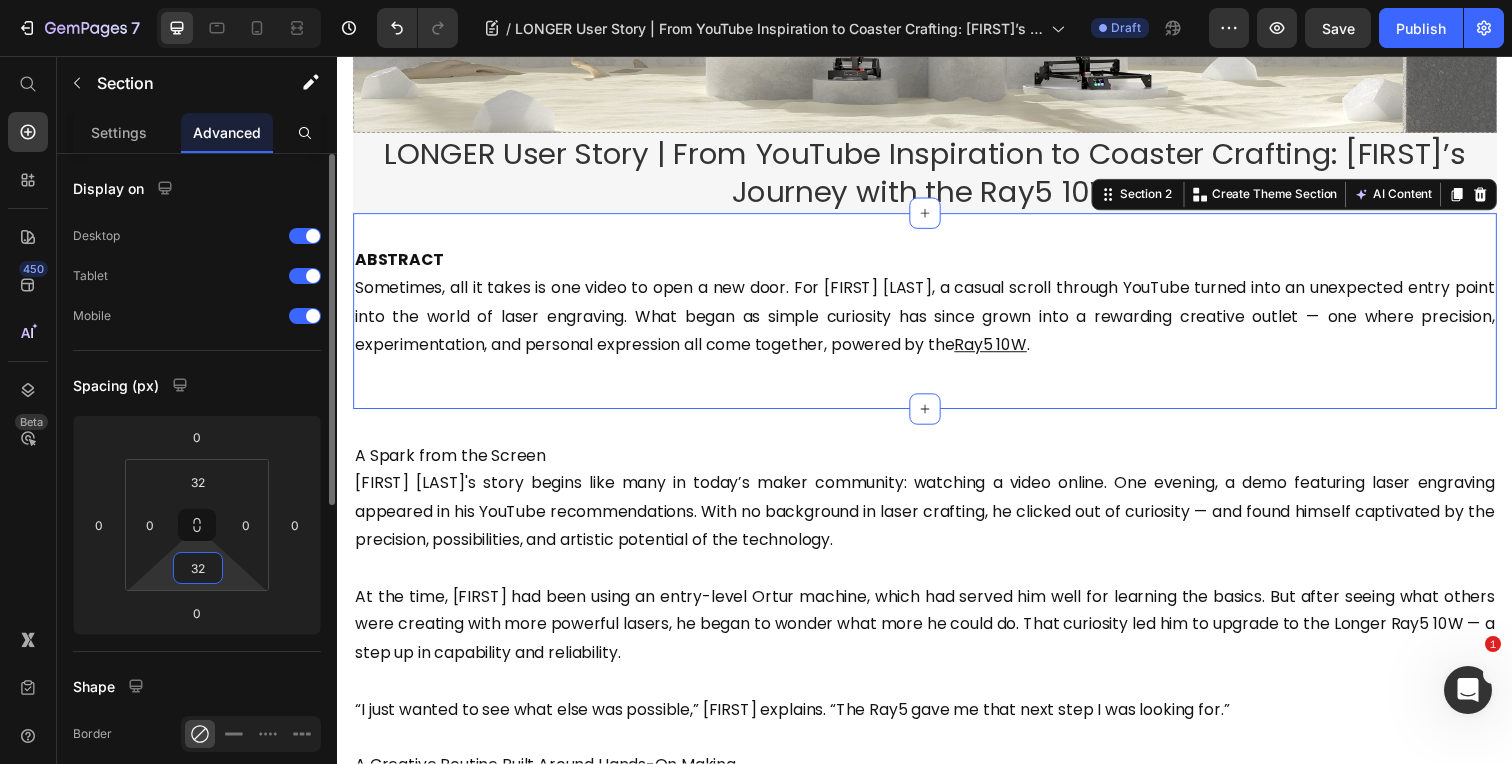 drag, startPoint x: 212, startPoint y: 569, endPoint x: 179, endPoint y: 568, distance: 33.01515 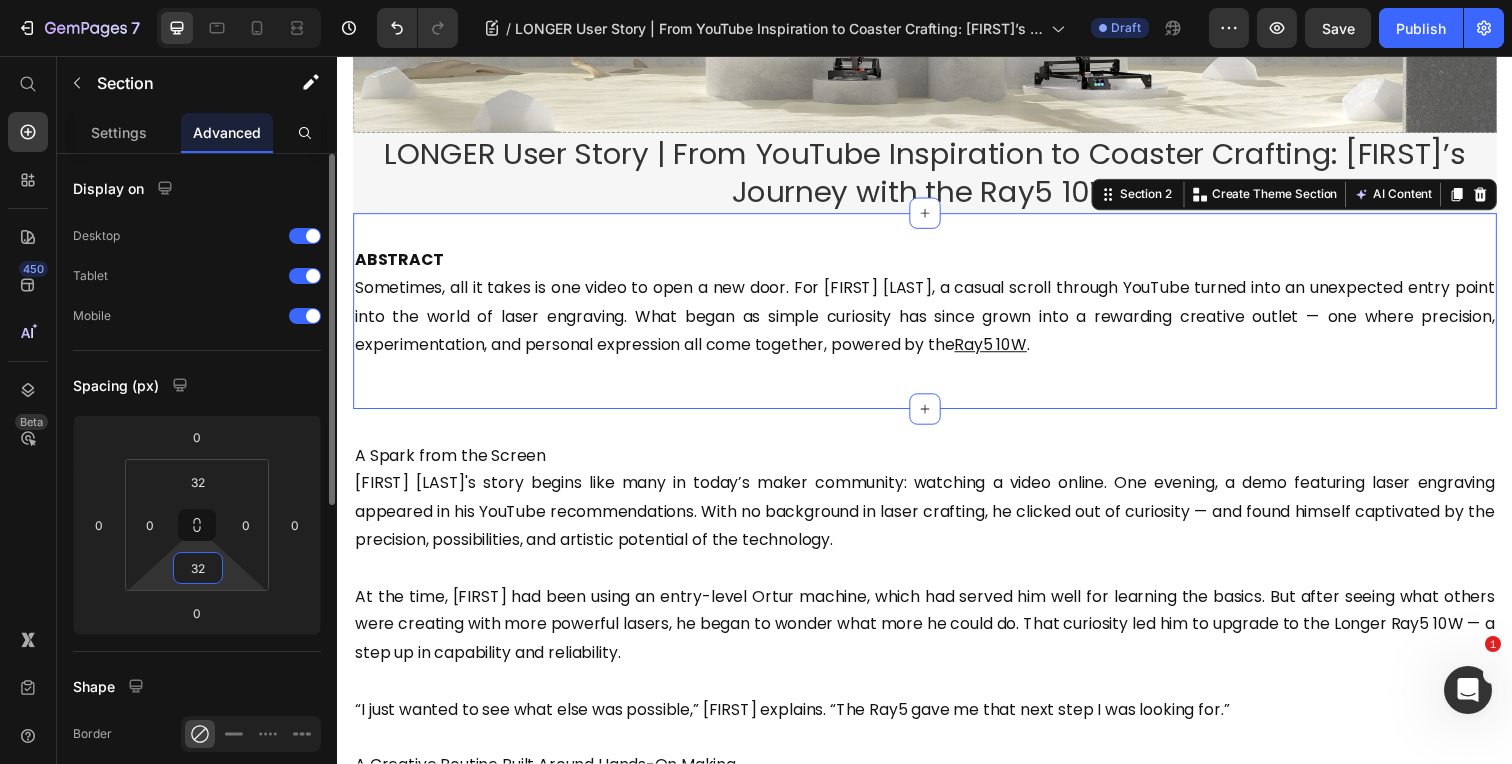 click on "32" at bounding box center [198, 568] 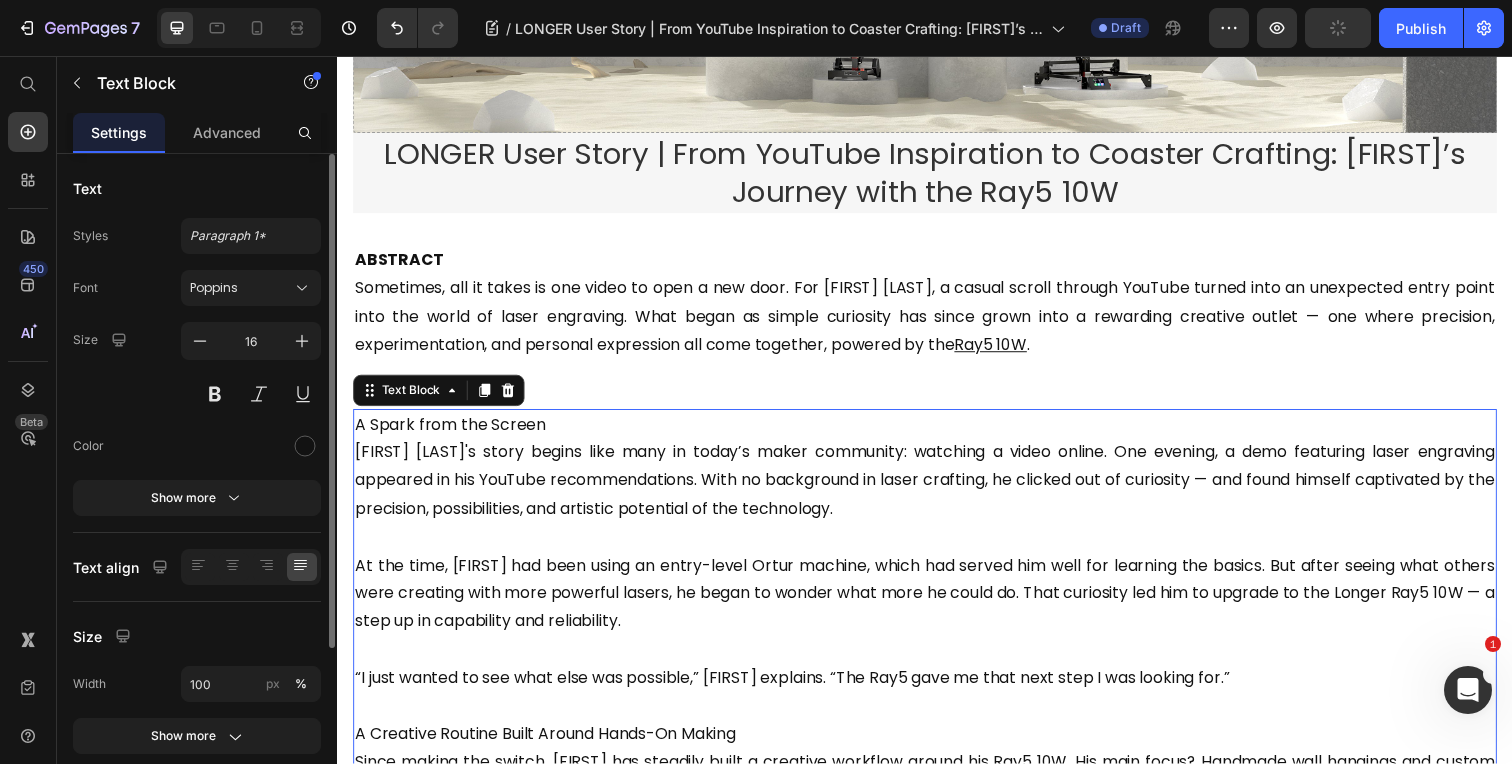click on "A Spark from the Screen Patrick Broeker's story begins like many in today’s maker community: watching a video online. One evening, a demo featuring laser engraving appeared in his YouTube recommendations. With no background in laser crafting, he clicked out of curiosity — and found himself captivated by the precision, possibilities, and artistic potential of the technology." at bounding box center (937, 476) 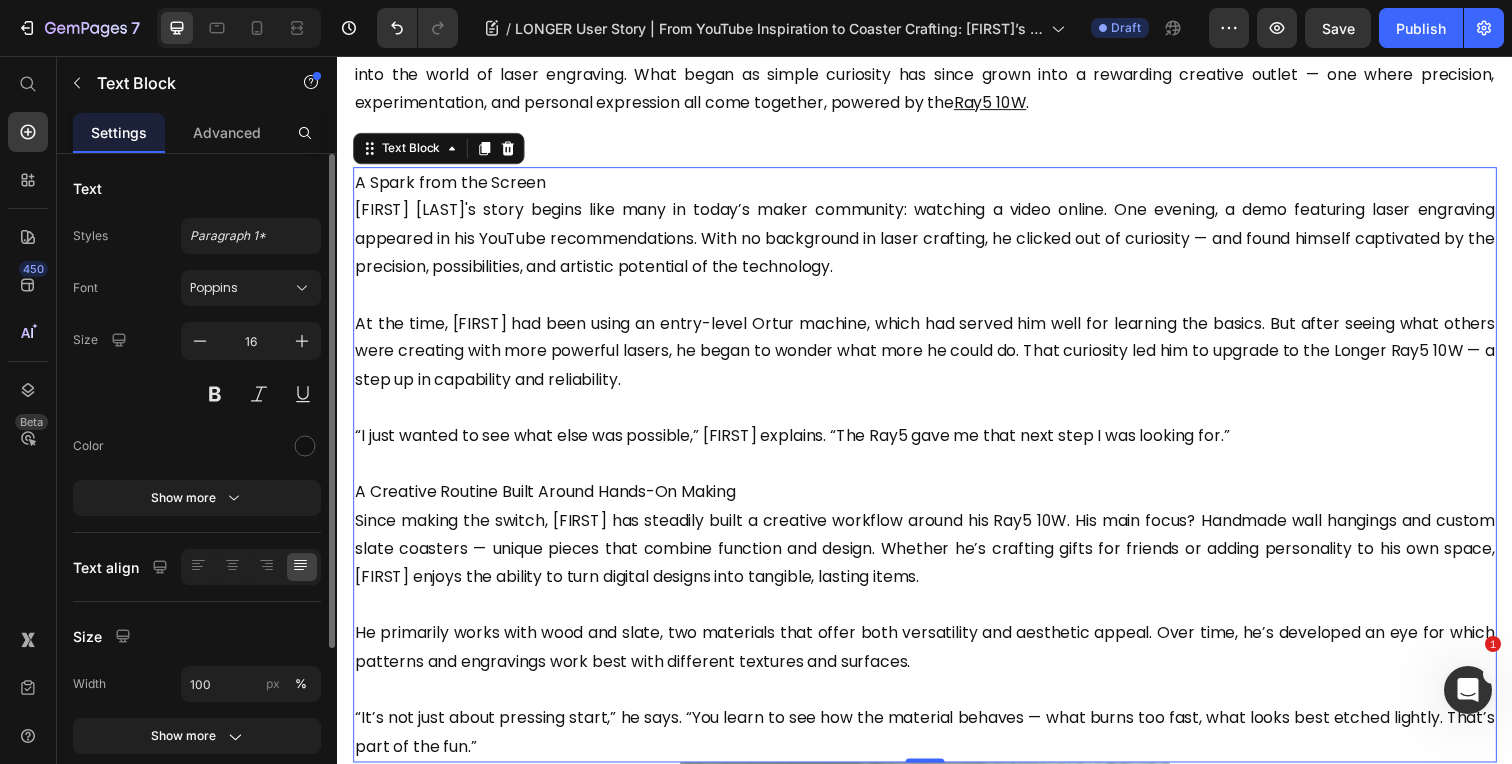 scroll, scrollTop: 472, scrollLeft: 0, axis: vertical 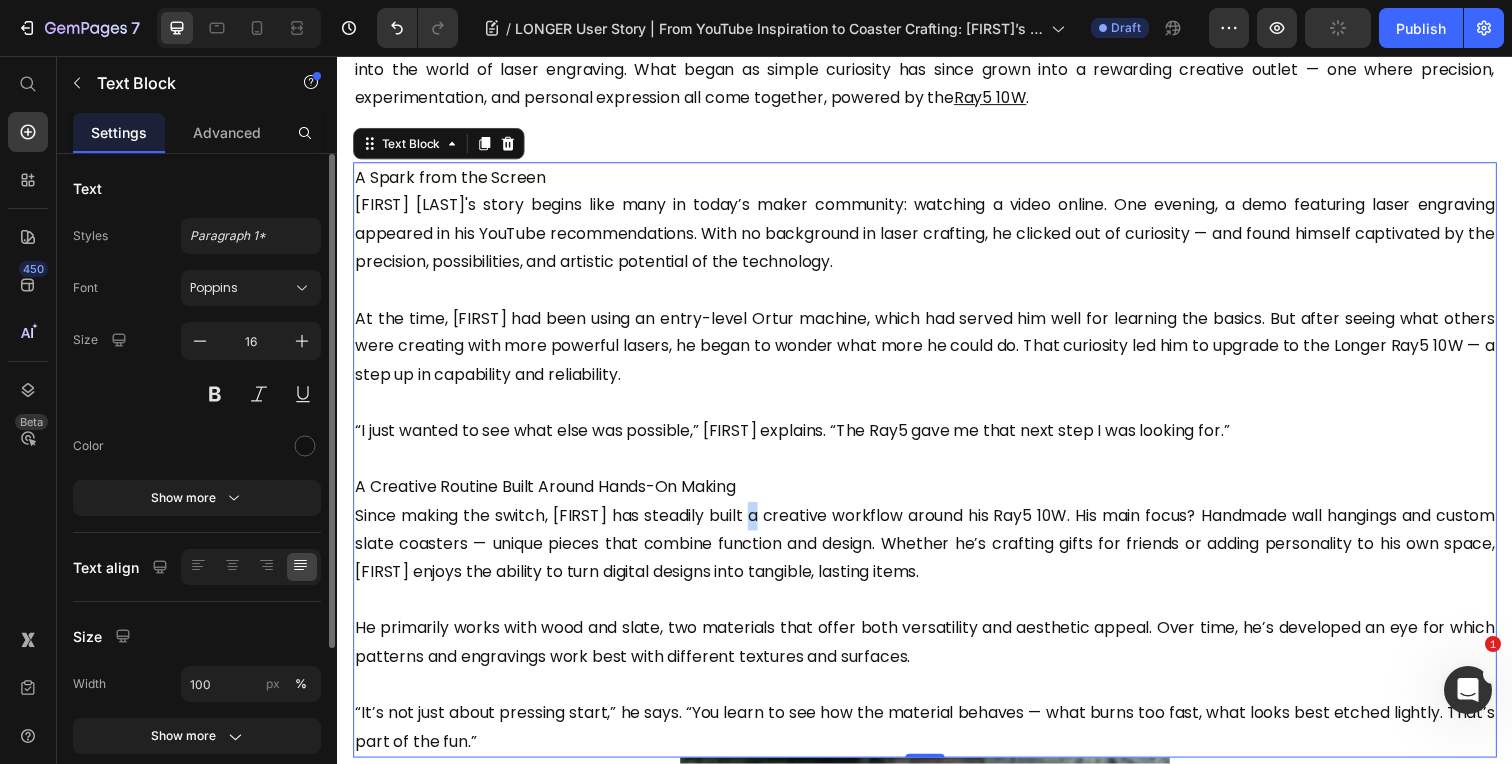 click on "A Creative Routine Built Around Hands-On Making Since making the switch, Patrick has steadily built a creative workflow around his Ray5 10W. His main focus? Handmade wall hangings and custom slate coasters — unique pieces that combine function and design. Whether he’s crafting gifts for friends or adding personality to his own space, Patrick enjoys the ability to turn digital designs into tangible, lasting items." at bounding box center [937, 540] 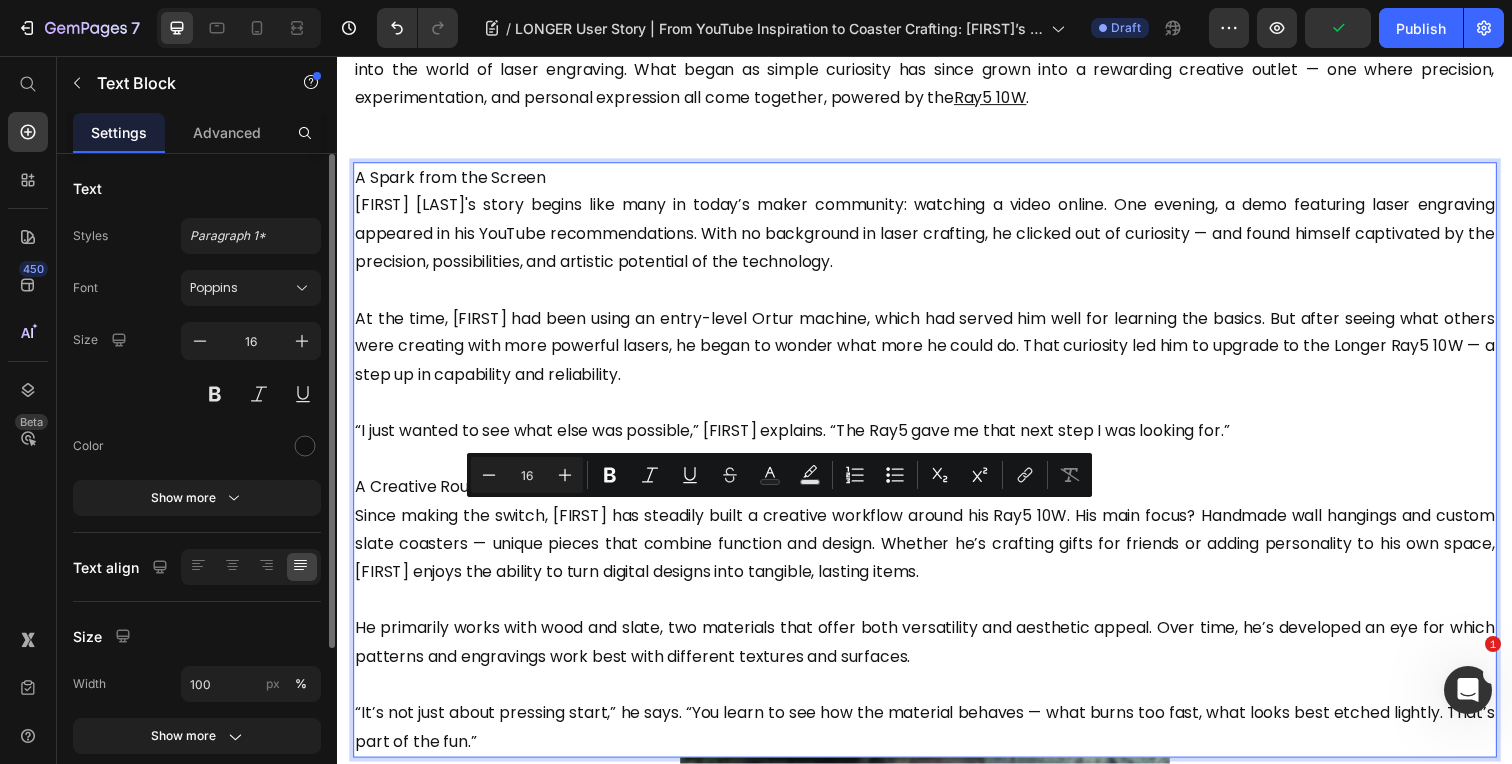 click on "A Creative Routine Built Around Hands-On Making Since making the switch, Patrick has steadily built a creative workflow around his Ray5 10W. His main focus? Handmade wall hangings and custom slate coasters — unique pieces that combine function and design. Whether he’s crafting gifts for friends or adding personality to his own space, Patrick enjoys the ability to turn digital designs into tangible, lasting items." at bounding box center (937, 540) 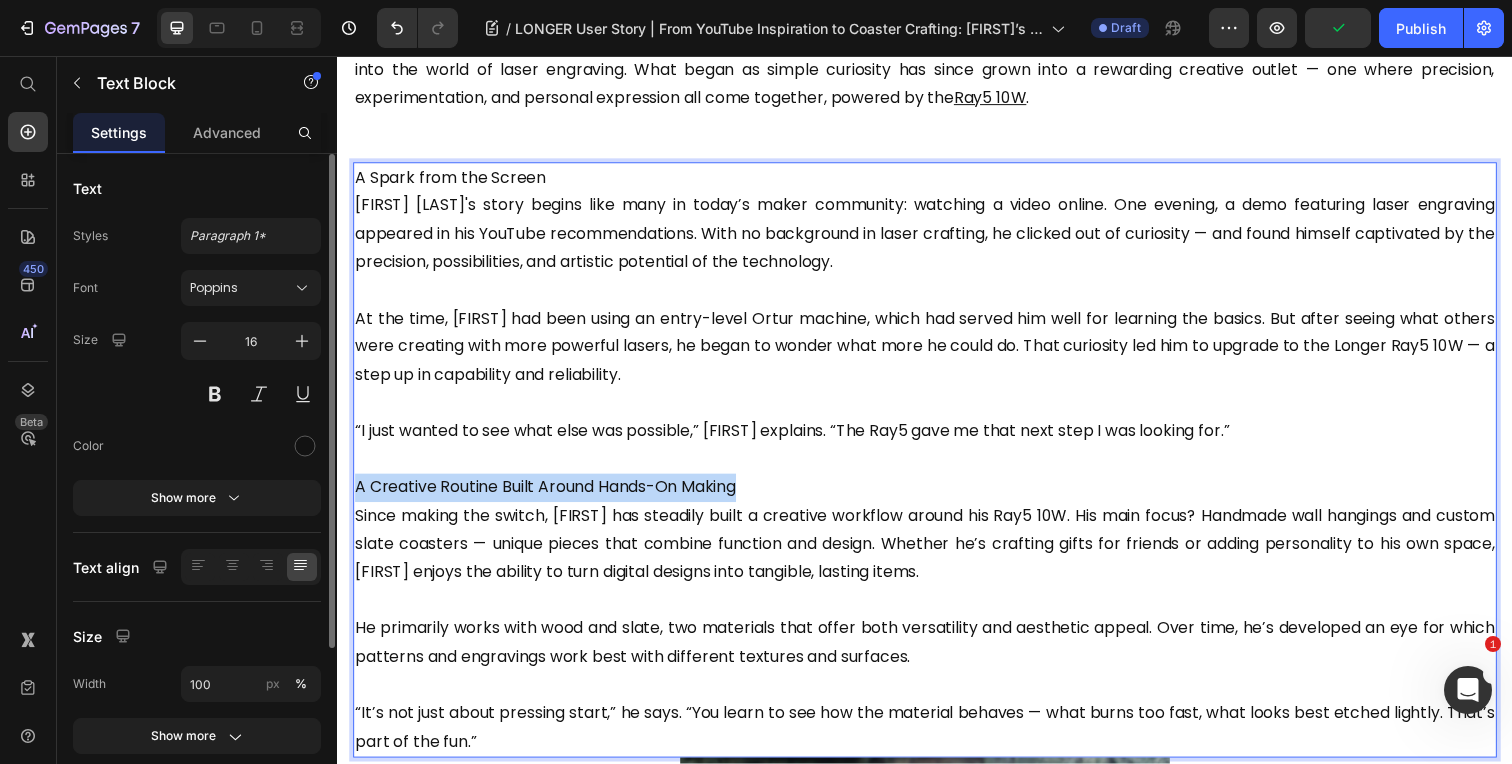 drag, startPoint x: 773, startPoint y: 502, endPoint x: 334, endPoint y: 506, distance: 439.01822 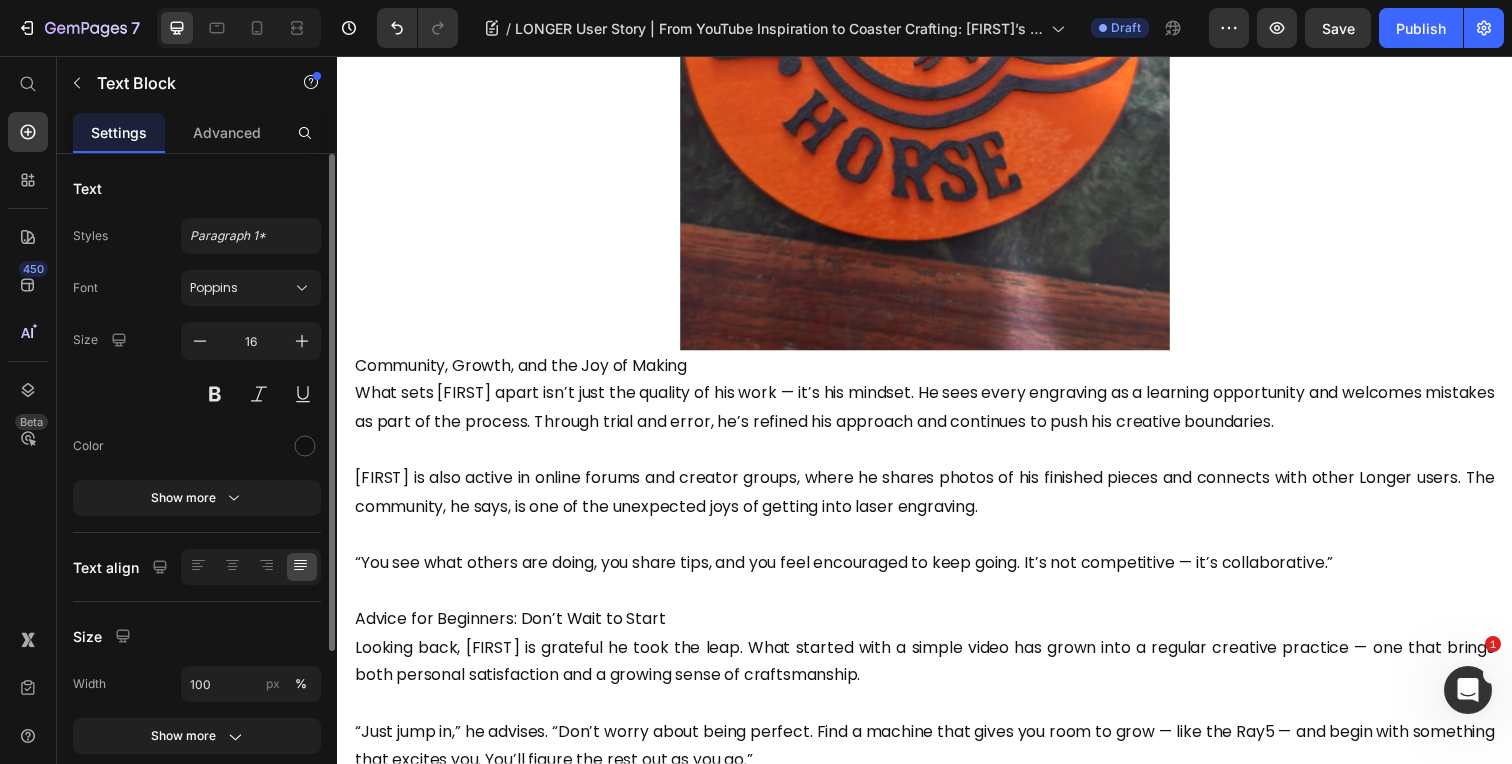 scroll, scrollTop: 1558, scrollLeft: 0, axis: vertical 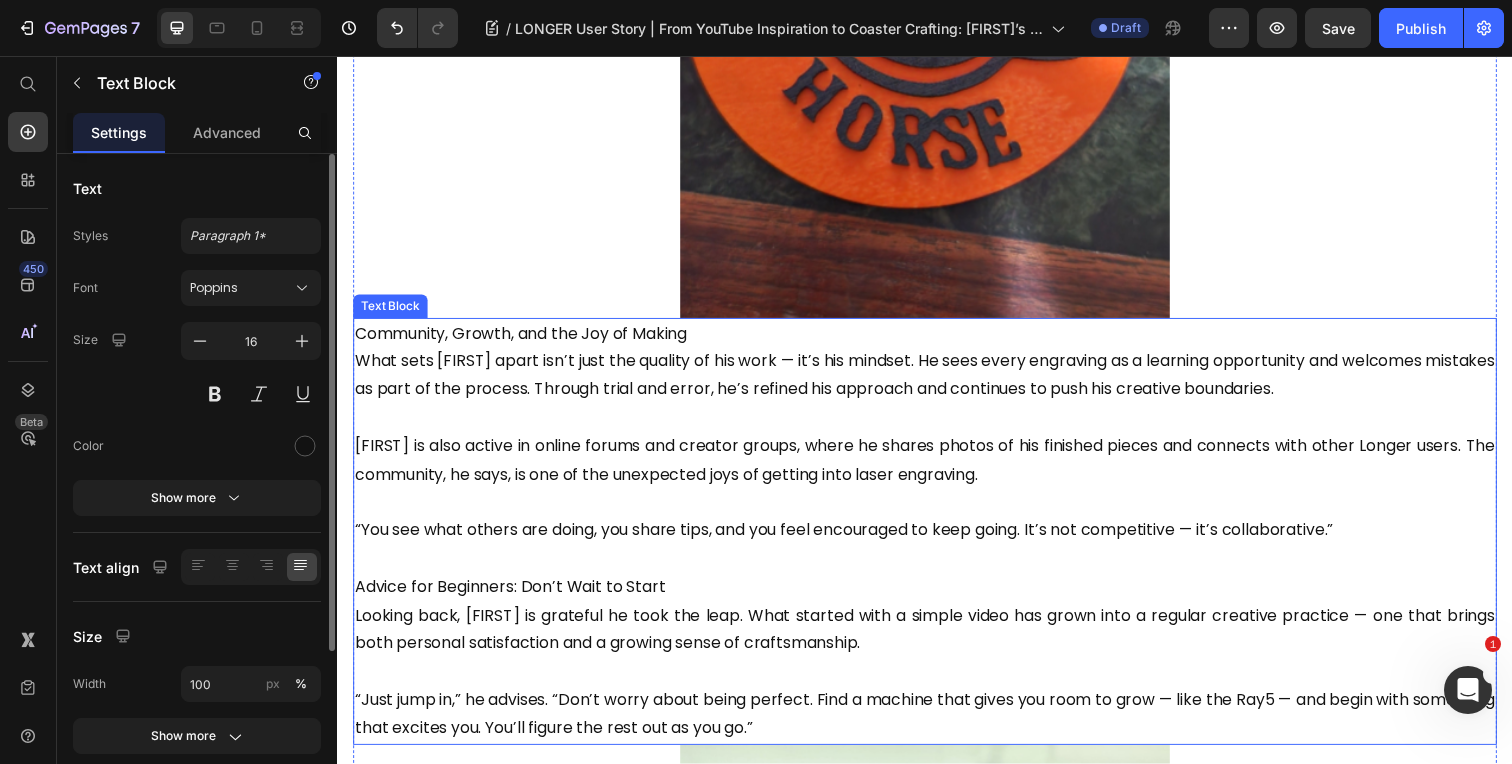 click on "Patrick is also active in online forums and creator groups, where he shares photos of his finished pieces and connects with other Longer users. The community, he says, is one of the unexpected joys of getting into laser engraving." at bounding box center (937, 470) 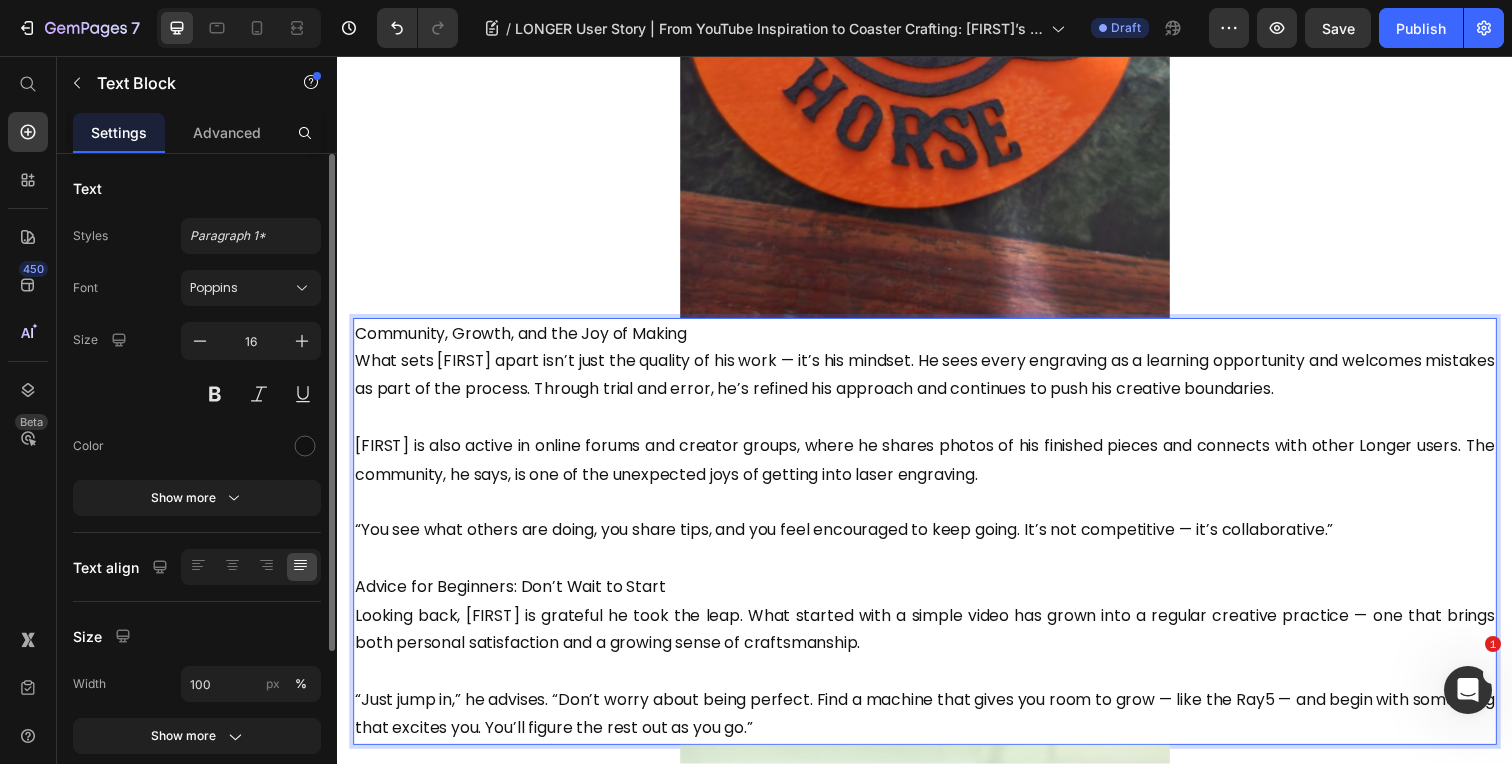 click on "Community, Growth, and the Joy of Making What sets Patrick apart isn’t just the quality of his work — it’s his mindset. He sees every engraving as a learning opportunity and welcomes mistakes as part of the process. Through trial and error, he’s refined his approach and continues to push his creative boundaries." at bounding box center (937, 369) 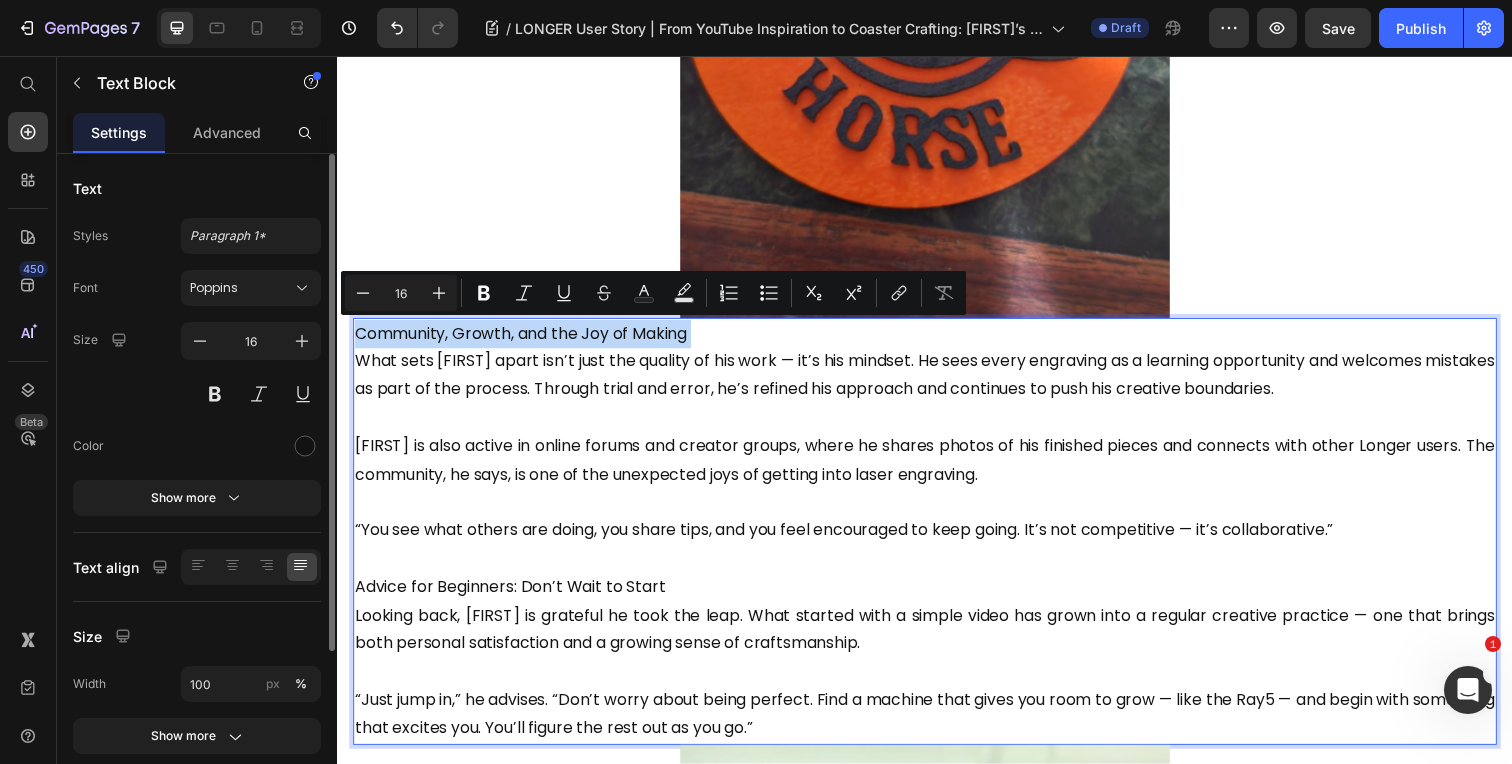drag, startPoint x: 357, startPoint y: 366, endPoint x: 349, endPoint y: 348, distance: 19.697716 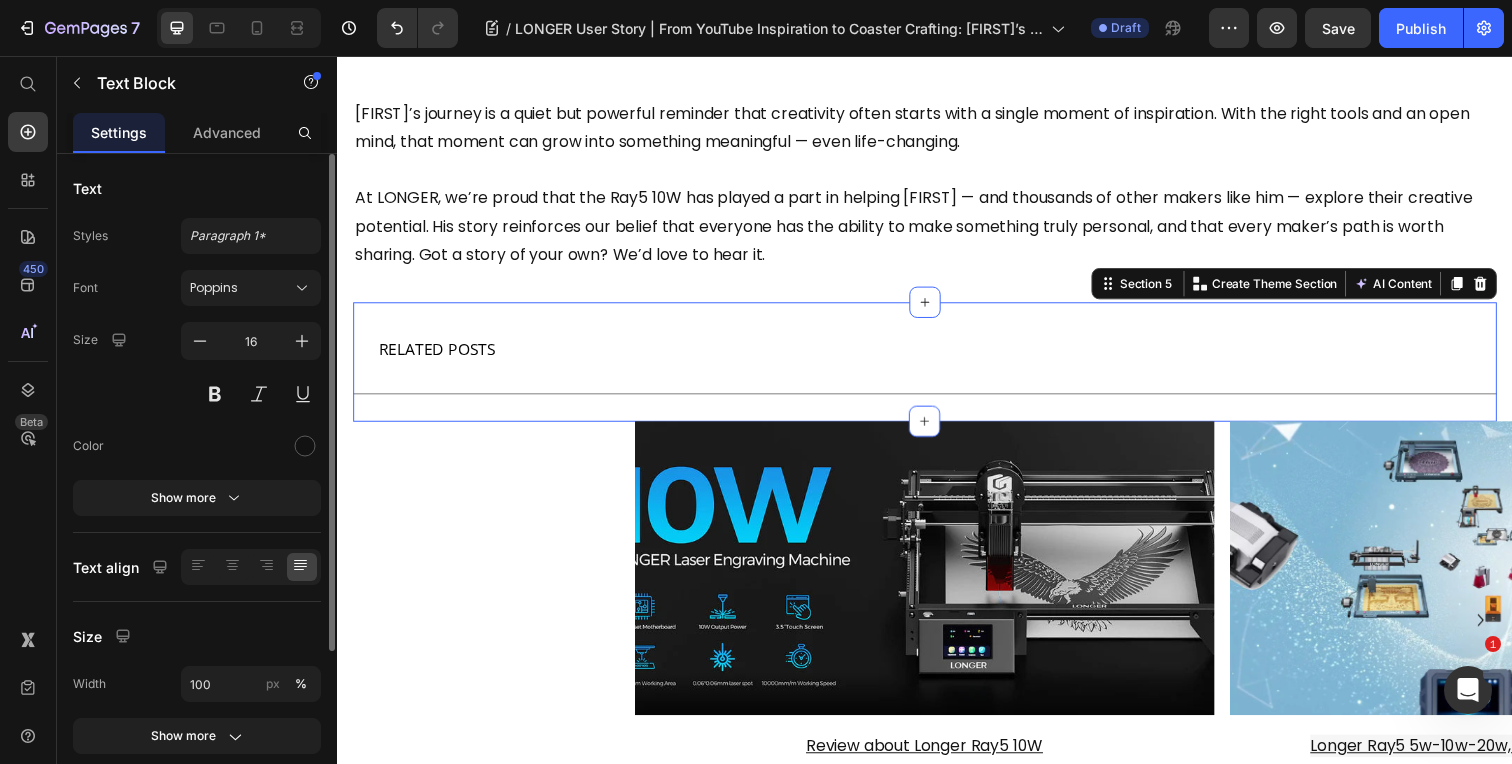 click on "RELATED POSTS Text Block                Title Line Section 5   Create Theme Section AI Content Write with GemAI What would you like to describe here? Tone and Voice Persuasive Product Longer RAY5 Laser Engraver, 5W Output Power, 0.08 * 0.08 mm High Precision Laser Engraver for Wood, Metal, Glass, Acrylic, Leather 15.7 "x15.7", Laser Engraving Machine for Wood/Glass/Acrylic Show more Generate" at bounding box center [937, 369] 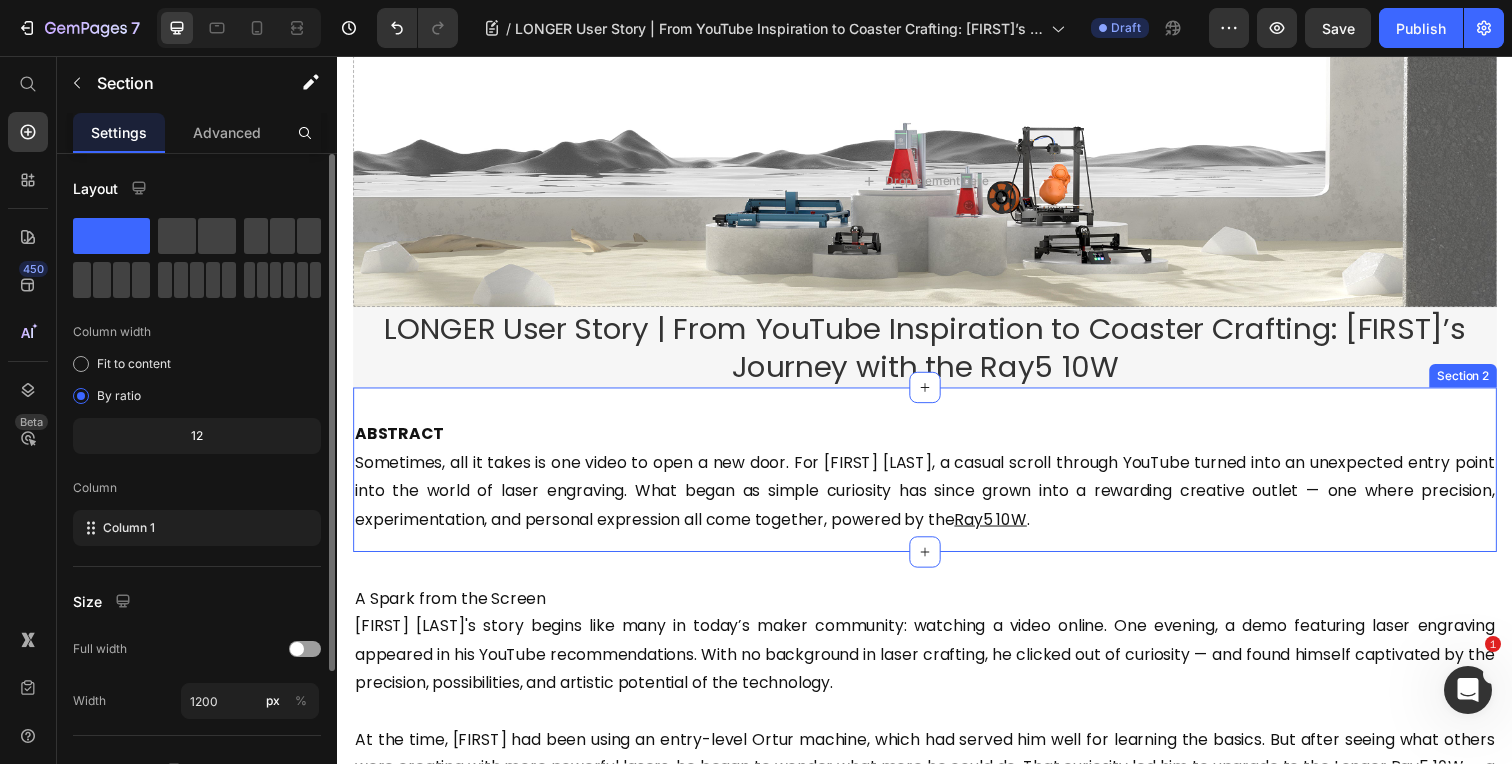 scroll, scrollTop: 0, scrollLeft: 0, axis: both 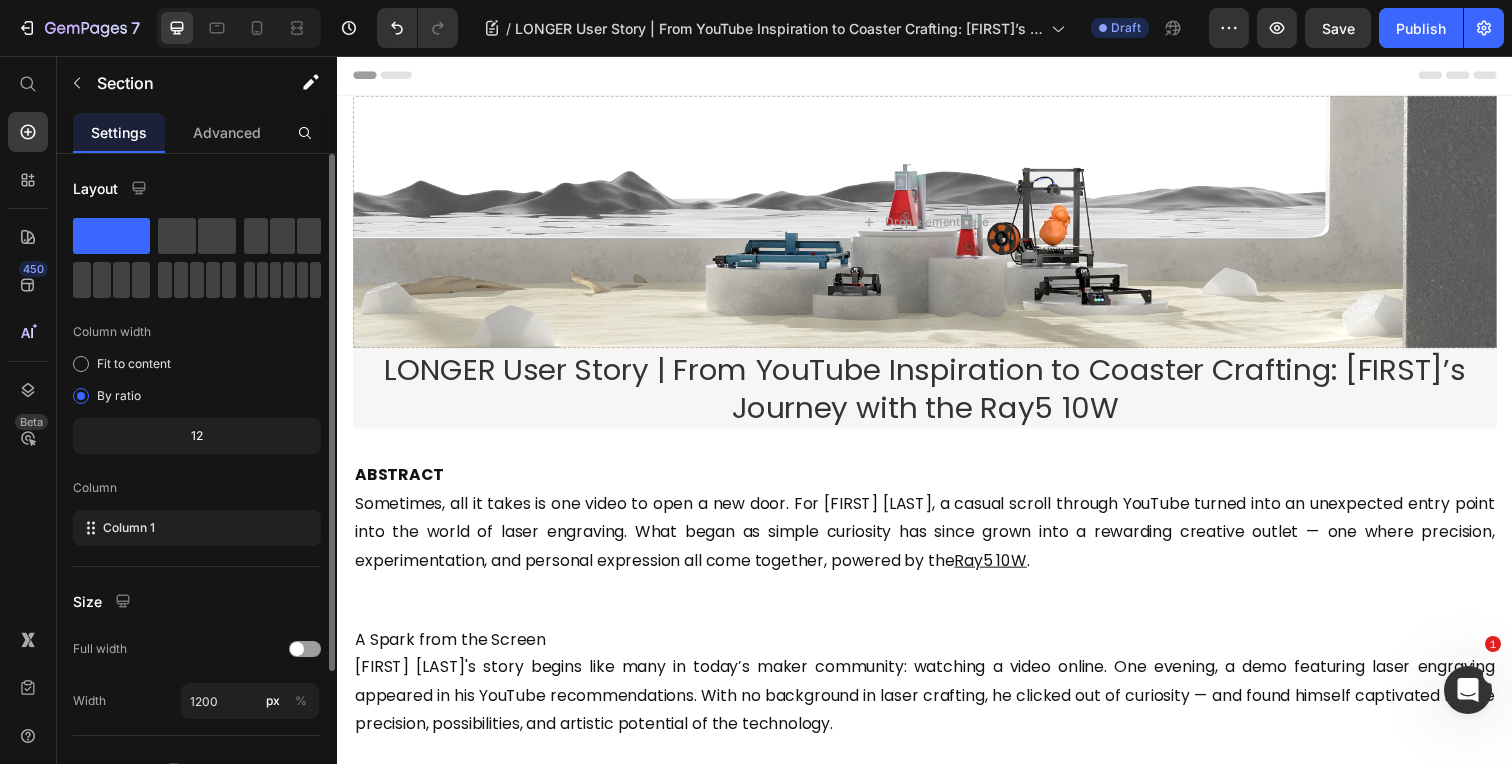 click on "LONGER User Story | From YouTube Inspiration to Coaster Crafting: Patrick’s Journey with the Ray5 10W" at bounding box center [937, 396] 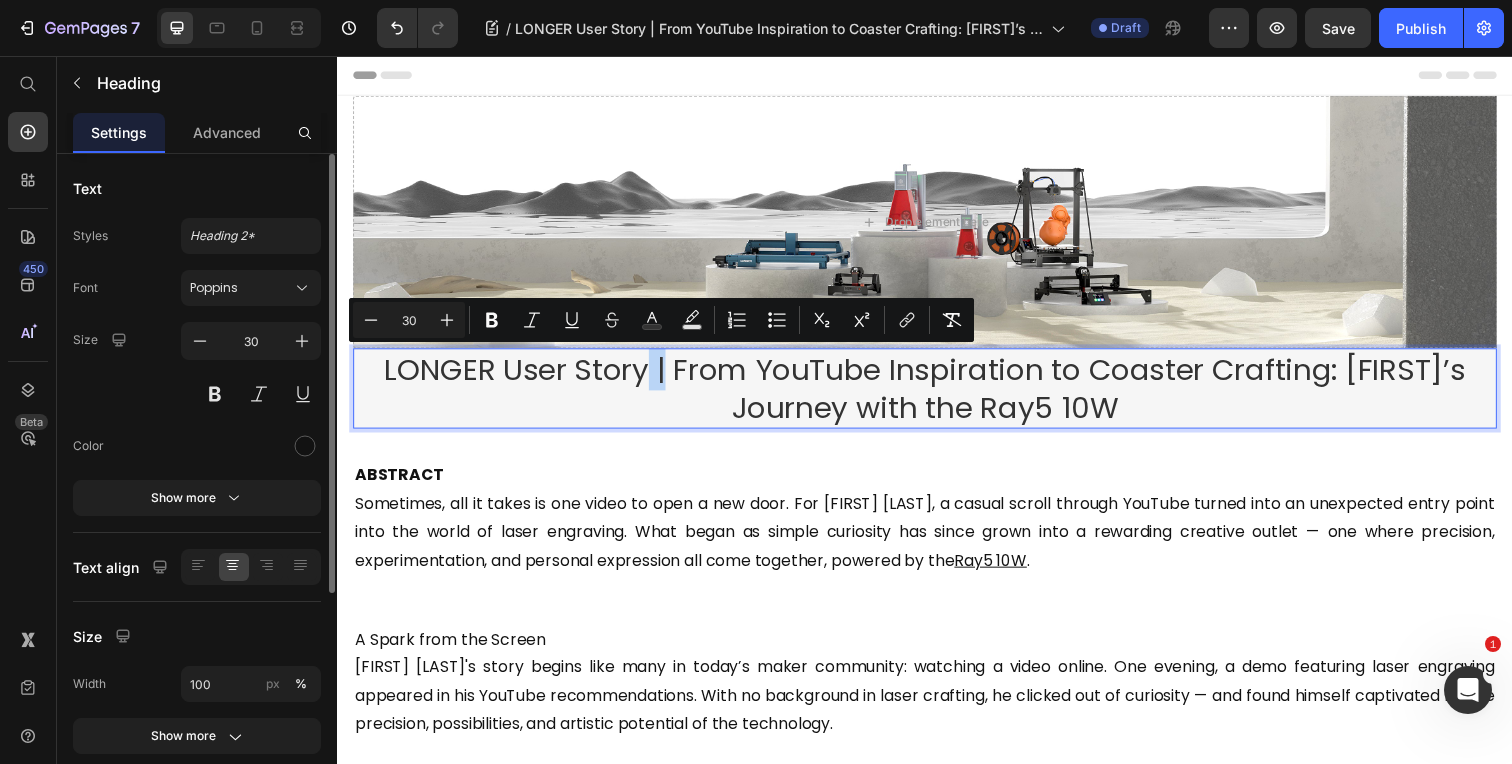 drag, startPoint x: 652, startPoint y: 370, endPoint x: 669, endPoint y: 373, distance: 17.262676 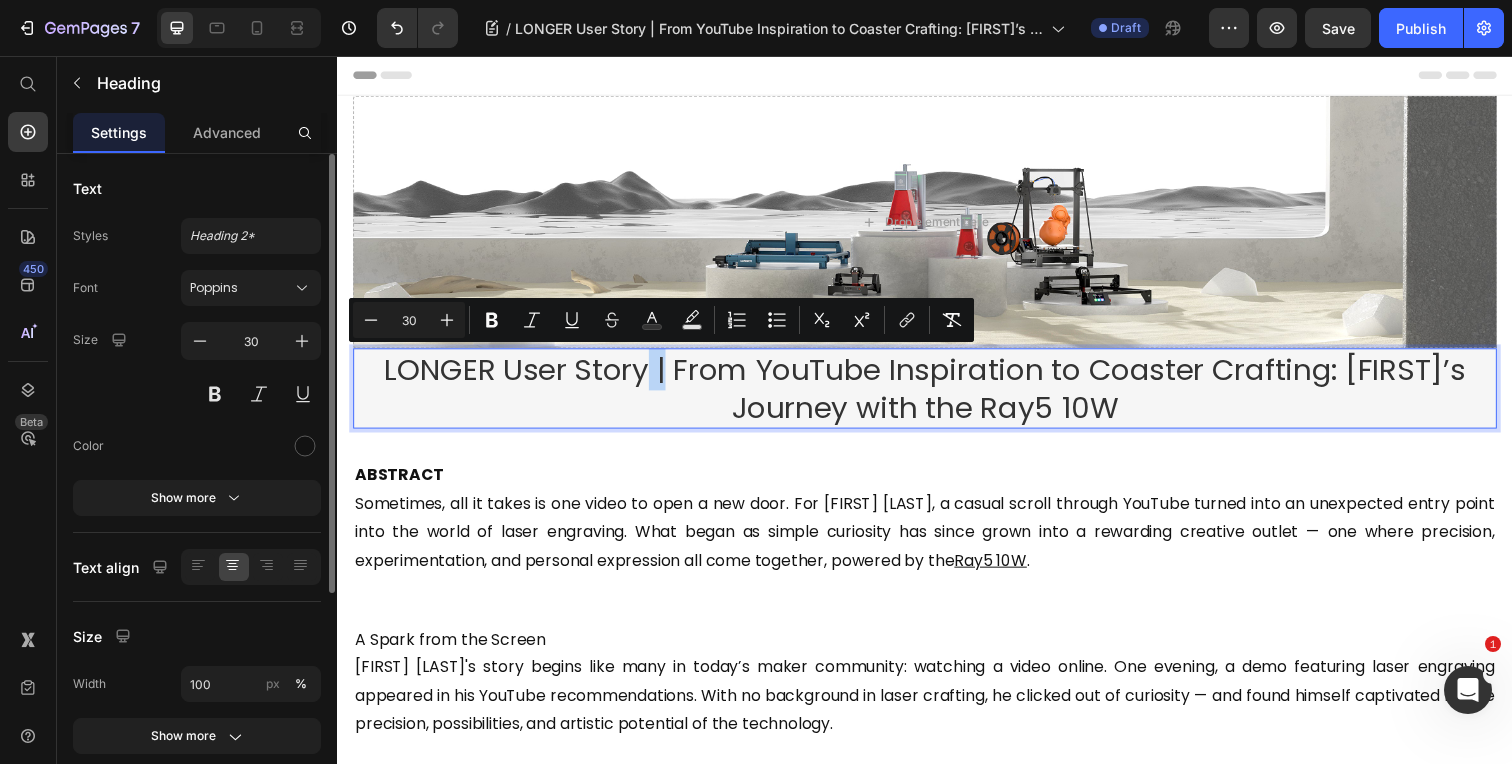 click on "LONGER User Story | From YouTube Inspiration to Coaster Crafting: Patrick’s Journey with the Ray5 10W" at bounding box center (937, 396) 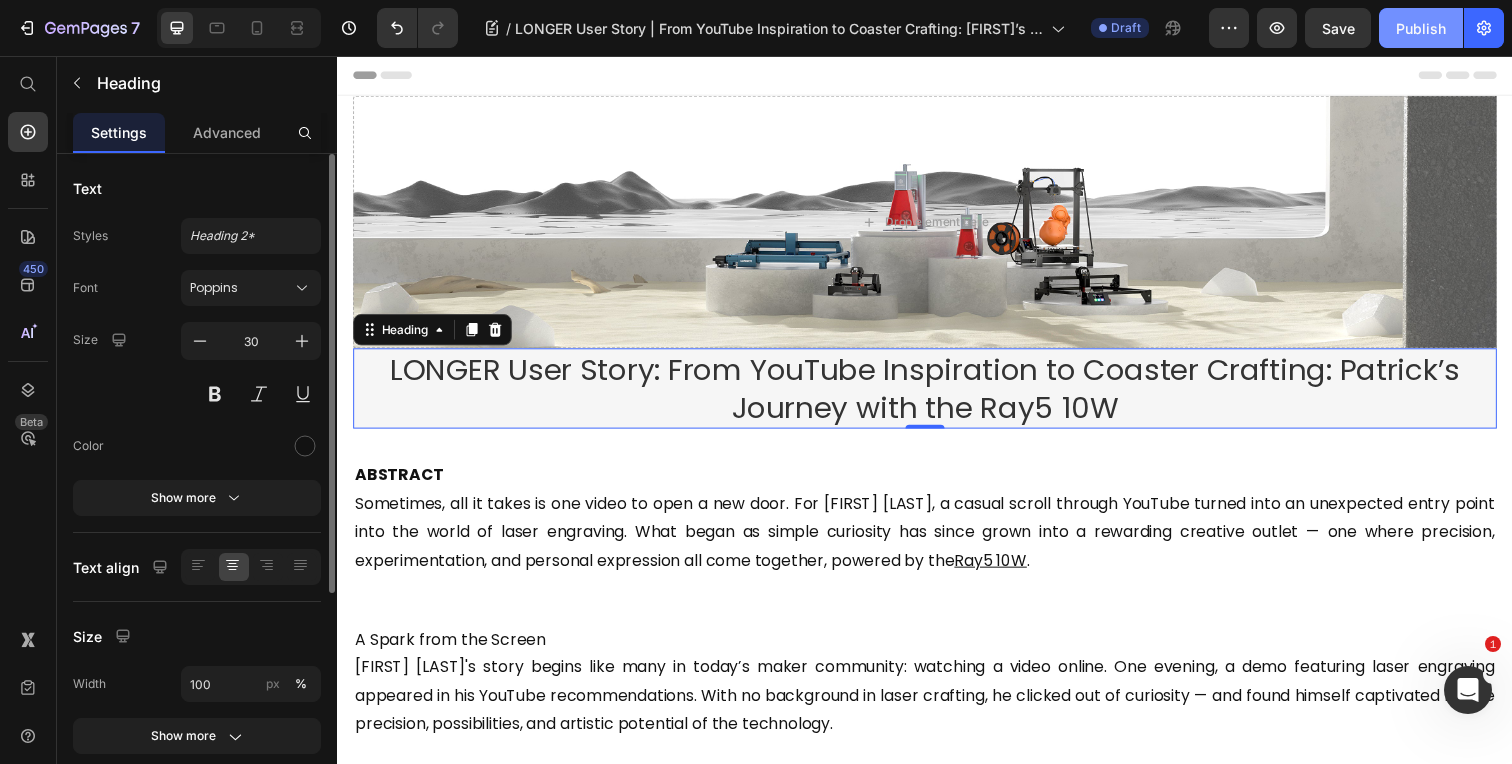 click on "Publish" at bounding box center [1421, 28] 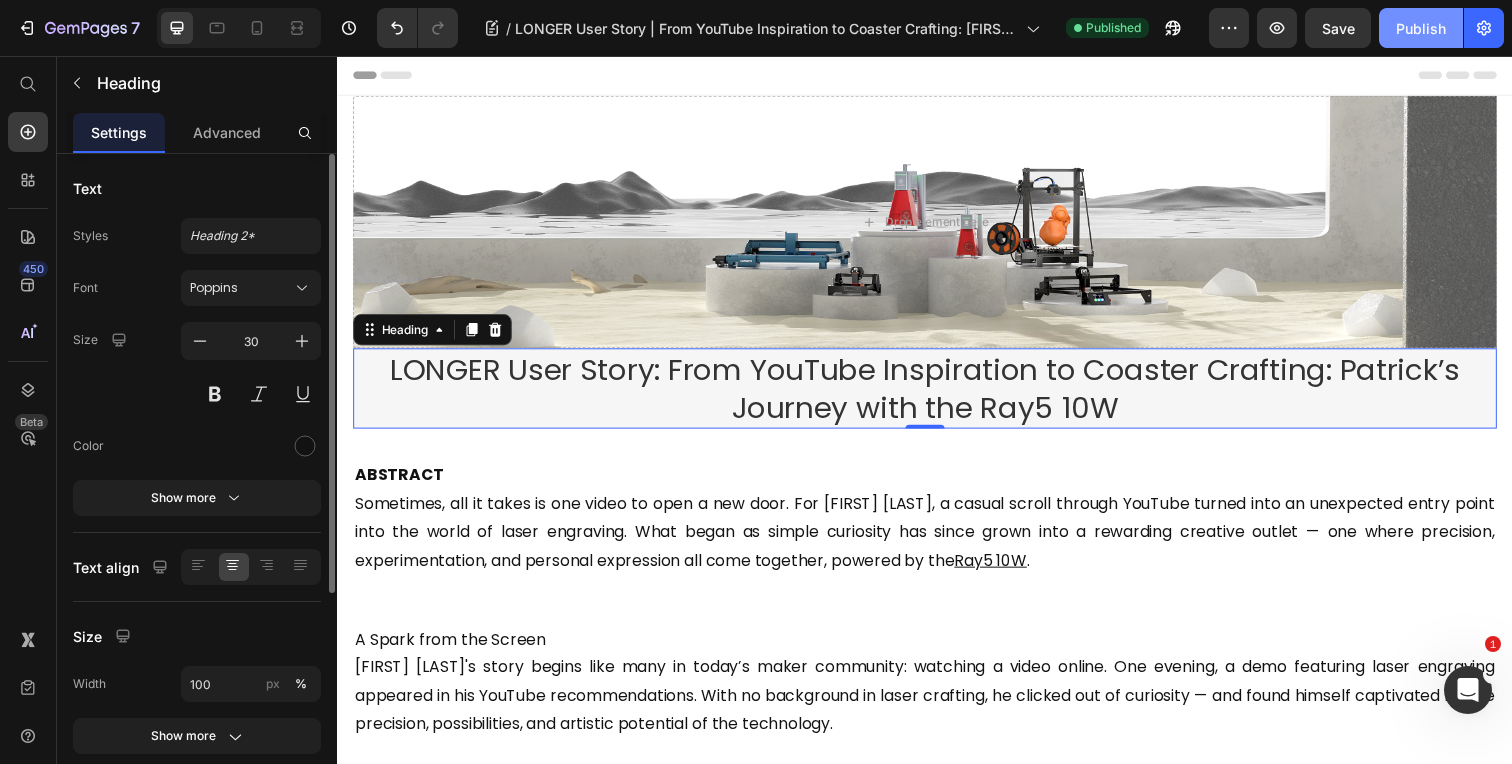 click on "Publish" at bounding box center [1421, 28] 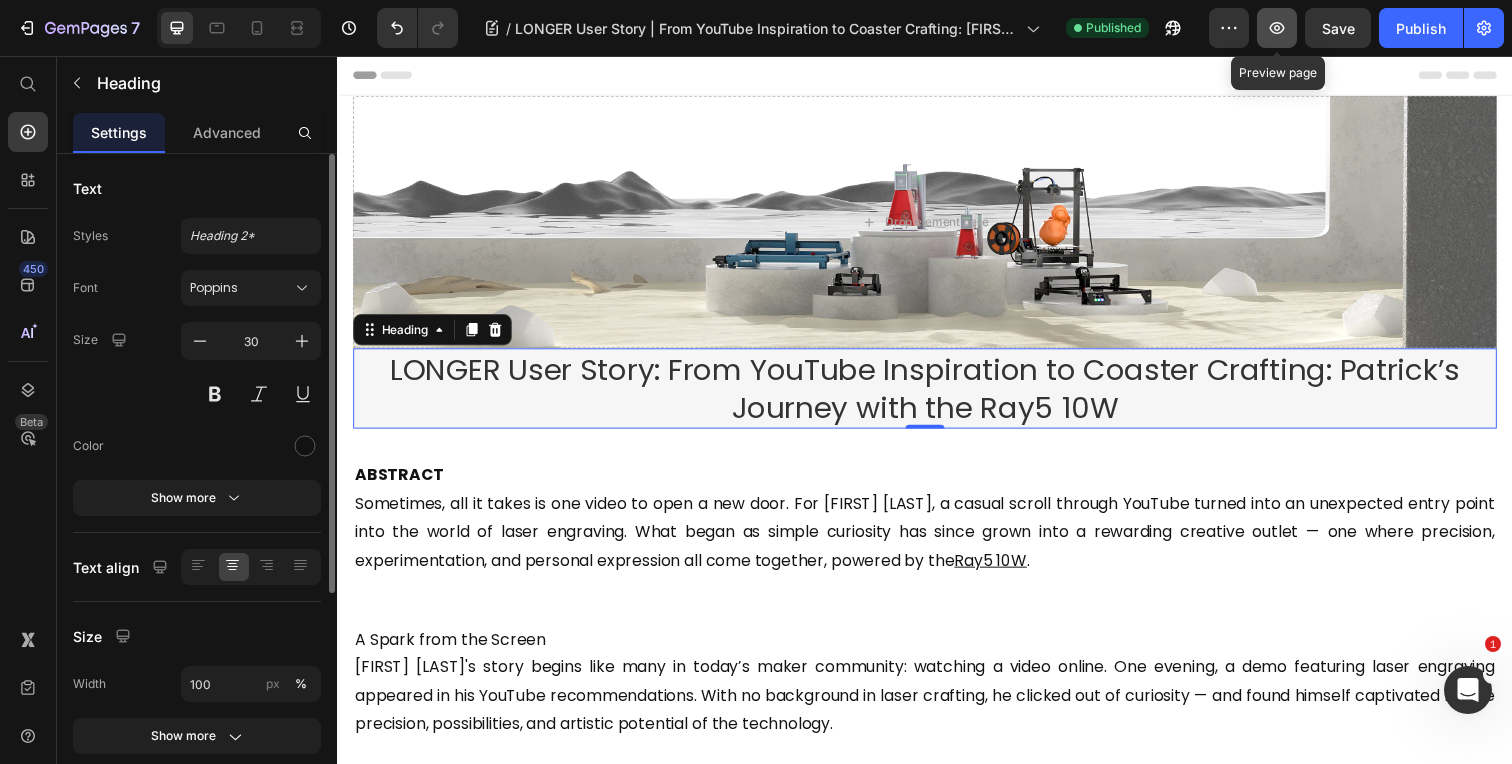 click 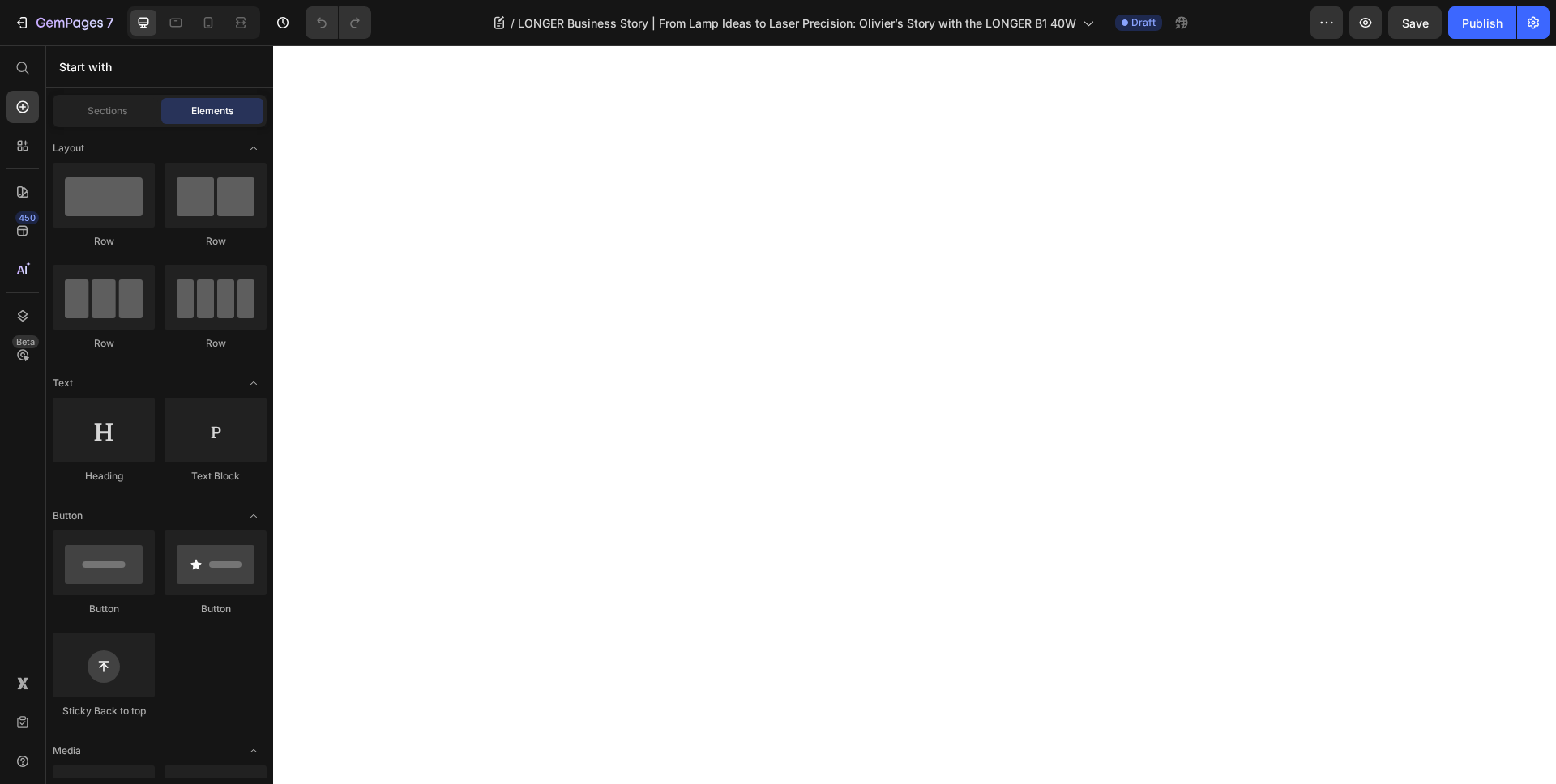 scroll, scrollTop: 0, scrollLeft: 0, axis: both 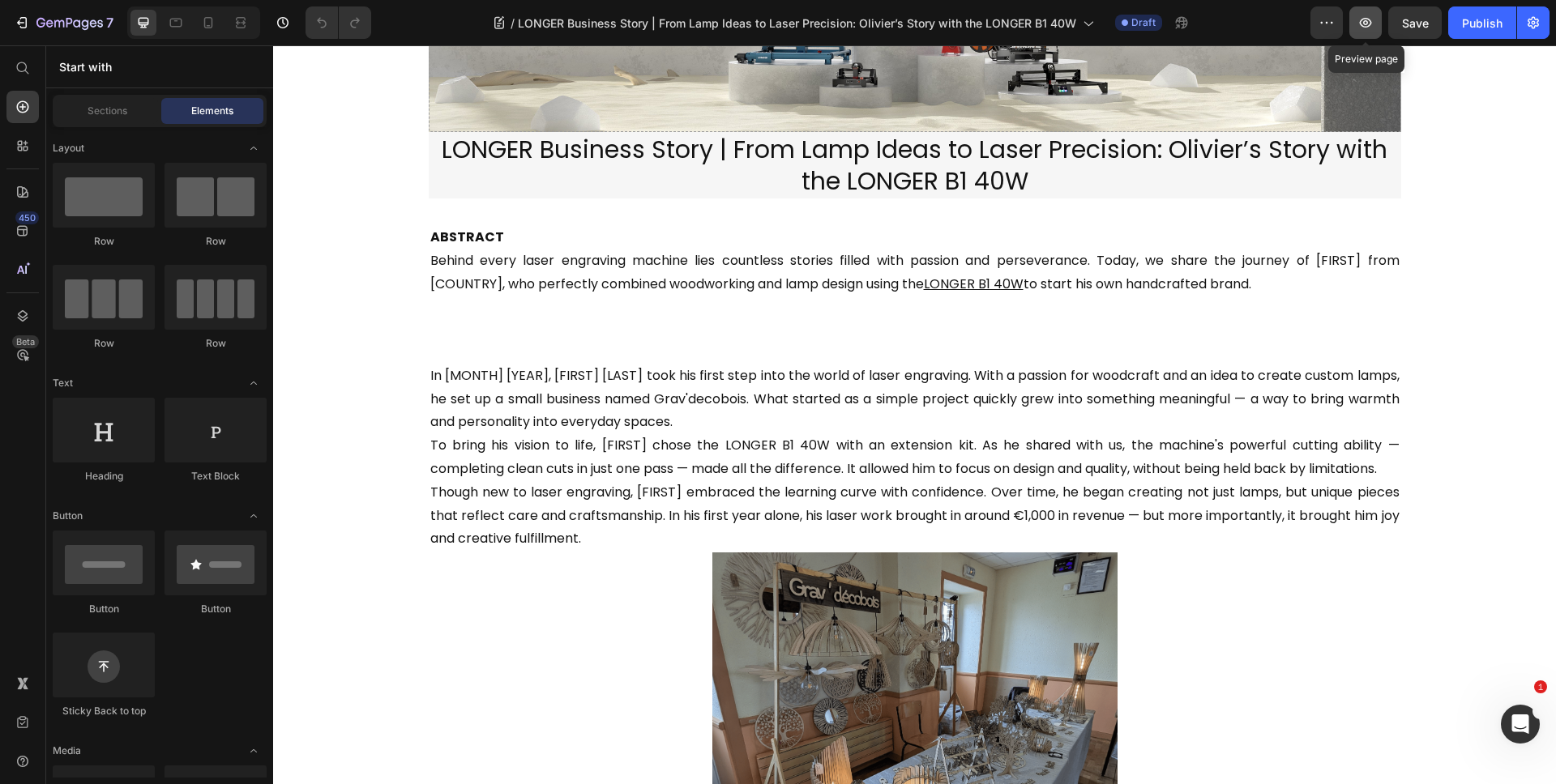 click 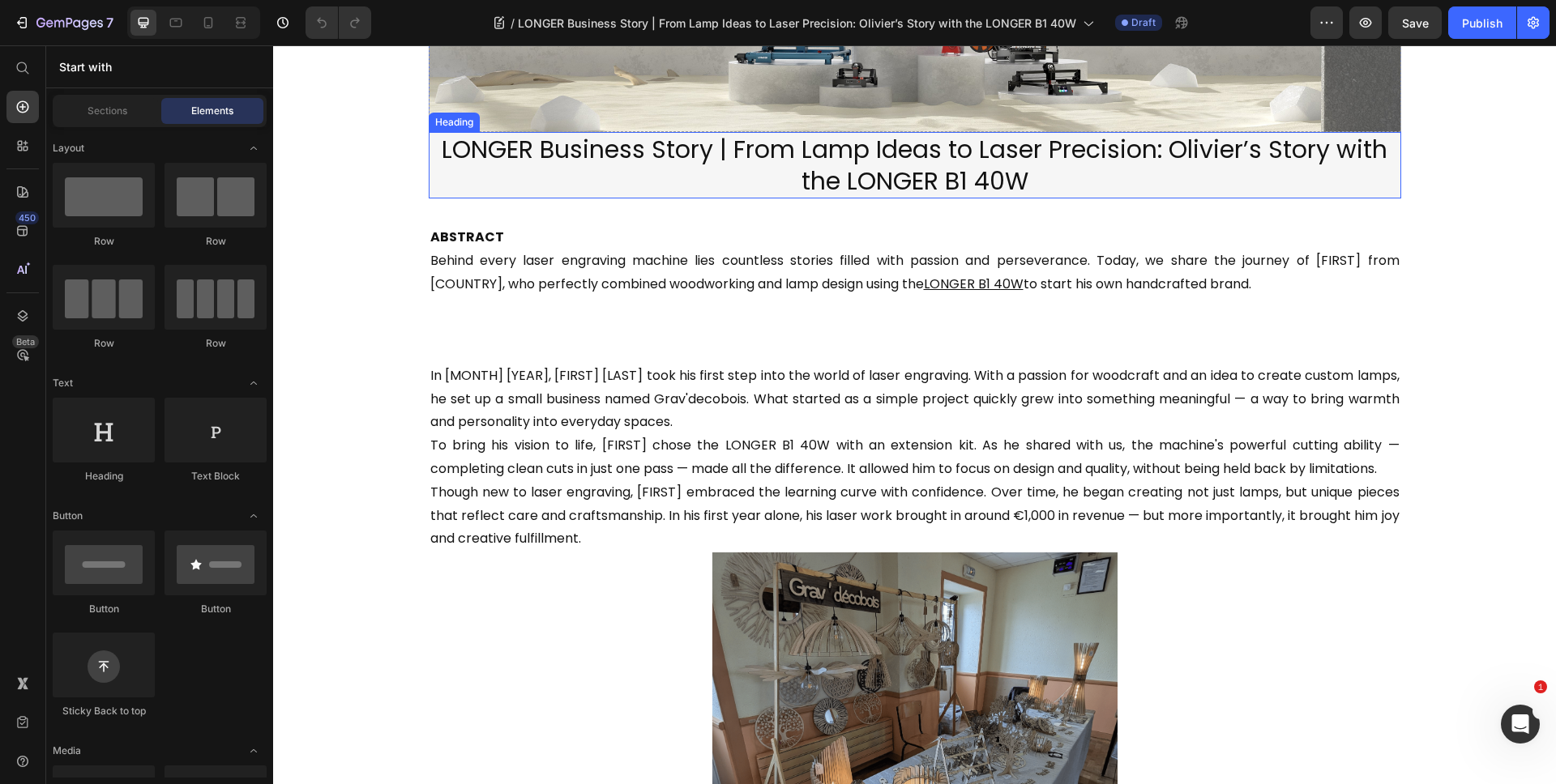 click on "LONGER Business Story | From Lamp Ideas to Laser Precision: Olivier’s Story with the LONGER B1 40W" at bounding box center (914, 165) 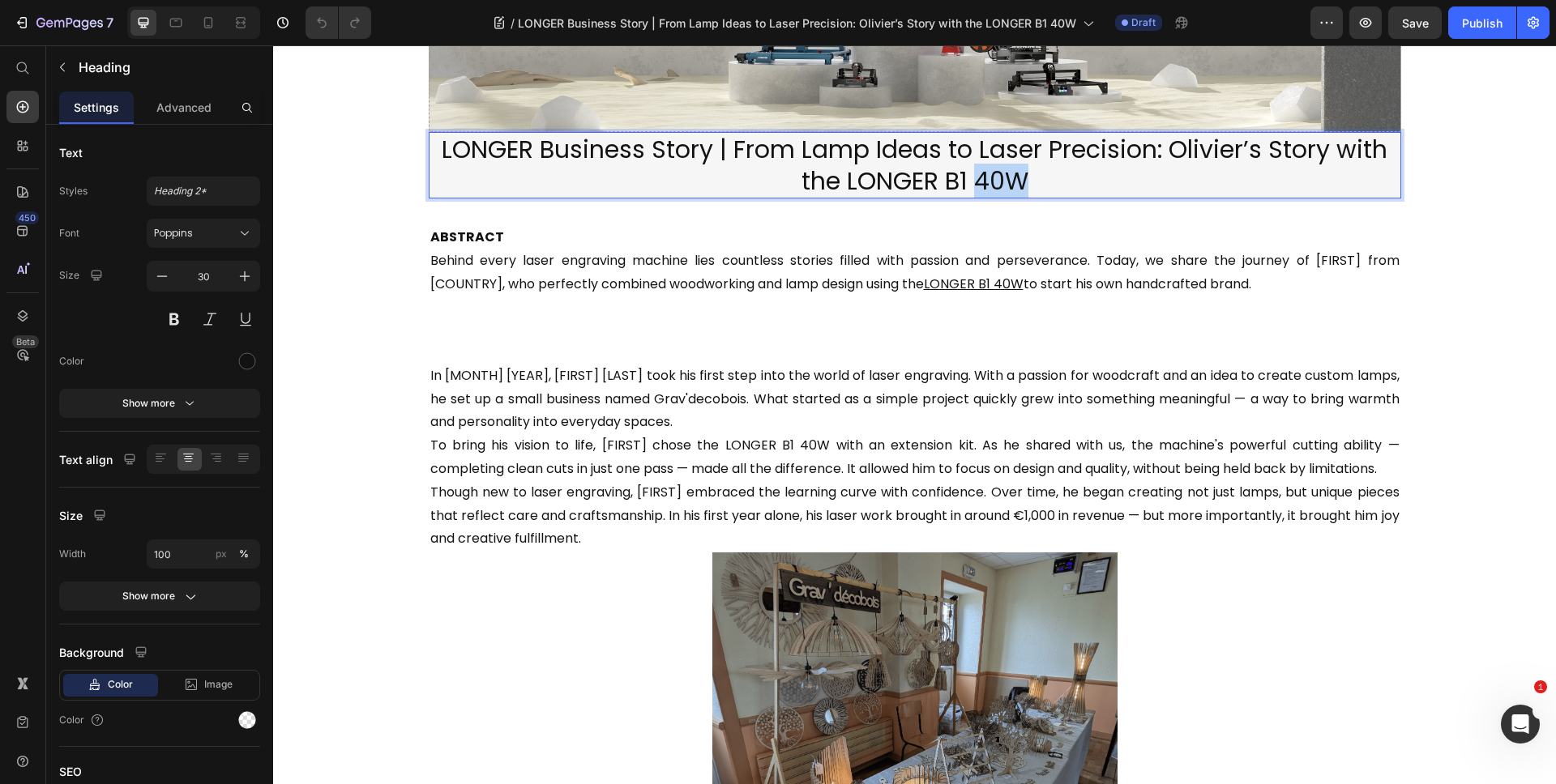 click on "LONGER Business Story | From Lamp Ideas to Laser Precision: Olivier’s Story with the LONGER B1 40W" at bounding box center [914, 165] 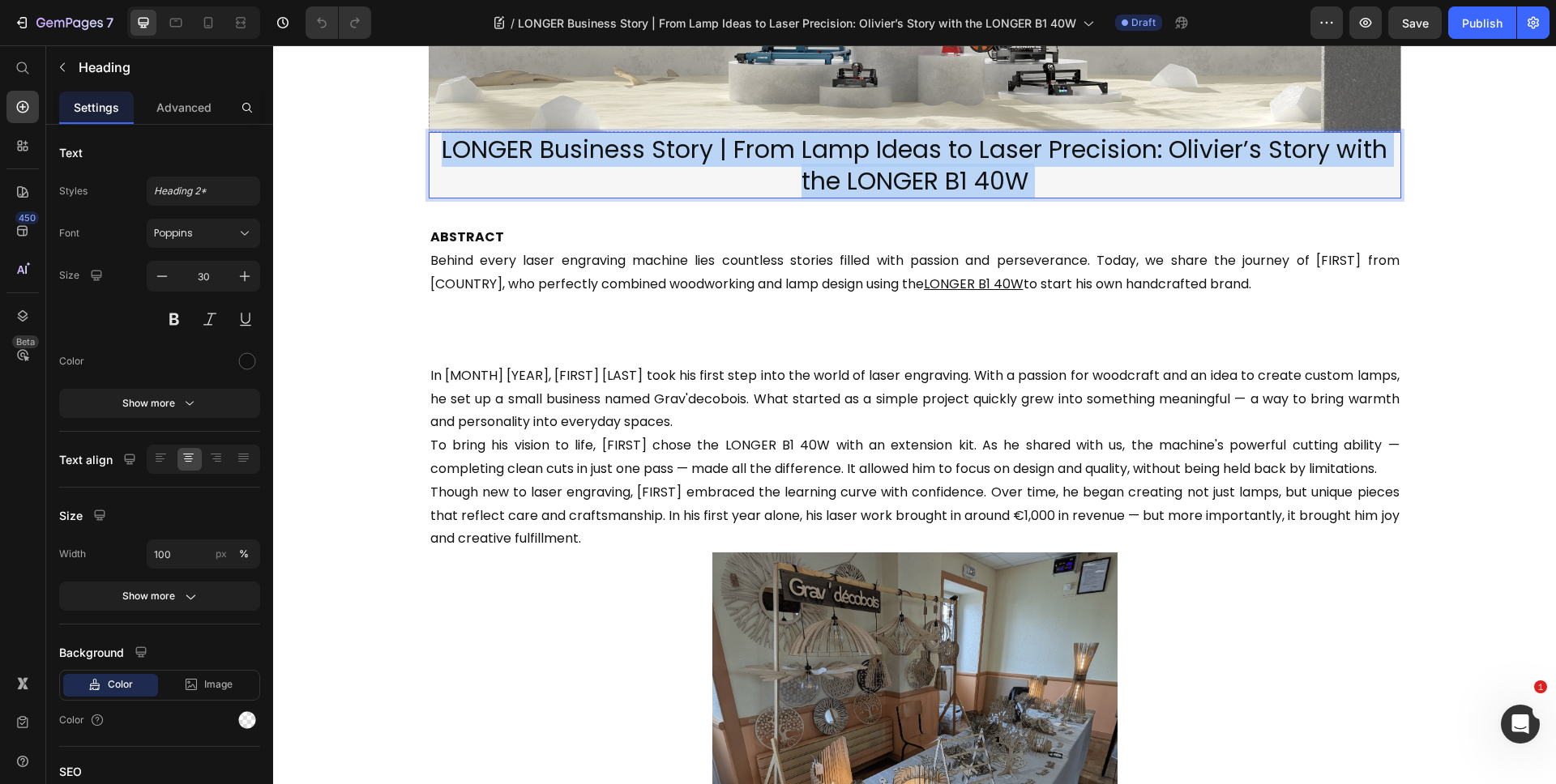 drag, startPoint x: 1011, startPoint y: 171, endPoint x: 533, endPoint y: 166, distance: 478.0261 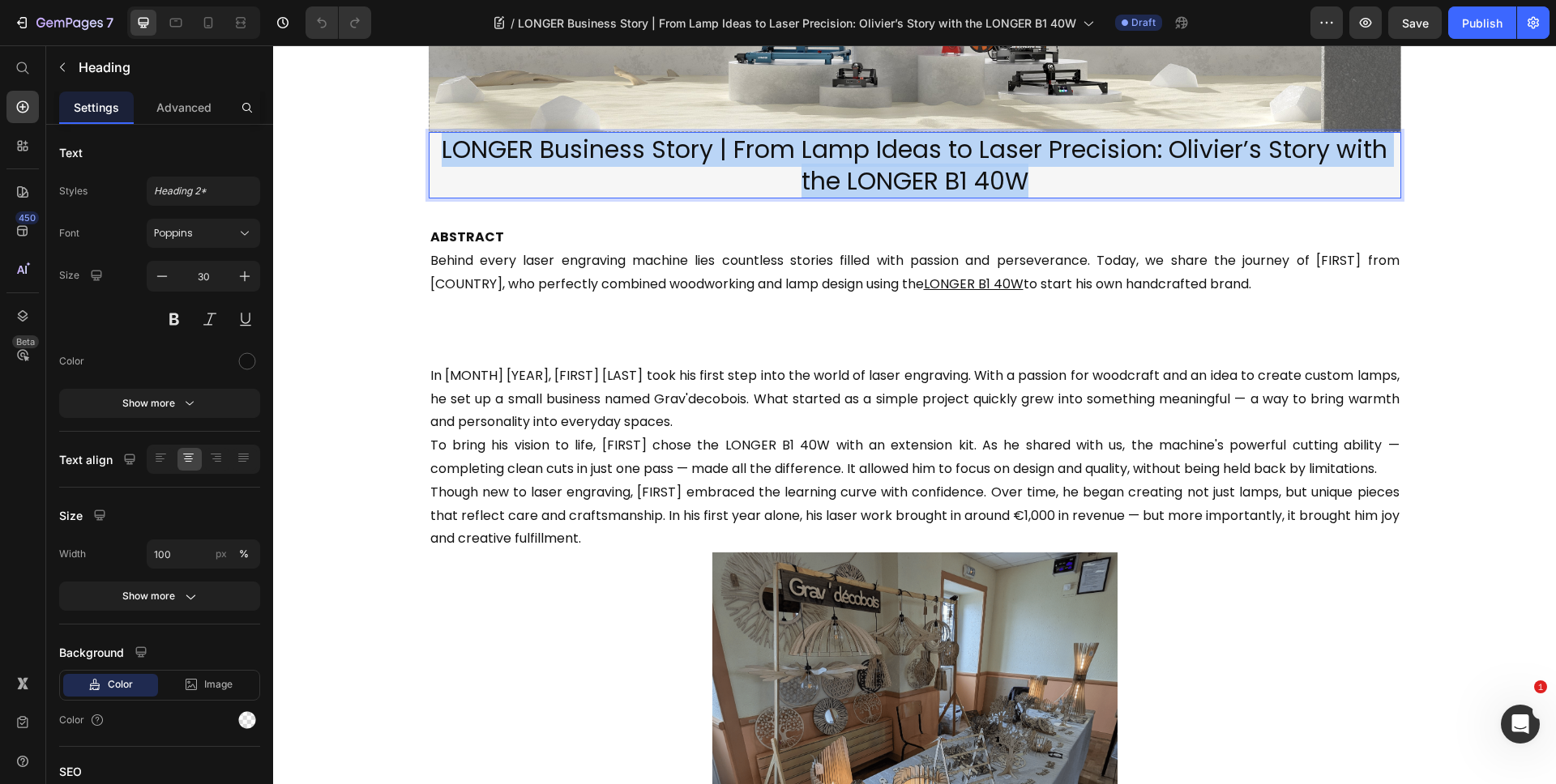 drag, startPoint x: 1085, startPoint y: 168, endPoint x: 427, endPoint y: 150, distance: 658.2462 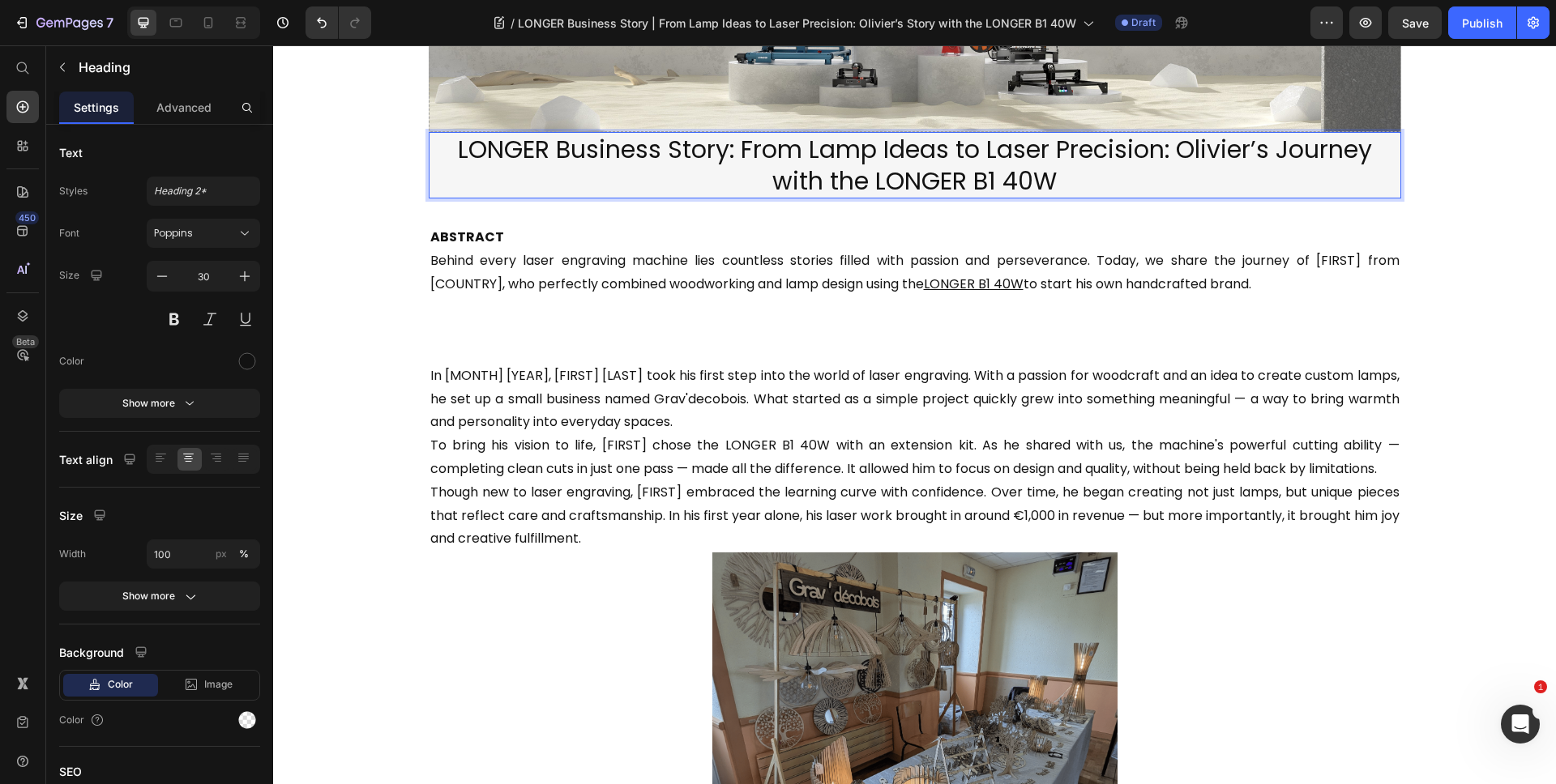 click on "Drop element here Hero Banner
Hero Banner LONGER Business Story: From Lamp Ideas to Laser Precision: Olivier’s Journey with the LONGER B1 40W Heading   0 LONGER Business Story | From Lamp Ideas to Laser Precision: Olivier’s Story with the LONGER B1 40W Heading Section 1 ABSTRACT Behind every laser engraving machine lies countless stories filled with passion and perseverance. Today, we share the journey of Olivier from France, who perfectly combined woodworking and lamp design using the  LONGER B1 40W  to start his own handcrafted brand. Text Block Row Section 2 In June 2024, Olivier CHOTEAU from France took his first step into the world of laser engraving. With a passion for woodcraft and an idea to create custom lamps, he set up a small business named Grav'decobois. What started as a simple project quickly grew into something meaningful — a way to bring warmth and personality into everyday spaces. Text Block Image Olivier’s advice to fellow makers is simple: Row" at bounding box center [914, 914] 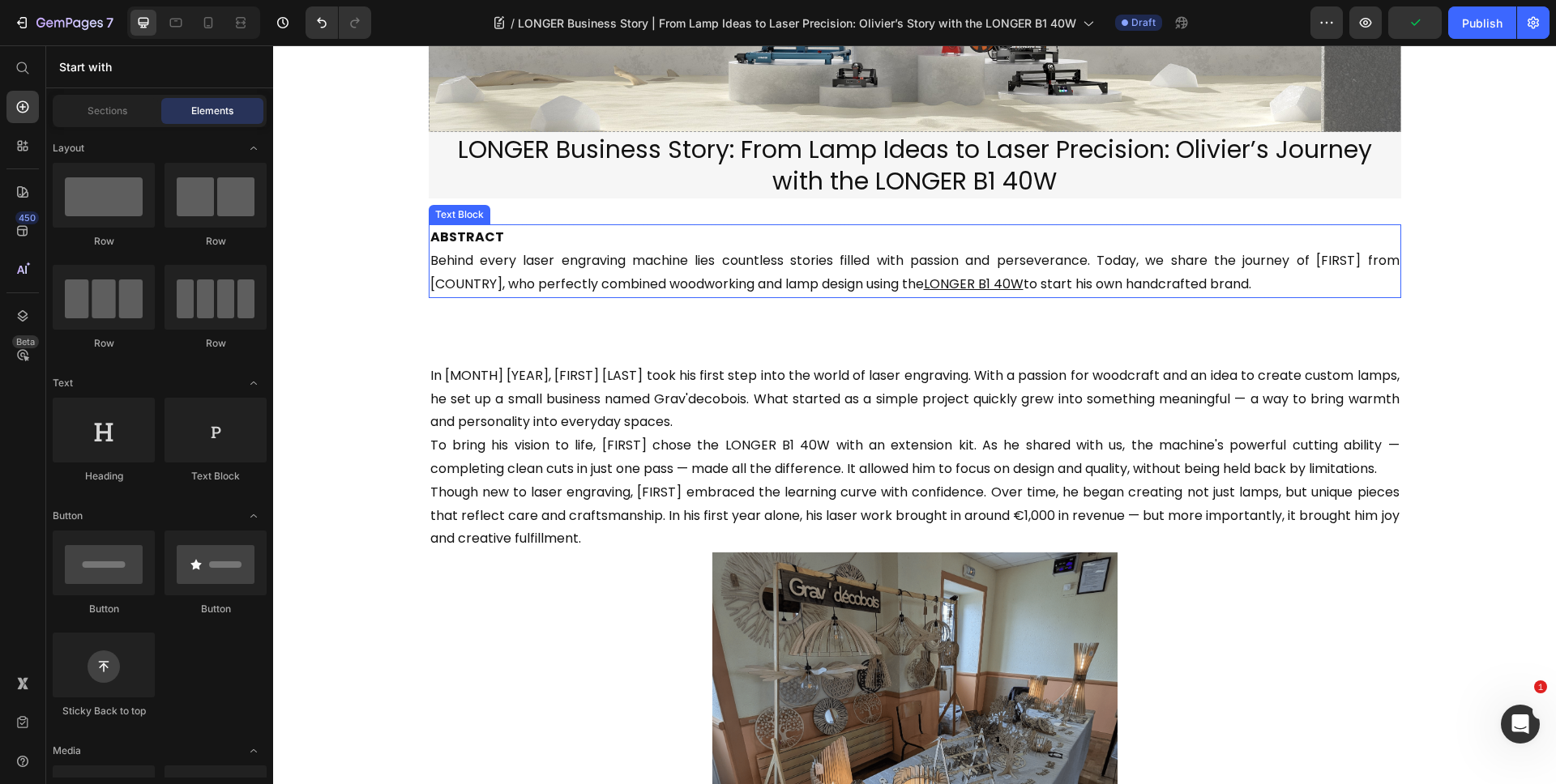 click on "ABSTRACT Behind every laser engraving machine lies countless stories filled with passion and perseverance. Today, we share the journey of Olivier from France, who perfectly combined woodworking and lamp design using the  LONGER B1 40W  to start his own handcrafted brand." at bounding box center (915, 261) 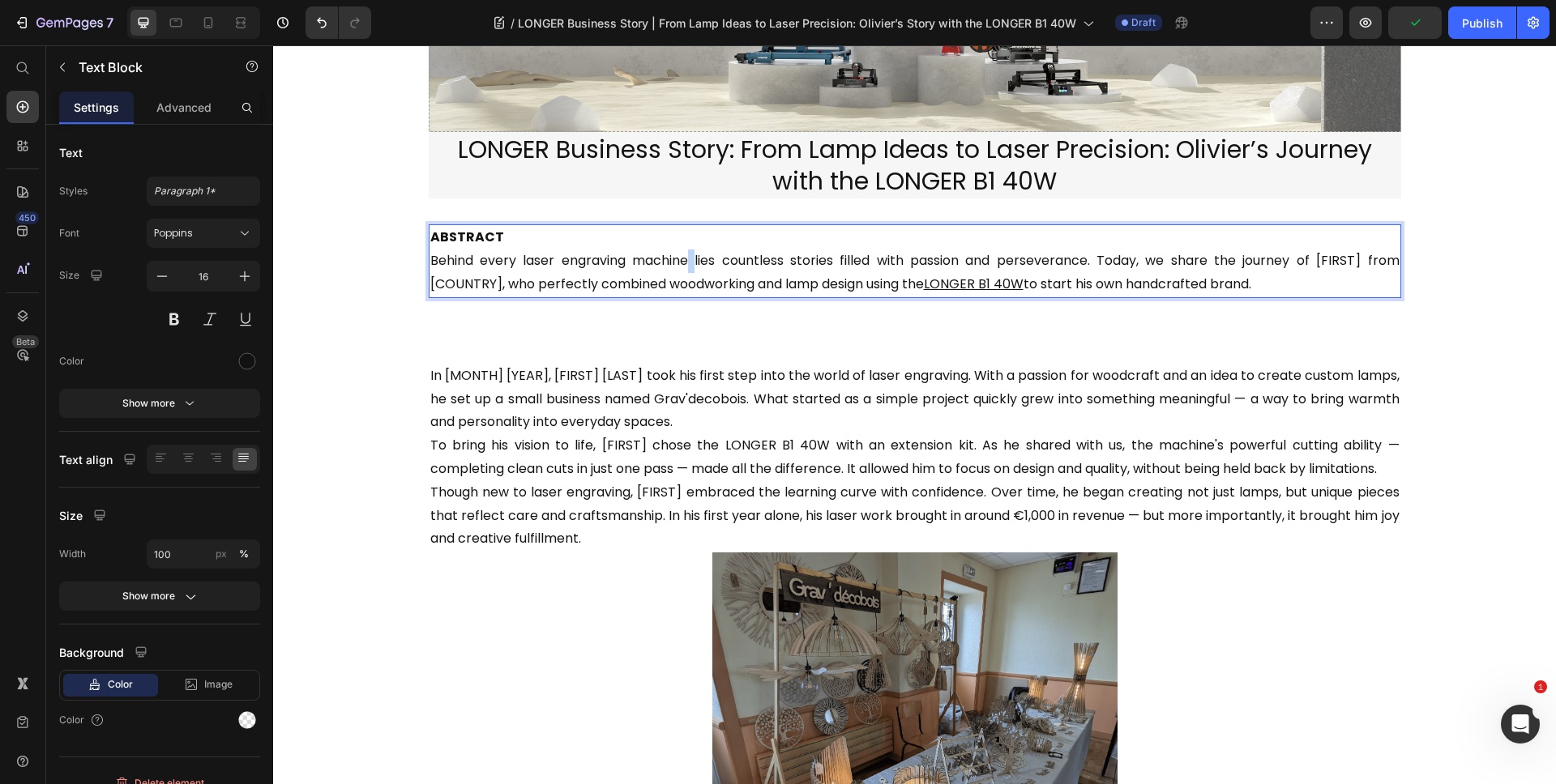 click on "ABSTRACT Behind every laser engraving machine lies countless stories filled with passion and perseverance. Today, we share the journey of Olivier from France, who perfectly combined woodworking and lamp design using the  LONGER B1 40W  to start his own handcrafted brand." at bounding box center [915, 261] 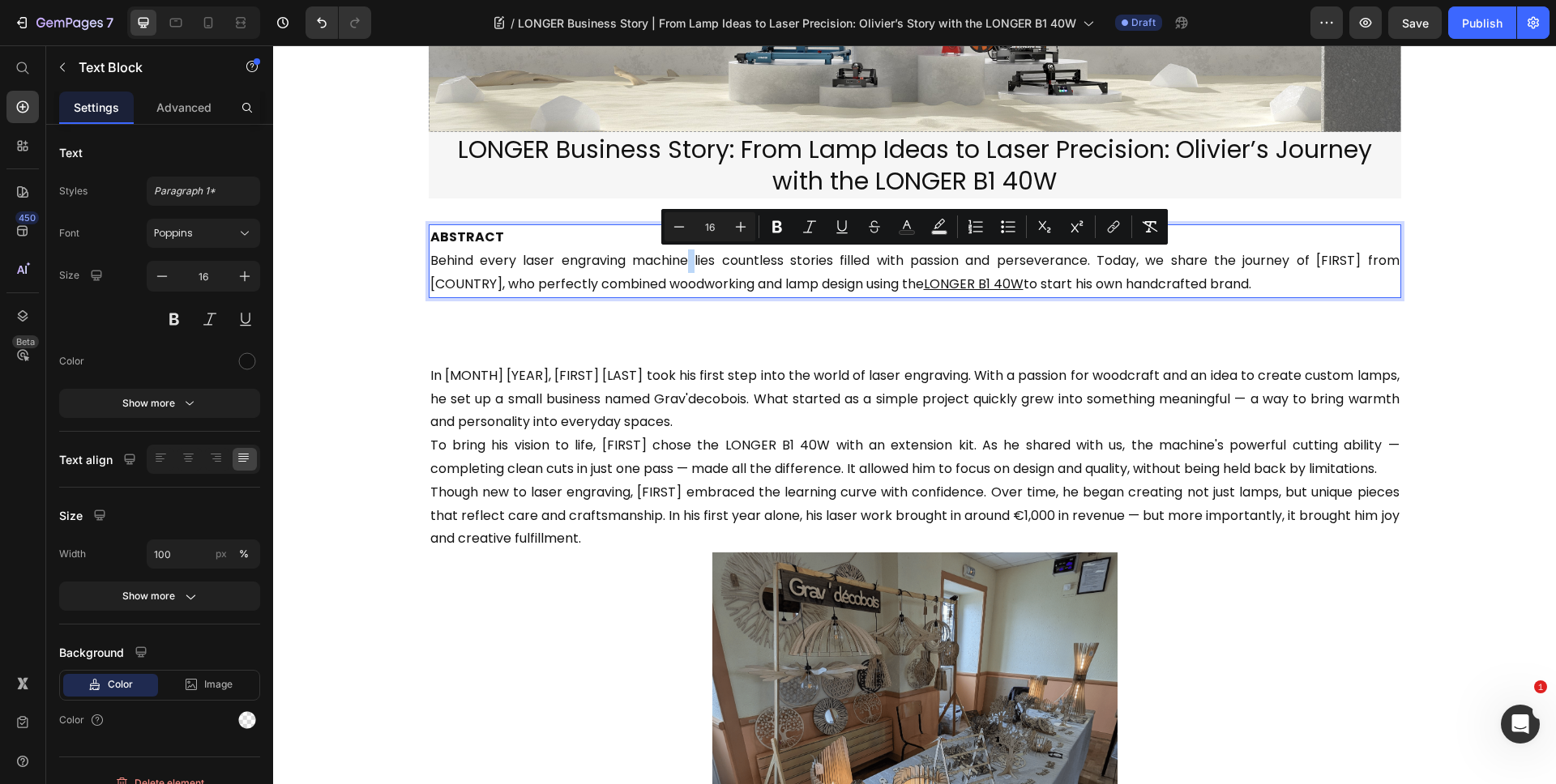 drag, startPoint x: 1237, startPoint y: 278, endPoint x: 408, endPoint y: 256, distance: 829.29187 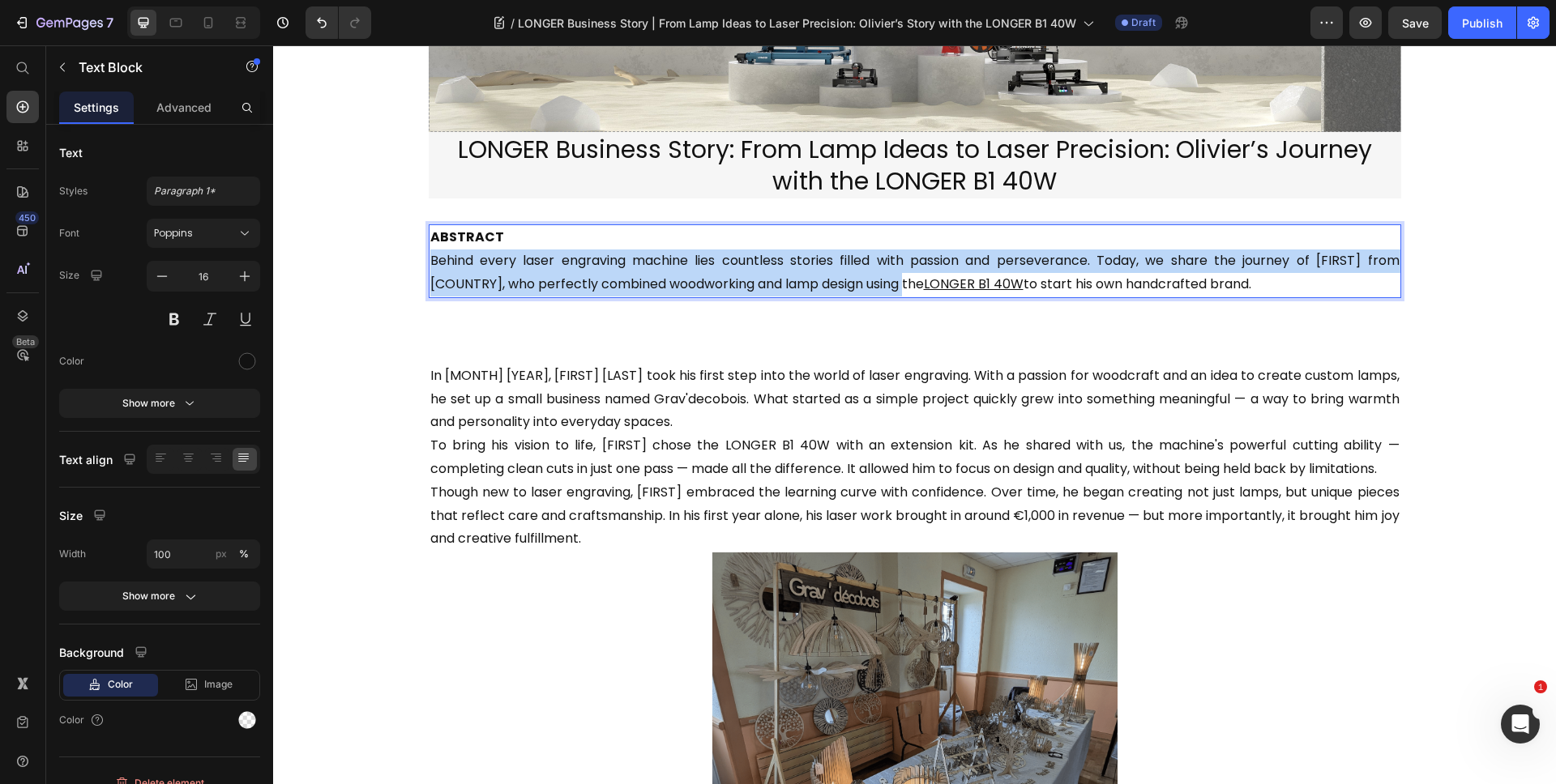 drag, startPoint x: 855, startPoint y: 279, endPoint x: 423, endPoint y: 260, distance: 432.41762 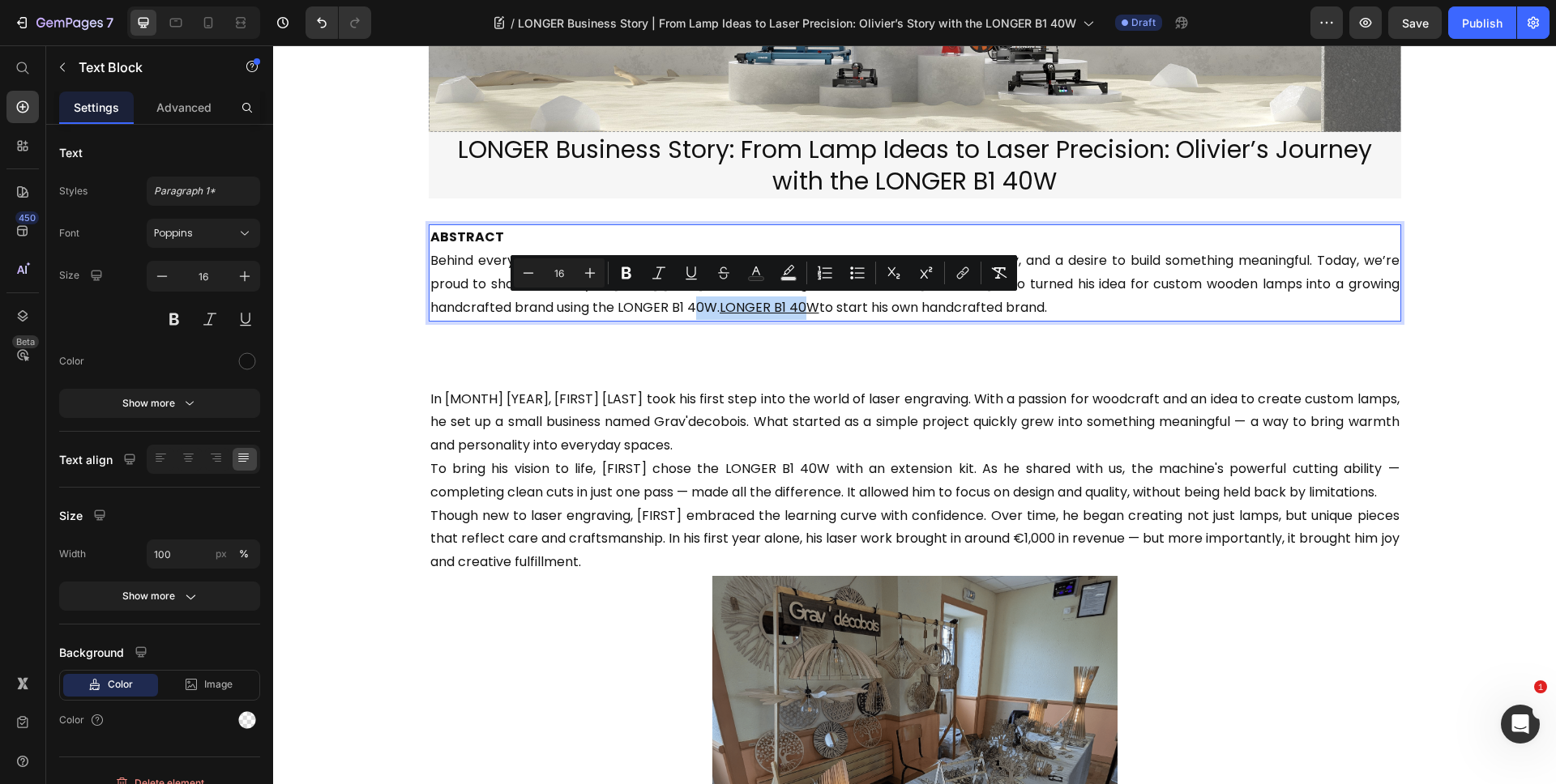 drag, startPoint x: 719, startPoint y: 309, endPoint x: 810, endPoint y: 309, distance: 91 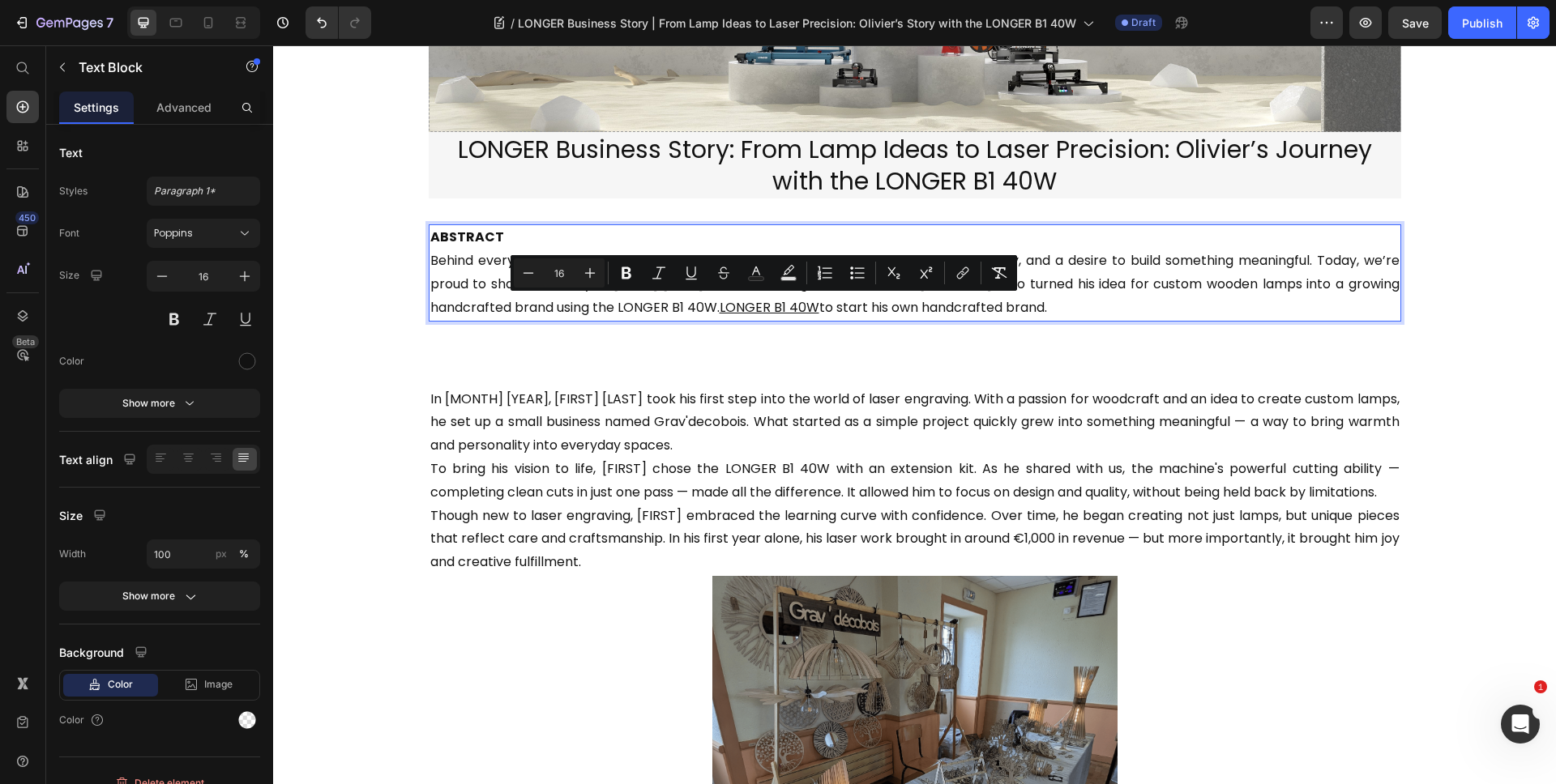 click on "ABSTRACT Behind every laser engraver is a maker with a vision — one shaped by creativity, curiosity, and a desire to build something meaningful. Today, we’re proud to share the story of Olivier Choteau, a woodworking enthusiast from France, who turned his idea for custom wooden lamps into a growing handcrafted brand using the LONGER B1 40W.  LONGER B1 40W  to start his own handcrafted brand." at bounding box center [915, 272] 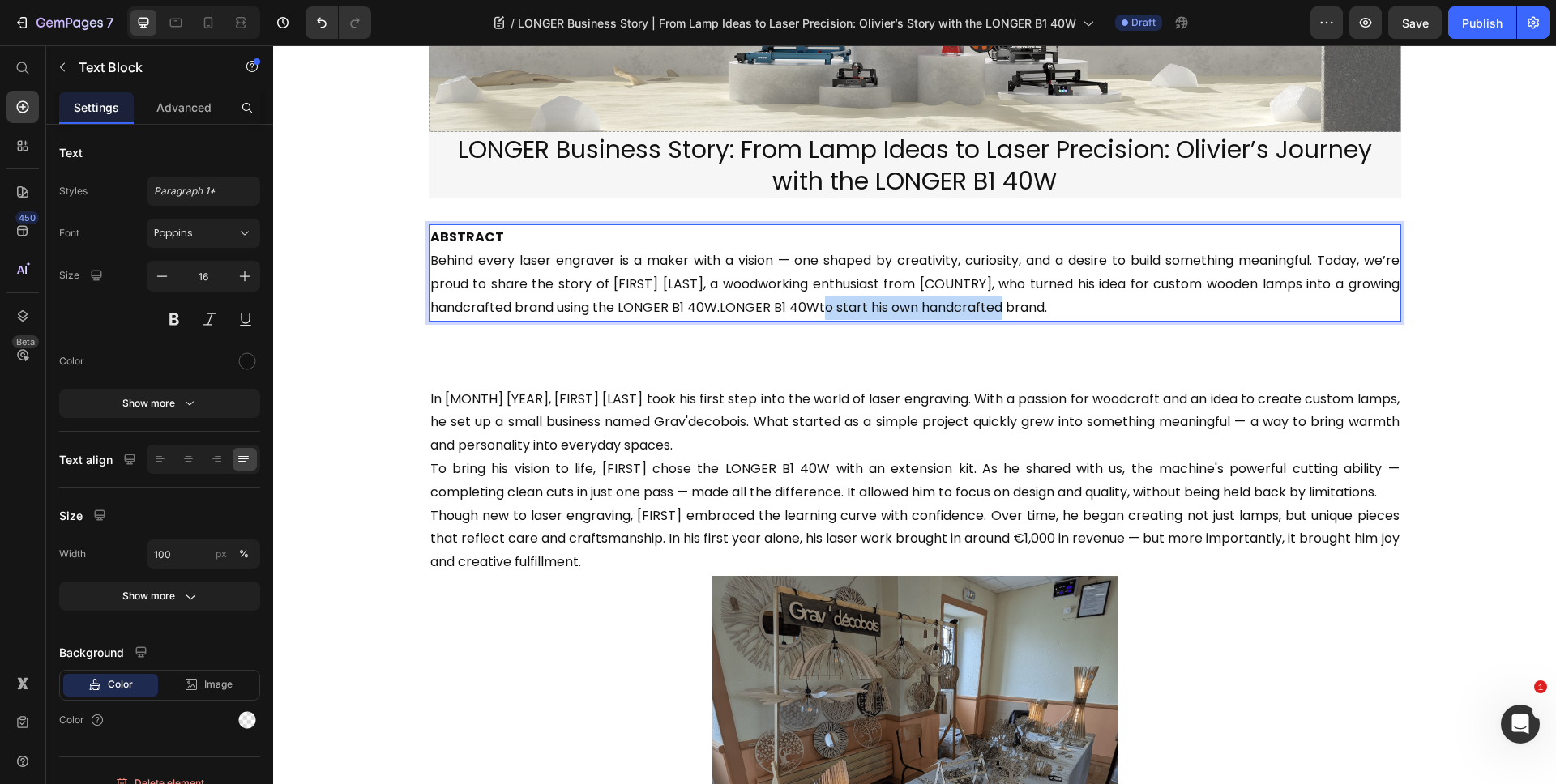 drag, startPoint x: 827, startPoint y: 309, endPoint x: 951, endPoint y: 305, distance: 124.0645 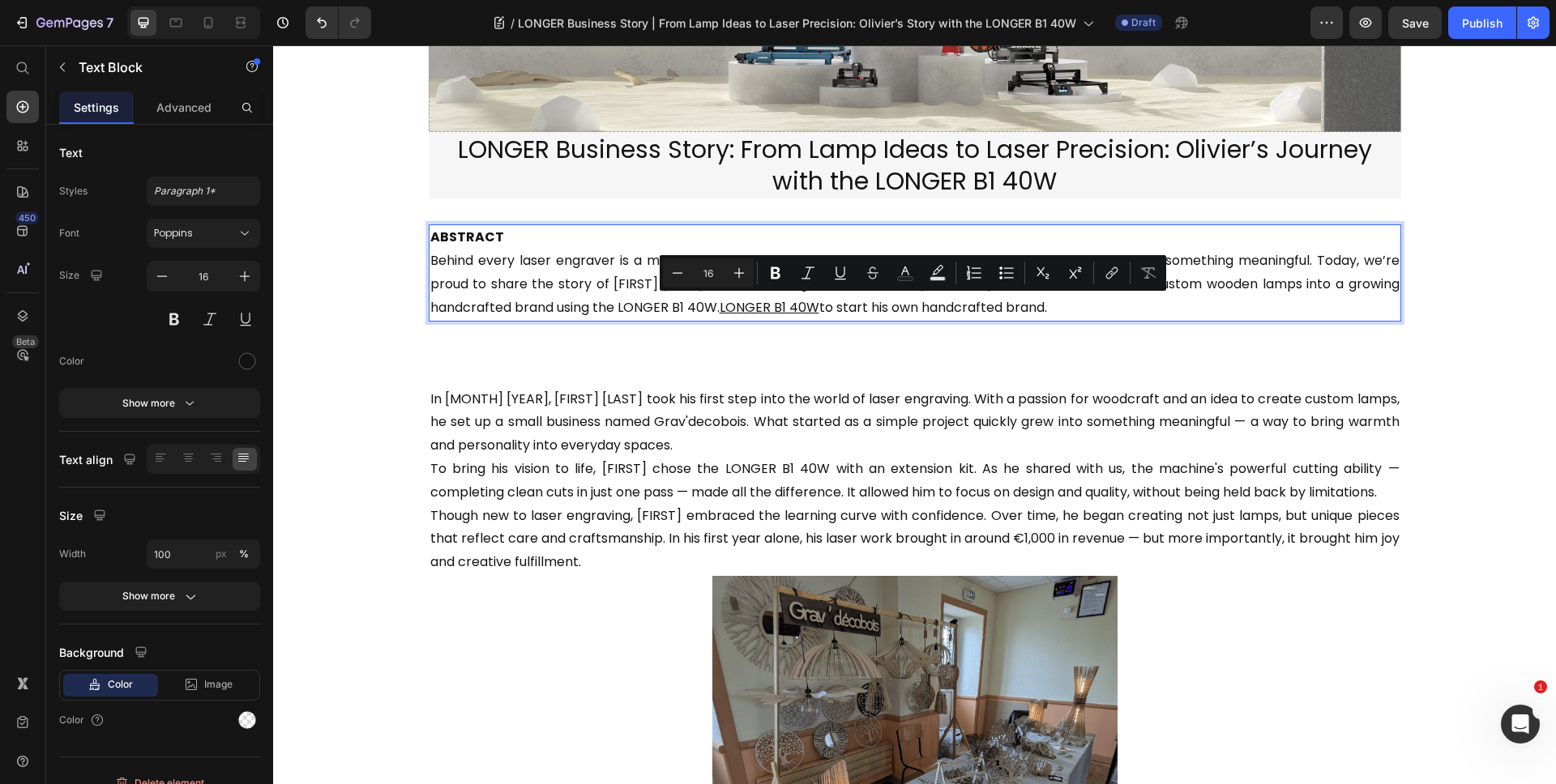 click on "ABSTRACT Behind every laser engraver is a maker with a vision — one shaped by creativity, curiosity, and a desire to build something meaningful. Today, we’re proud to share the story of Olivier Choteau, a woodworking enthusiast from France, who turned his idea for custom wooden lamps into a growing handcrafted brand using the LONGER B1 40W.  LONGER B1 40W  to start his own handcrafted brand." at bounding box center [915, 272] 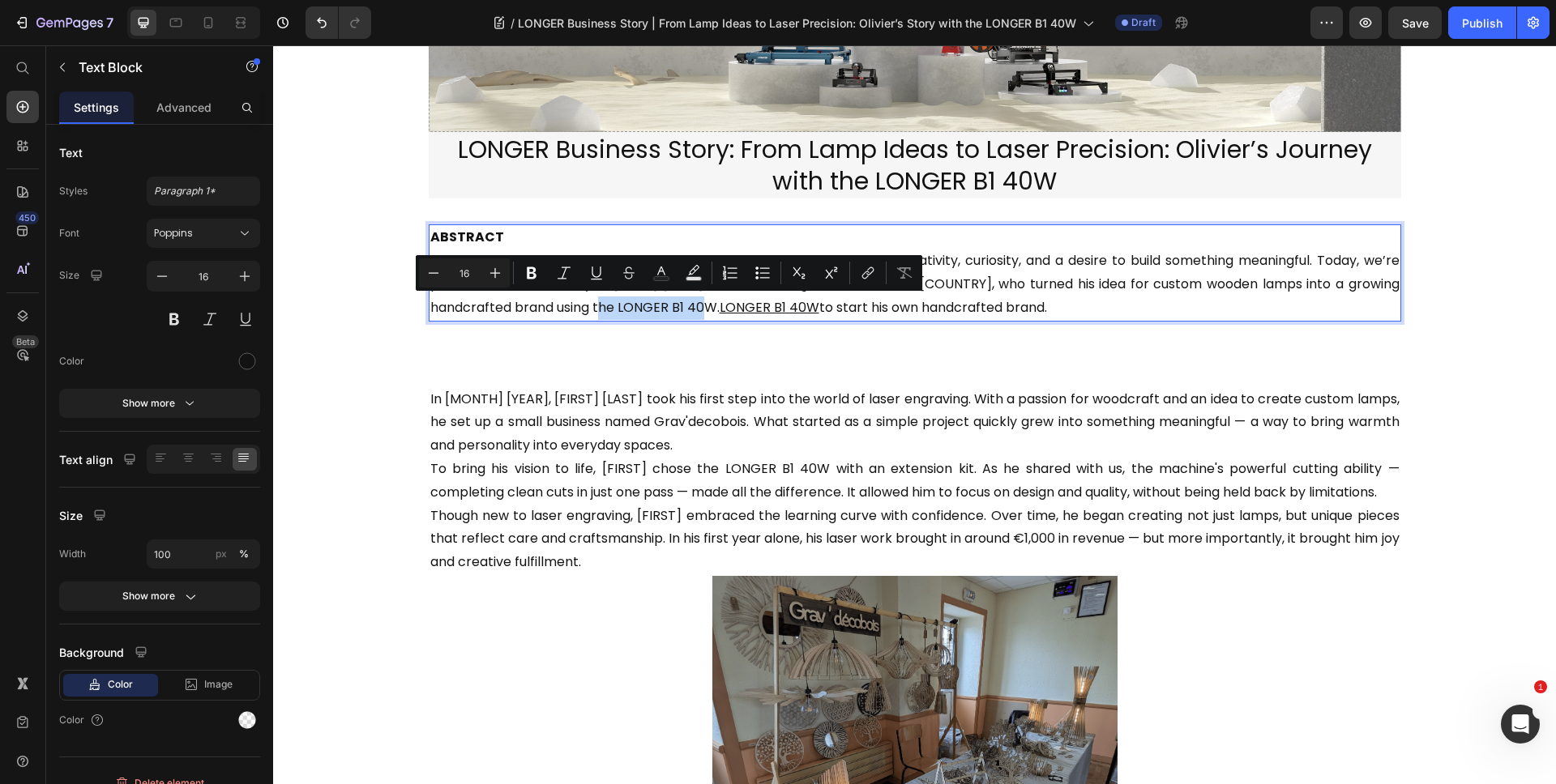 drag, startPoint x: 617, startPoint y: 309, endPoint x: 722, endPoint y: 310, distance: 105.00476 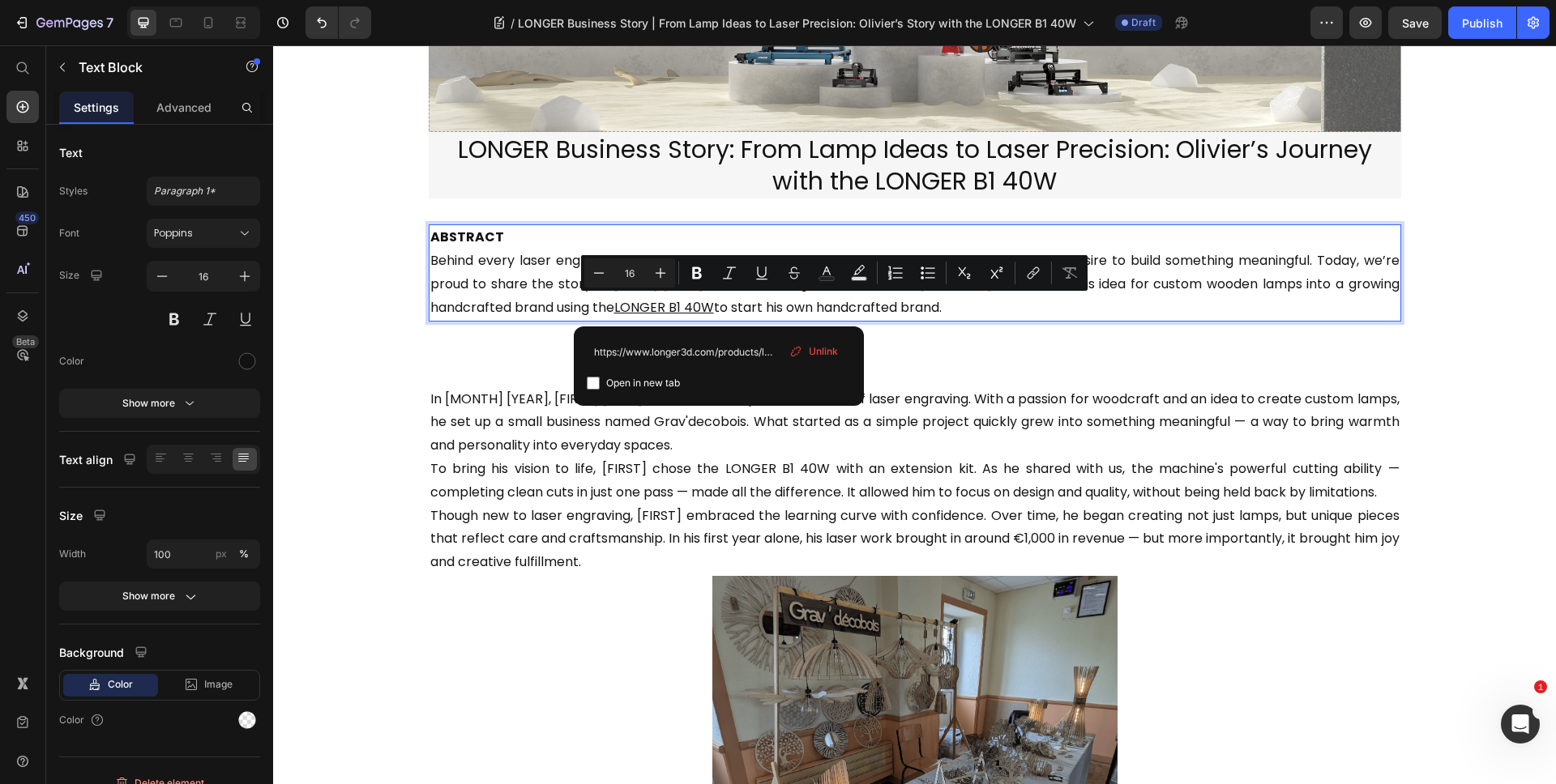drag, startPoint x: 718, startPoint y: 305, endPoint x: 1056, endPoint y: 307, distance: 338.0059 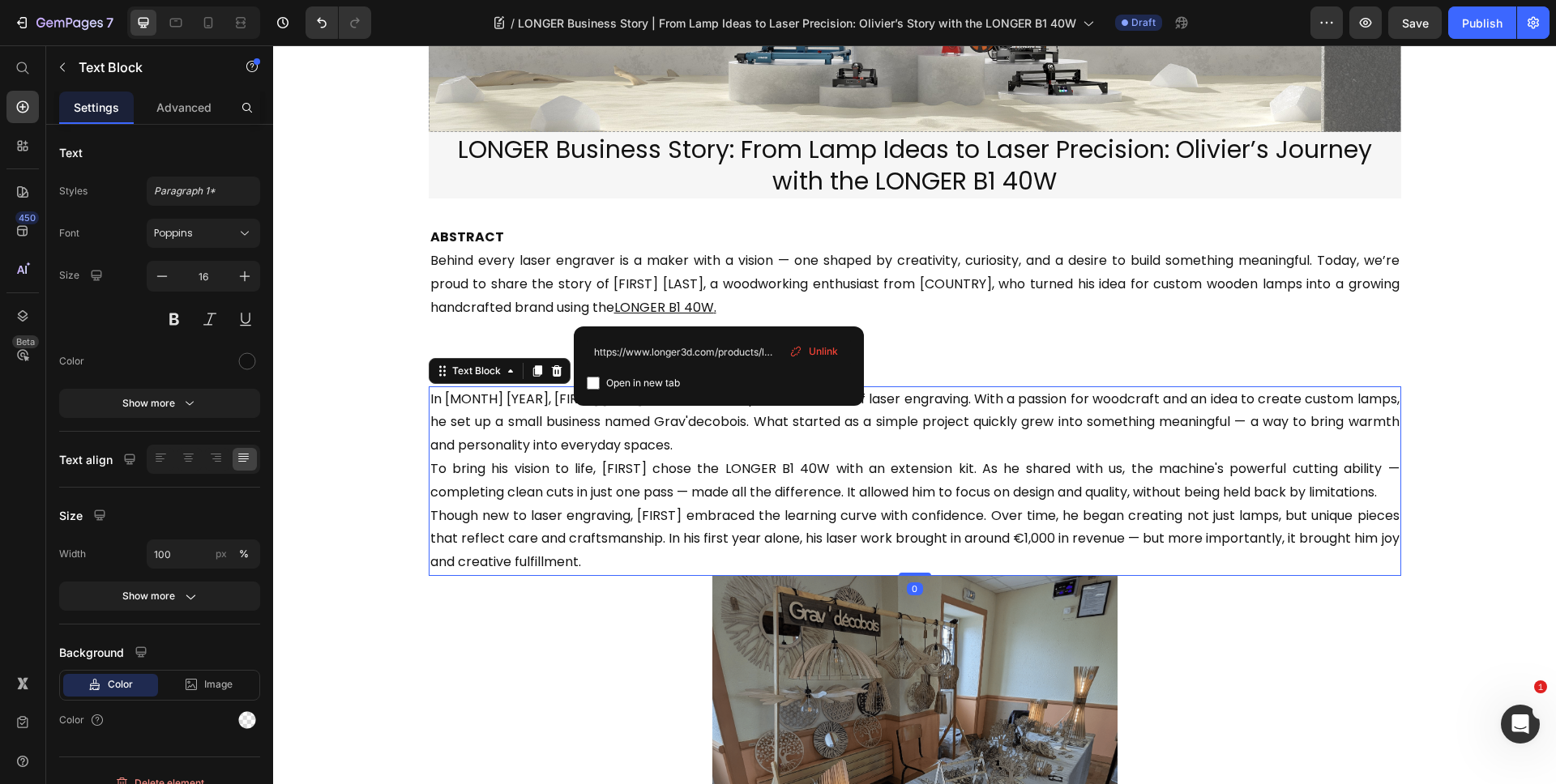 click on "In [DATE], [NAME] CHOTEAU from France took his first step into the world of laser engraving. With a passion for woodcraft and an idea to create custom lamps, he set up a small business named Grav'decobois. What started as a simple project quickly grew into something meaningful — a way to bring warmth and personality into everyday spaces." at bounding box center [915, 423] 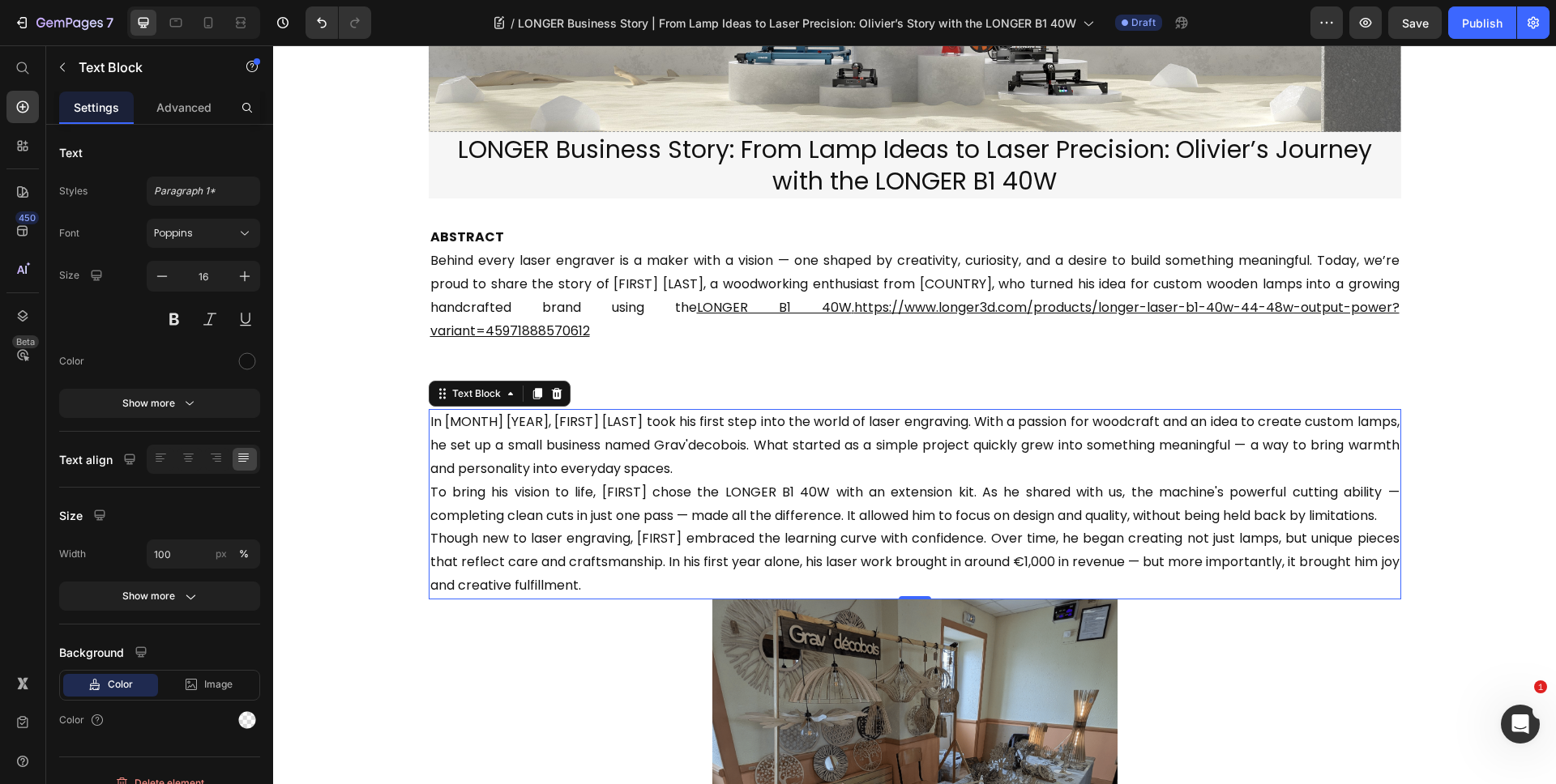 click on "To bring his vision to life, Olivier chose the LONGER B1 40W with an extension kit. As he shared with us, the machine's powerful cutting ability — completing clean cuts in just one pass — made all the difference. It allowed him to focus on design and quality, without being held back by limitations. Though new to laser engraving, Olivier embraced the learning curve with confidence. Over time, he began creating not just lamps, but unique pieces that reflect care and craftsmanship. In his first year alone, his laser work brought in around €1,000 in revenue — but more importantly, it brought him joy and creative fulfillment." at bounding box center (915, 539) 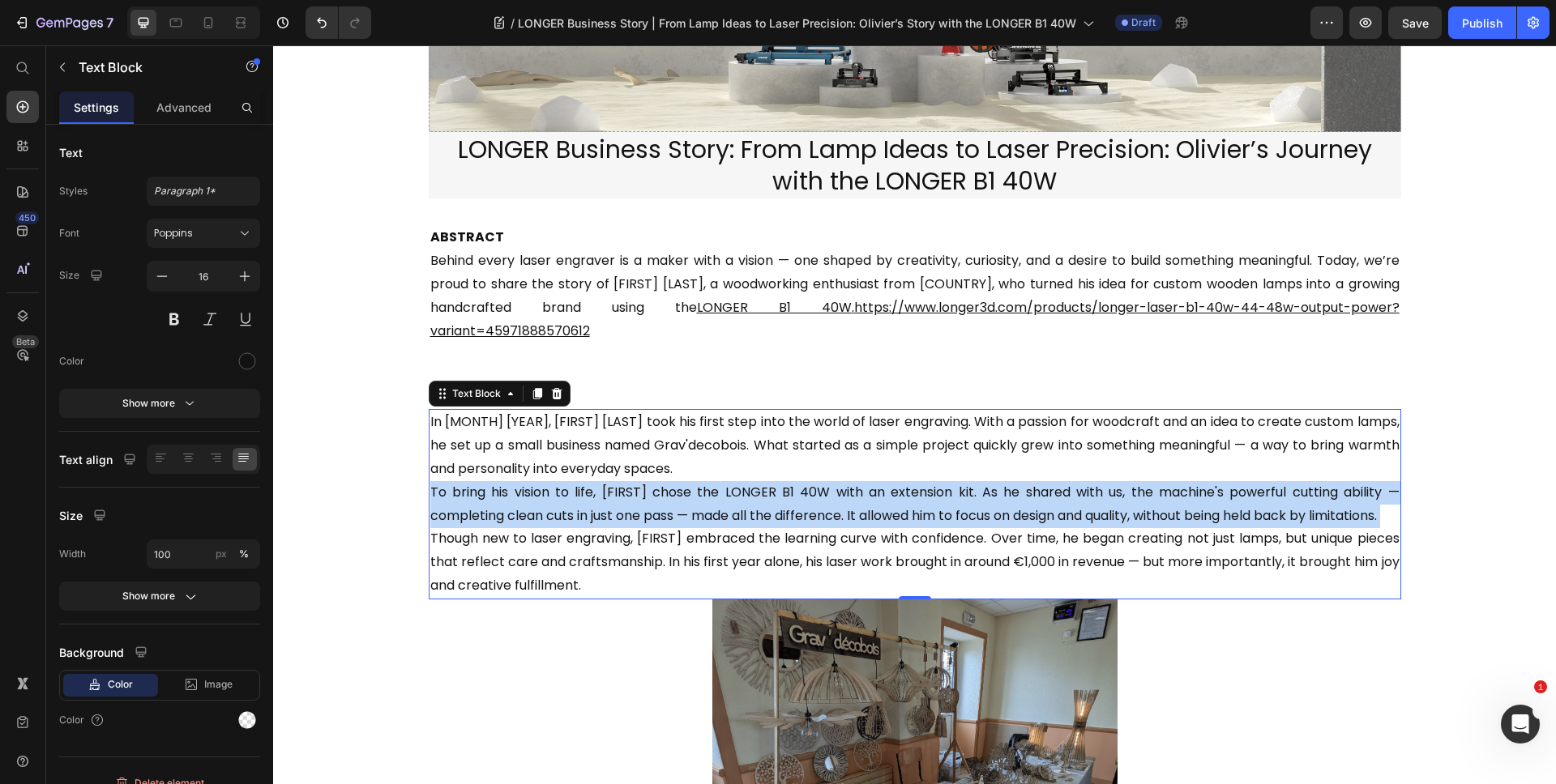 click on "To bring his vision to life, Olivier chose the LONGER B1 40W with an extension kit. As he shared with us, the machine's powerful cutting ability — completing clean cuts in just one pass — made all the difference. It allowed him to focus on design and quality, without being held back by limitations. Though new to laser engraving, Olivier embraced the learning curve with confidence. Over time, he began creating not just lamps, but unique pieces that reflect care and craftsmanship. In his first year alone, his laser work brought in around €1,000 in revenue — but more importantly, it brought him joy and creative fulfillment." at bounding box center [915, 539] 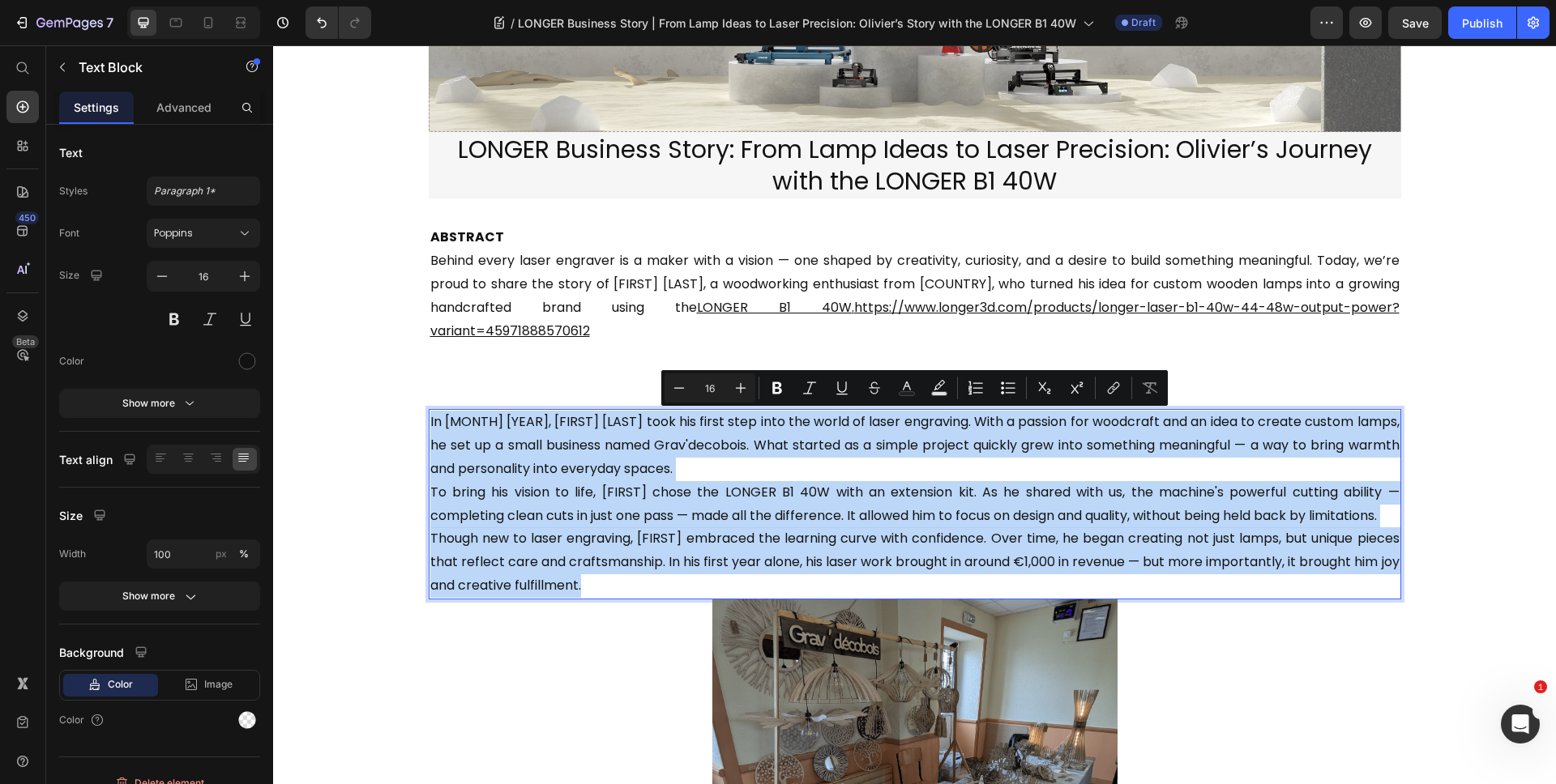 drag, startPoint x: 649, startPoint y: 601, endPoint x: 366, endPoint y: 347, distance: 380.26964 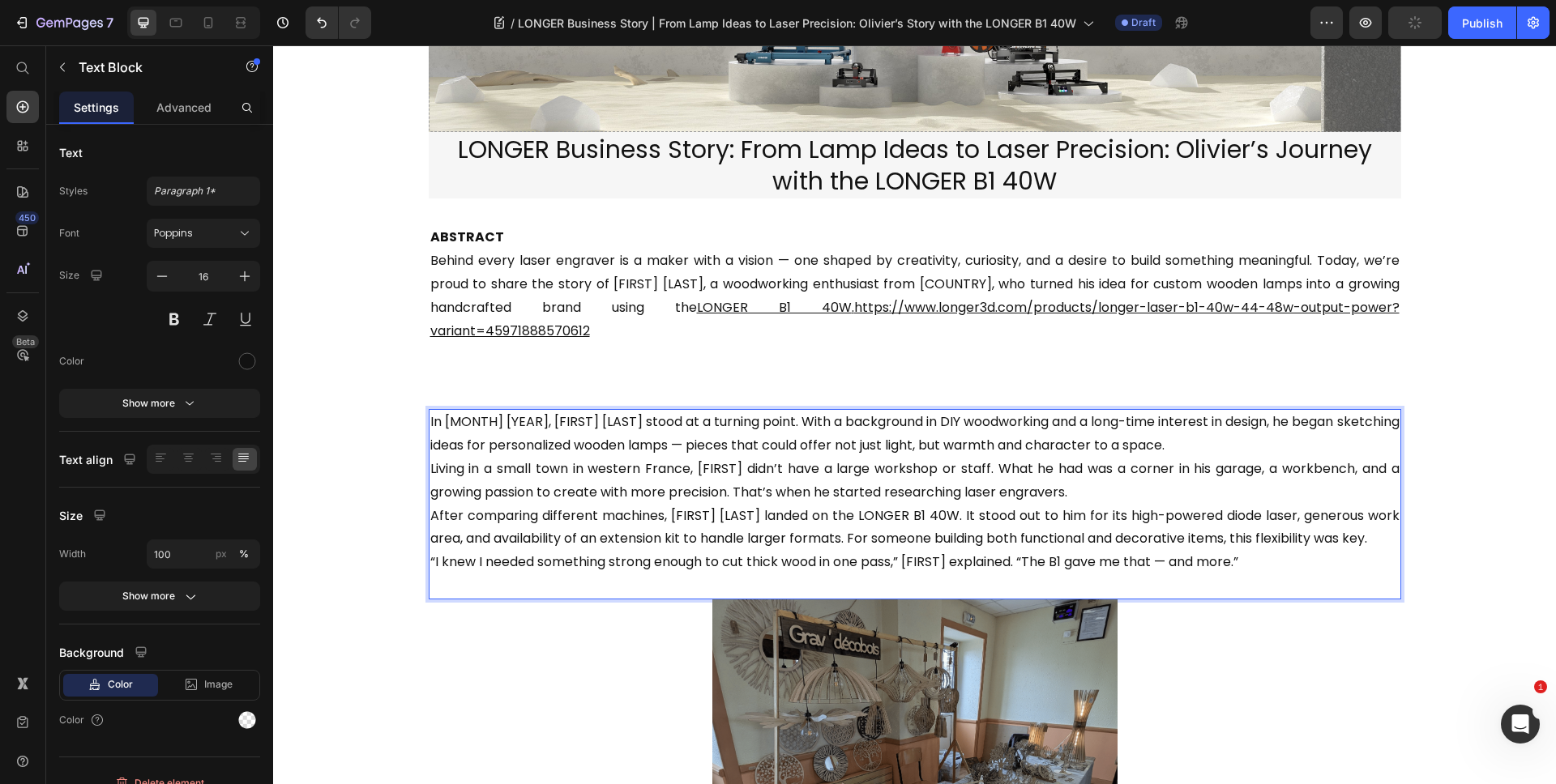 click on "In June 2024, Olivier Choteau stood at a turning point. With a background in DIY woodworking and a long-time interest in design, he began sketching ideas for personalized wooden lamps — pieces that could offer not just light, but warmth and character to a space." at bounding box center (915, 434) 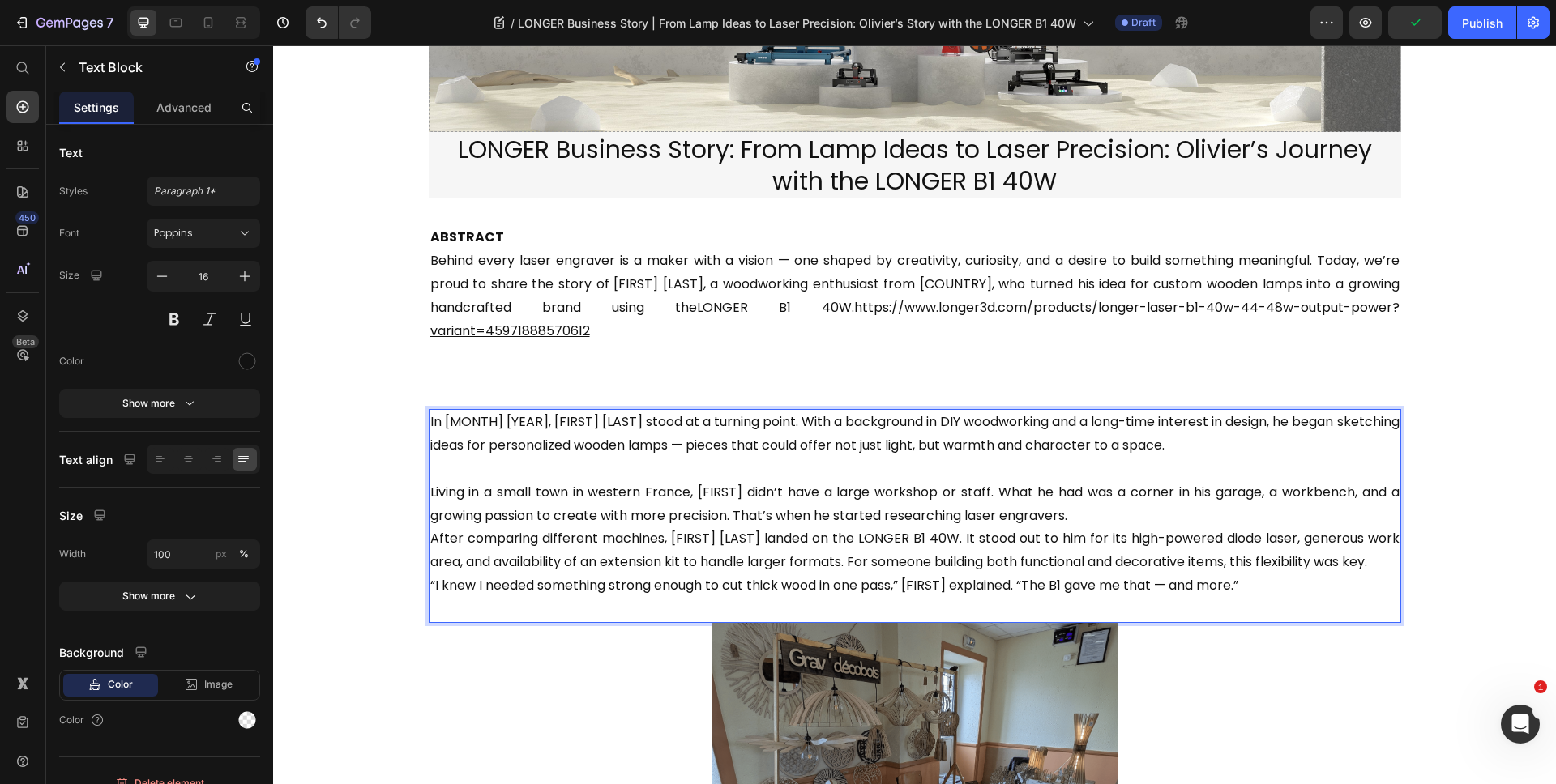 click on "Living in a small town in western France, Olivier didn’t have a large workshop or staff. What he had was a corner in his garage, a workbench, and a growing passion to create with more precision. That’s when he started researching laser engravers." at bounding box center (915, 505) 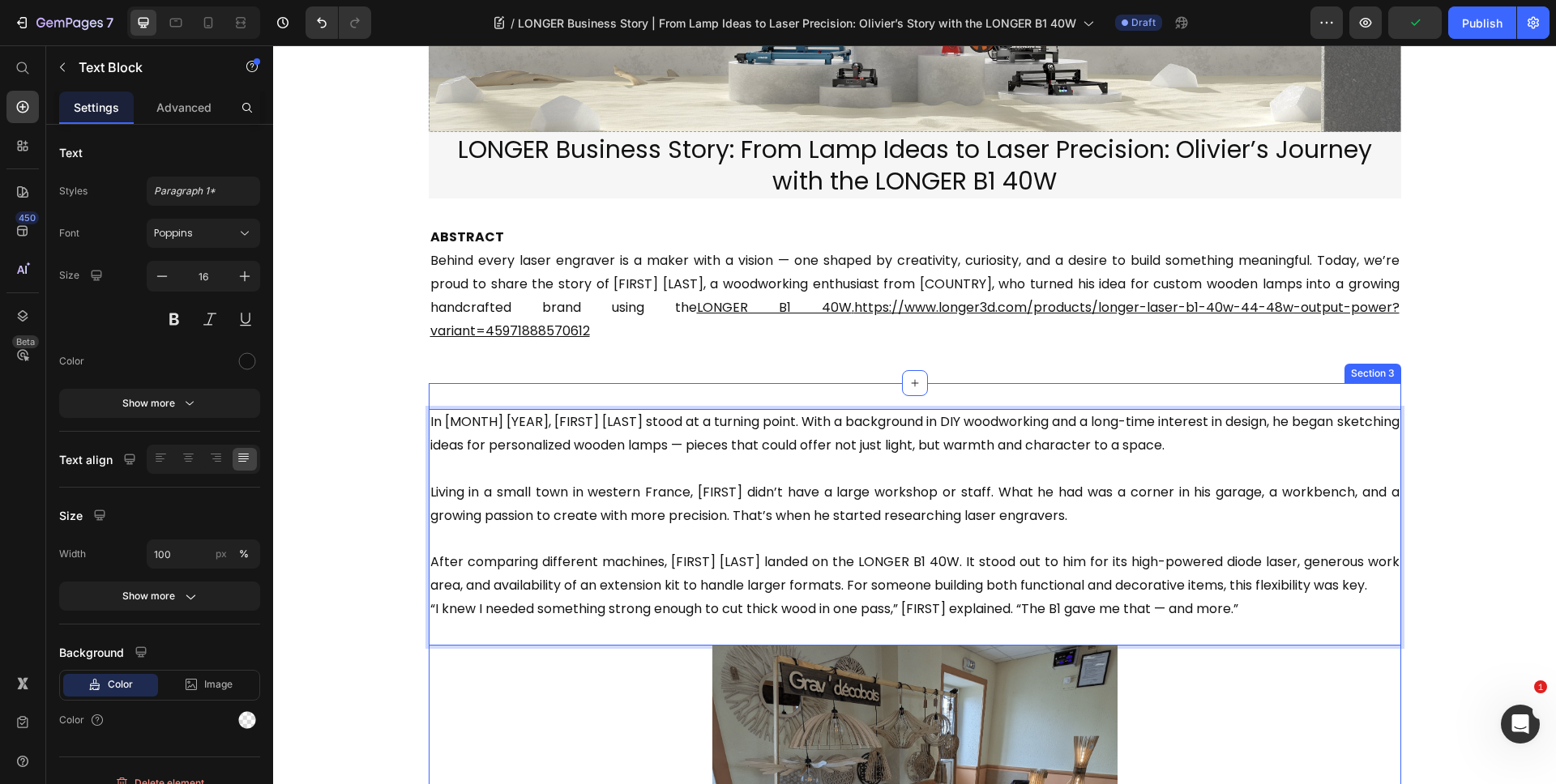 click on "In June 2024, Olivier Choteau stood at a turning point. With a background in DIY woodworking and a long-time interest in design, he began sketching ideas for personalized wooden lamps — pieces that could offer not just light, but warmth and character to a space. Living in a small town in western France, Olivier didn’t have a large workshop or staff. What he had was a corner in his garage, a workbench, and a growing passion to create with more precision. That’s when he started researching laser engravers. After comparing different machines, Olivier landed on the LONGER B1 40W. It stood out to him for its high-powered diode laser, generous work area, and availability of an extension kit to handle larger formats. For someone building both functional and decorative items, this flexibility was key. “I knew I needed something strong enough to cut thick wood in one pass,” Olivier explained. “The B1 gave me that — and more.” Text Block   0 Image Olivier’s advice to fellow makers is simple: Row" at bounding box center (915, 713) 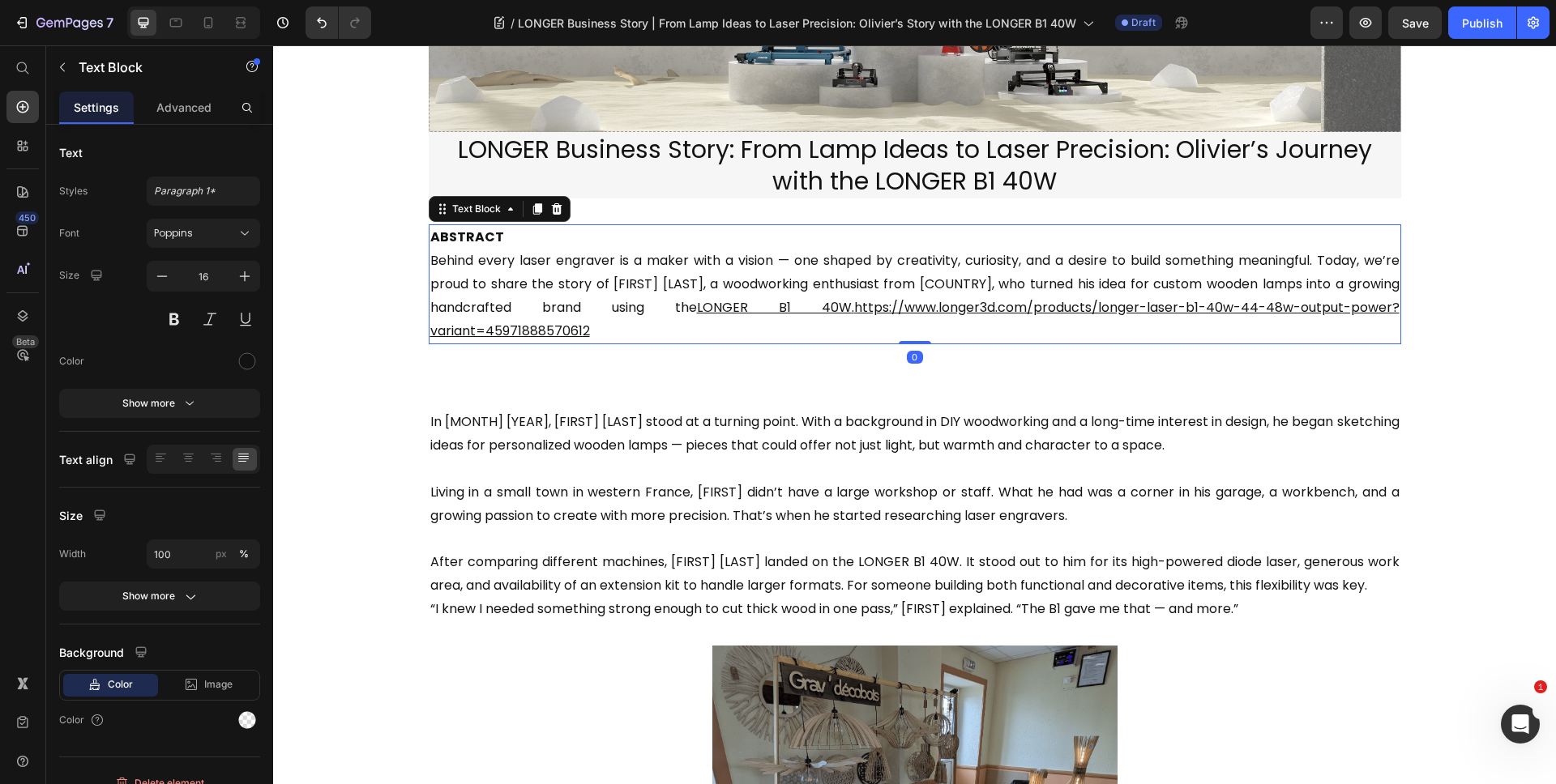 click on "ABSTRACT Behind every laser engraver is a maker with a vision — one shaped by creativity, curiosity, and a desire to build something meaningful. Today, we’re proud to share the story of Olivier Choteau, a woodworking enthusiast from France, who turned his idea for custom wooden lamps into a growing handcrafted brand using the  LONGER B1 40W . https://www.longer3d.com/products/longer-laser-b1-40w-44-48w-output-power?variant=45971888570612" at bounding box center (915, 284) 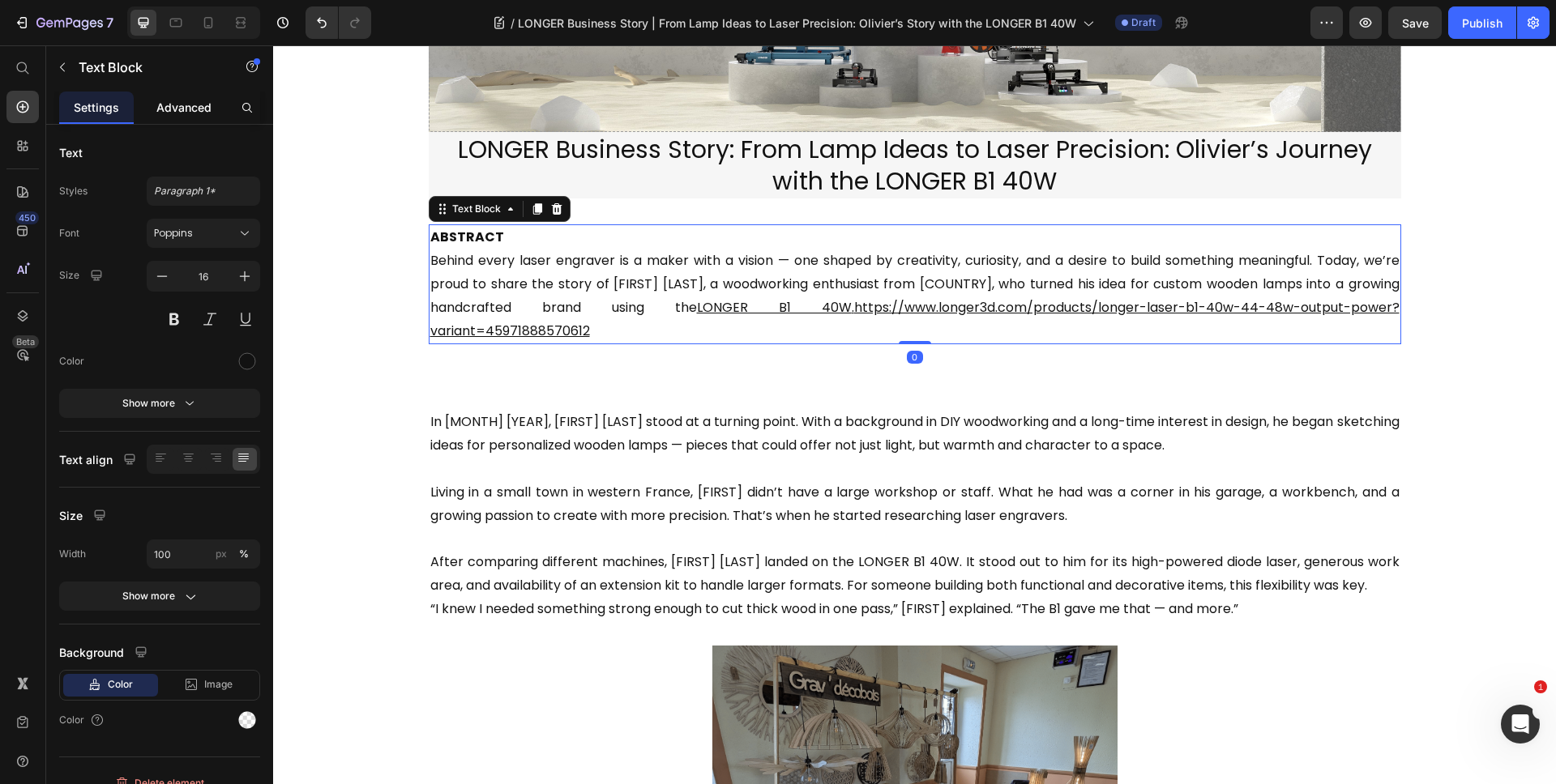 click on "Advanced" at bounding box center (184, 107) 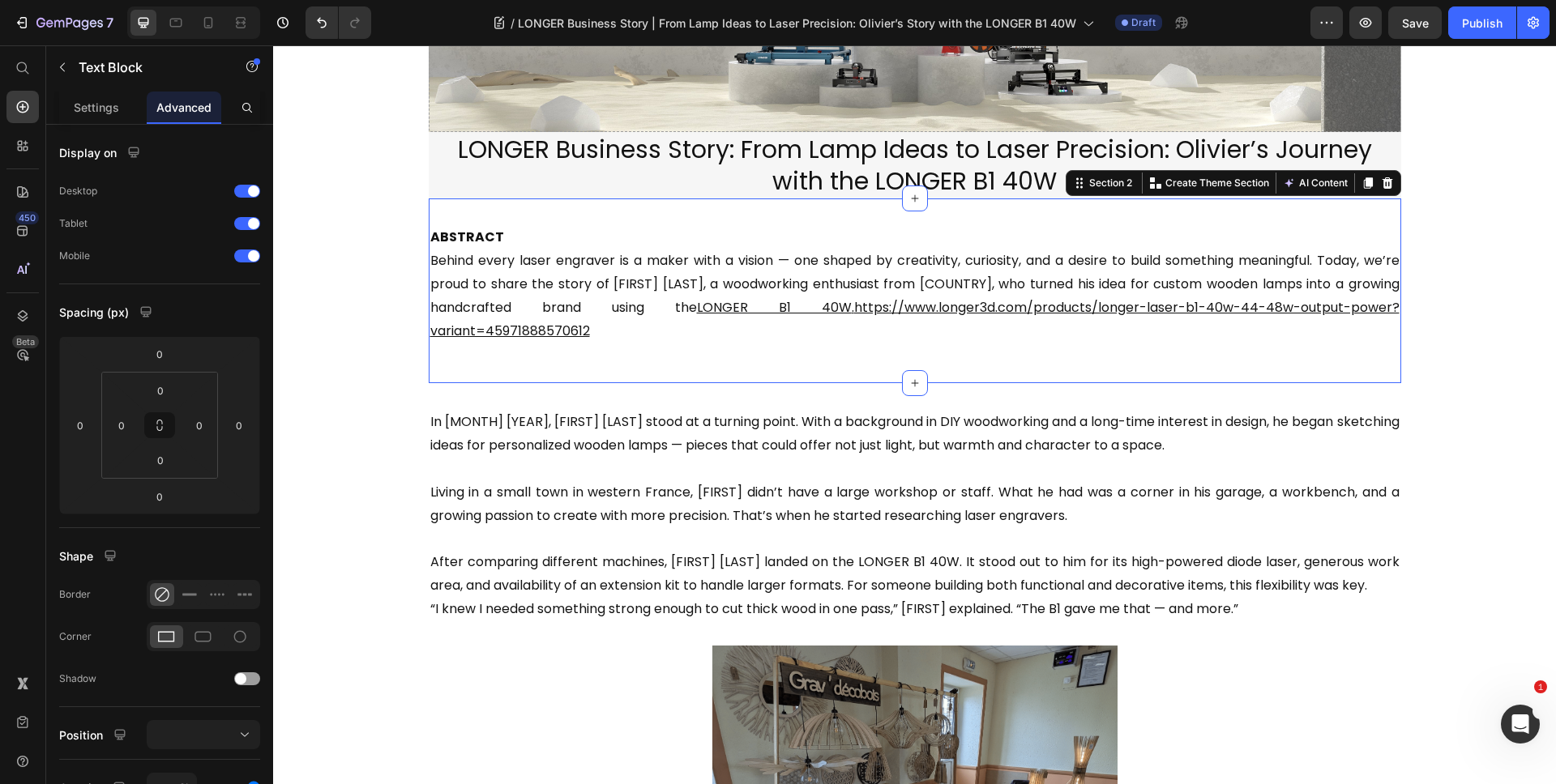 click on "ABSTRACT Behind every laser engraver is a maker with a vision — one shaped by creativity, curiosity, and a desire to build something meaningful. Today, we’re proud to share the story of Olivier Choteau, a woodworking enthusiast from France, who turned his idea for custom wooden lamps into a growing handcrafted brand using the  LONGER B1 40W . https://www.longer3d.com/products/longer-laser-b1-40w-44-48w-output-power?variant=45971888570612 Text Block Row Section 2   Create Theme Section AI Content Write with GemAI What would you like to describe here? Tone and Voice Persuasive Product Longer RAY5 Laser Engraver, 5W Output Power, 0.08 * 0.08 mm High Precision Laser Engraver for Wood, Metal, Glass, Acrylic, Leather 15.7 "x15.7", Laser Engraving Machine for Wood/Glass/Acrylic Show more Generate" at bounding box center [915, 291] 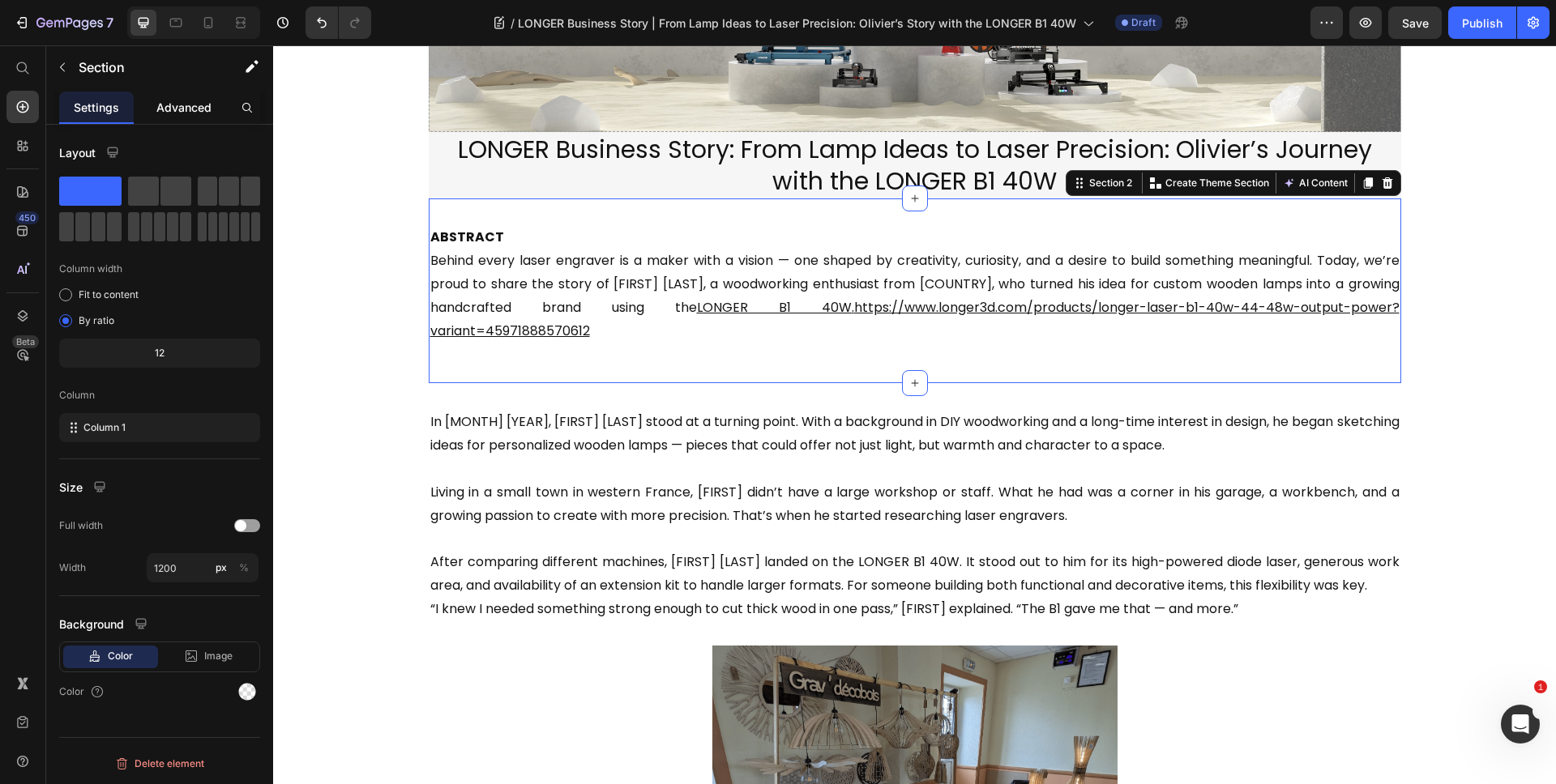 click on "Advanced" at bounding box center [184, 107] 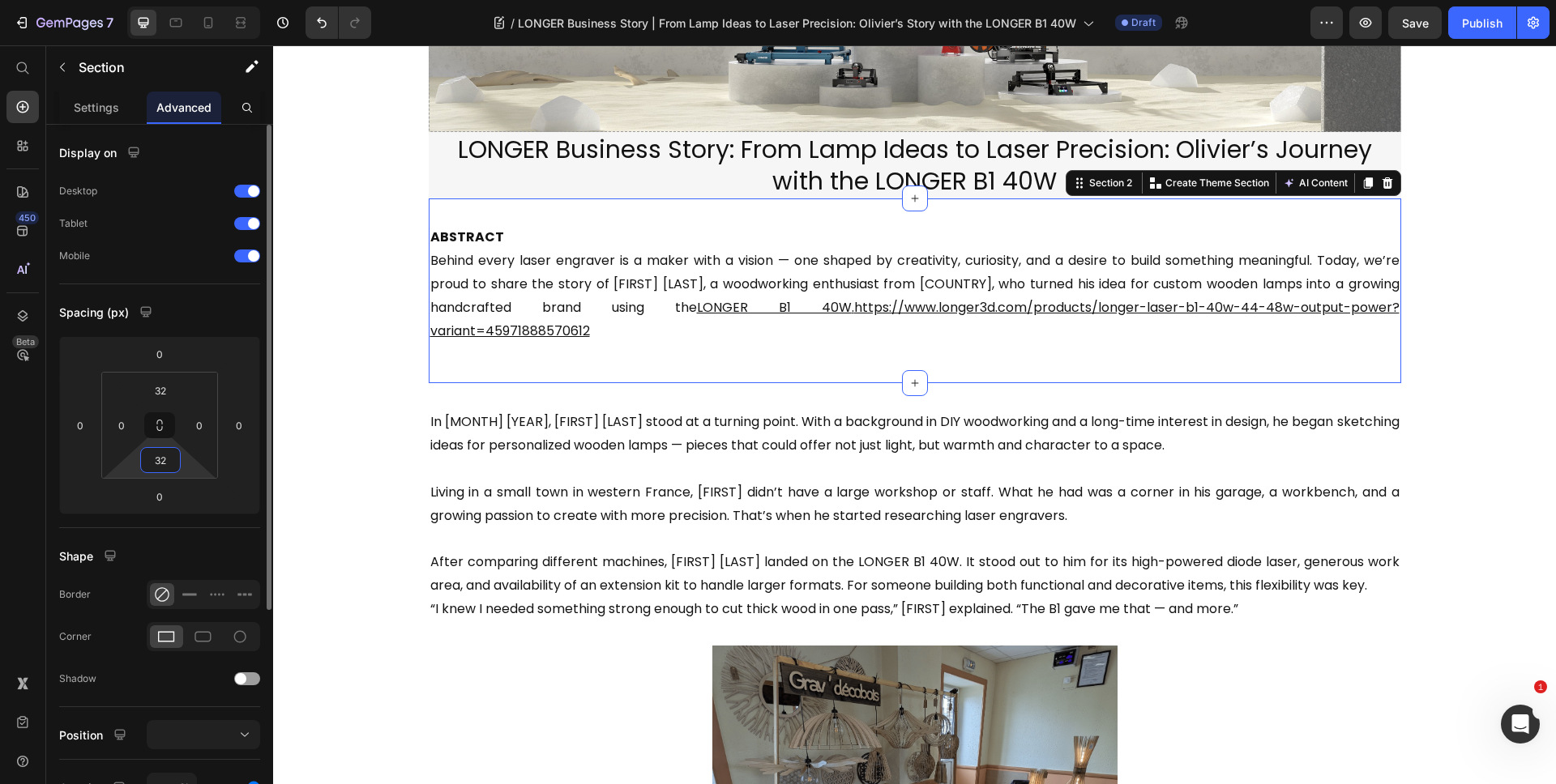 drag, startPoint x: 163, startPoint y: 460, endPoint x: 152, endPoint y: 460, distance: 11 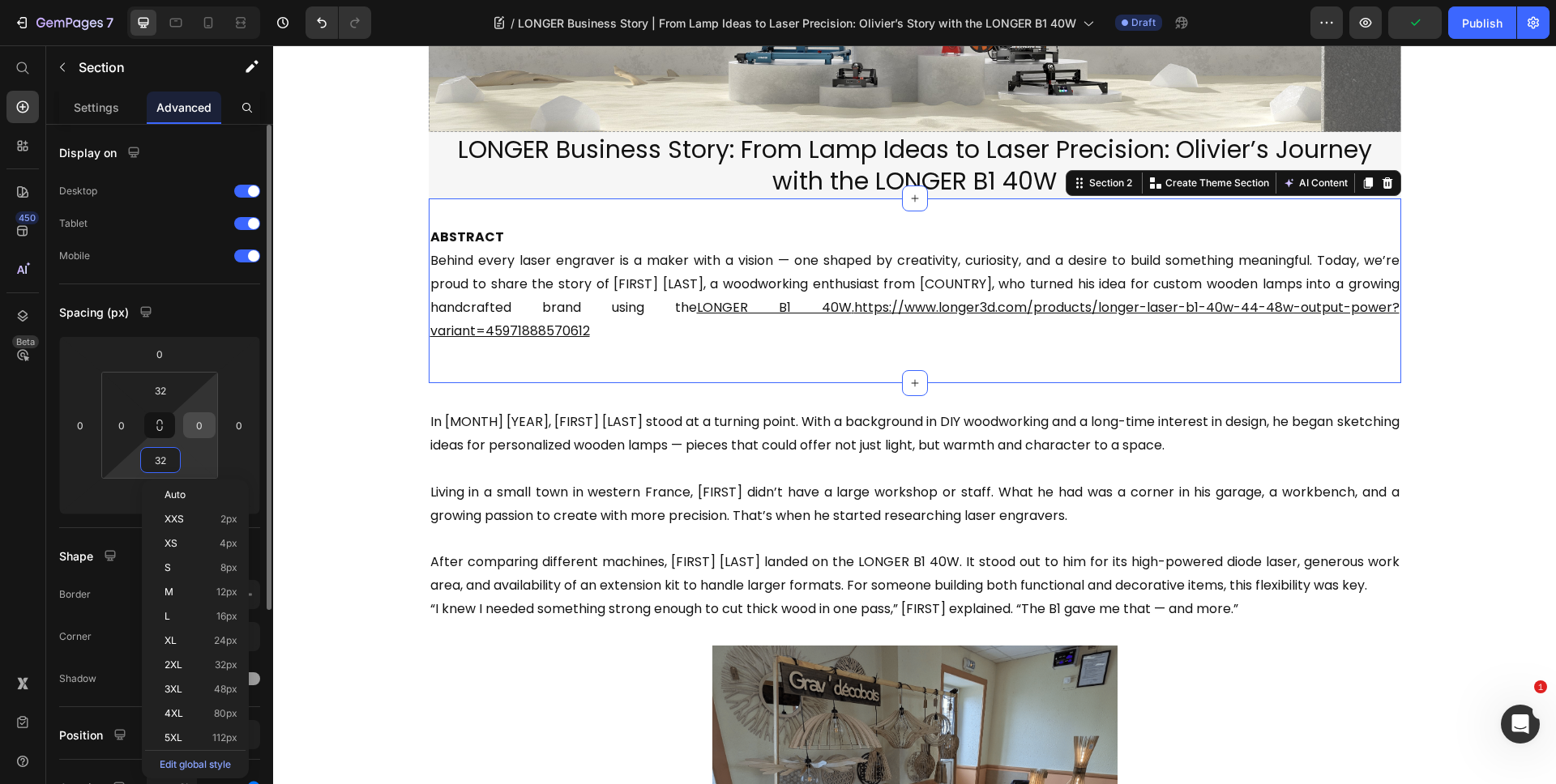 type on "3" 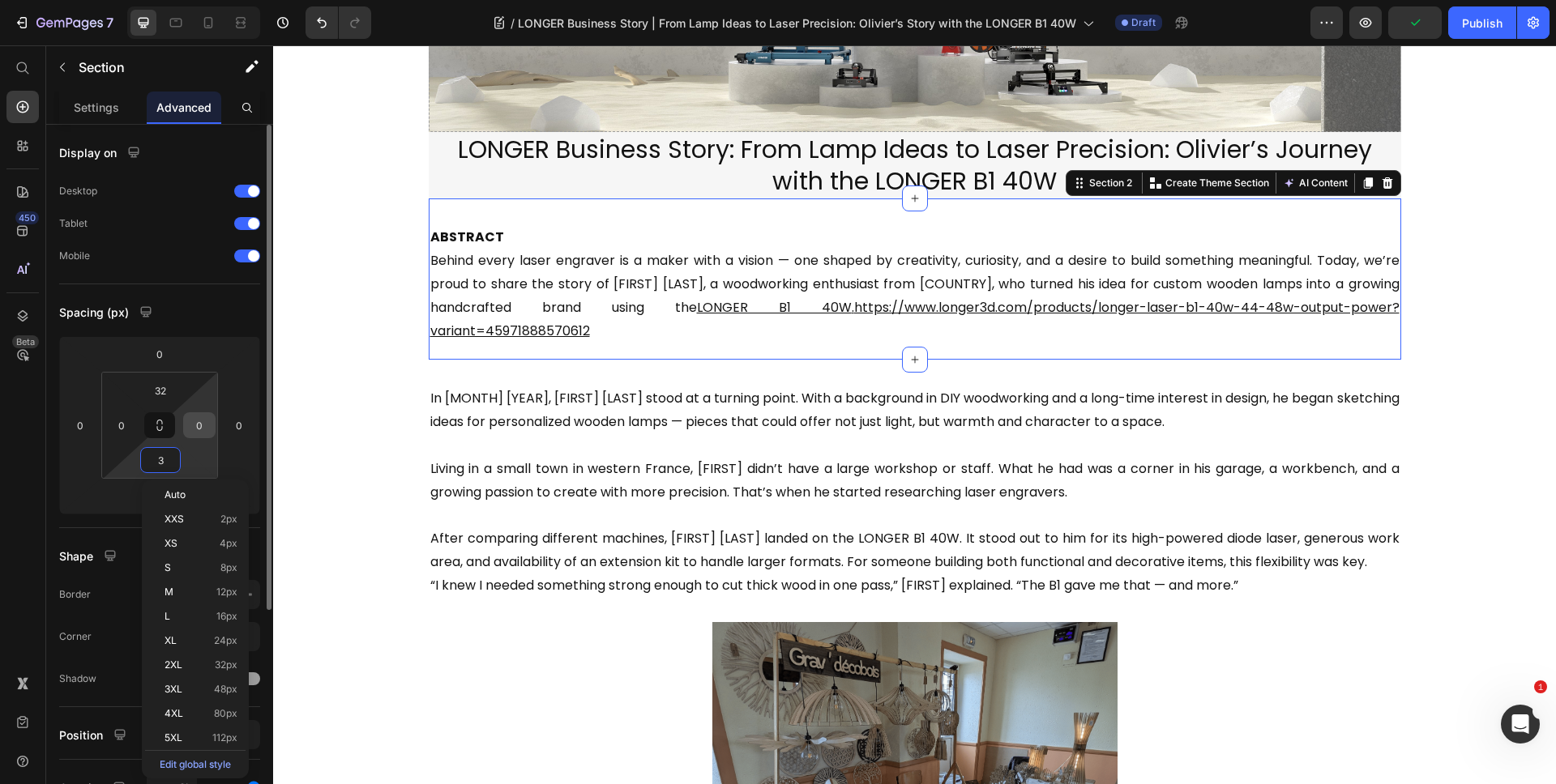 type 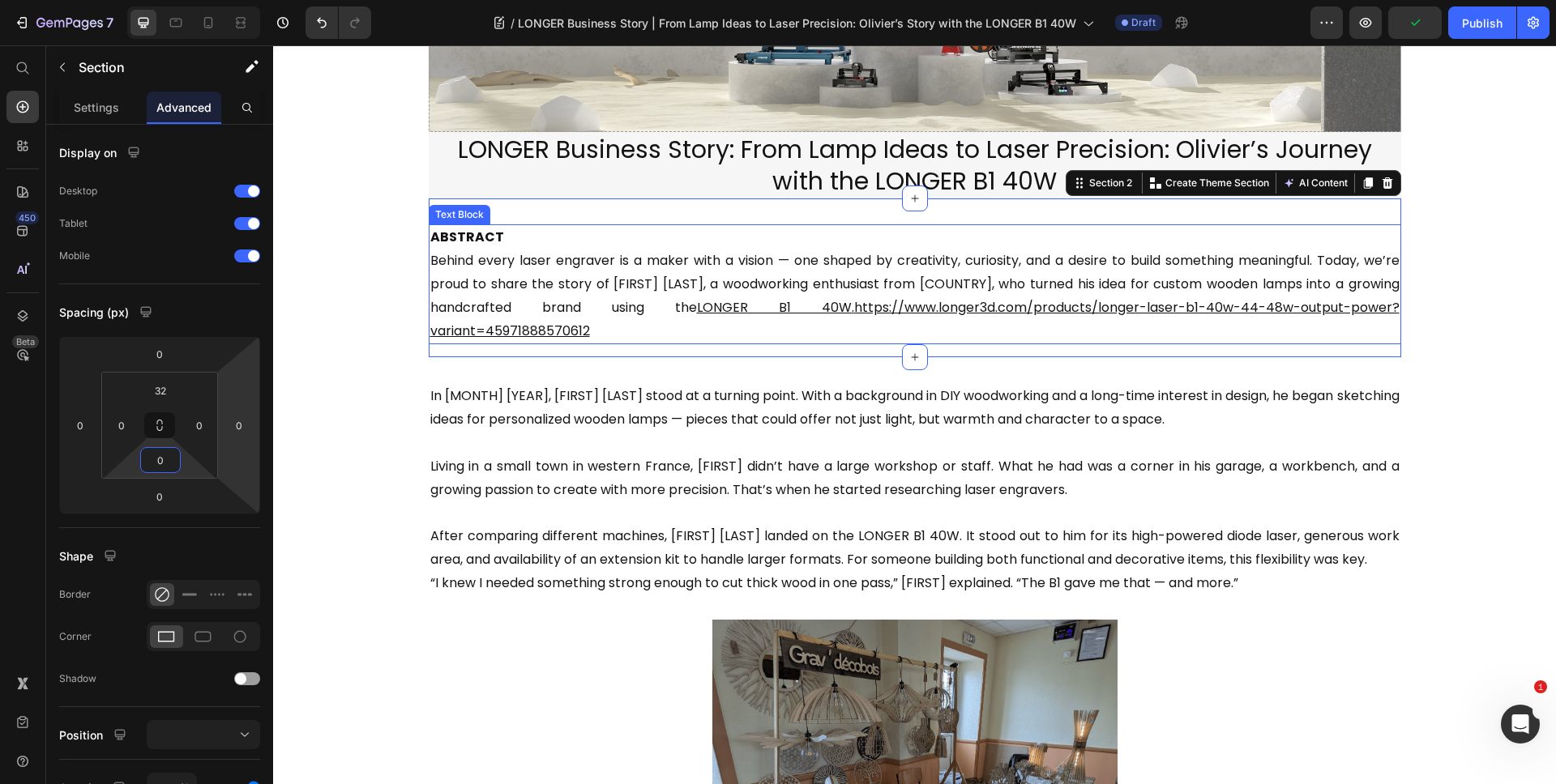 click on "ABSTRACT Behind every laser engraver is a maker with a vision — one shaped by creativity, curiosity, and a desire to build something meaningful. Today, we’re proud to share the story of Olivier Choteau, a woodworking enthusiast from France, who turned his idea for custom wooden lamps into a growing handcrafted brand using the  LONGER B1 40W . https://www.longer3d.com/products/longer-laser-b1-40w-44-48w-output-power?variant=45971888570612" at bounding box center [915, 284] 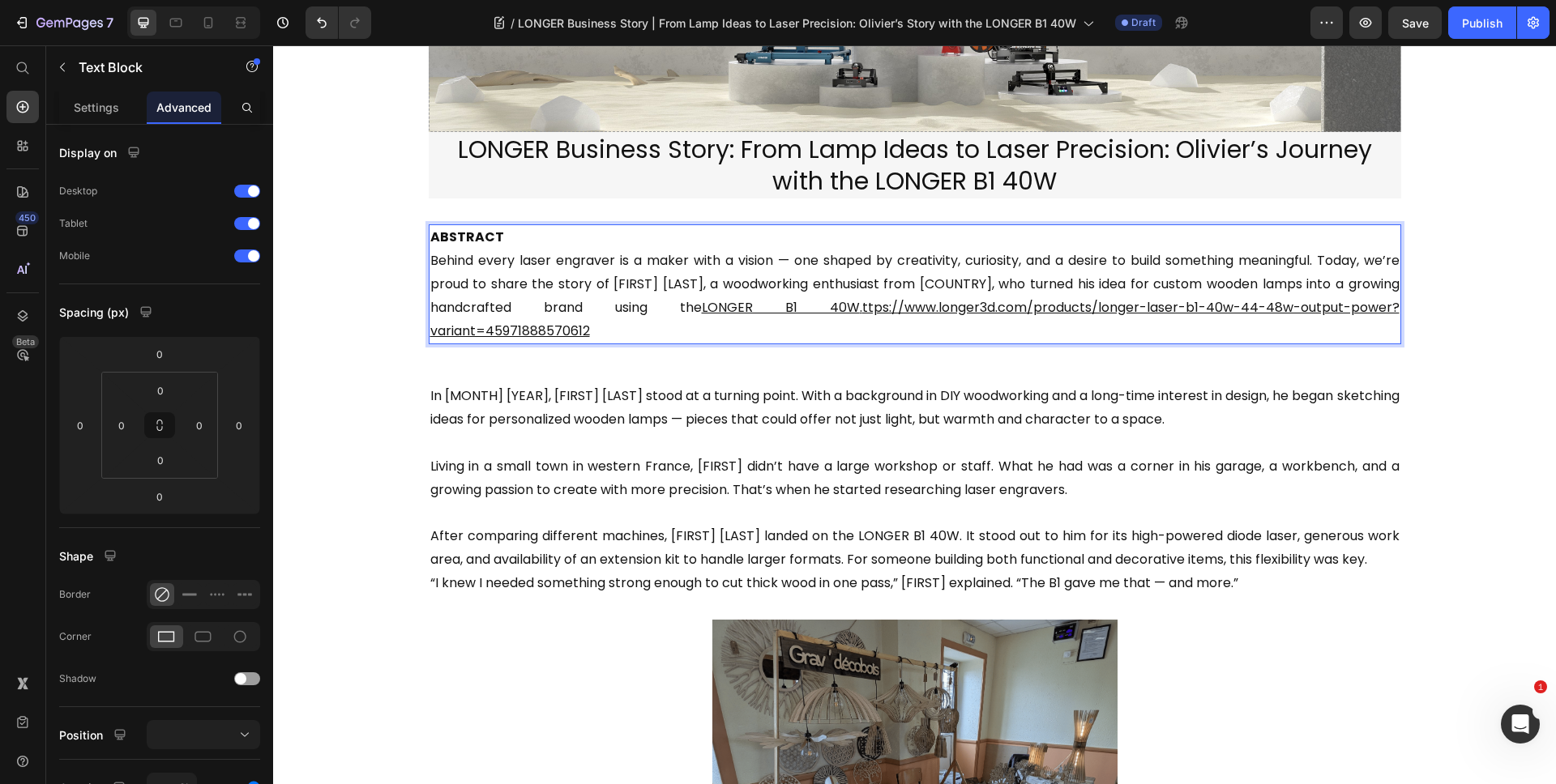 drag, startPoint x: 861, startPoint y: 310, endPoint x: 865, endPoint y: 325, distance: 15.524175 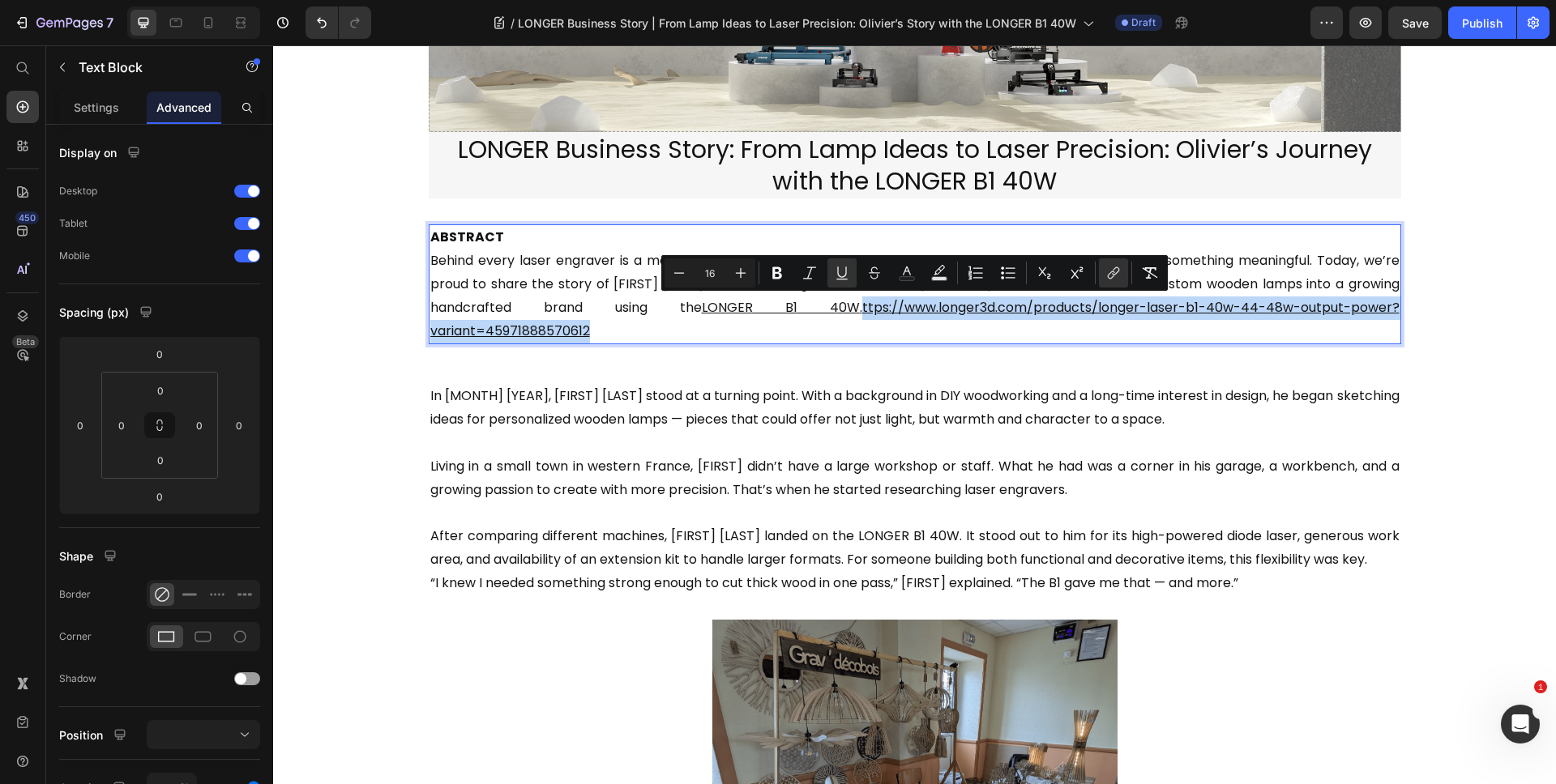 drag, startPoint x: 867, startPoint y: 312, endPoint x: 876, endPoint y: 333, distance: 22.847319 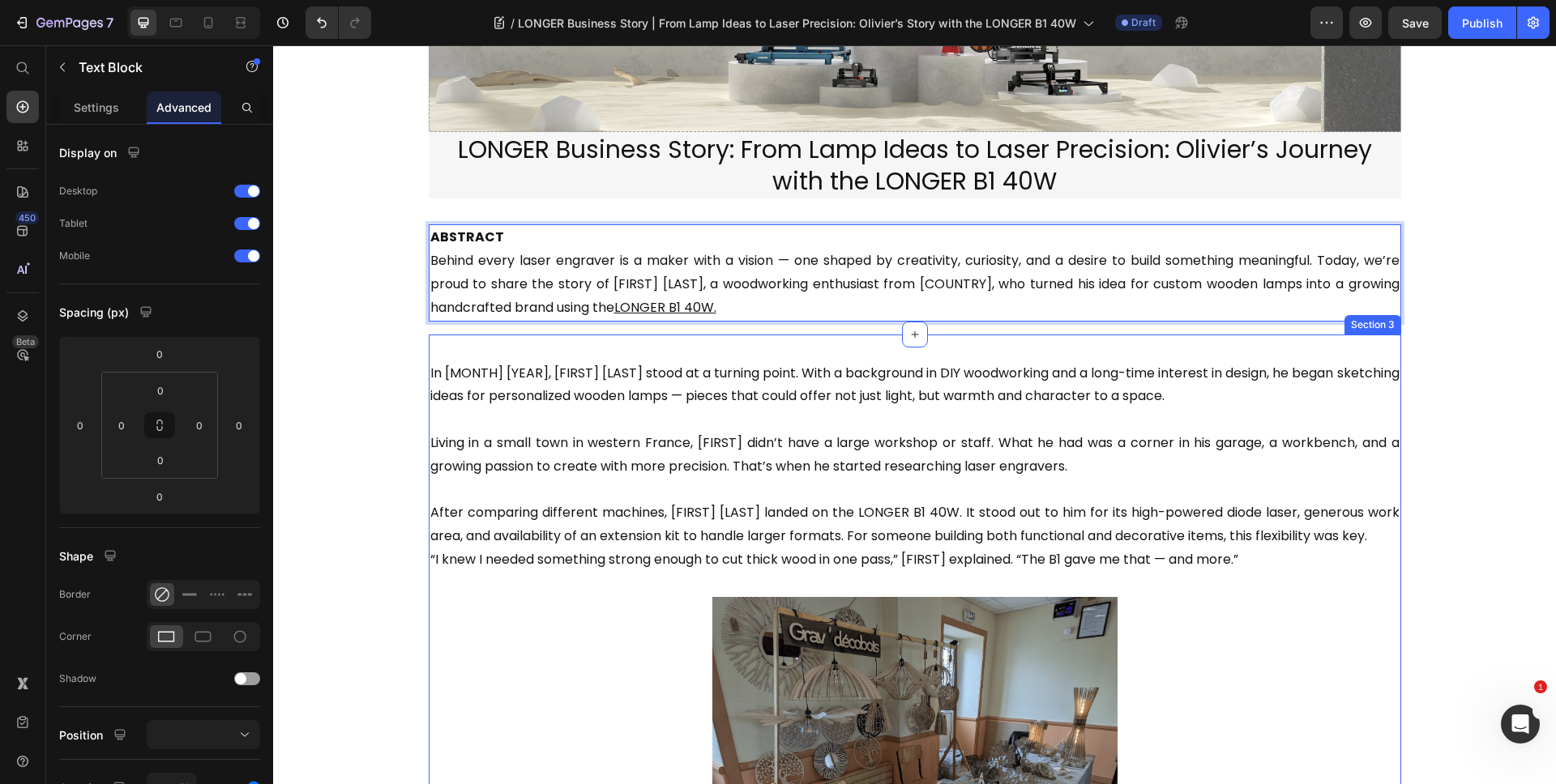click on "In June 2024, Olivier Choteau stood at a turning point. With a background in DIY woodworking and a long-time interest in design, he began sketching ideas for personalized wooden lamps — pieces that could offer not just light, but warmth and character to a space." at bounding box center [915, 386] 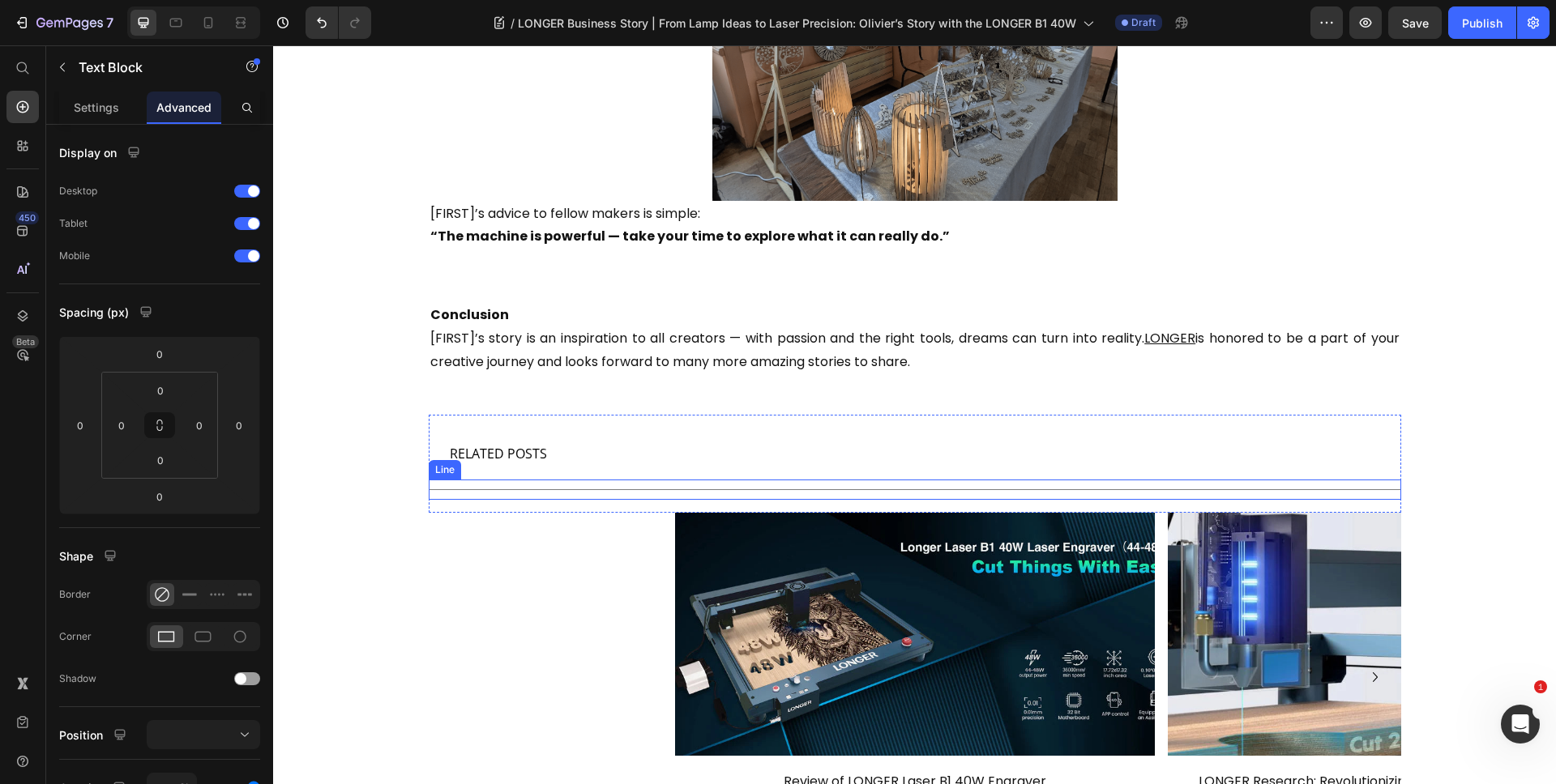 scroll, scrollTop: 863, scrollLeft: 0, axis: vertical 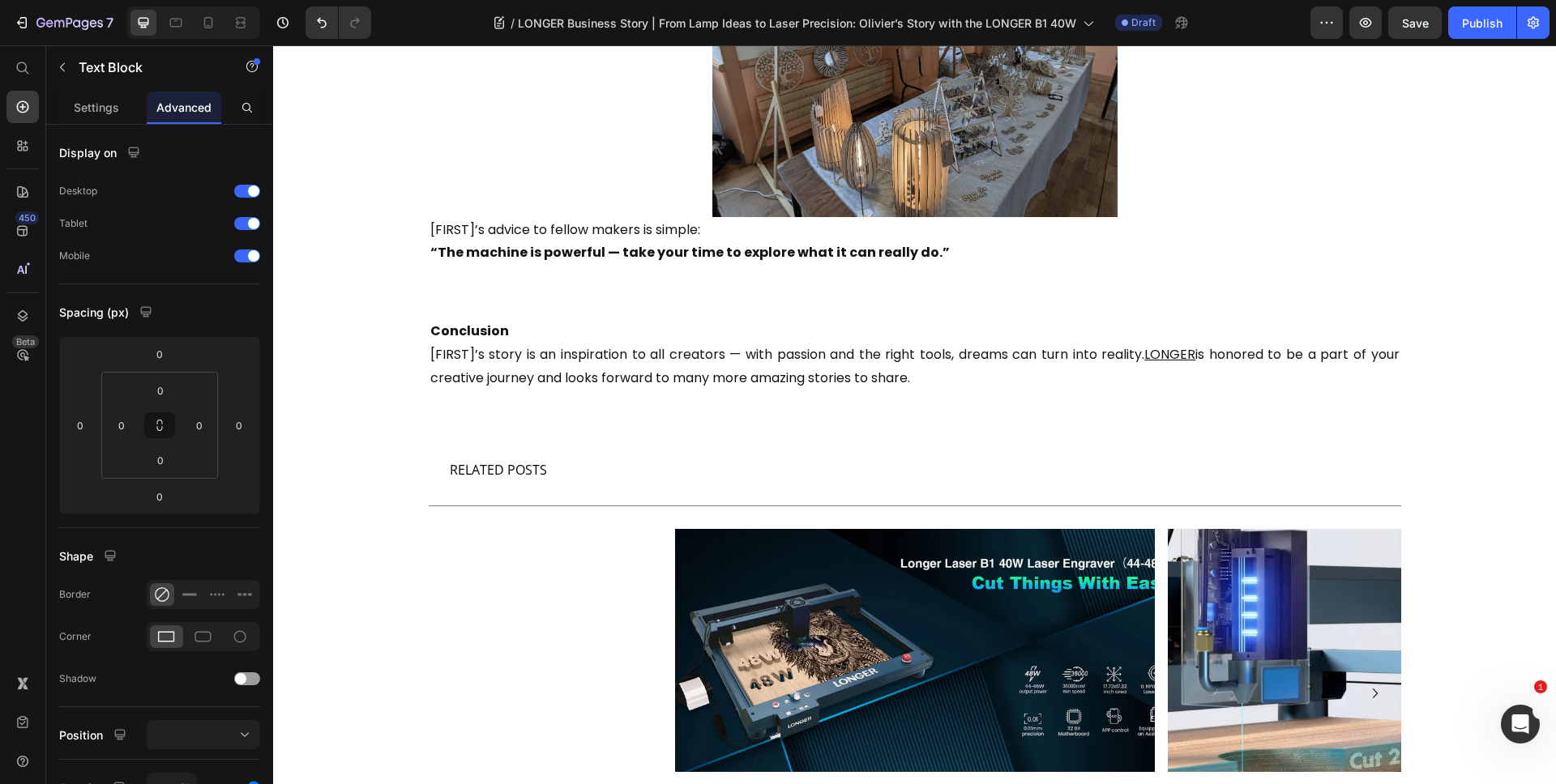 click on "Olivier’s advice to fellow makers is simple: “The machine is powerful — take your time to explore what it can really do.”" at bounding box center [915, 242] 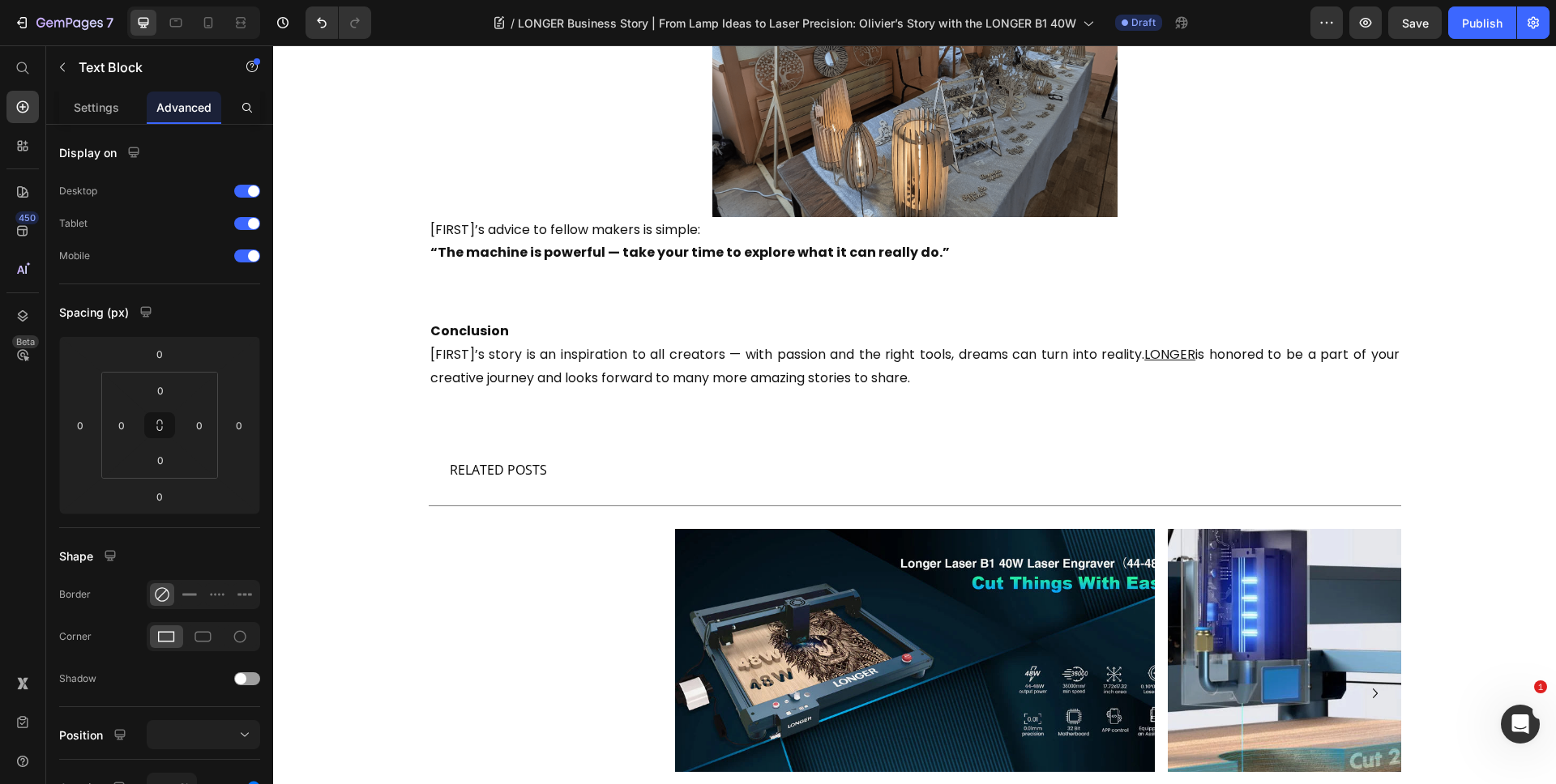 click on "Olivier’s advice to fellow makers is simple: “The machine is powerful — take your time to explore what it can really do.”" at bounding box center [915, 242] 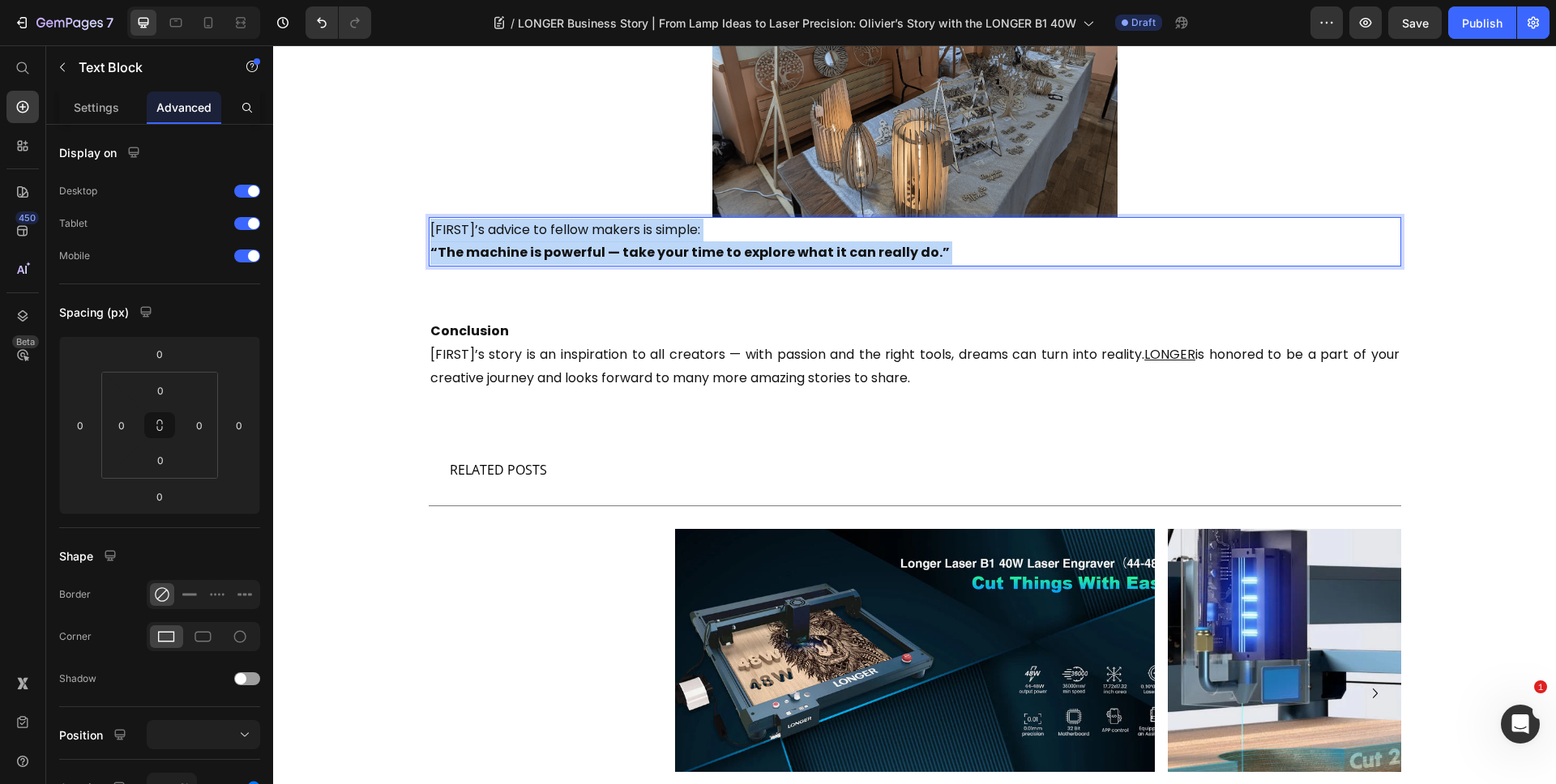 drag, startPoint x: 948, startPoint y: 251, endPoint x: 378, endPoint y: 215, distance: 571.1357 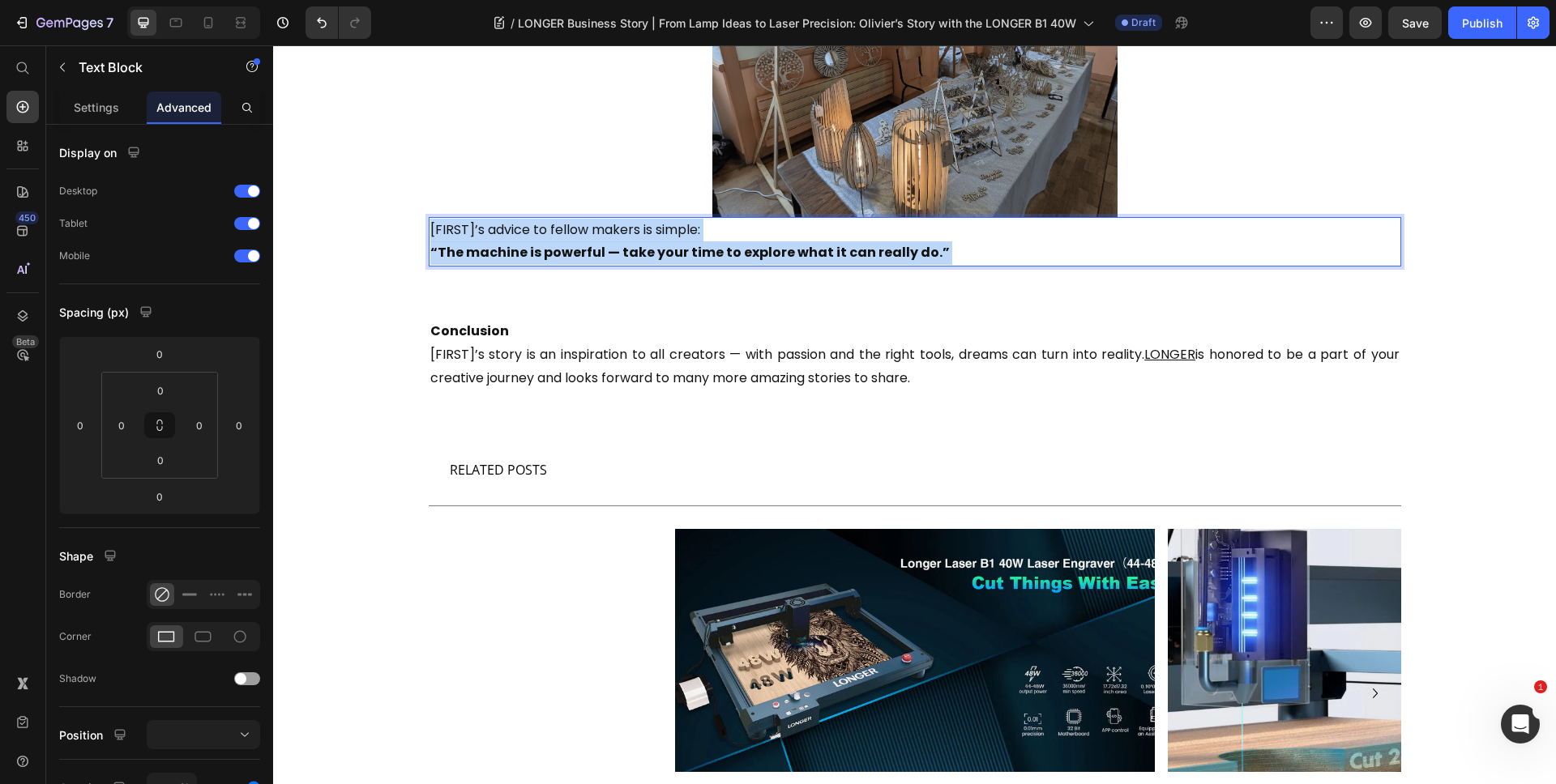click on "In June 2024, Olivier Choteau stood at a turning point. With a background in DIY woodworking and a long-time interest in design, he began sketching ideas for personalized wooden lamps — pieces that could offer not just light, but warmth and character to a space. Living in a small town in western France, Olivier didn’t have a large workshop or staff. What he had was a corner in his garage, a workbench, and a growing passion to create with more precision. That’s when he started researching laser engravers. After comparing different machines, Olivier landed on the LONGER B1 40W. It stood out to him for its high-powered diode laser, generous work area, and availability of an extension kit to handle larger formats. For someone building both functional and decorative items, this flexibility was key. “I knew I needed something strong enough to cut thick wood in one pass,” Olivier explained. “The B1 gave me that — and more.” Text Block Image Olivier’s advice to fellow makers is simple: Text Block" at bounding box center (914, 234) 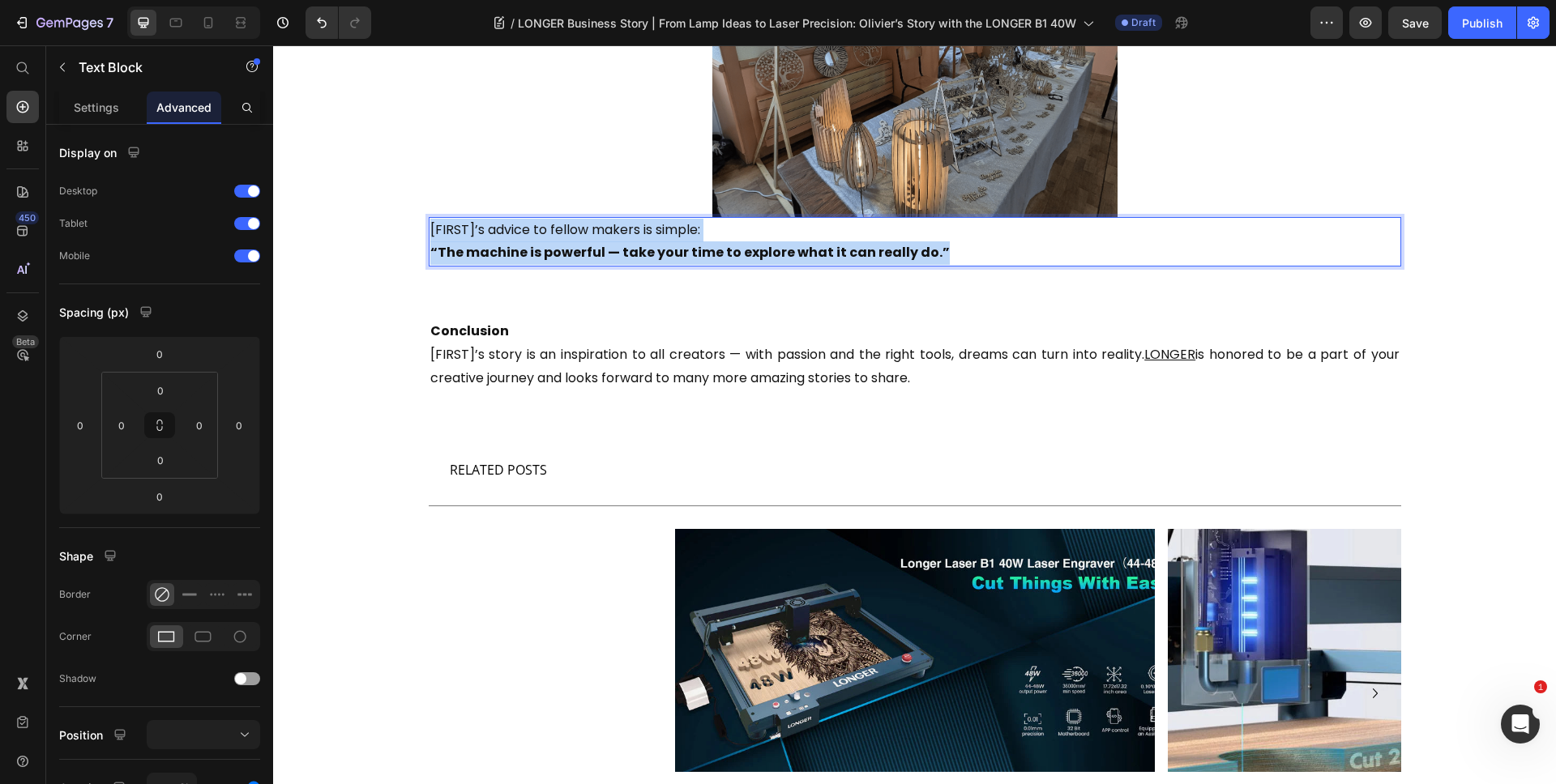 drag, startPoint x: 969, startPoint y: 250, endPoint x: 417, endPoint y: 223, distance: 552.6599 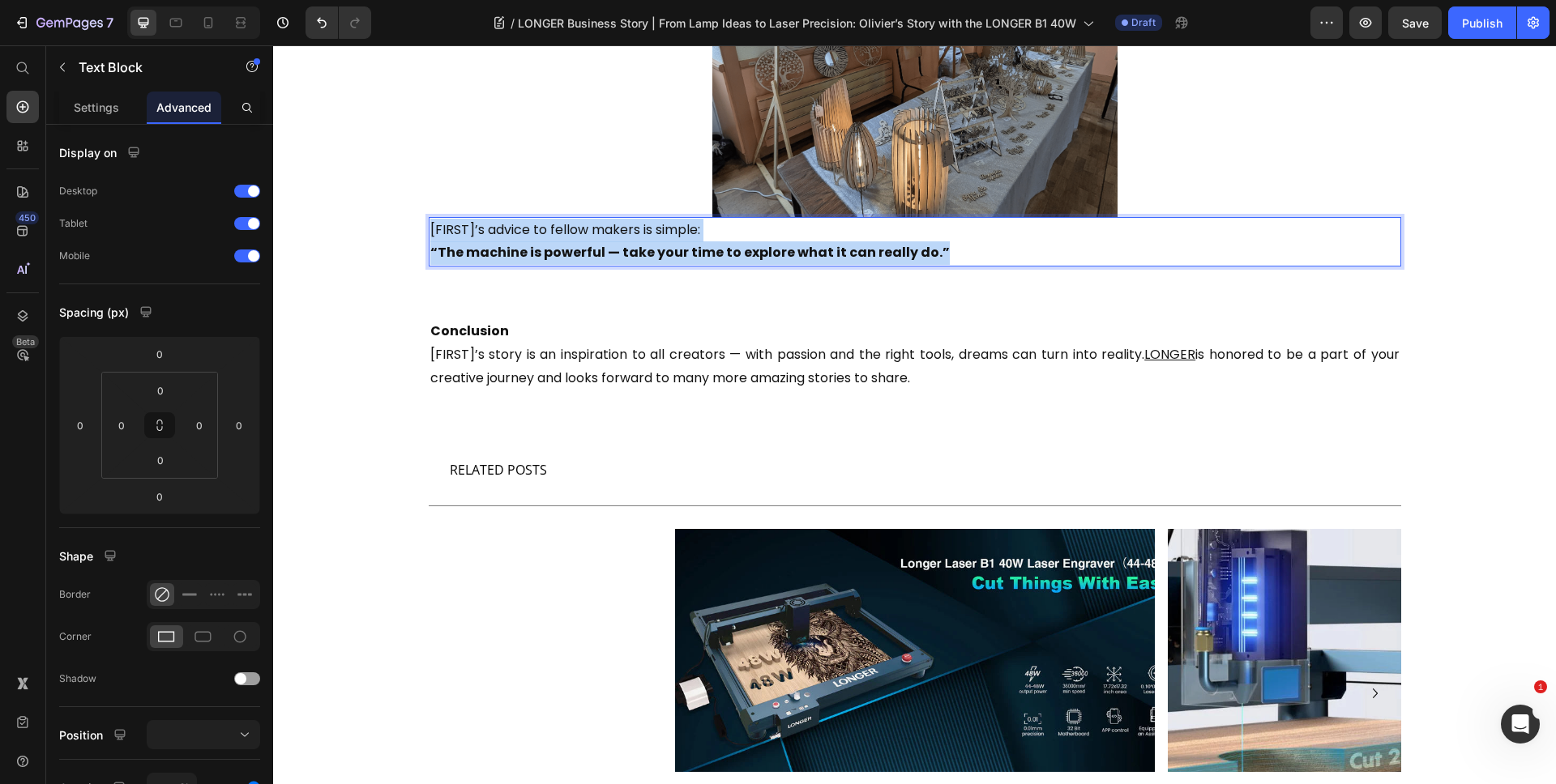 click on "In June 2024, Olivier Choteau stood at a turning point. With a background in DIY woodworking and a long-time interest in design, he began sketching ideas for personalized wooden lamps — pieces that could offer not just light, but warmth and character to a space. Living in a small town in western France, Olivier didn’t have a large workshop or staff. What he had was a corner in his garage, a workbench, and a growing passion to create with more precision. That’s when he started researching laser engravers. After comparing different machines, Olivier landed on the LONGER B1 40W. It stood out to him for its high-powered diode laser, generous work area, and availability of an extension kit to handle larger formats. For someone building both functional and decorative items, this flexibility was key. “I knew I needed something strong enough to cut thick wood in one pass,” Olivier explained. “The B1 gave me that — and more.” Text Block Image Olivier’s advice to fellow makers is simple: Text Block" at bounding box center [915, -38] 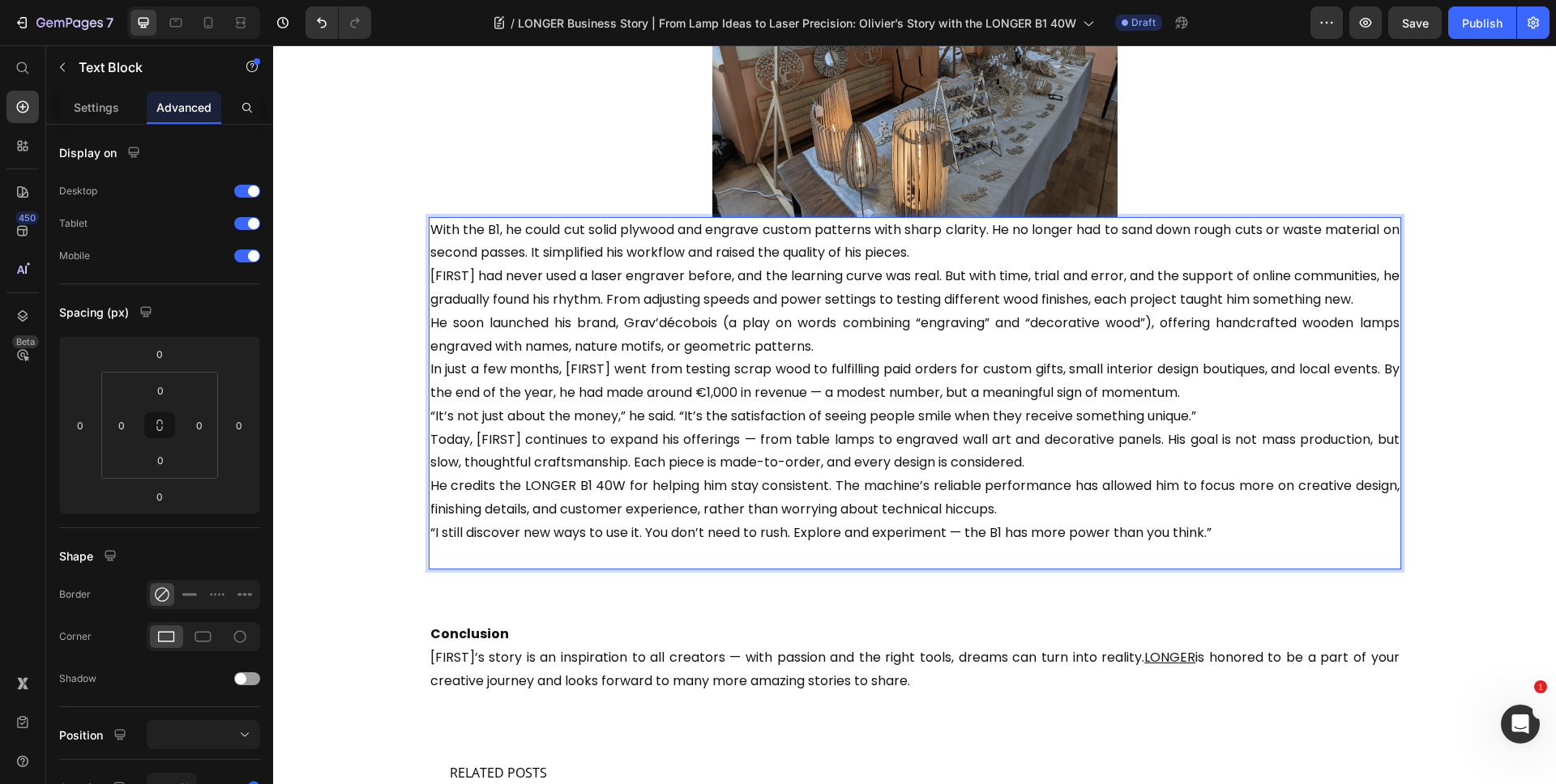 click on "With the B1, he could cut solid plywood and engrave custom patterns with sharp clarity. He no longer had to sand down rough cuts or waste material on second passes. It simplified his workflow and raised the quality of his pieces." at bounding box center (915, 242) 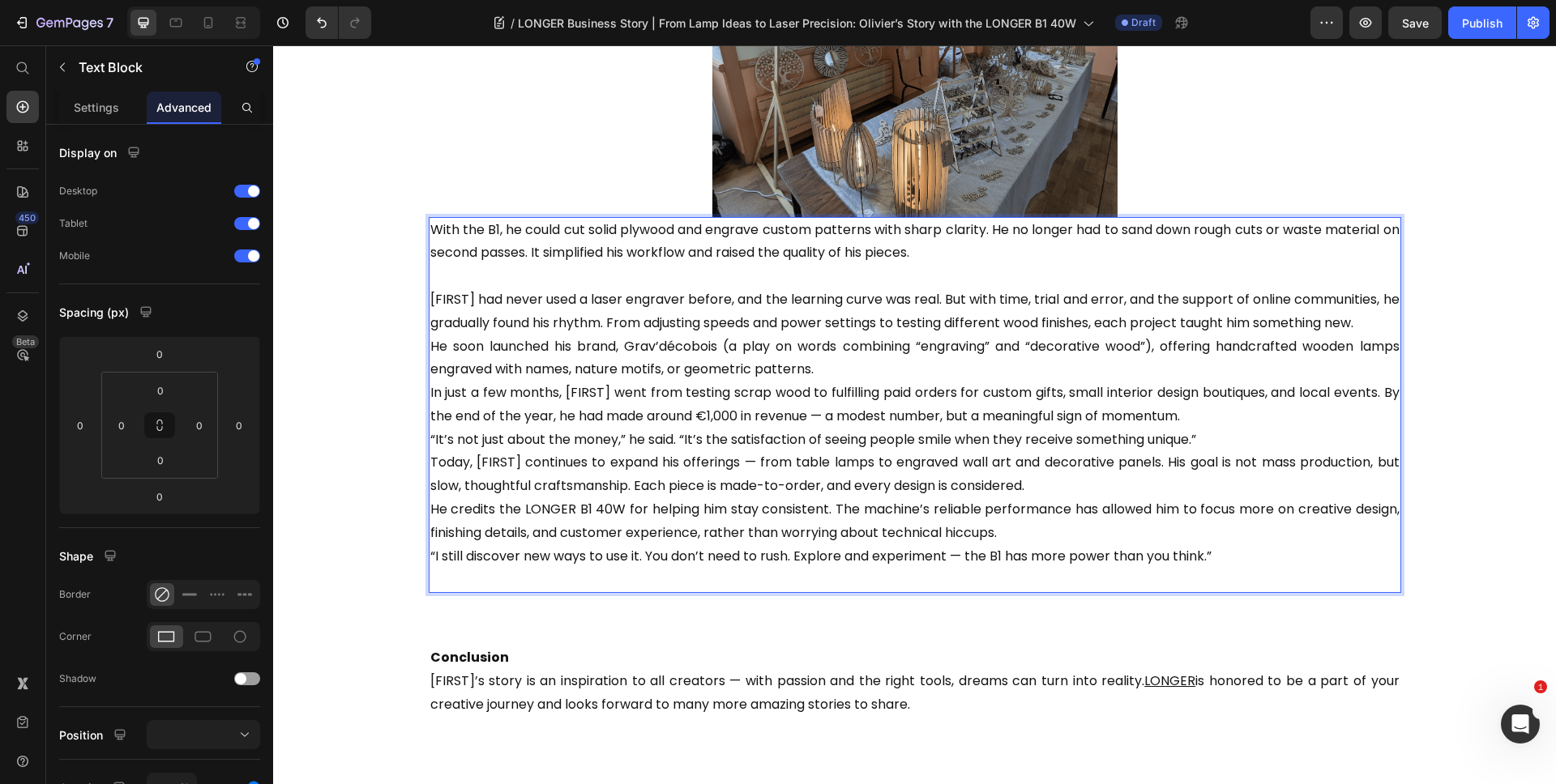 click on "He soon launched his brand, Grav’décobois (a play on words combining “engraving” and “decorative wood”), offering handcrafted wooden lamps engraved with names, nature motifs, or geometric patterns." at bounding box center (915, 359) 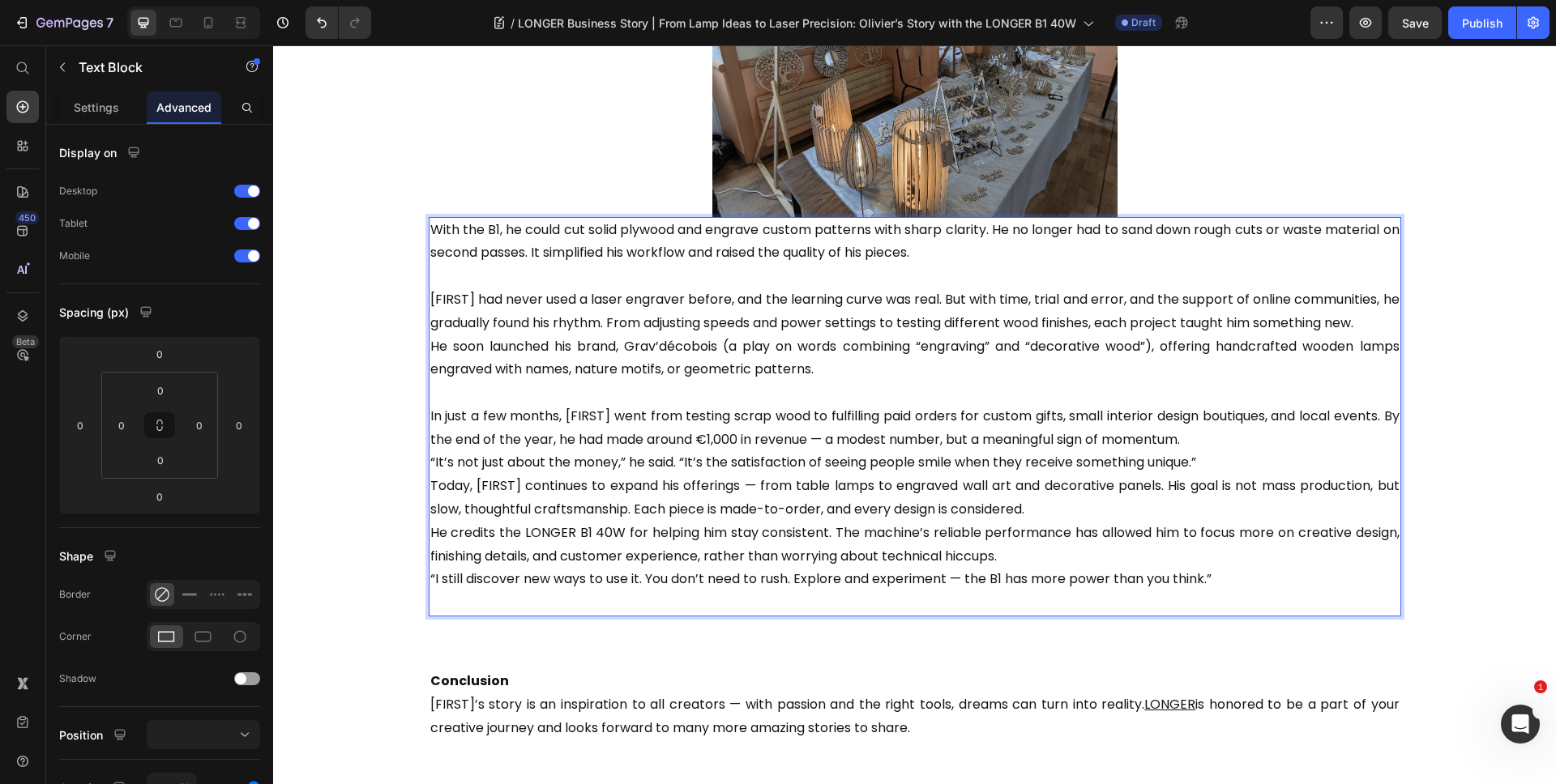 click on "In just a few months, Olivier went from testing scrap wood to fulfilling paid orders for custom gifts, small interior design boutiques, and local events. By the end of the year, he had made around €1,000 in revenue — a modest number, but a meaningful sign of momentum." at bounding box center (915, 428) 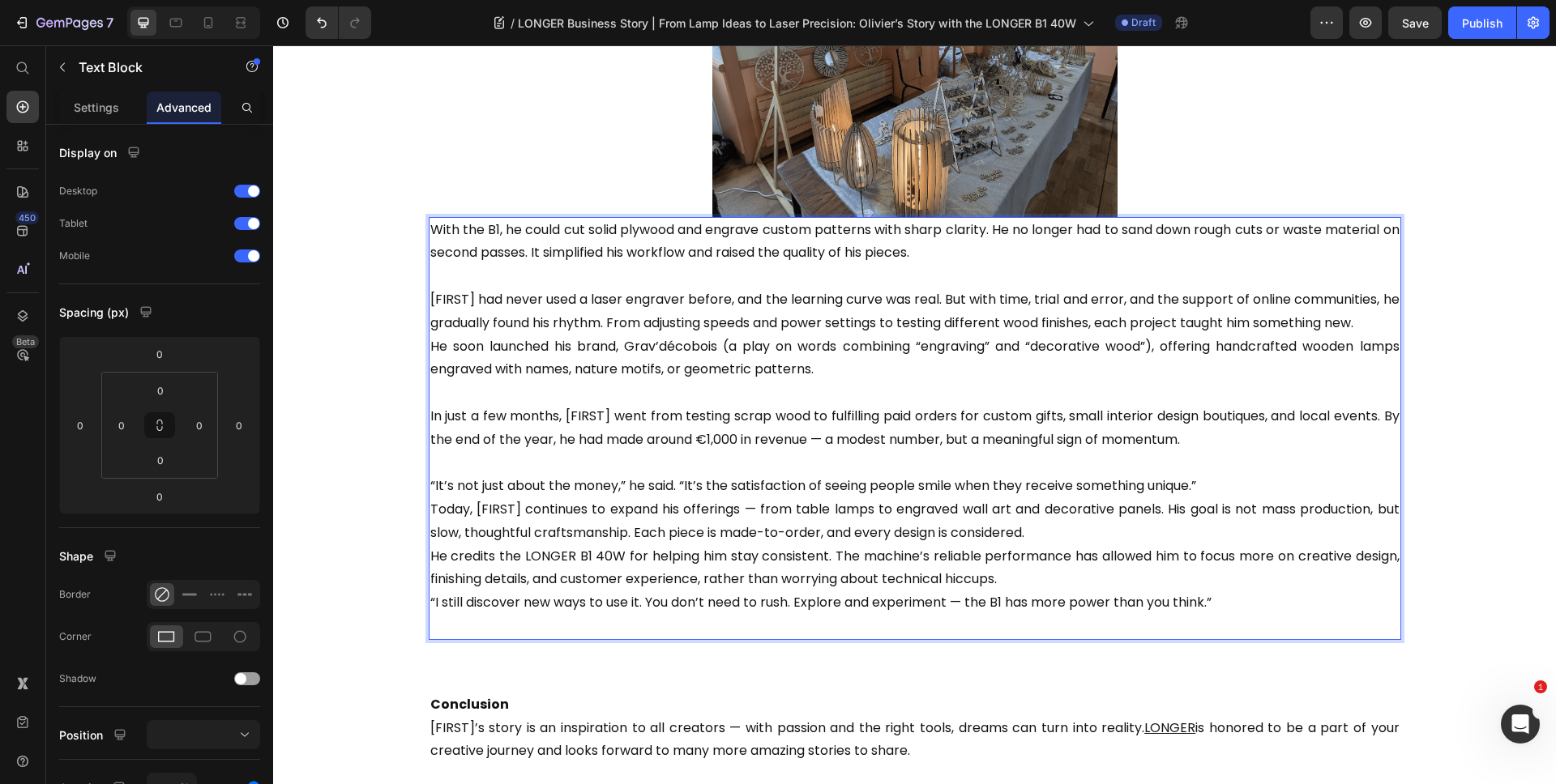 click on "“It’s not just about the money,” he said. “It’s the satisfaction of seeing people smile when they receive something unique.”" at bounding box center (915, 486) 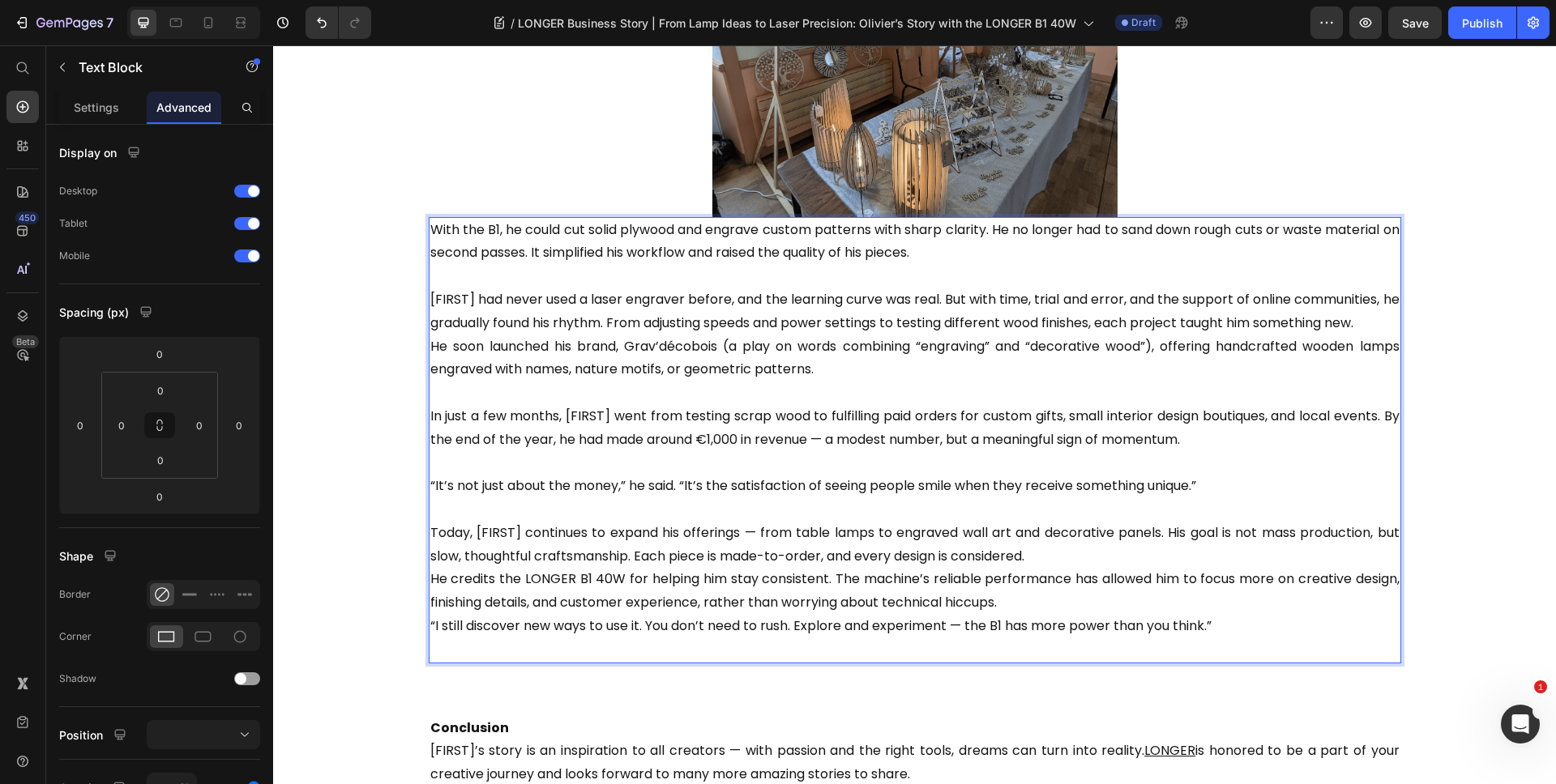 click on "Today, Olivier continues to expand his offerings — from table lamps to engraved wall art and decorative panels. His goal is not mass production, but slow, thoughtful craftsmanship. Each piece is made-to-order, and every design is considered." at bounding box center (915, 545) 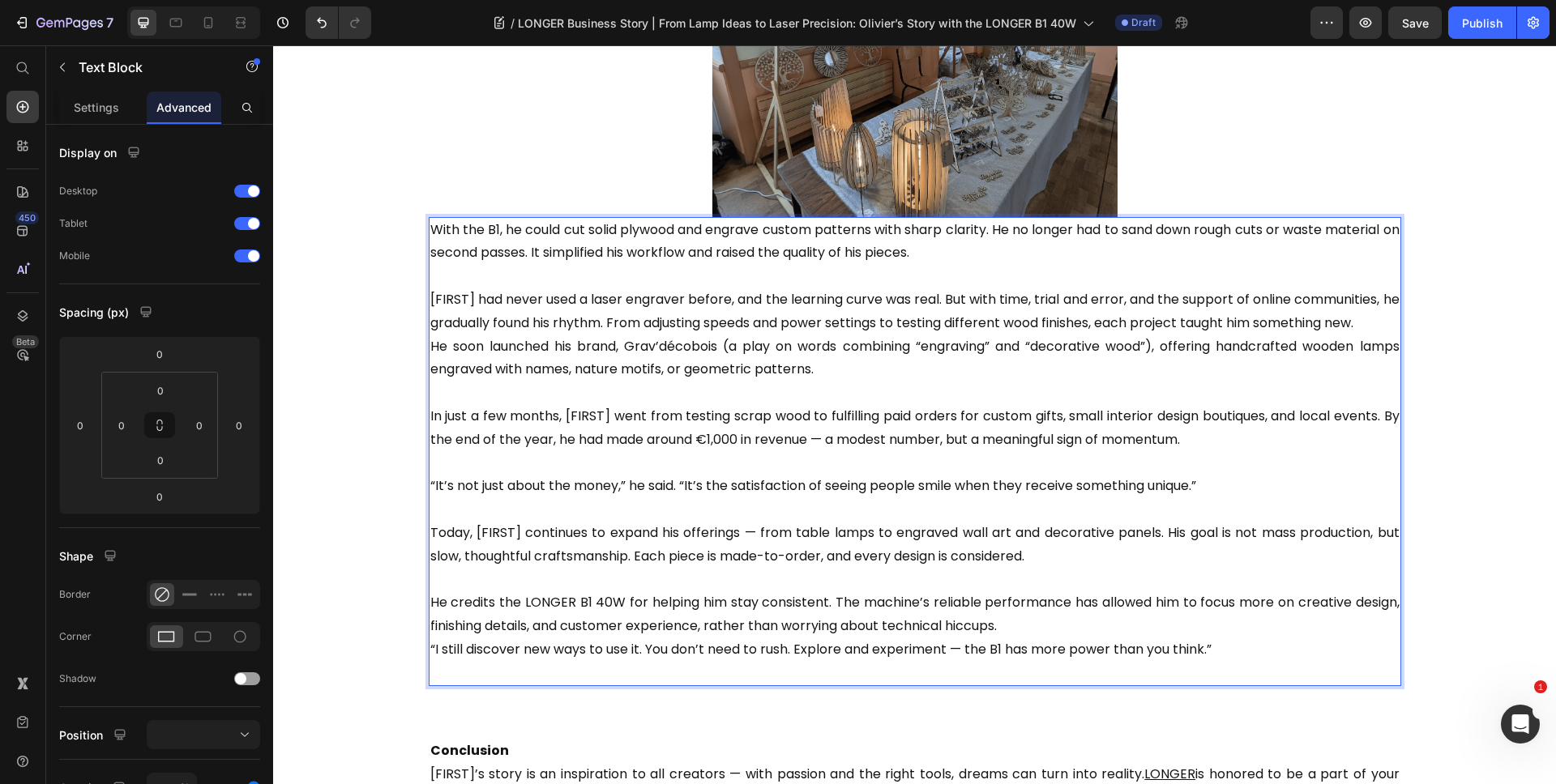 click on "He credits the LONGER B1 40W for helping him stay consistent. The machine’s reliable performance has allowed him to focus more on creative design, finishing details, and customer experience, rather than worrying about technical hiccups." at bounding box center (915, 615) 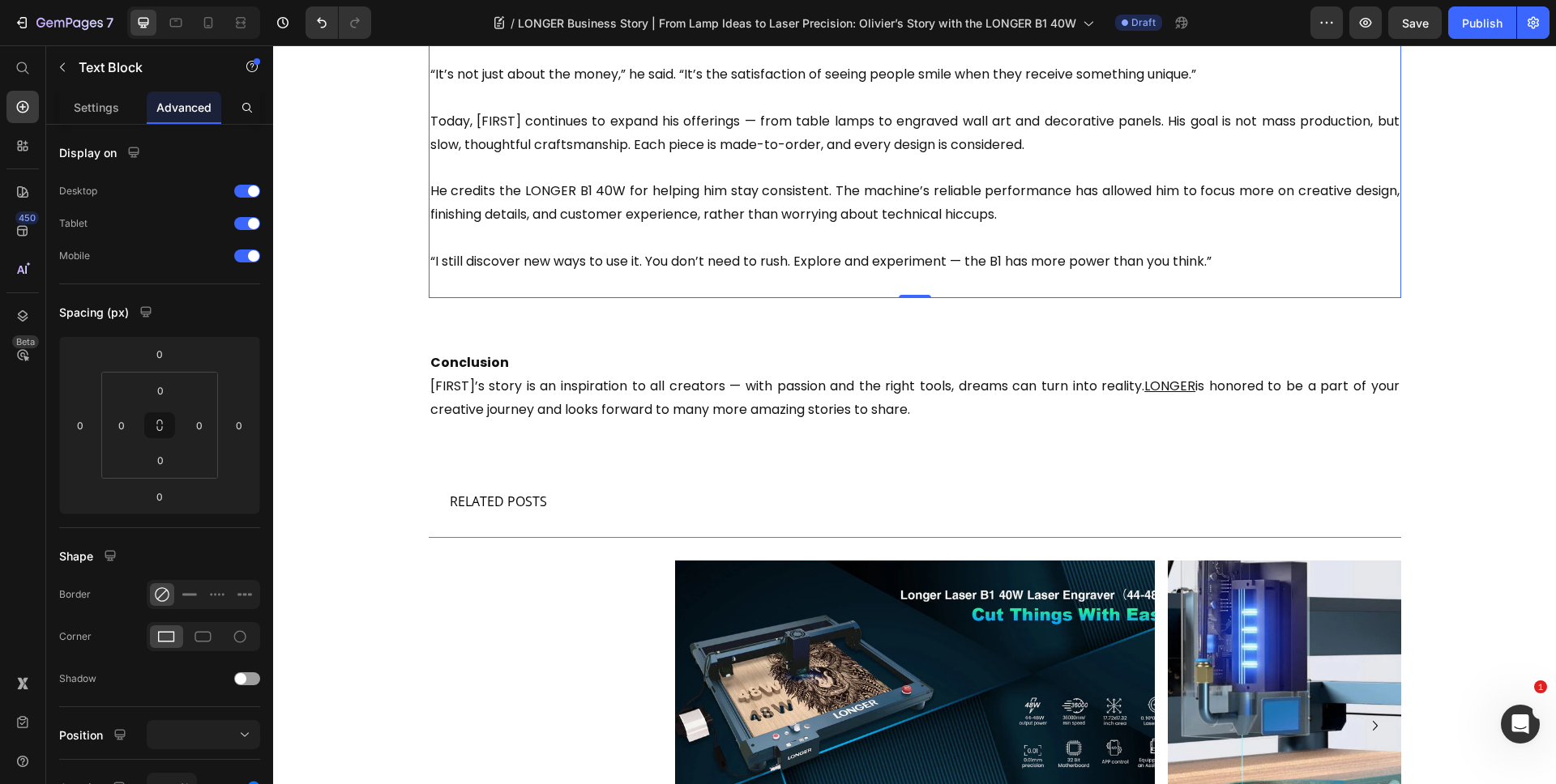 scroll, scrollTop: 1284, scrollLeft: 0, axis: vertical 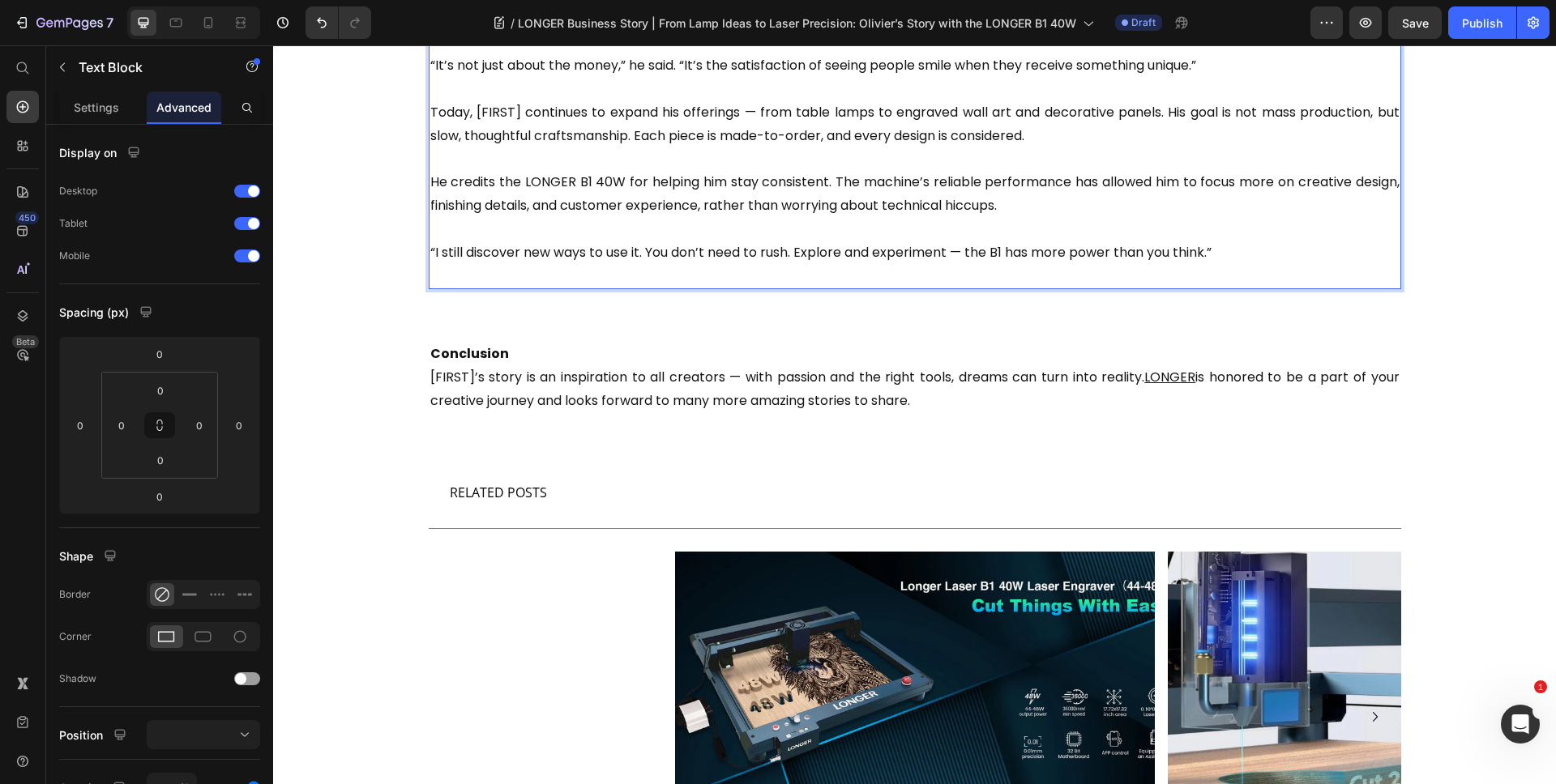 click on "is honored to be a part of your creative journey and looks forward to many more amazing stories to share." at bounding box center (915, 389) 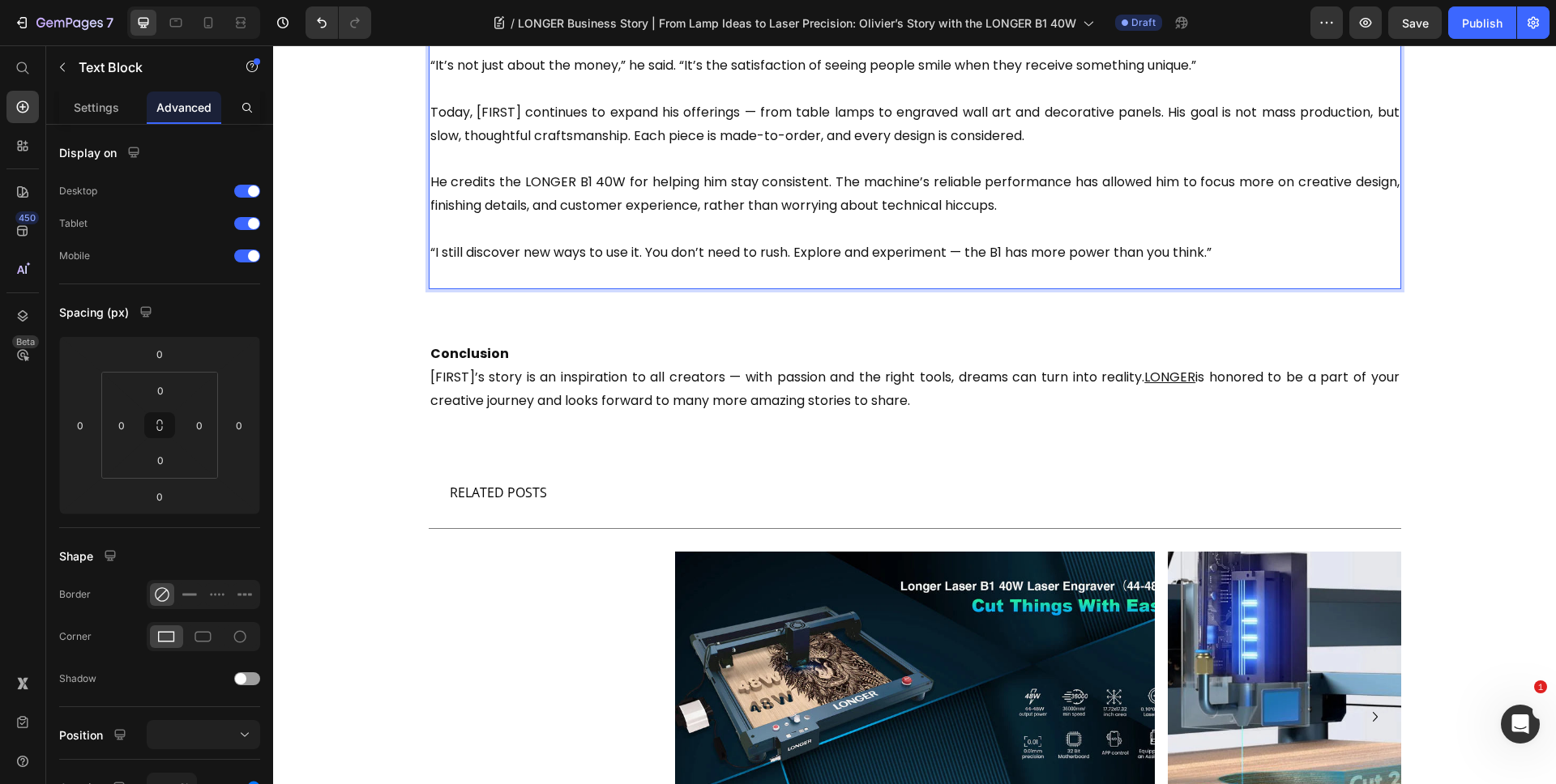 click on "is honored to be a part of your creative journey and looks forward to many more amazing stories to share." at bounding box center [915, 389] 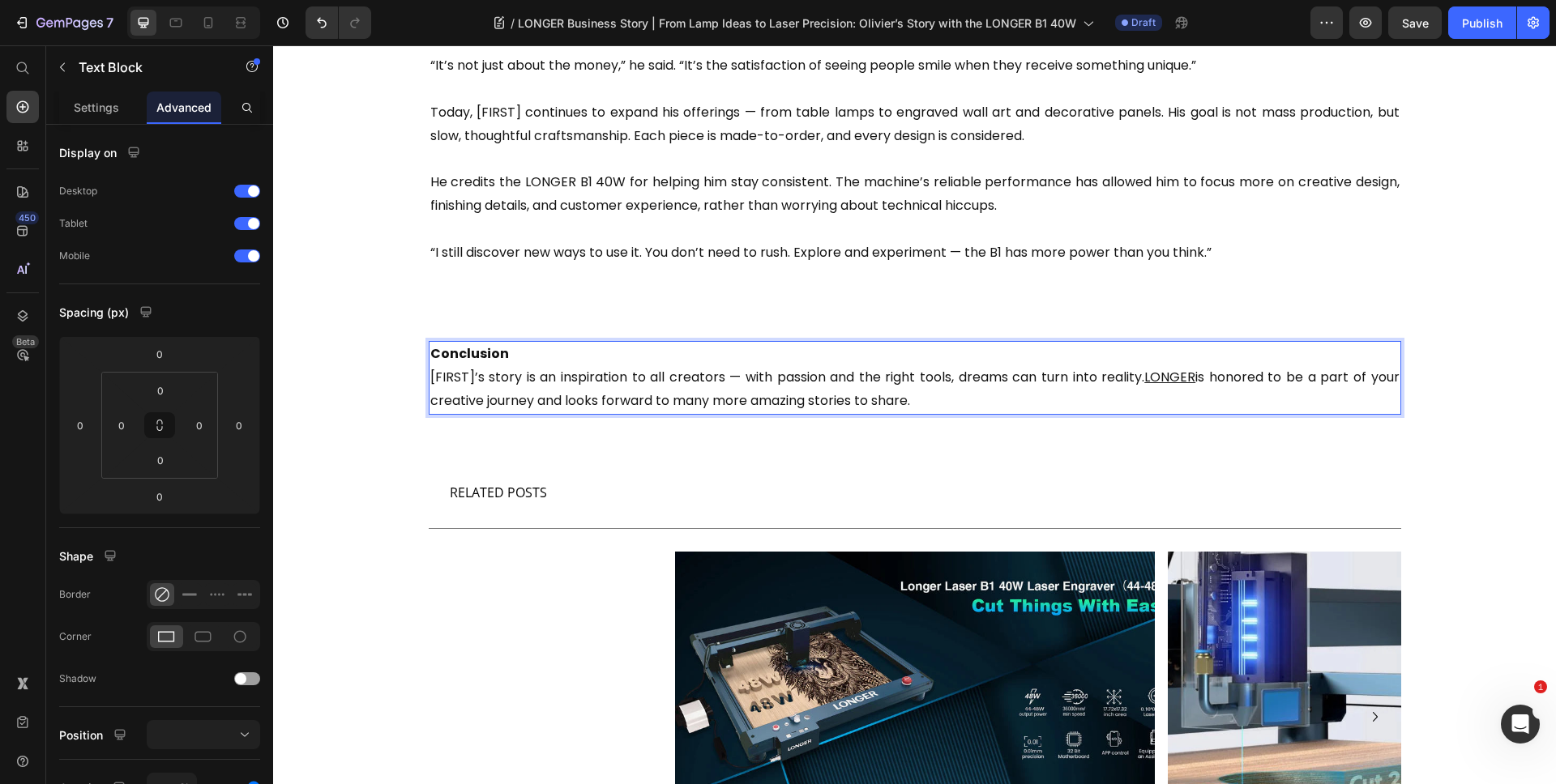 click on "Olivier’s story is an inspiration to all creators — with passion and the right tools, dreams can turn into reality.  LONGER  is honored to be a part of your creative journey and looks forward to many more amazing stories to share." at bounding box center [915, 390] 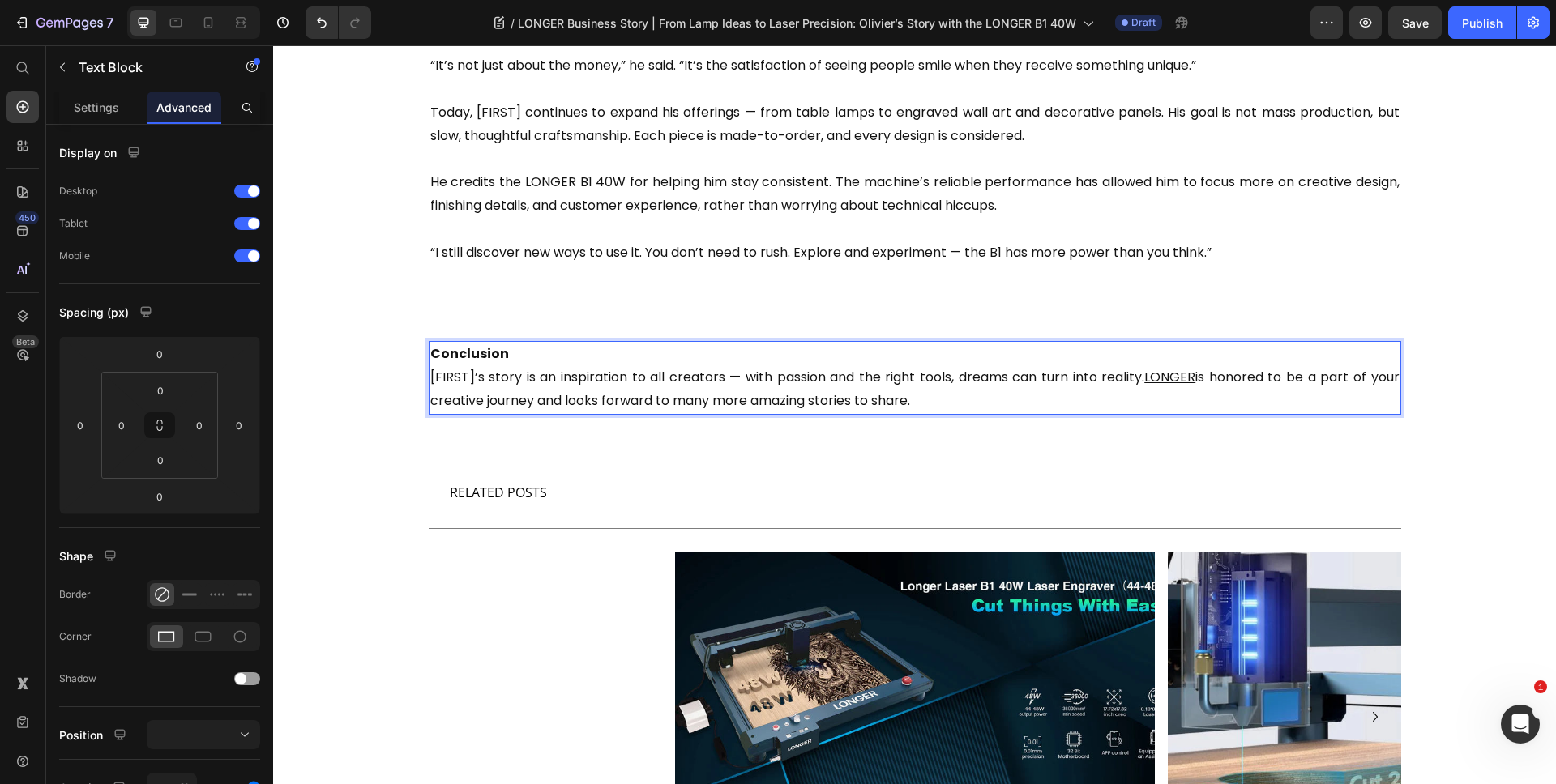 drag, startPoint x: 858, startPoint y: 394, endPoint x: 297, endPoint y: 351, distance: 562.64554 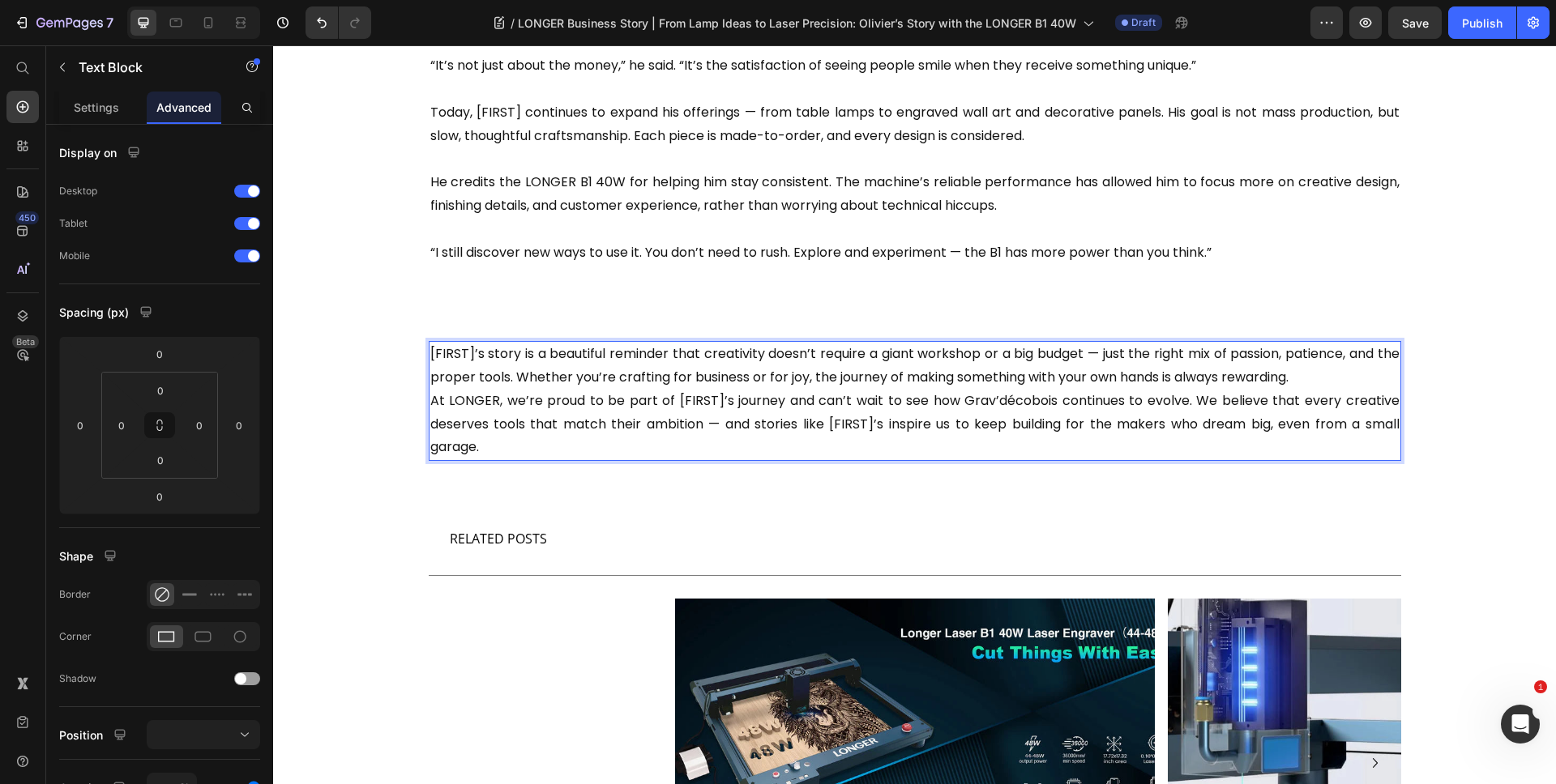 click on "Olivier’s story is a beautiful reminder that creativity doesn’t require a giant workshop or a big budget — just the right mix of passion, patience, and the proper tools. Whether you’re crafting for business or for joy, the journey of making something with your own hands is always rewarding." at bounding box center [915, 366] 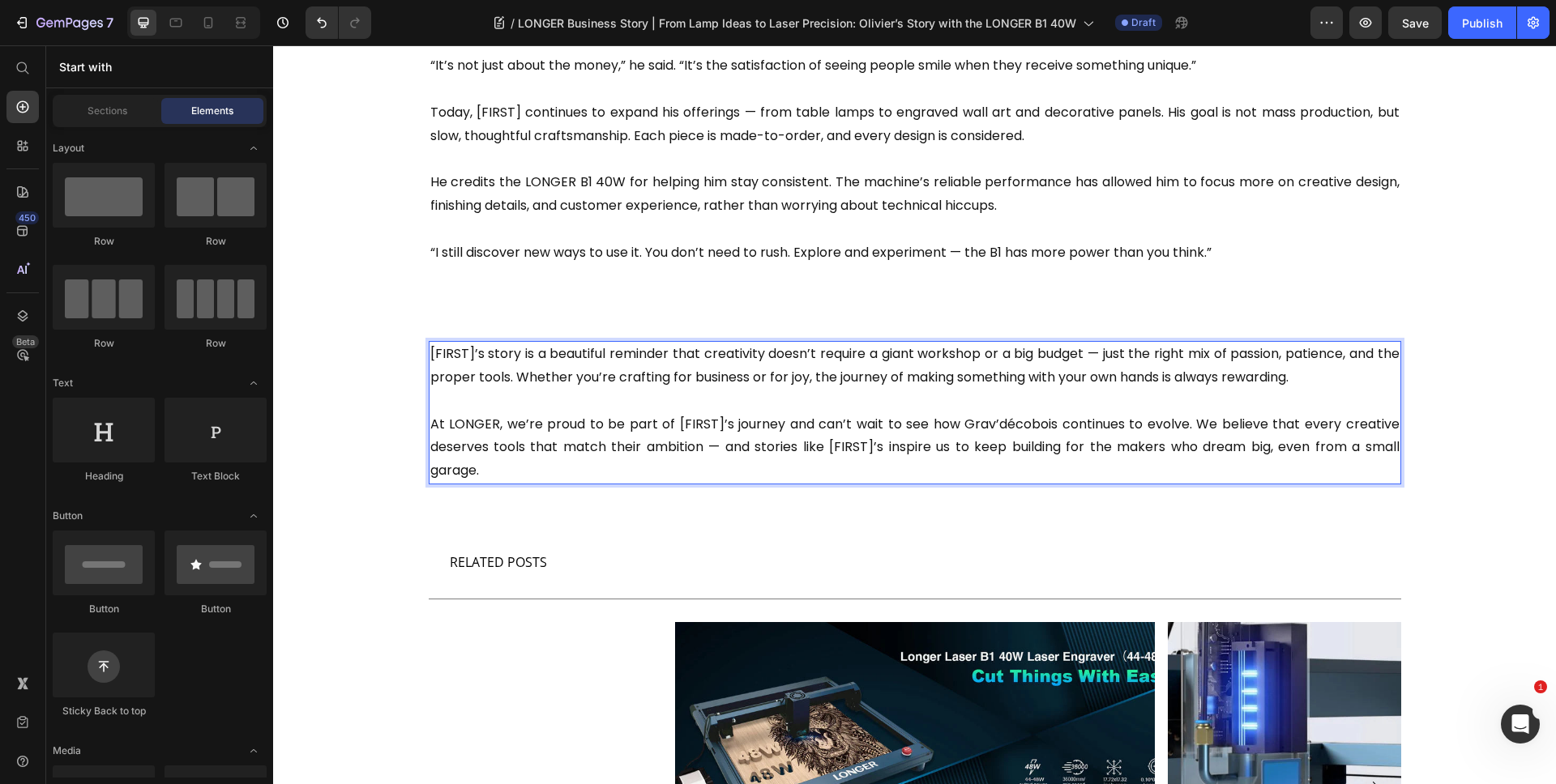click on "In June 2024, Olivier Choteau stood at a turning point. With a background in DIY woodworking and a long-time interest in design, he began sketching ideas for personalized wooden lamps — pieces that could offer not just light, but warmth and character to a space. Living in a small town in western France, Olivier didn’t have a large workshop or staff. What he had was a corner in his garage, a workbench, and a growing passion to create with more precision. That’s when he started researching laser engravers. After comparing different machines, Olivier landed on the LONGER B1 40W. It stood out to him for its high-powered diode laser, generous work area, and availability of an extension kit to handle larger formats. For someone building both functional and decorative items, this flexibility was key. “I knew I needed something strong enough to cut thick wood in one pass,” Olivier explained. “The B1 gave me that — and more.” Text Block Image Text Block Row Section 3 Text Block   0 Row Row Section 4" at bounding box center [914, 70] 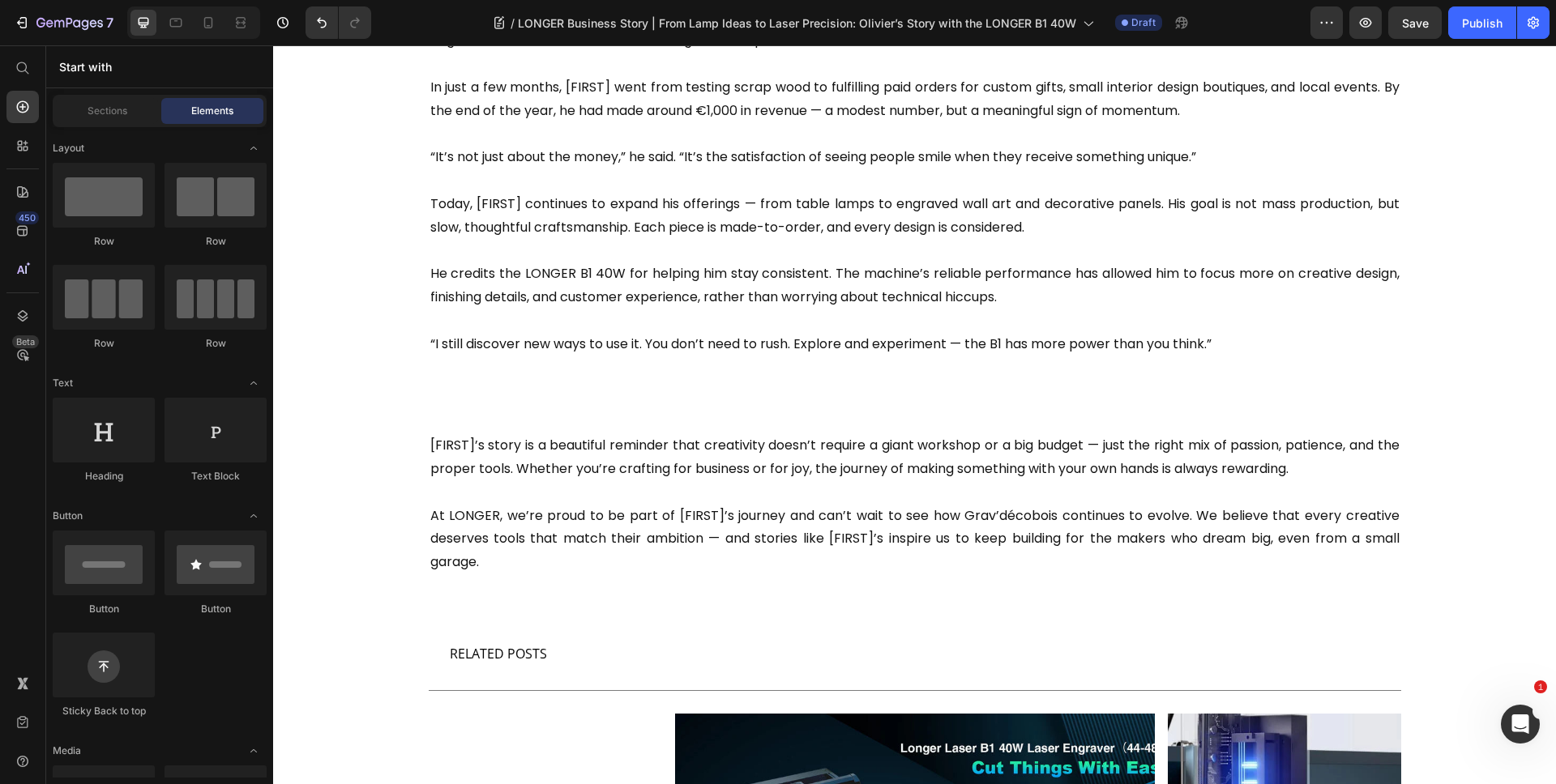 scroll, scrollTop: 958, scrollLeft: 0, axis: vertical 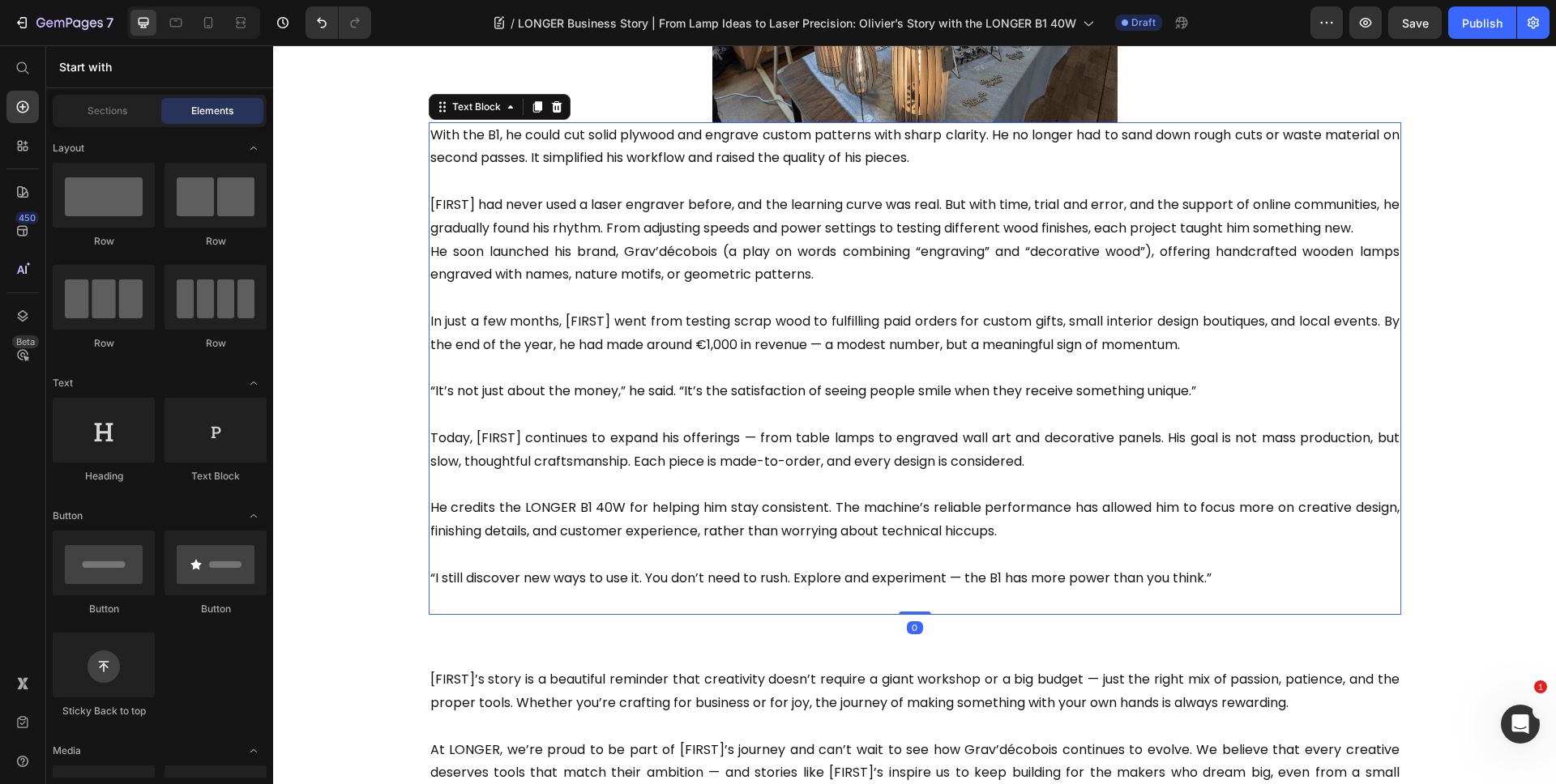 click on "With the B1, he could cut solid plywood and engrave custom patterns with sharp clarity. He no longer had to sand down rough cuts or waste material on second passes. It simplified his workflow and raised the quality of his pieces. Olivier had never used a laser engraver before, and the learning curve was real. But with time, trial and error, and the support of online communities, he gradually found his rhythm. From adjusting speeds and power settings to testing different wood finishes, each project taught him something new. He soon launched his brand, Grav’décobois (a play on words combining “engraving” and “decorative wood”), offering handcrafted wooden lamps engraved with names, nature motifs, or geometric patterns. In just a few months, Olivier went from testing scrap wood to fulfilling paid orders for custom gifts, small interior design boutiques, and local events. By the end of the year, he had made around €1,000 in revenue — a modest number, but a meaningful sign of momentum. Text Block" at bounding box center (915, 369) 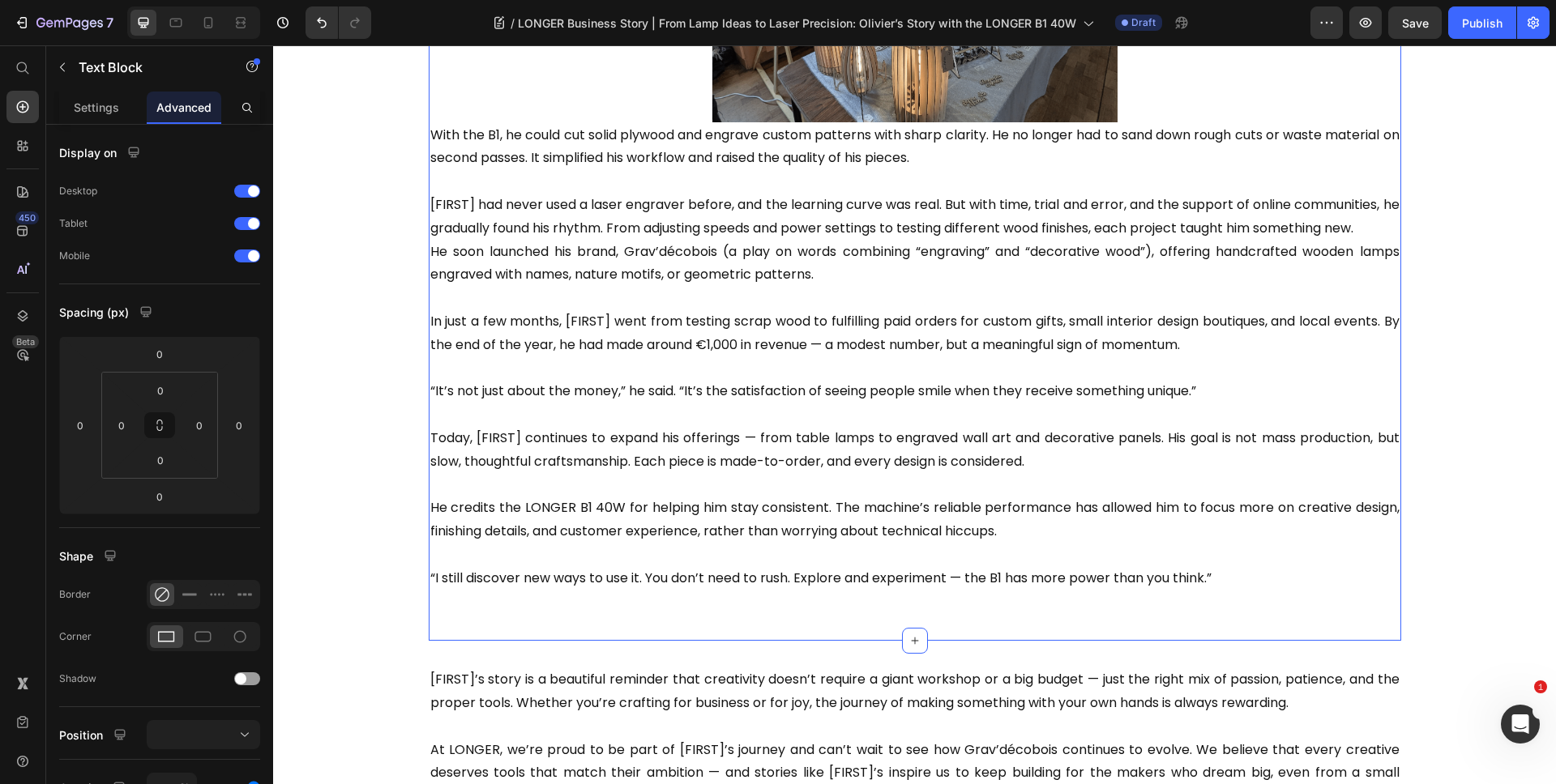 click on "In June 2024, Olivier Choteau stood at a turning point. With a background in DIY woodworking and a long-time interest in design, he began sketching ideas for personalized wooden lamps — pieces that could offer not just light, but warmth and character to a space. Living in a small town in western France, Olivier didn’t have a large workshop or staff. What he had was a corner in his garage, a workbench, and a growing passion to create with more precision. That’s when he started researching laser engravers. After comparing different machines, Olivier landed on the LONGER B1 40W. It stood out to him for its high-powered diode laser, generous work area, and availability of an extension kit to handle larger formats. For someone building both functional and decorative items, this flexibility was key. “I knew I needed something strong enough to cut thick wood in one pass,” Olivier explained. “The B1 gave me that — and more.” Text Block Image Text Block Row Section 3   Create Theme Section AI Content" at bounding box center [915, 89] 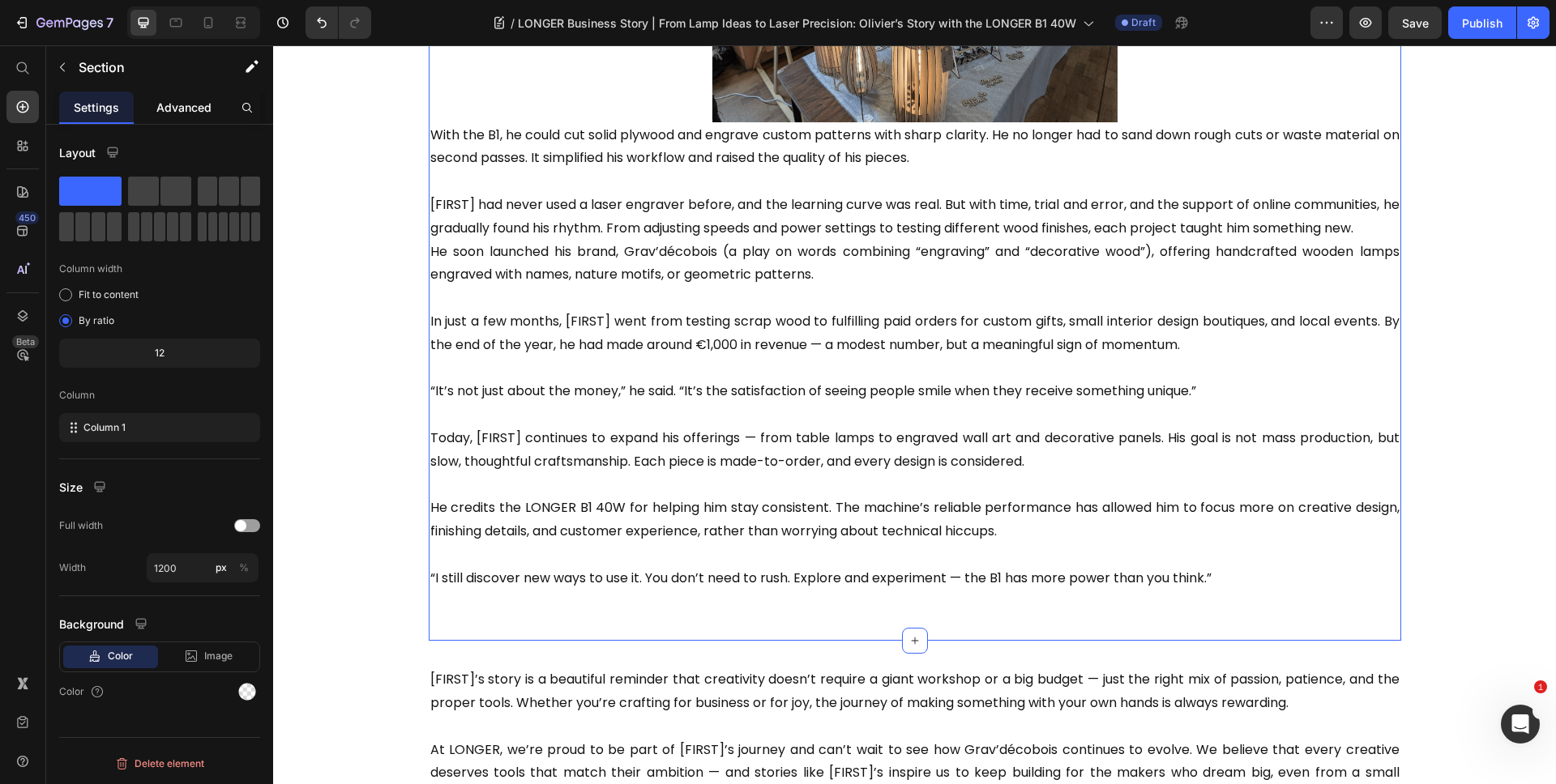 click on "Advanced" at bounding box center [184, 107] 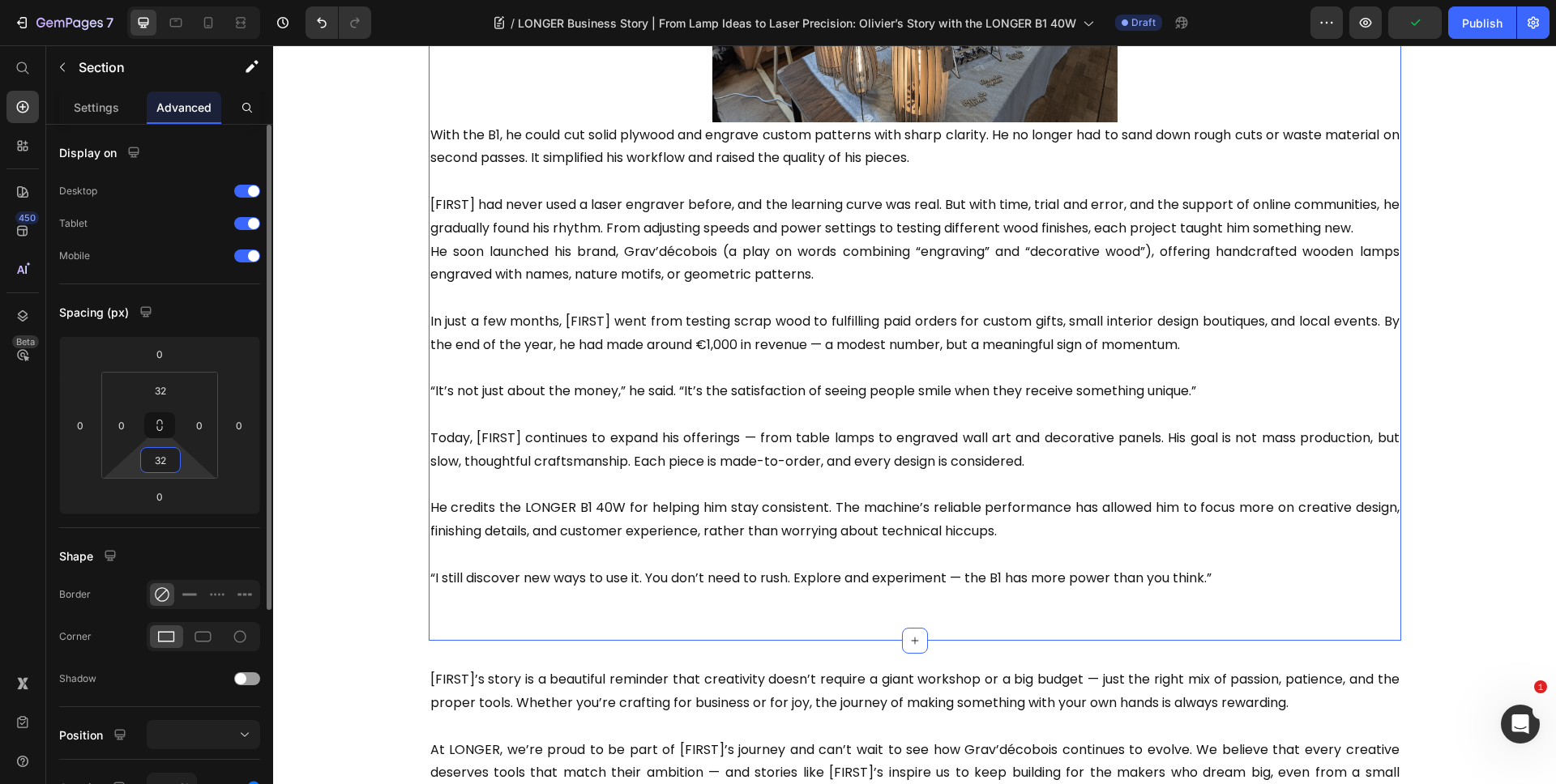 drag, startPoint x: 166, startPoint y: 462, endPoint x: 184, endPoint y: 461, distance: 18.027756 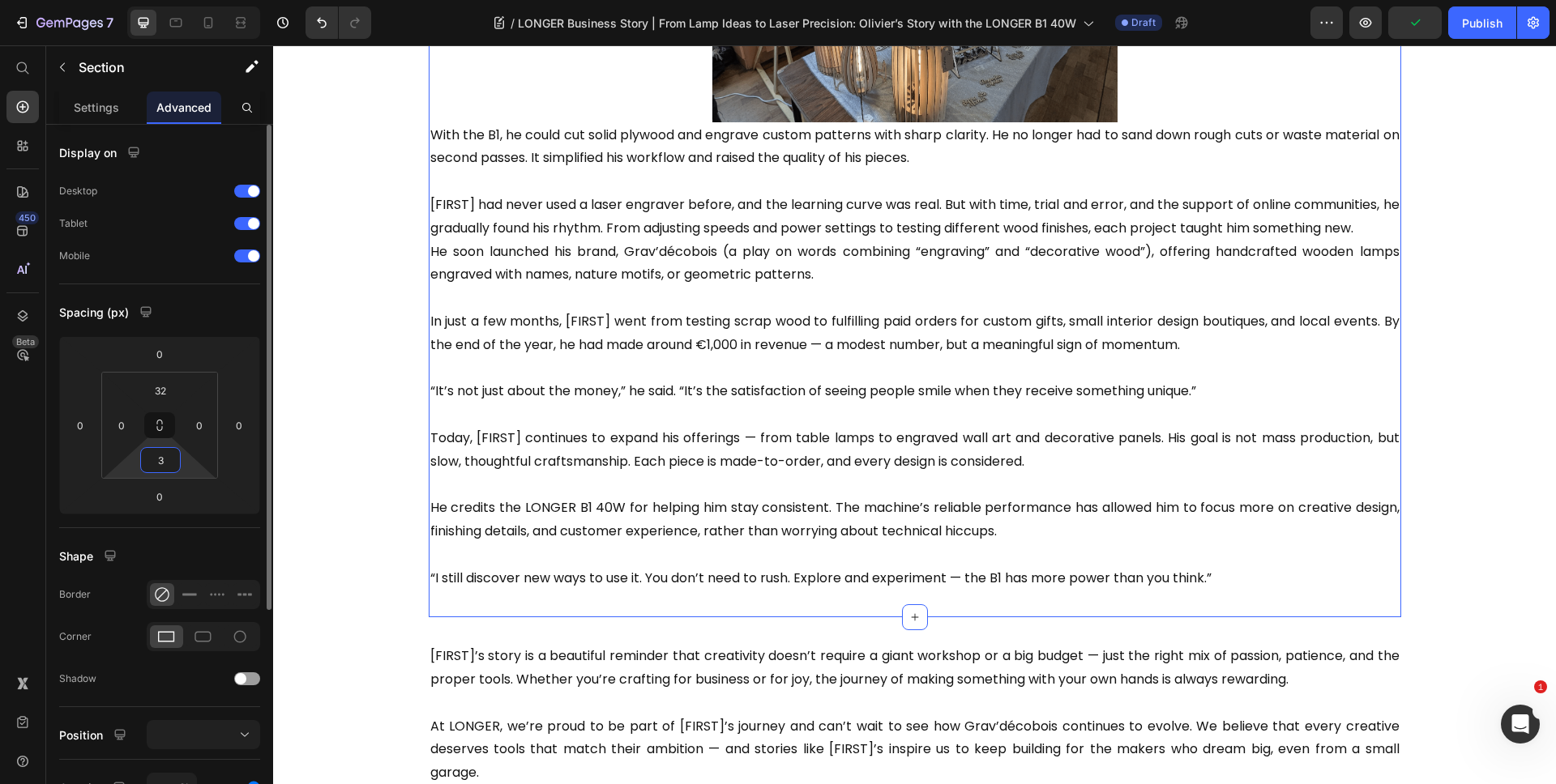 type 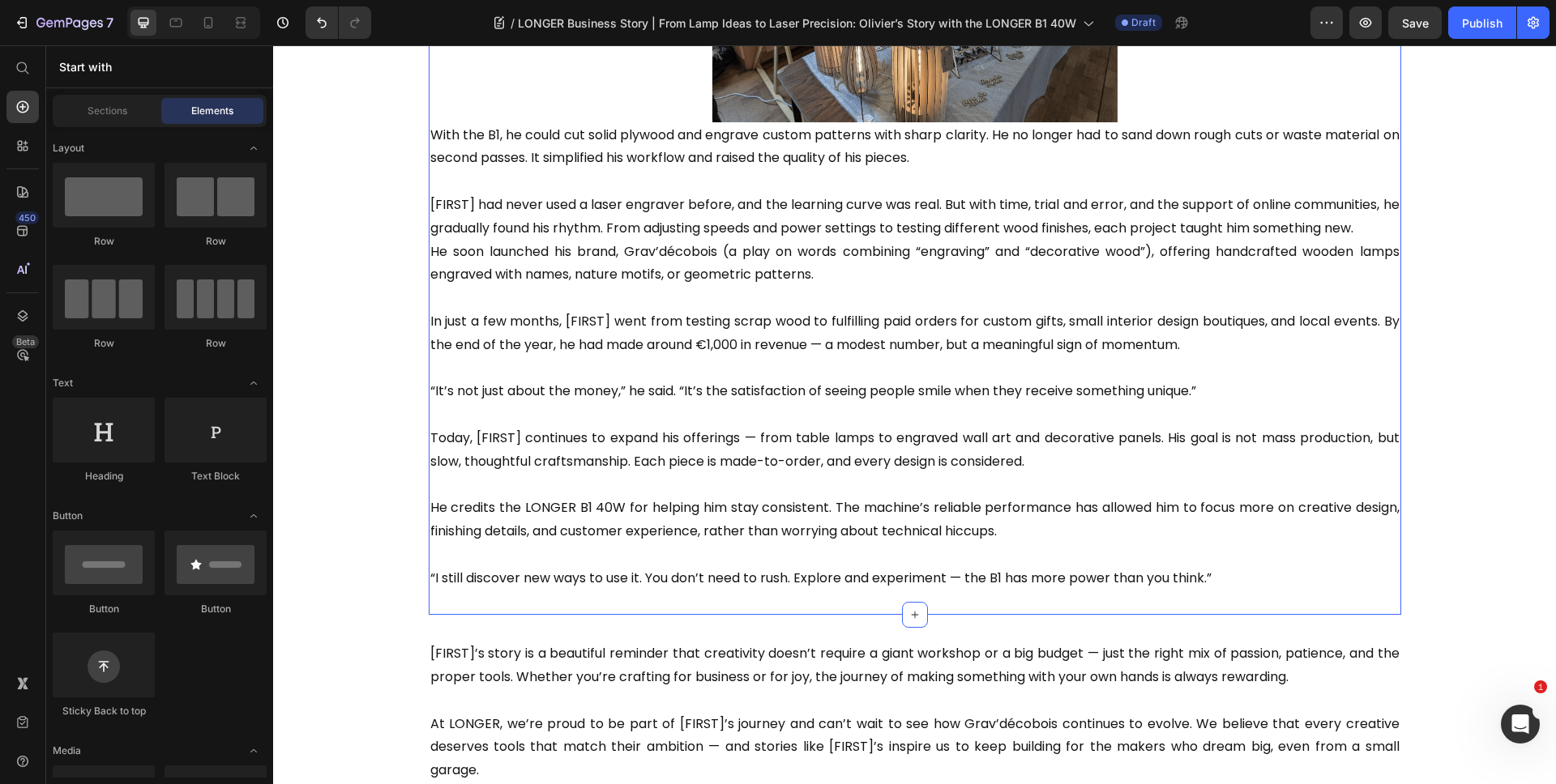 click on "In June 2024, Olivier Choteau stood at a turning point. With a background in DIY woodworking and a long-time interest in design, he began sketching ideas for personalized wooden lamps — pieces that could offer not just light, but warmth and character to a space. Living in a small town in western France, Olivier didn’t have a large workshop or staff. What he had was a corner in his garage, a workbench, and a growing passion to create with more precision. That’s when he started researching laser engravers. After comparing different machines, Olivier landed on the LONGER B1 40W. It stood out to him for its high-powered diode laser, generous work area, and availability of an extension kit to handle larger formats. For someone building both functional and decorative items, this flexibility was key. “I knew I needed something strong enough to cut thick wood in one pass,” Olivier explained. “The B1 gave me that — and more.” Text Block Image Text Block Row Section 3   Create Theme Section AI Content" at bounding box center (914, 383) 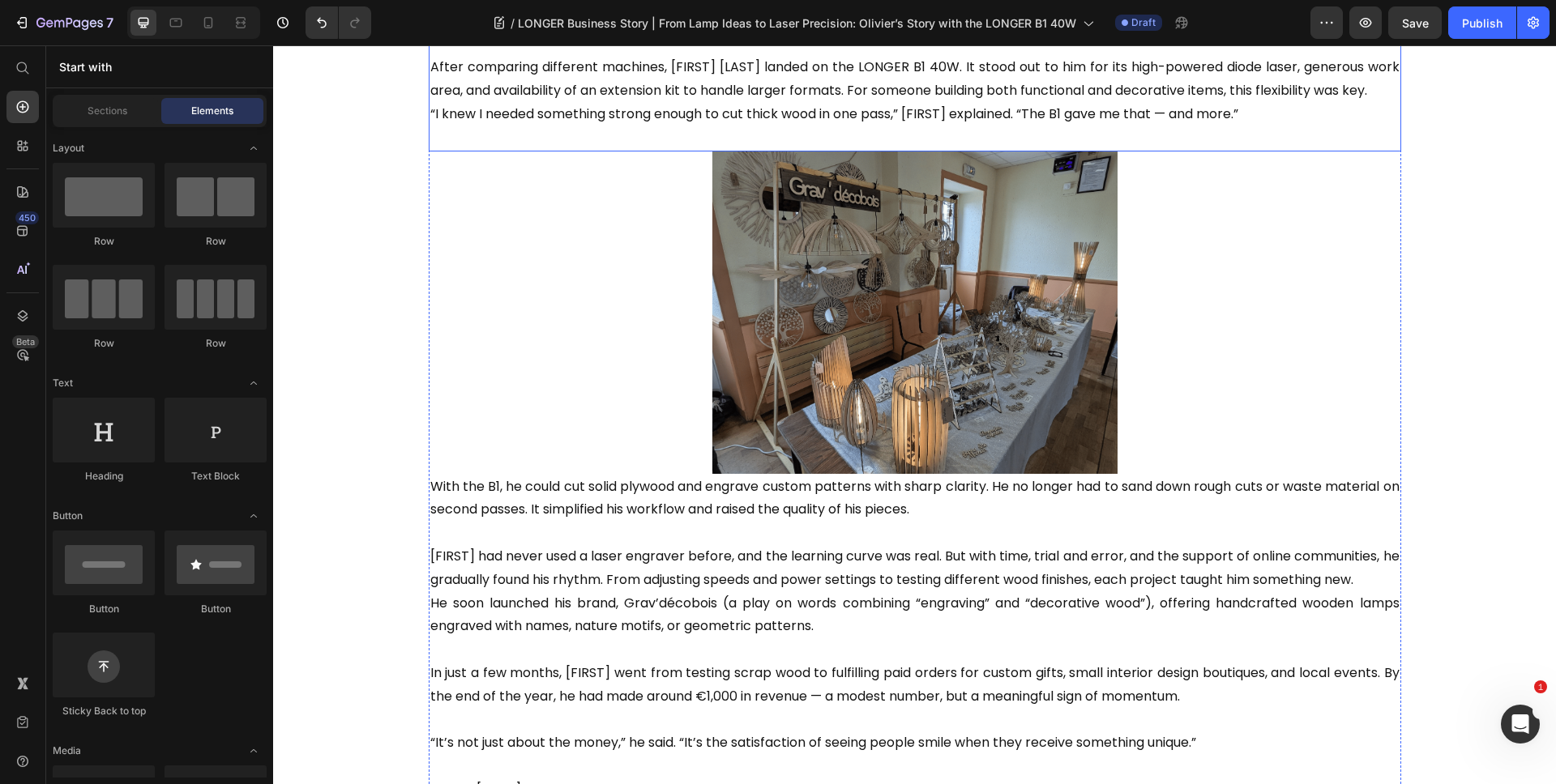 scroll, scrollTop: 710, scrollLeft: 0, axis: vertical 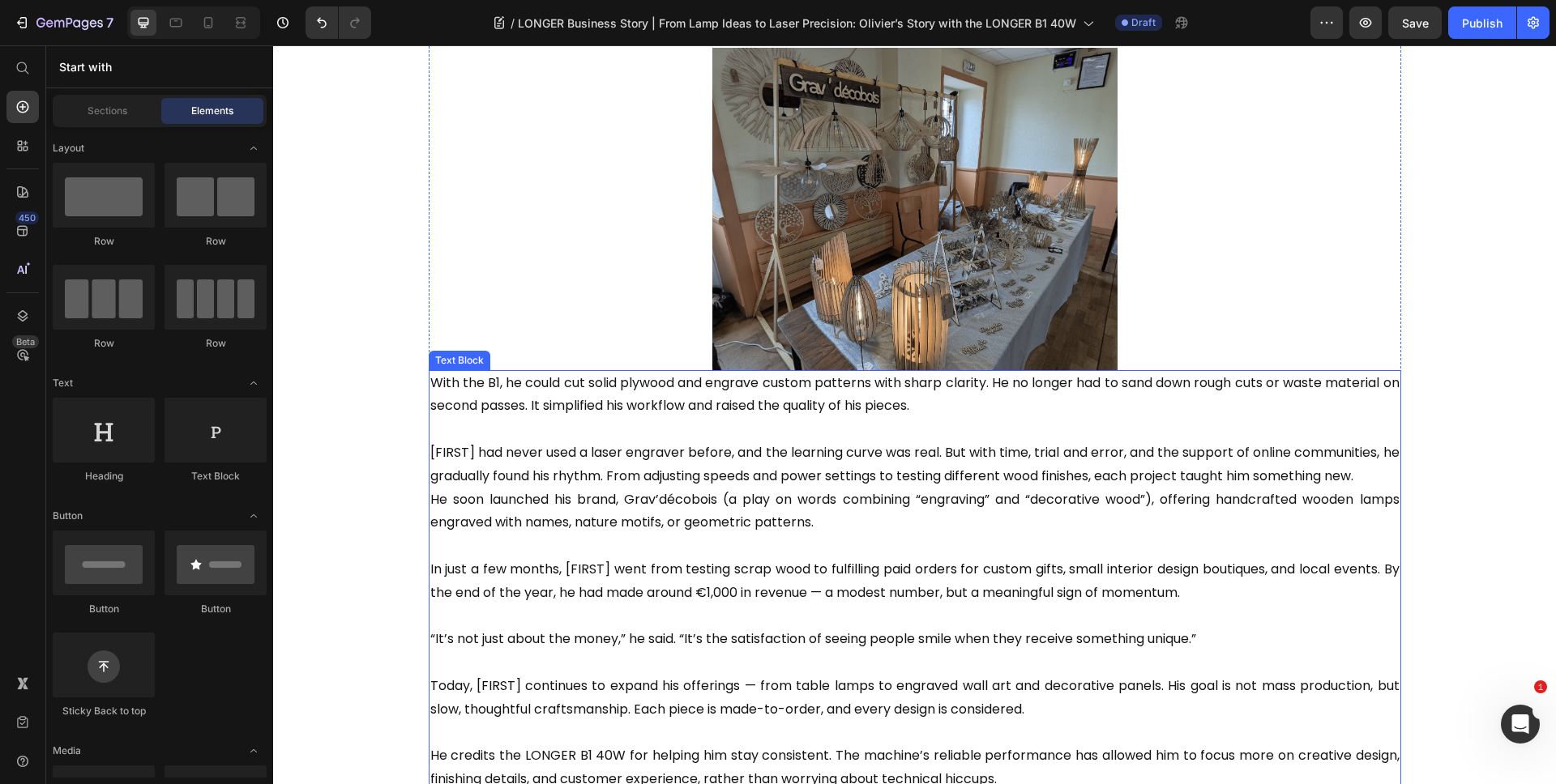 click at bounding box center (915, 429) 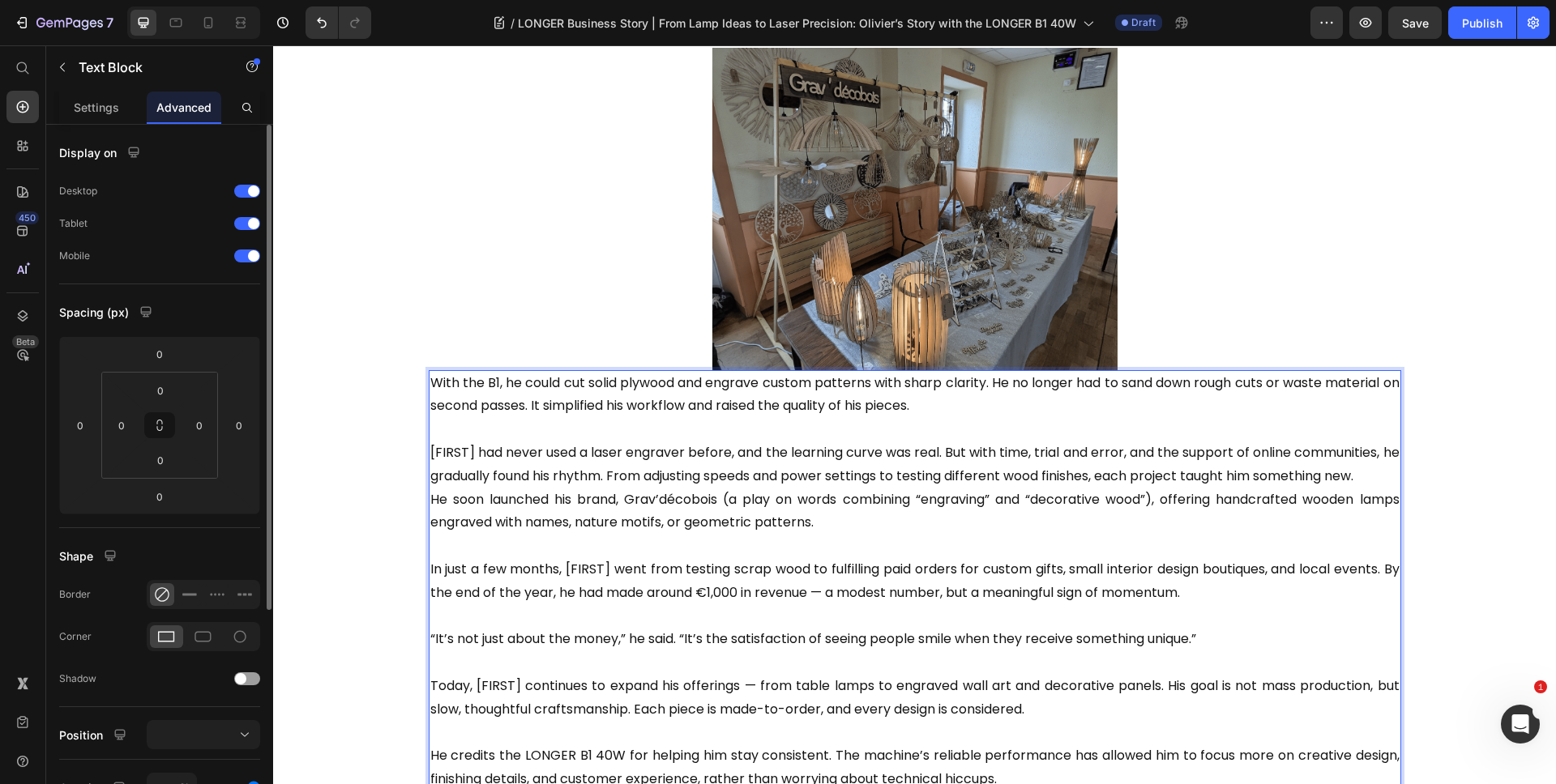 click on "Olivier had never used a laser engraver before, and the learning curve was real. But with time, trial and error, and the support of online communities, he gradually found his rhythm. From adjusting speeds and power settings to testing different wood finishes, each project taught him something new." at bounding box center (915, 465) 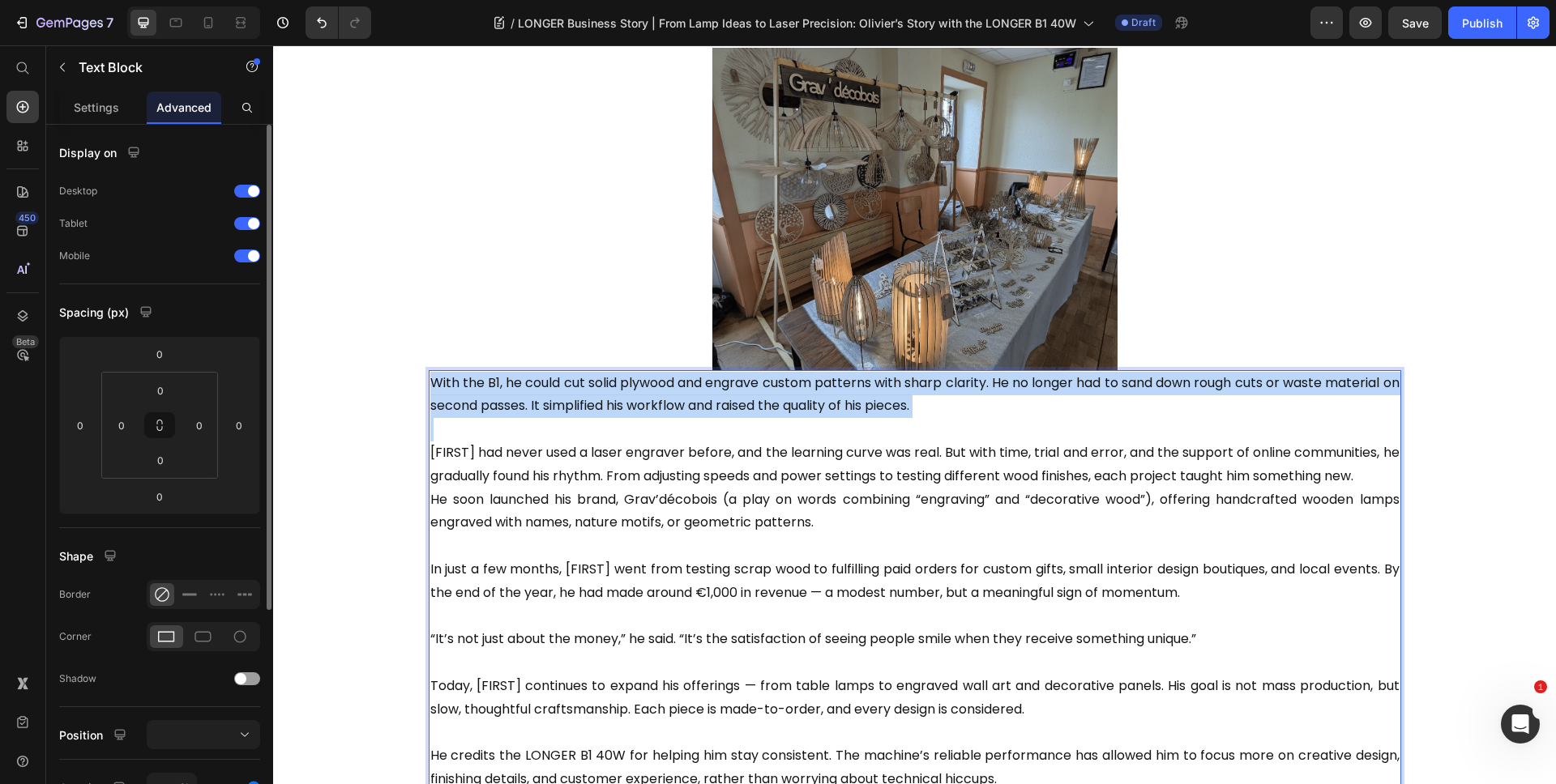 drag, startPoint x: 428, startPoint y: 451, endPoint x: 409, endPoint y: 356, distance: 96.88137 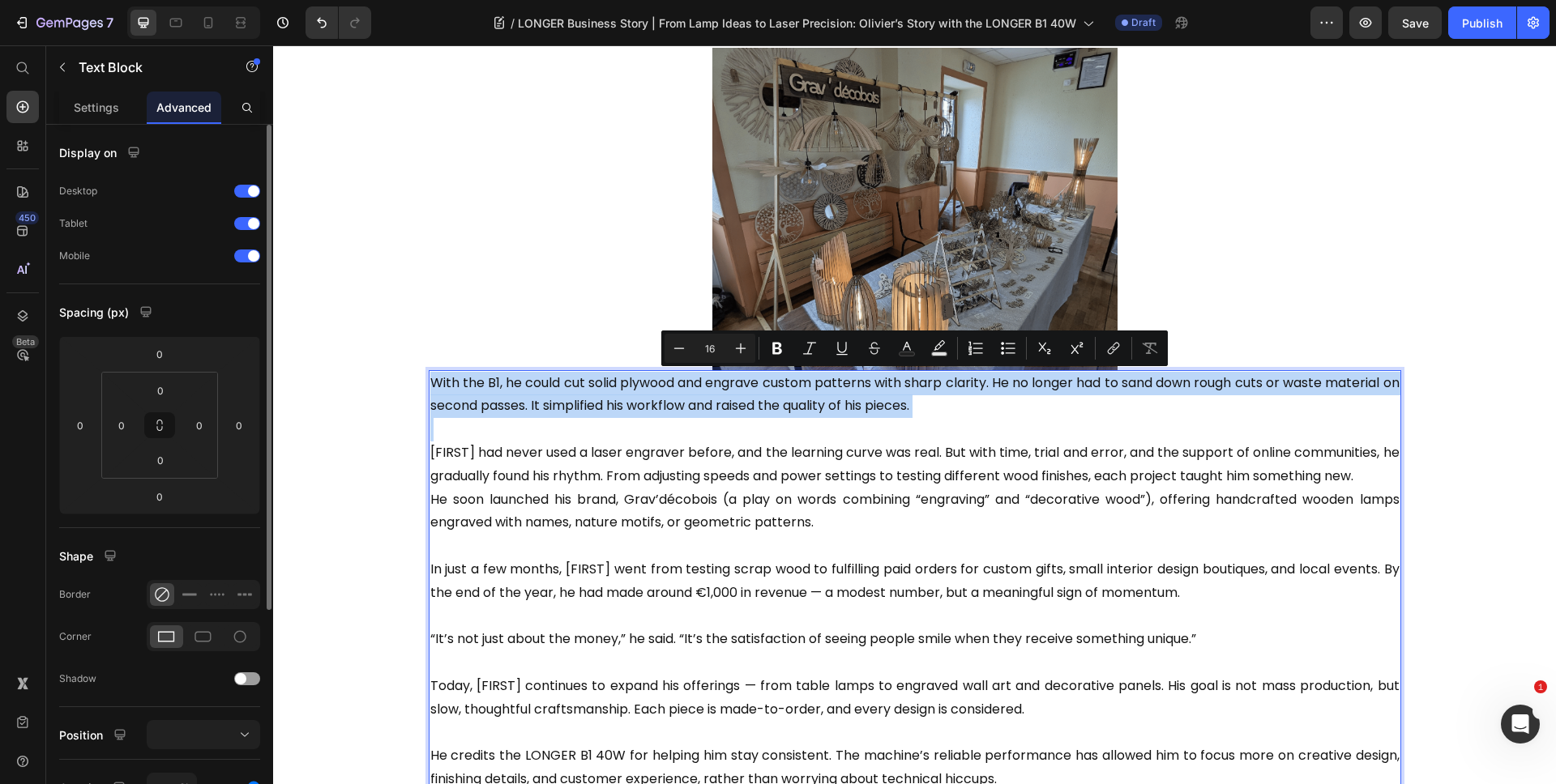 copy on "With the B1, he could cut solid plywood and engrave custom patterns with sharp clarity. He no longer had to sand down rough cuts or waste material on second passes. It simplified his workflow and raised the quality of his pieces." 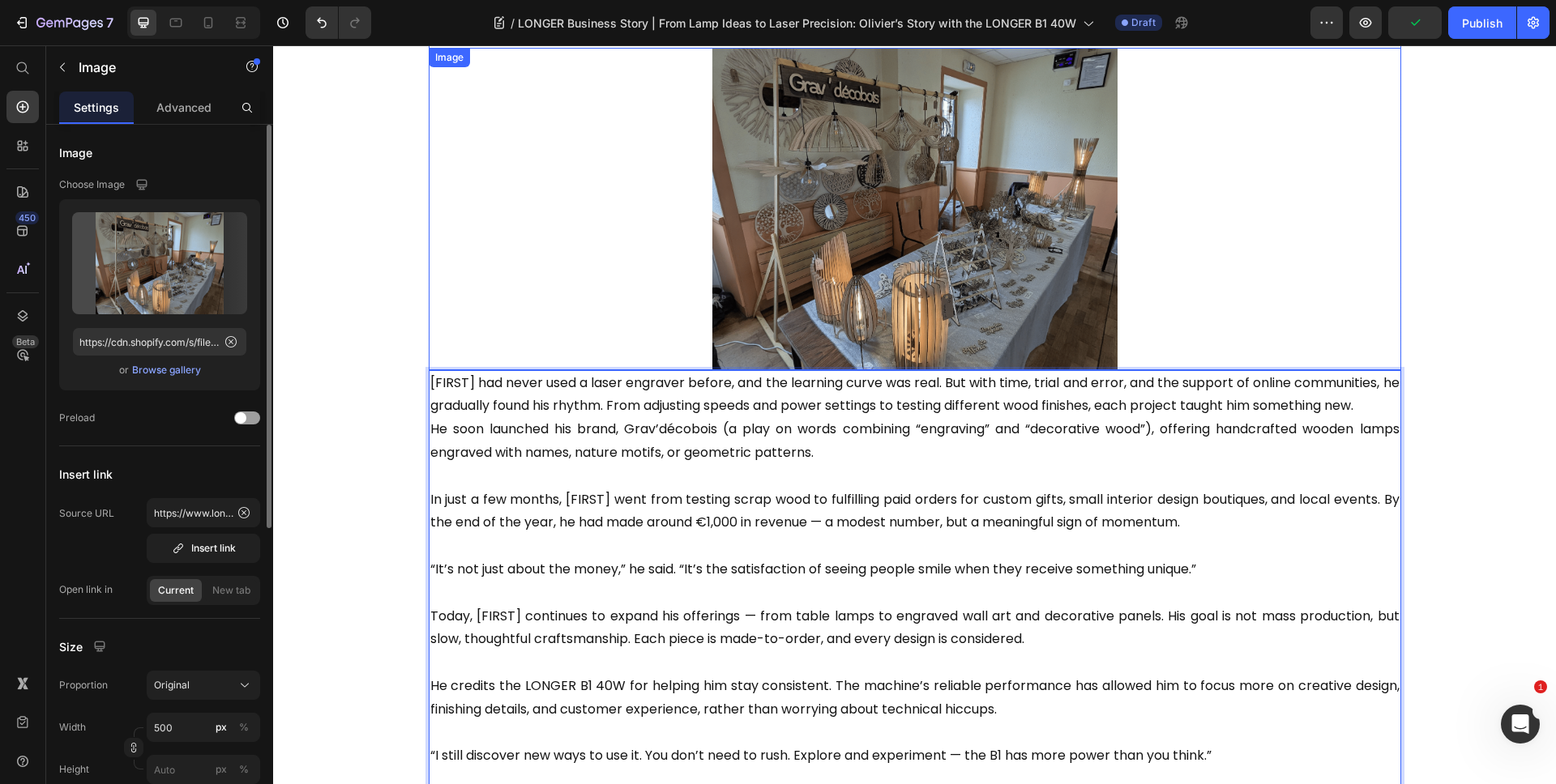 click at bounding box center (915, 209) 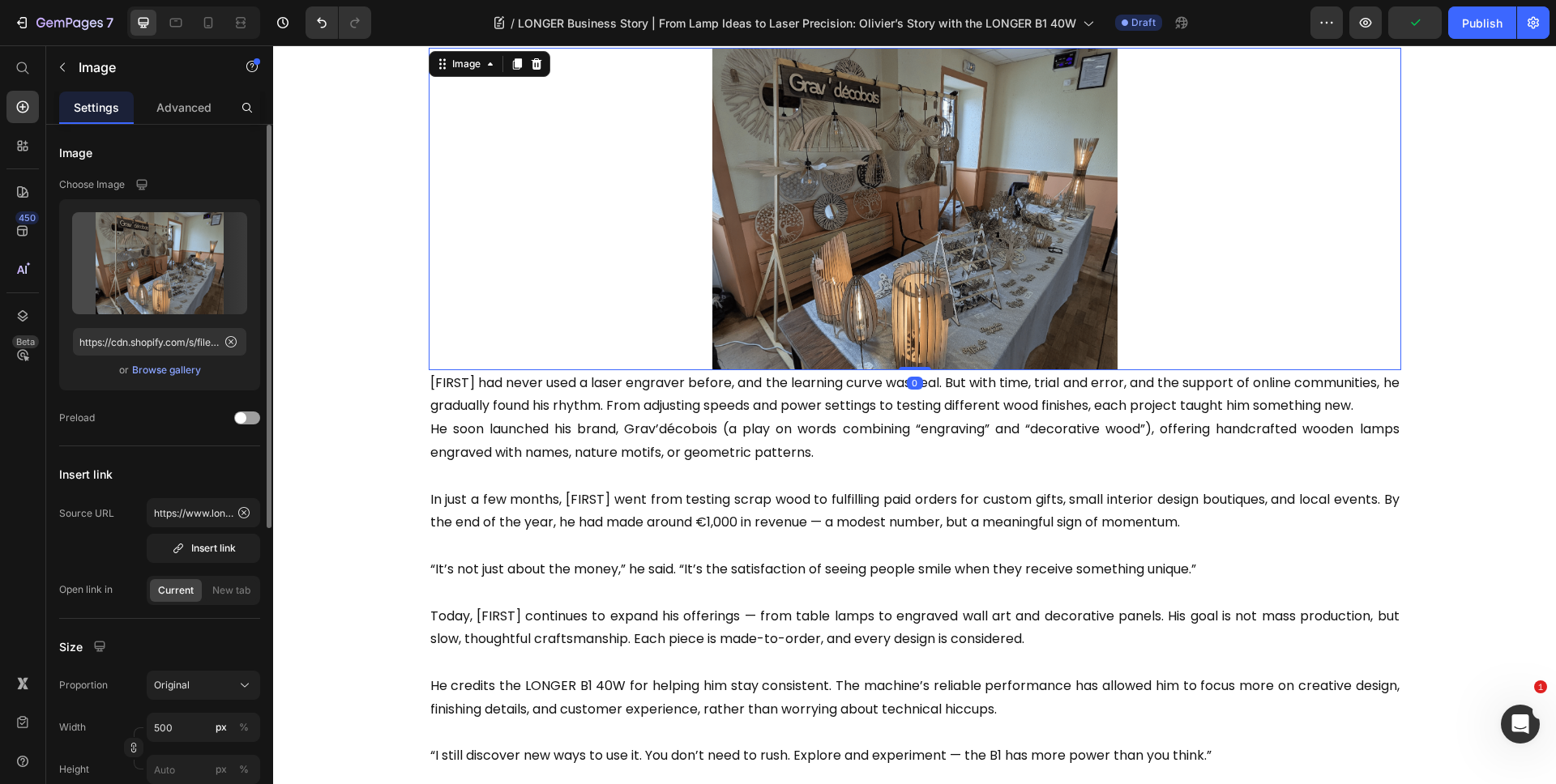 scroll, scrollTop: 385, scrollLeft: 0, axis: vertical 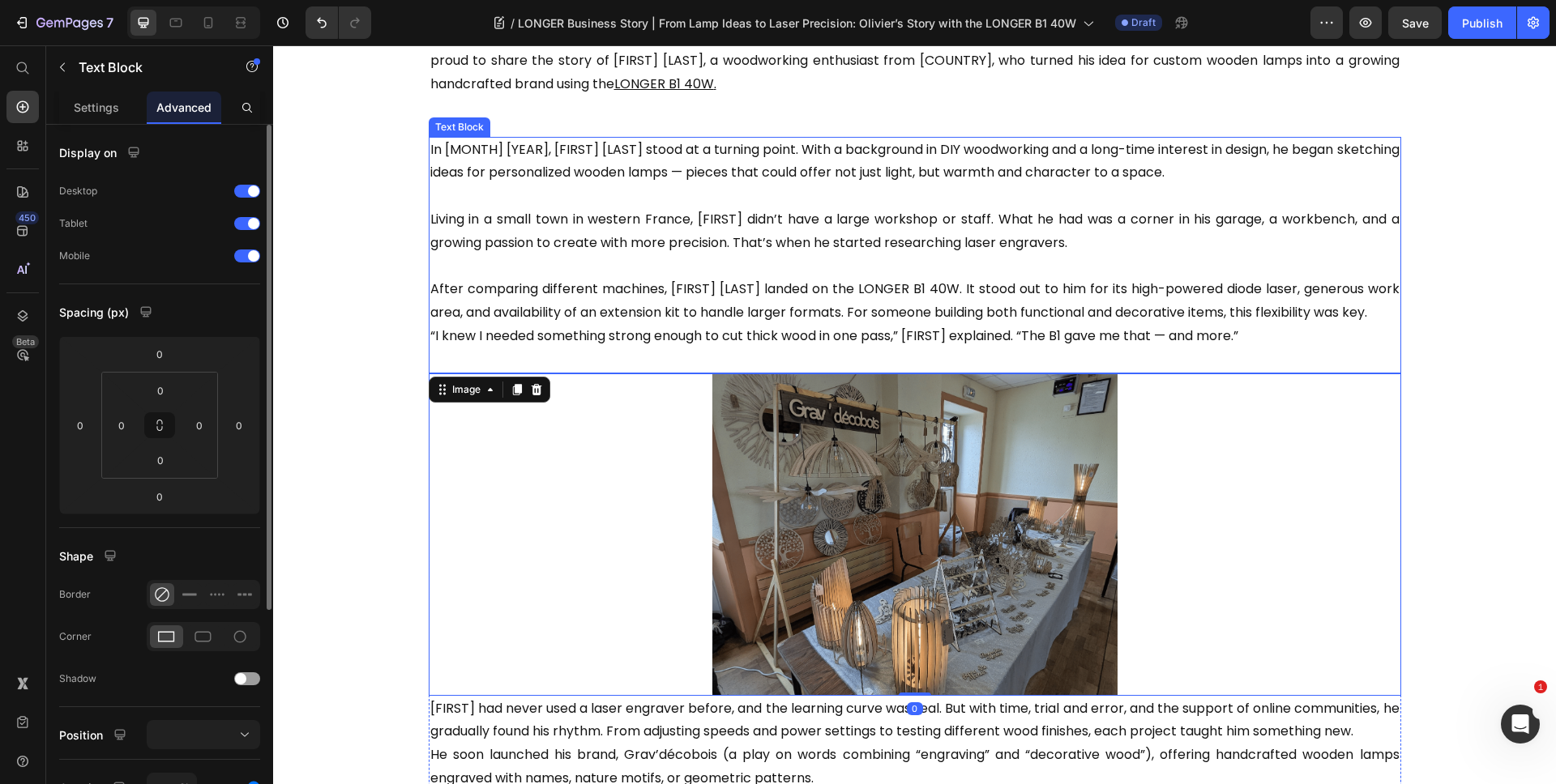 click on "“I knew I needed something strong enough to cut thick wood in one pass,” Olivier explained. “The B1 gave me that — and more.”" at bounding box center (915, 348) 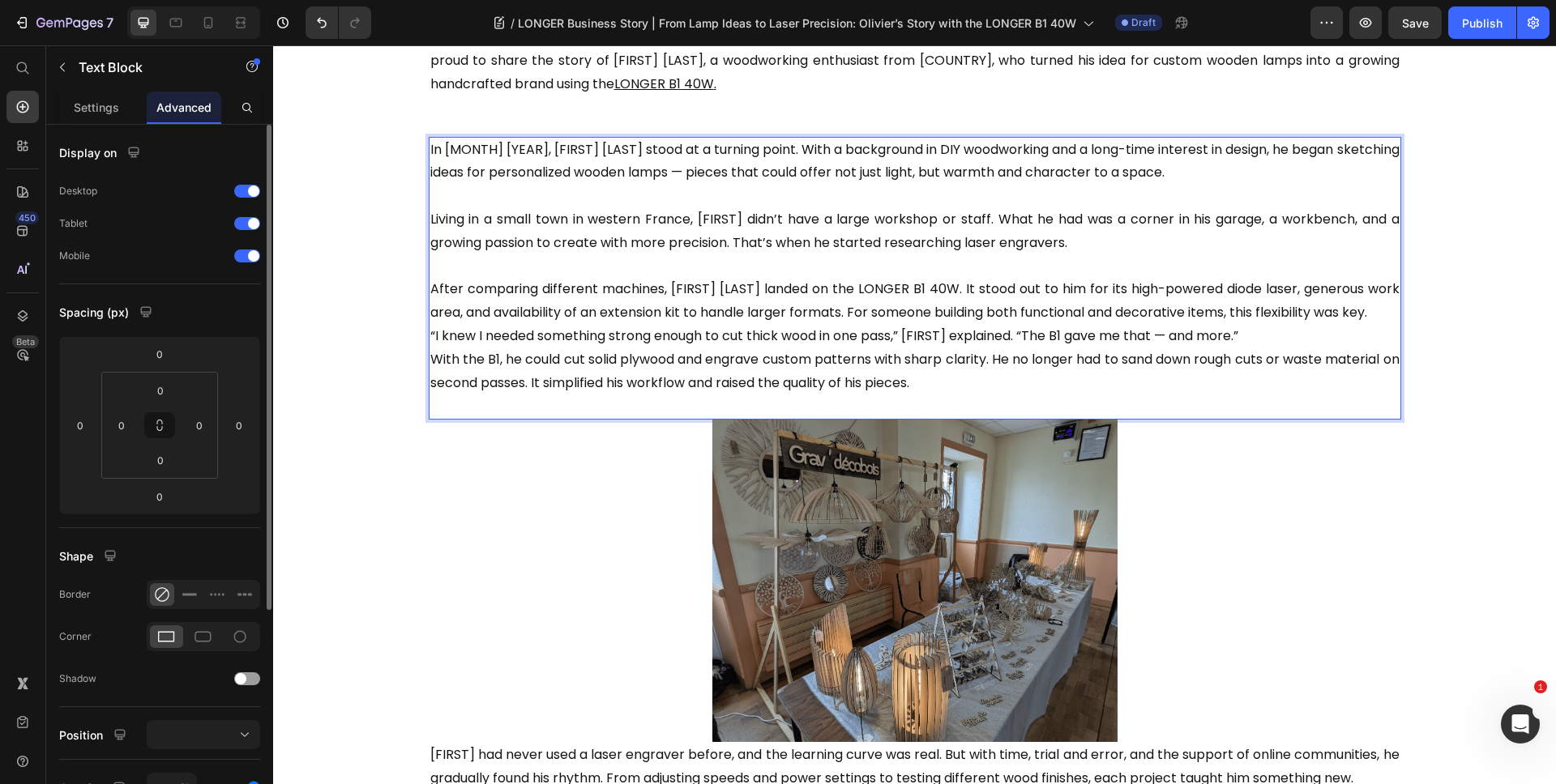click on "“I knew I needed something strong enough to cut thick wood in one pass,” Olivier explained. “The B1 gave me that — and more.” With the B1, he could cut solid plywood and engrave custom patterns with sharp clarity. He no longer had to sand down rough cuts or waste material on second passes. It simplified his workflow and raised the quality of his pieces." at bounding box center (915, 360) 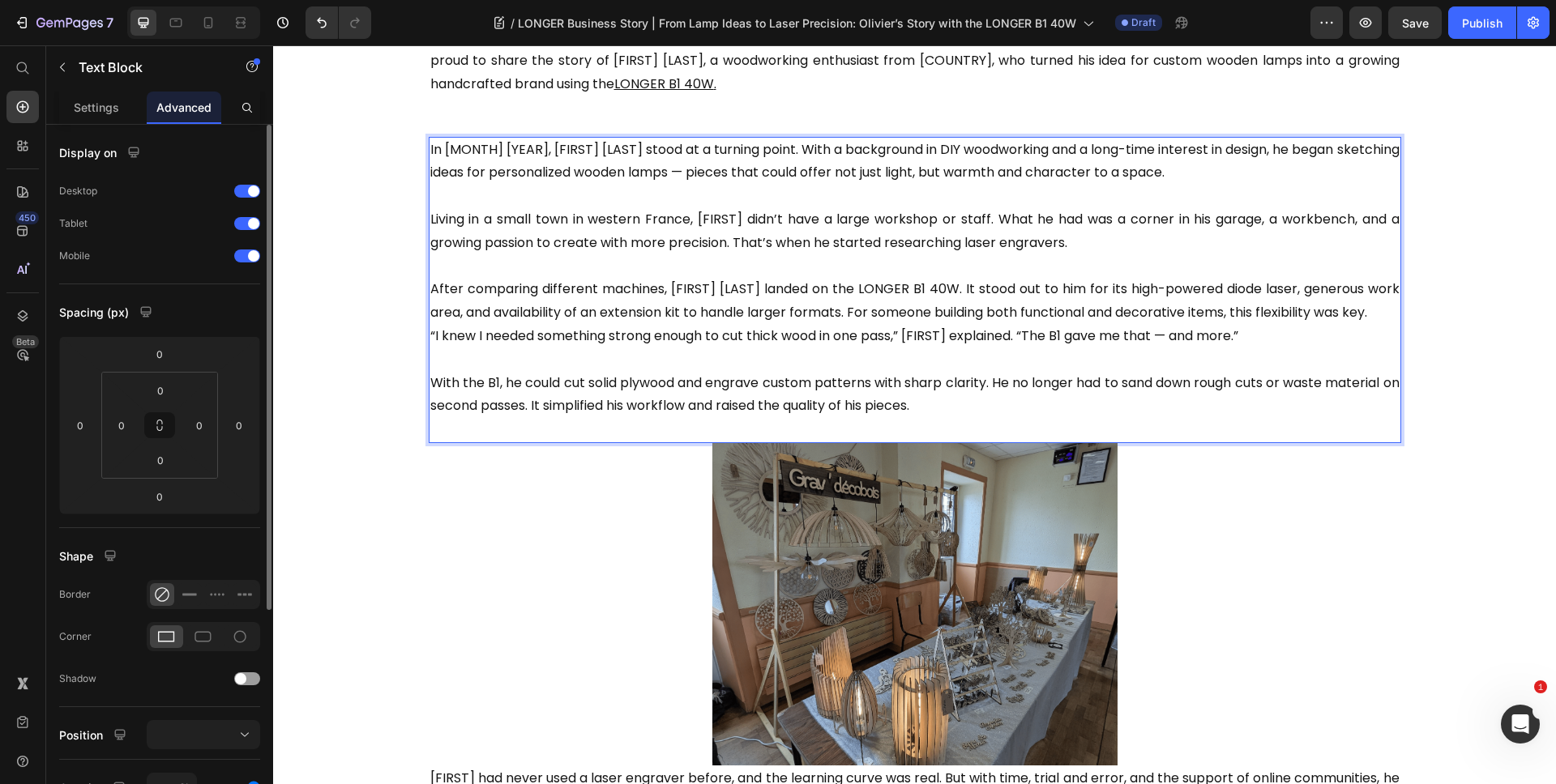 click at bounding box center [915, 429] 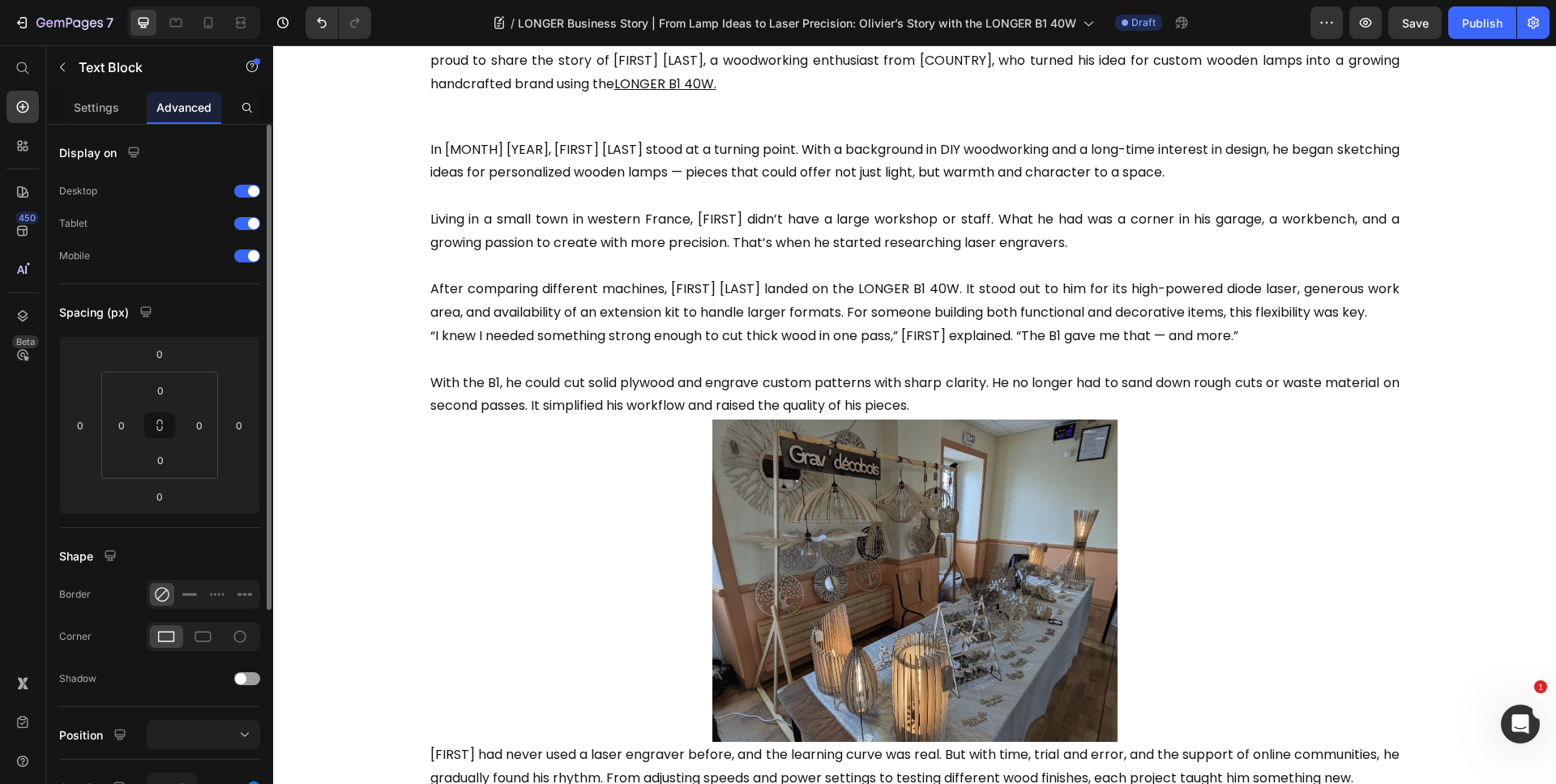click on "In June 2024, Olivier Choteau stood at a turning point. With a background in DIY woodworking and a long-time interest in design, he began sketching ideas for personalized wooden lamps — pieces that could offer not just light, but warmth and character to a space. Living in a small town in western France, Olivier didn’t have a large workshop or staff. What he had was a corner in his garage, a workbench, and a growing passion to create with more precision. That’s when he started researching laser engravers. After comparing different machines, Olivier landed on the LONGER B1 40W. It stood out to him for its high-powered diode laser, generous work area, and availability of an extension kit to handle larger formats. For someone building both functional and decorative items, this flexibility was key. “I knew I needed something strong enough to cut thick wood in one pass,” Olivier explained. “The B1 gave me that — and more.” Text Block Image Text Block Row Section 3" at bounding box center (915, 650) 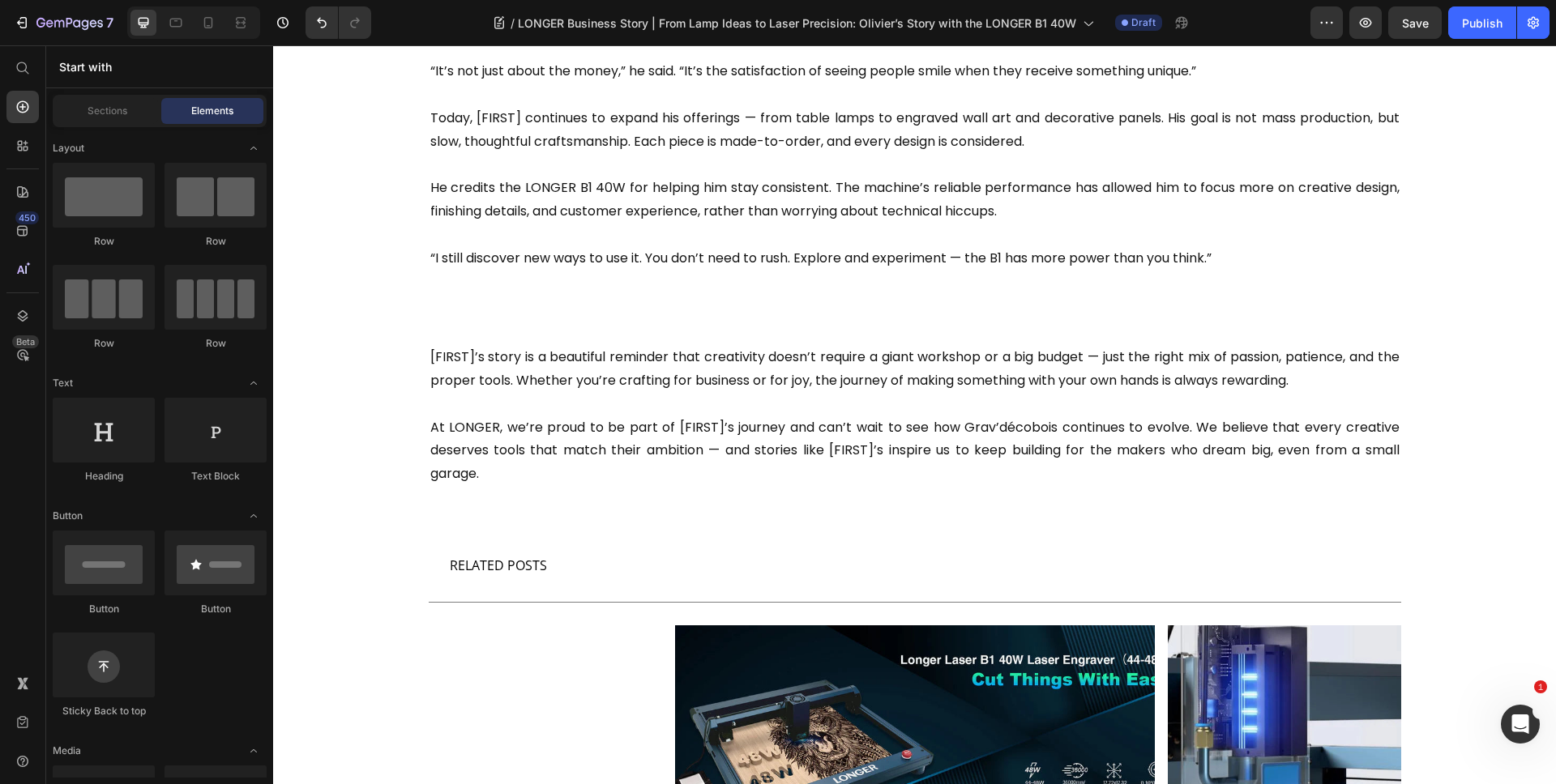 scroll, scrollTop: 1301, scrollLeft: 0, axis: vertical 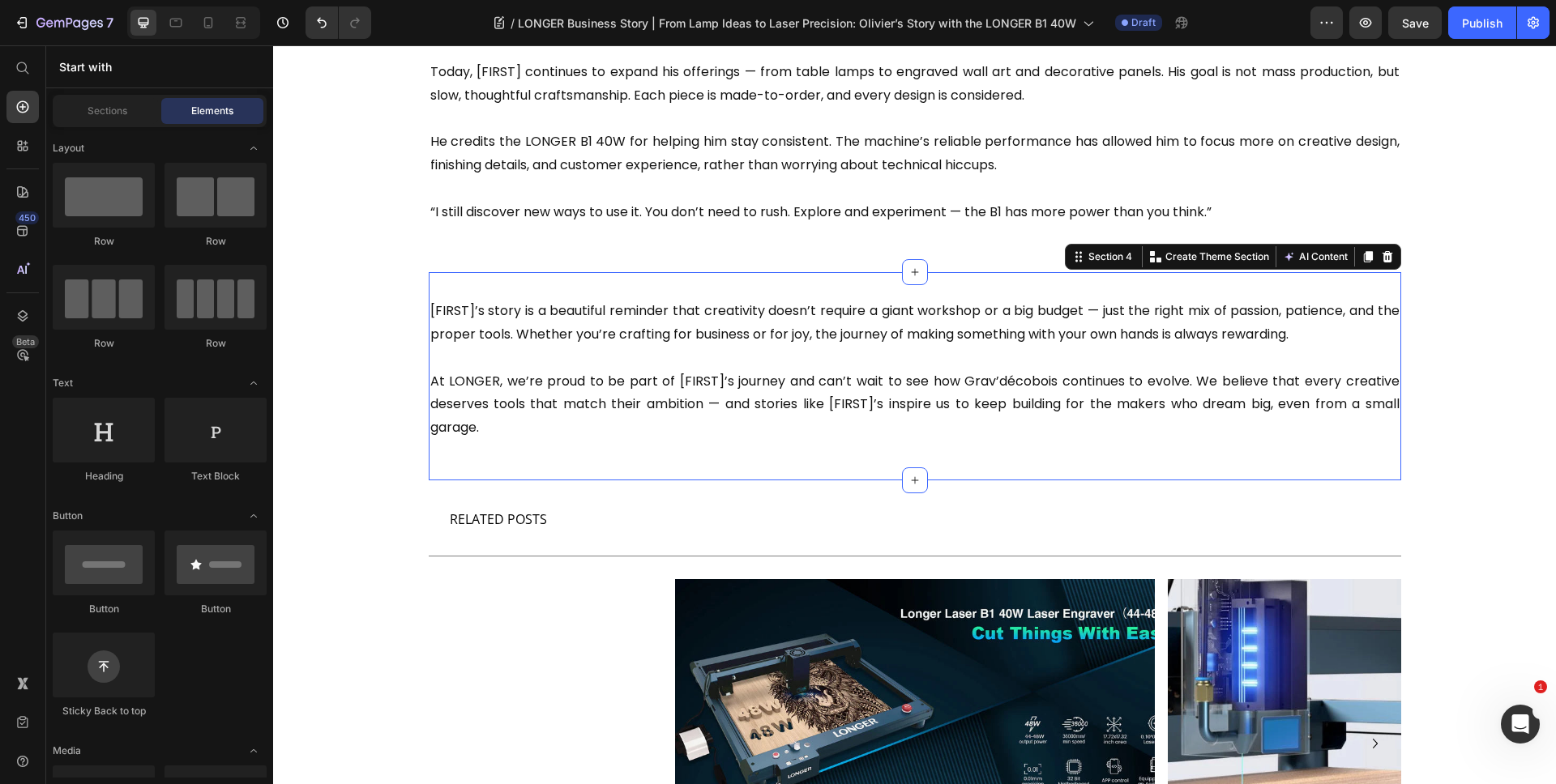 click on "Olivier’s story is a beautiful reminder that creativity doesn’t require a giant workshop or a big budget — just the right mix of passion, patience, and the proper tools. Whether you’re crafting for business or for joy, the journey of making something with your own hands is always rewarding.   At LONGER, we’re proud to be part of Olivier’s journey and can’t wait to see how Grav’décobois continues to evolve. We believe that every creative deserves tools that match their ambition — and stories like Olivier’s inspire us to keep building for the makers who dream big, even from a small garage. Text Block Row Row Section 4   Create Theme Section AI Content Write with GemAI What would you like to describe here? Tone and Voice Persuasive Product Longer RAY5 Laser Engraver, 5W Output Power, 0.08 * 0.08 mm High Precision Laser Engraver for Wood, Metal, Glass, Acrylic, Leather 15.7 "x15.7", Laser Engraving Machine for Wood/Glass/Acrylic Show more Generate" at bounding box center [915, 376] 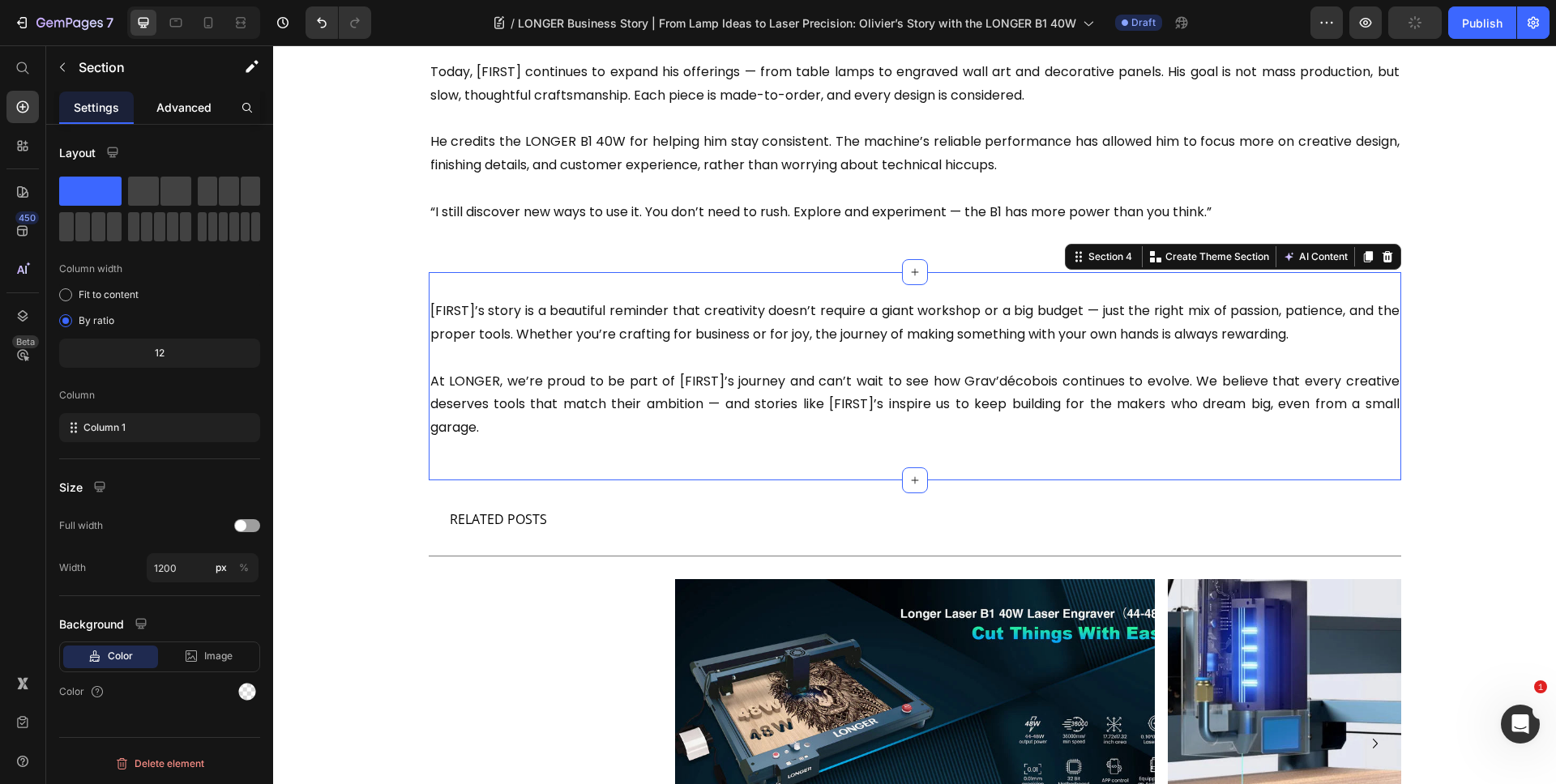 click on "Advanced" at bounding box center (184, 107) 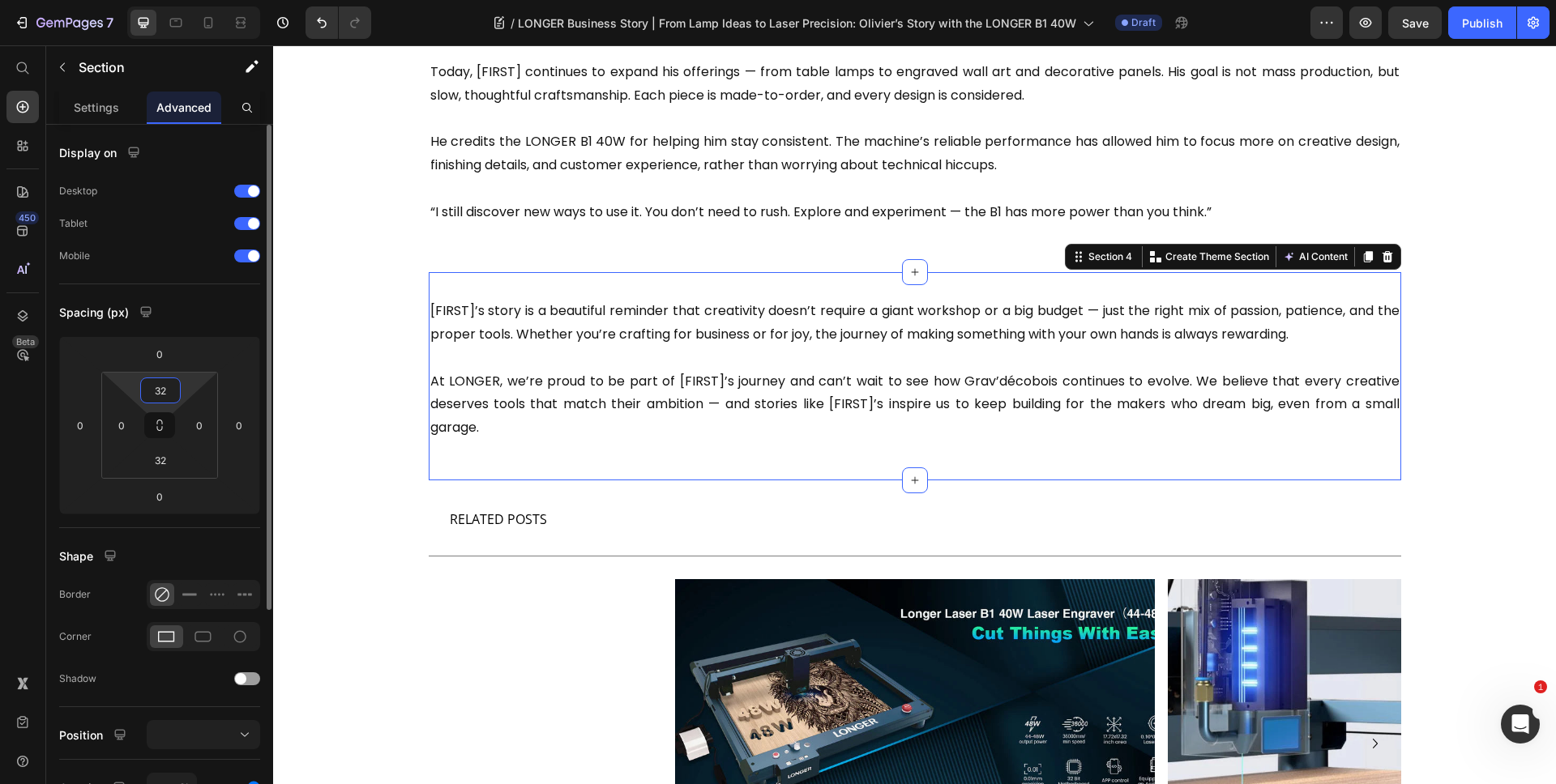 drag, startPoint x: 165, startPoint y: 395, endPoint x: 174, endPoint y: 394, distance: 9.05539 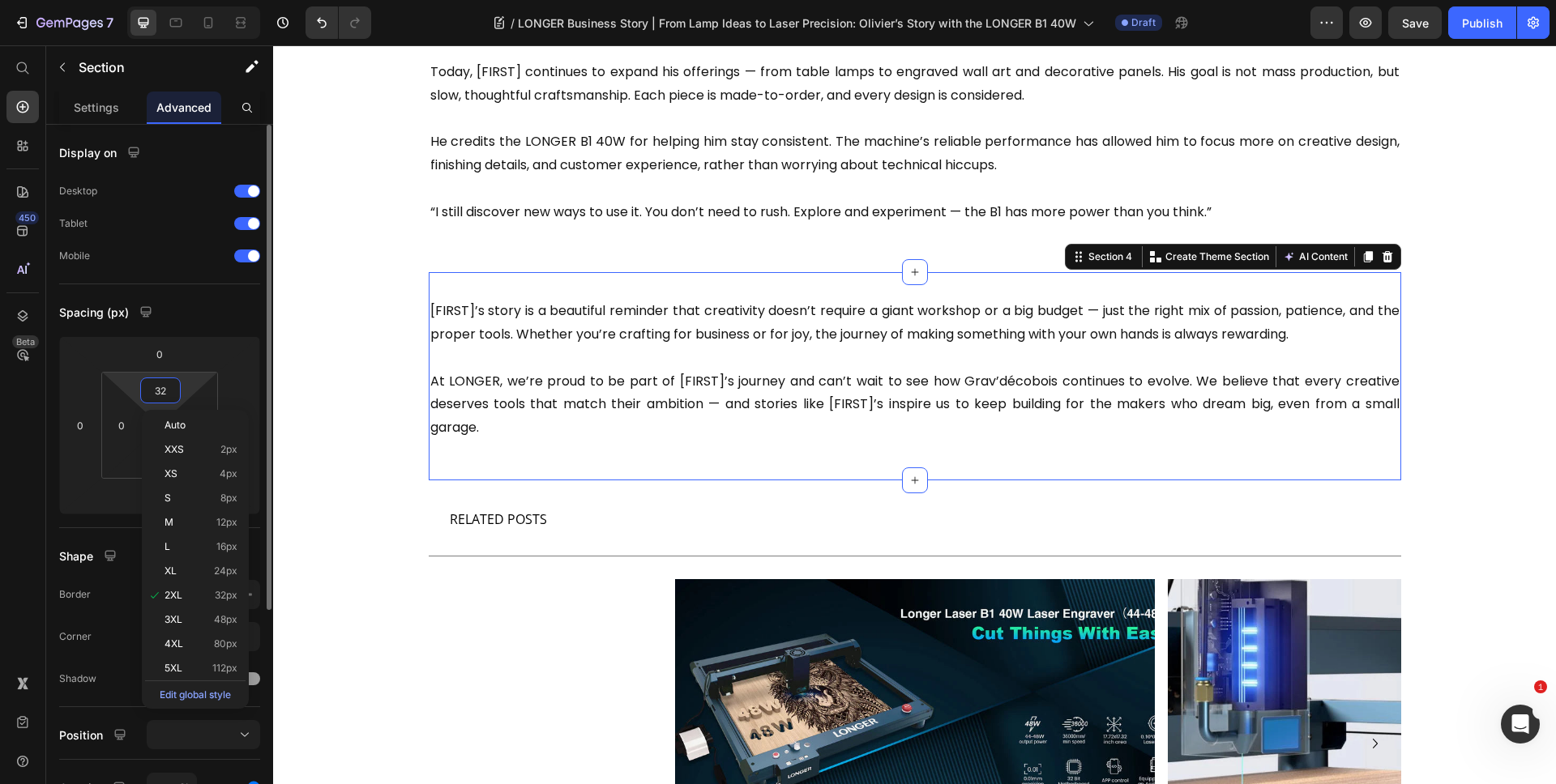 type on "3" 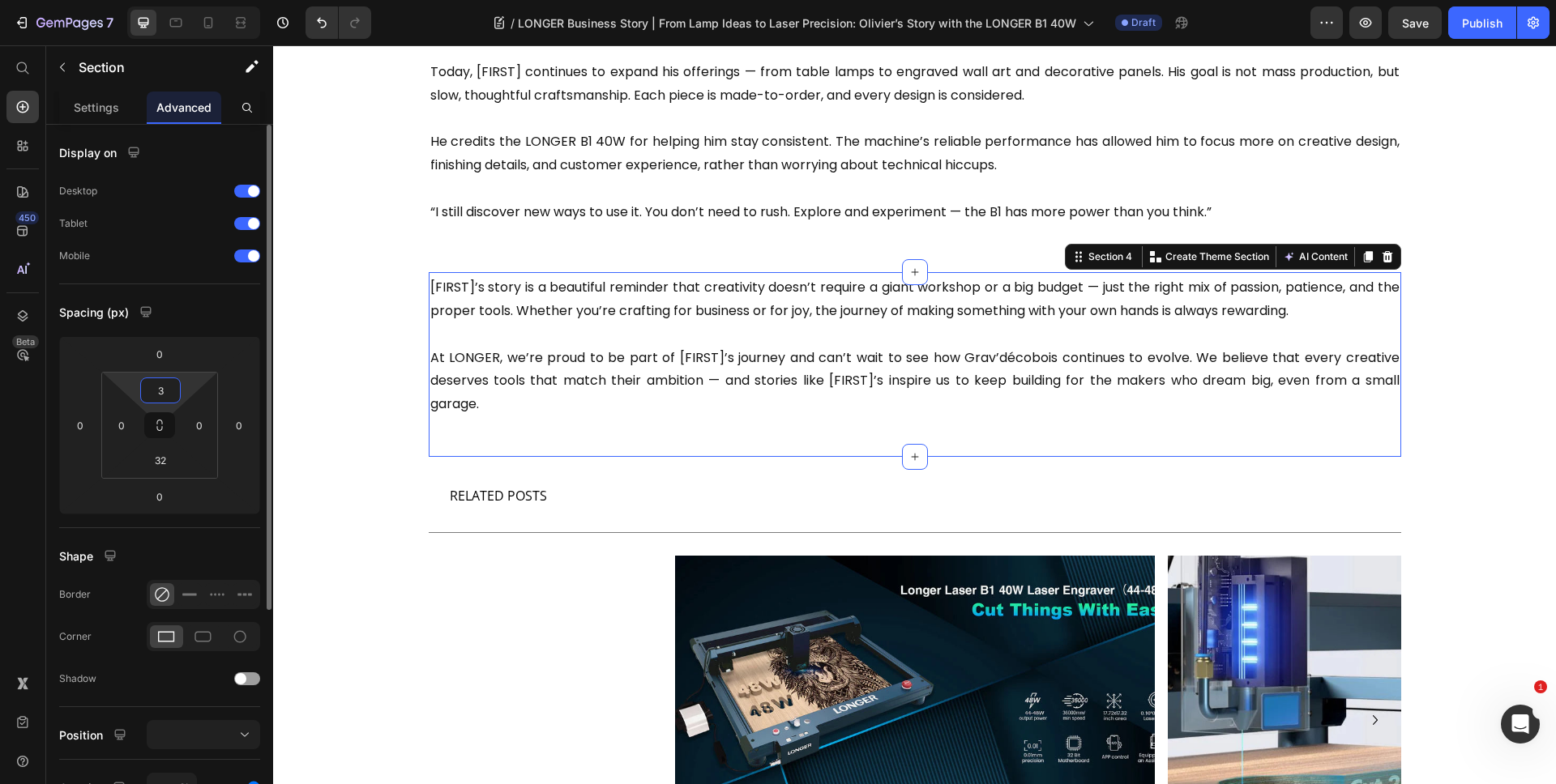 type 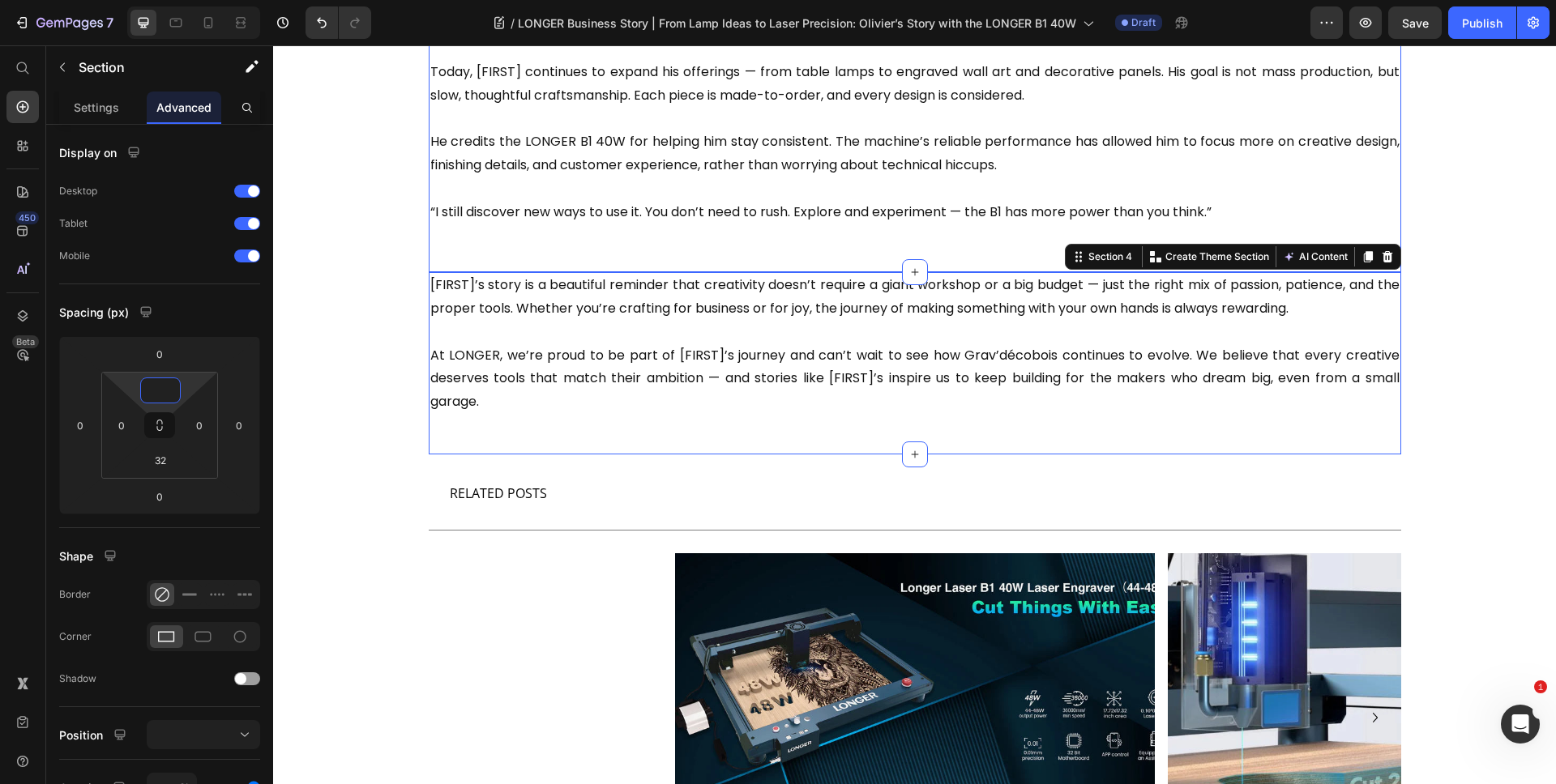 click on "“I still discover new ways to use it. You don’t need to rush. Explore and experiment — the B1 has more power than you think.”" at bounding box center [915, 236] 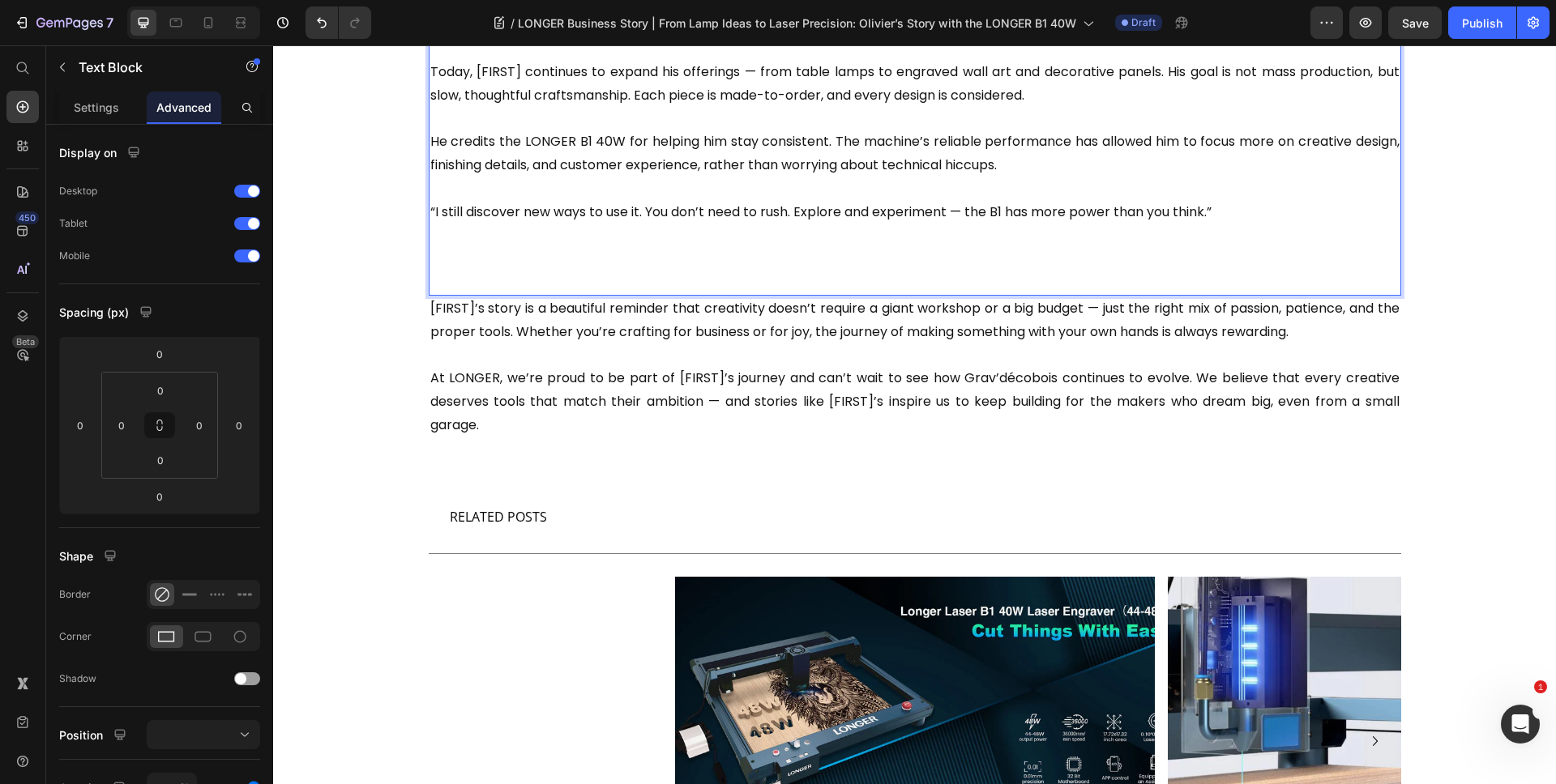 click on "“I still discover new ways to use it. You don’t need to rush. Explore and experiment — the B1 has more power than you think.” ⁠⁠⁠⁠⁠⁠⁠" at bounding box center [915, 247] 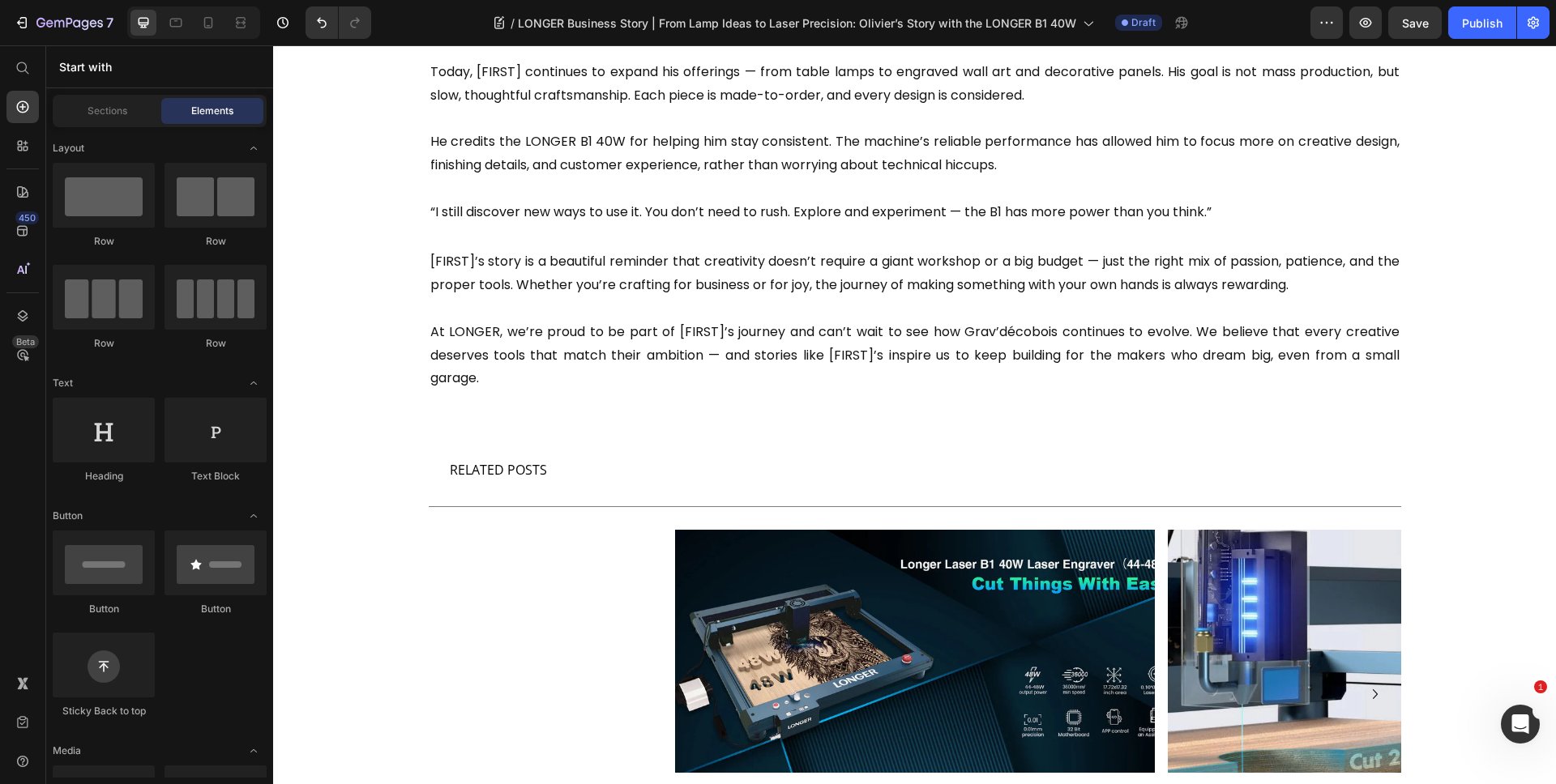 click on "In June 2024, Olivier Choteau stood at a turning point. With a background in DIY woodworking and a long-time interest in design, he began sketching ideas for personalized wooden lamps — pieces that could offer not just light, but warmth and character to a space. Living in a small town in western France, Olivier didn’t have a large workshop or staff. What he had was a corner in his garage, a workbench, and a growing passion to create with more precision. That’s when he started researching laser engravers. After comparing different machines, Olivier landed on the LONGER B1 40W. It stood out to him for its high-powered diode laser, generous work area, and availability of an extension kit to handle larger formats. For someone building both functional and decorative items, this flexibility was key. “I knew I needed something strong enough to cut thick wood in one pass,” Olivier explained. “The B1 gave me that — and more.” Text Block Image Text Block Row Section 3   Text Block Row Row Section 4" at bounding box center (914, 16) 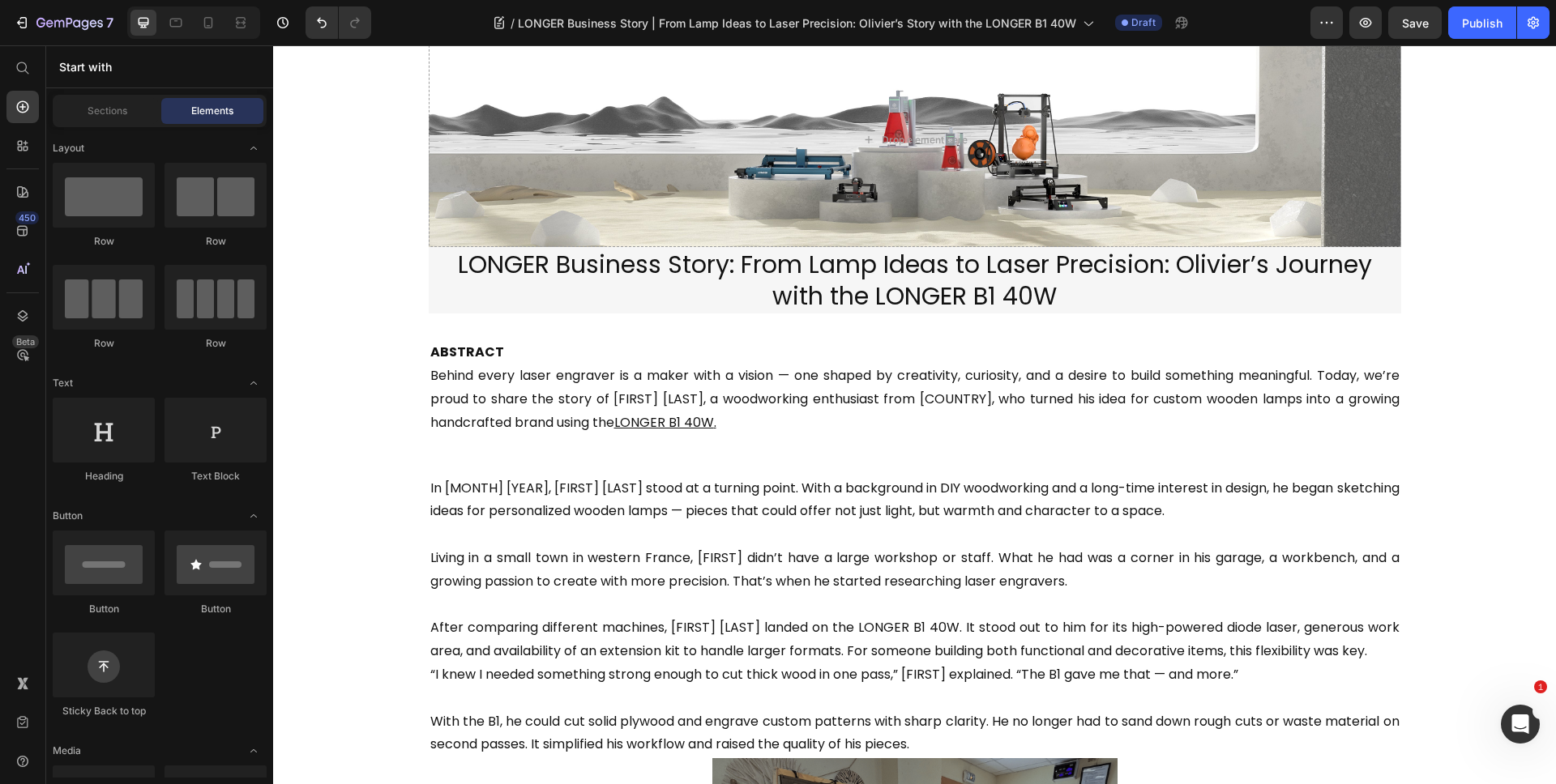 scroll, scrollTop: 0, scrollLeft: 0, axis: both 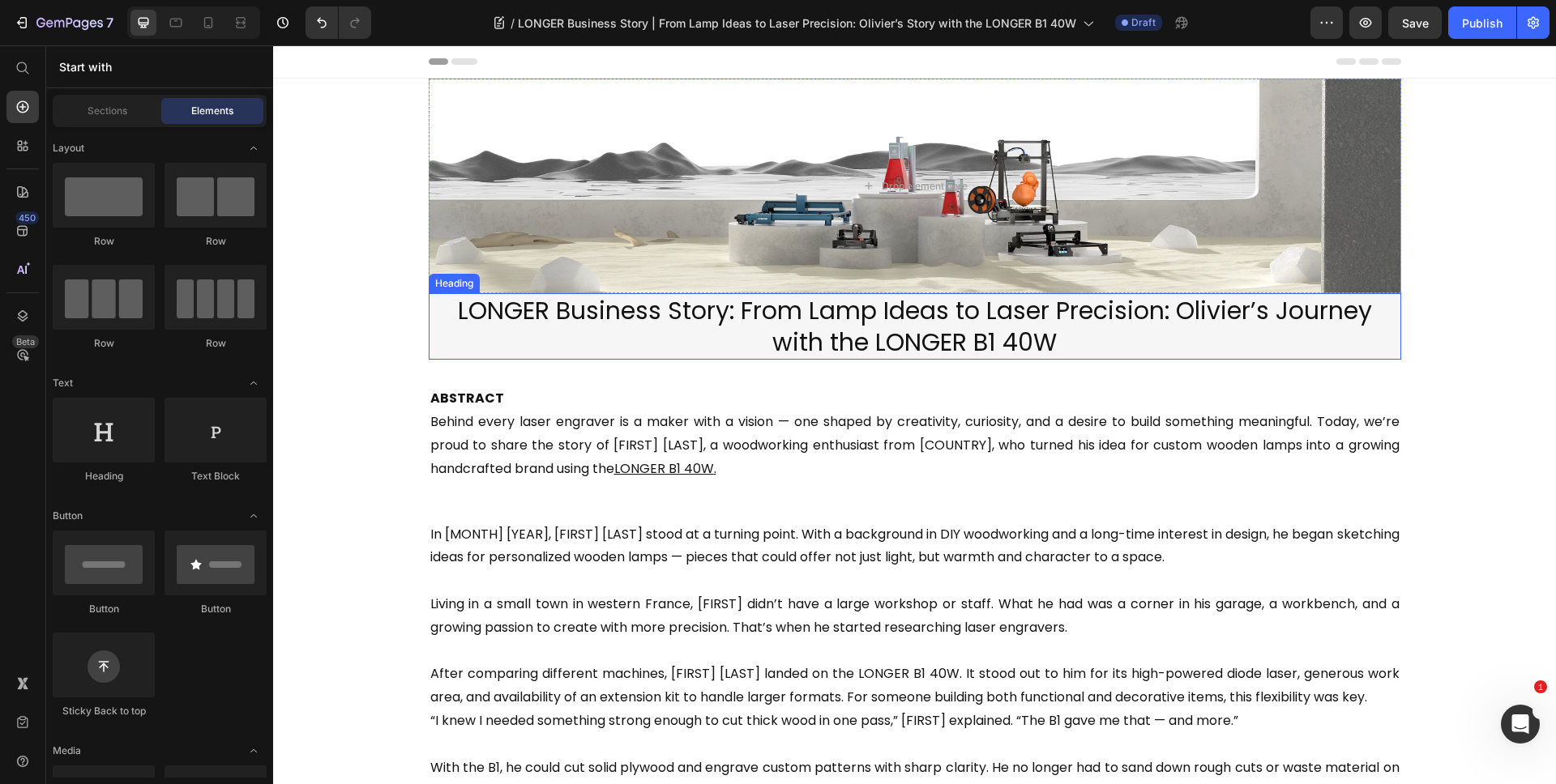 click on "LONGER Business Story: From Lamp Ideas to Laser Precision: Olivier’s Journey with the LONGER B1 40W" at bounding box center (915, 326) 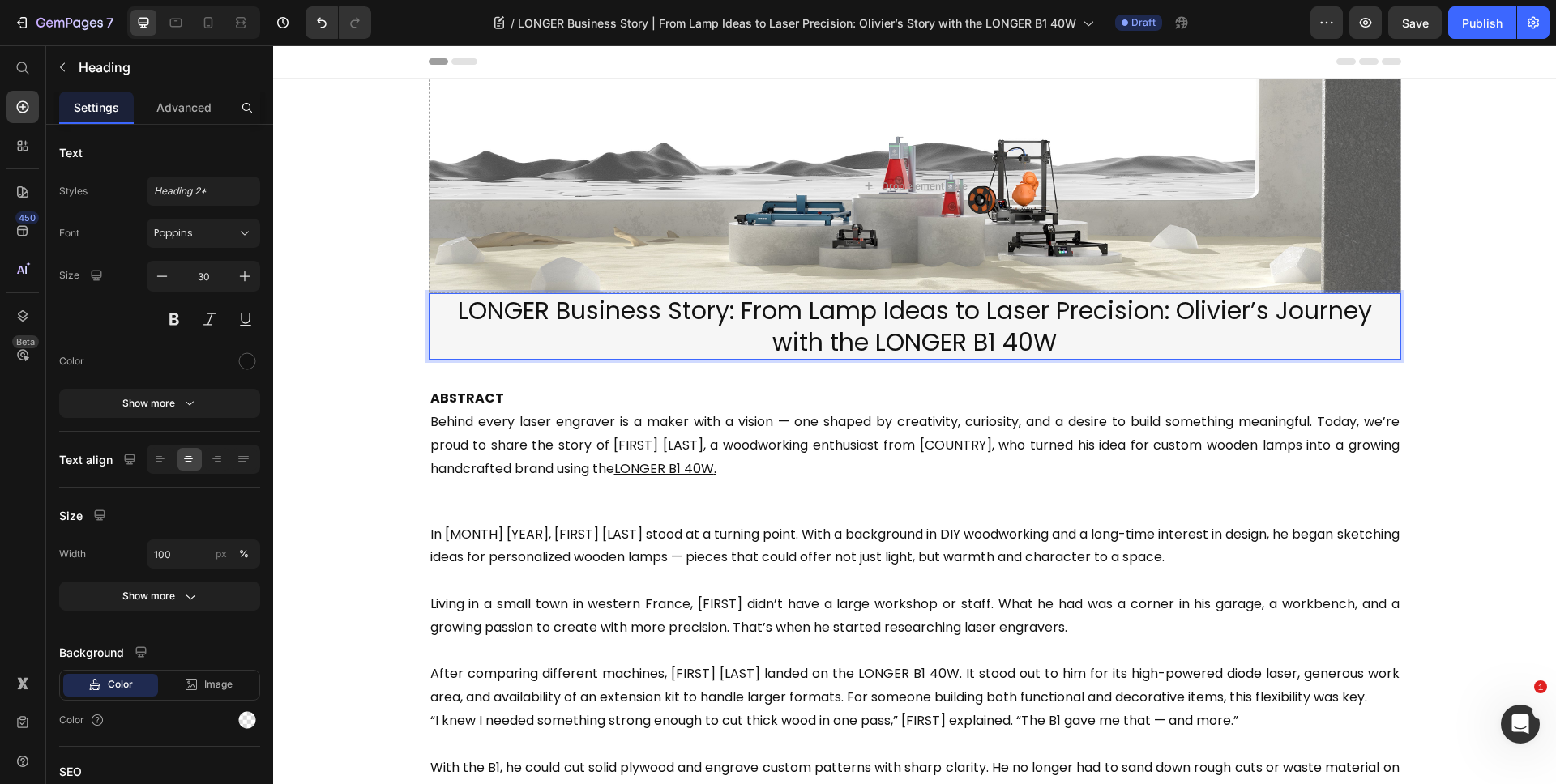 click on "LONGER Business Story: From Lamp Ideas to Laser Precision: Olivier’s Journey with the LONGER B1 40W" at bounding box center [915, 326] 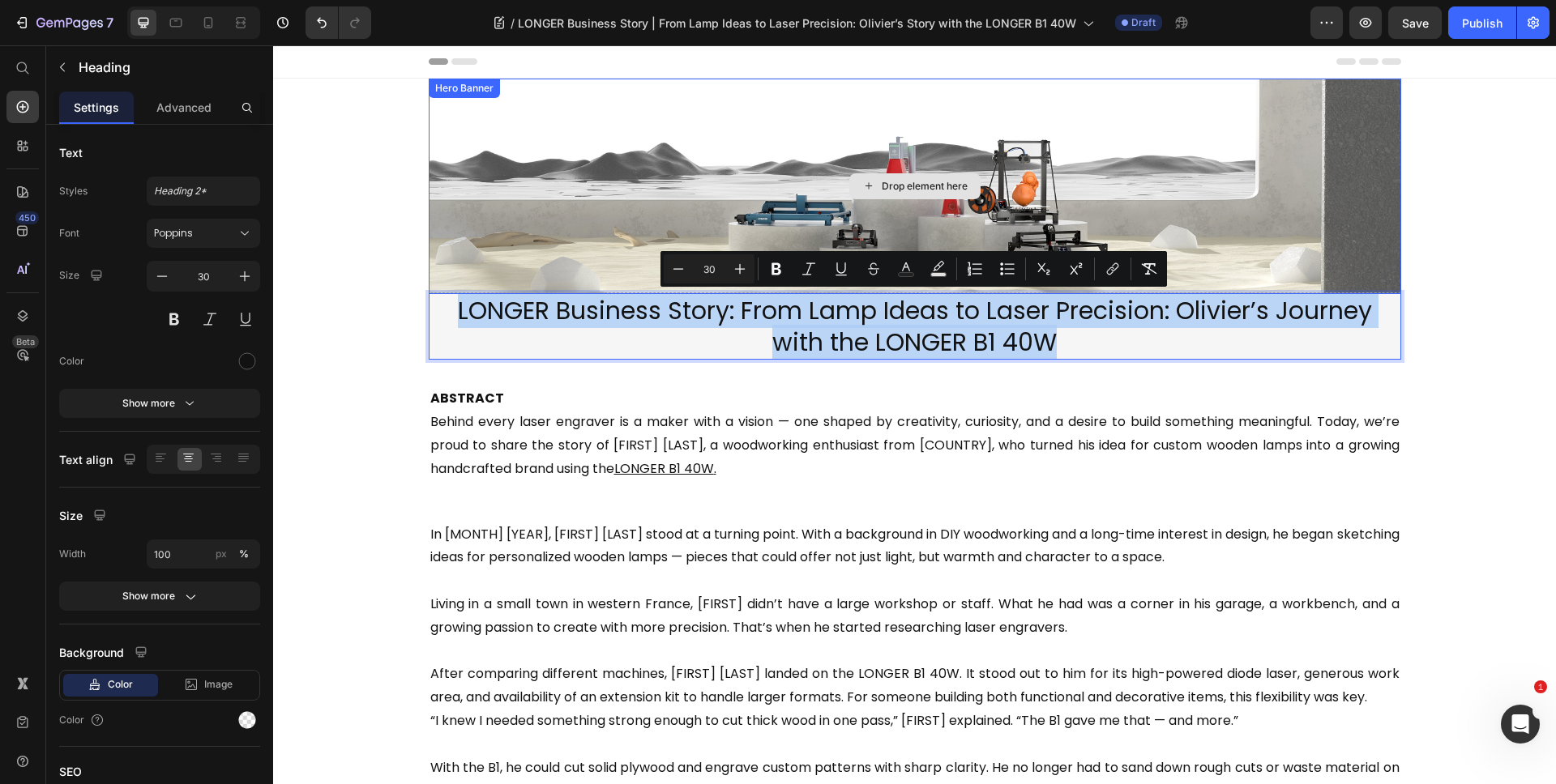drag, startPoint x: 1094, startPoint y: 334, endPoint x: 442, endPoint y: 280, distance: 654.23237 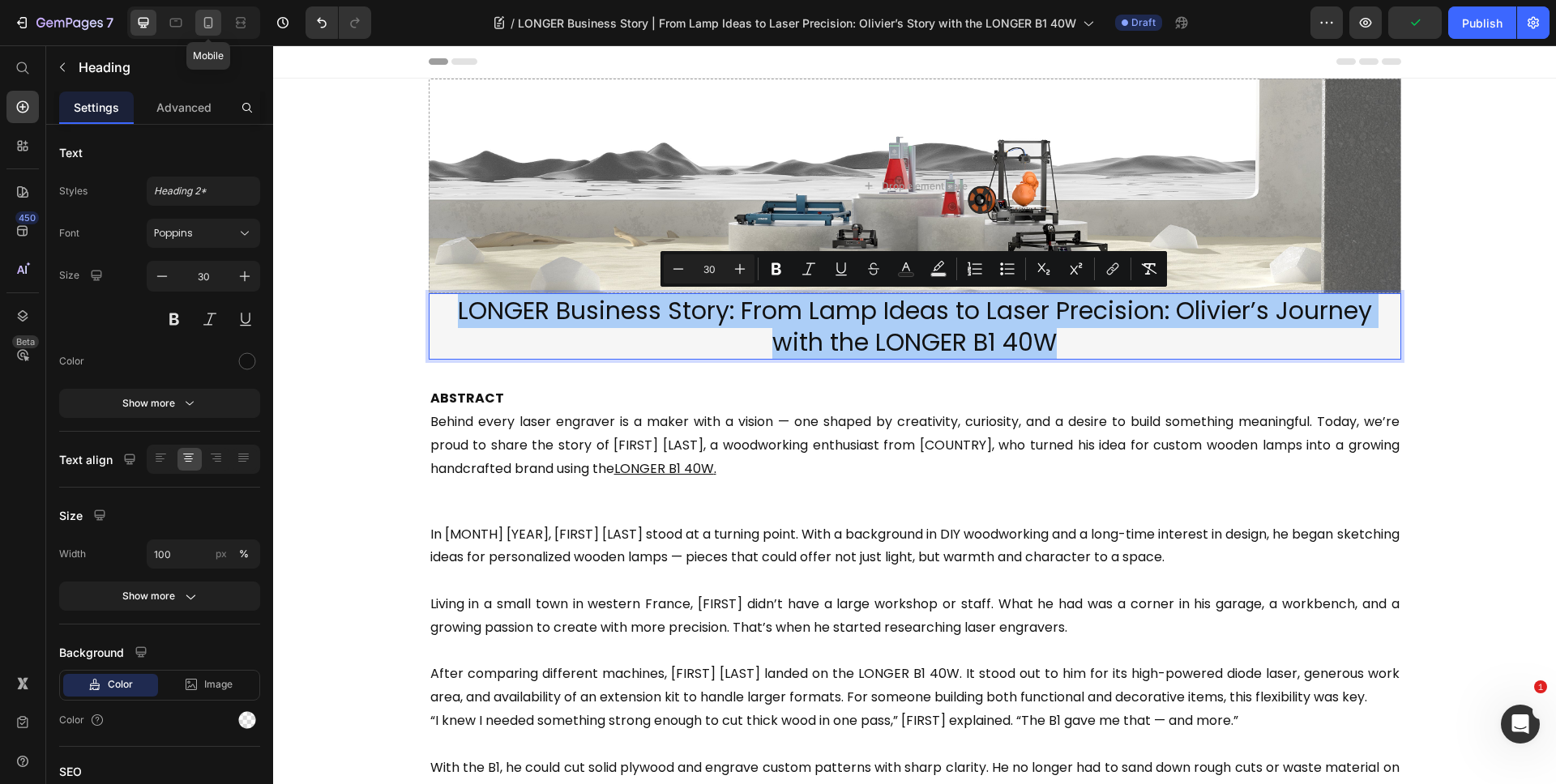 click 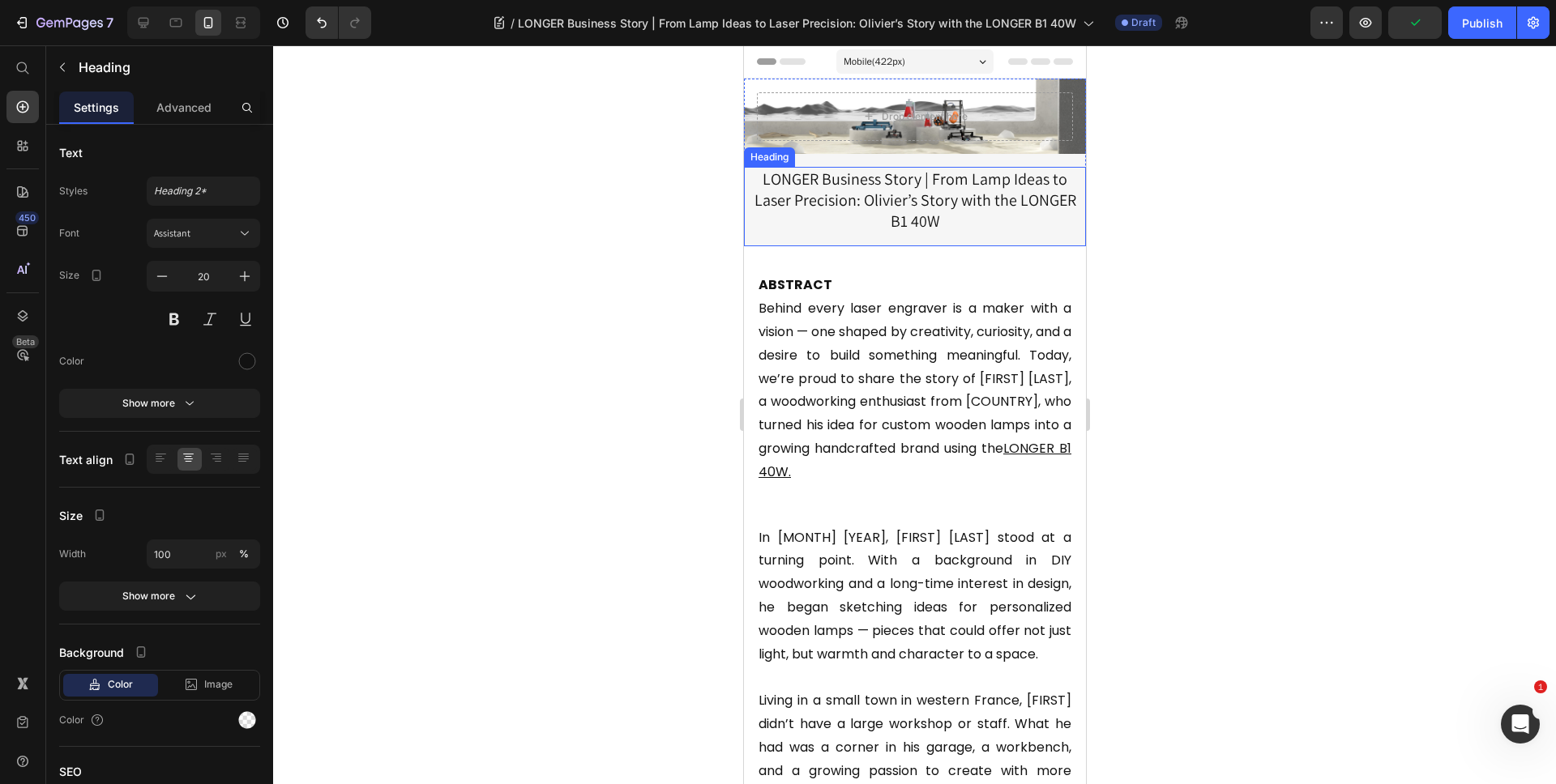 click on "LONGER Business Story | From Lamp Ideas to Laser Precision: Olivier’s Story with the LONGER B1 40W" at bounding box center [914, 200] 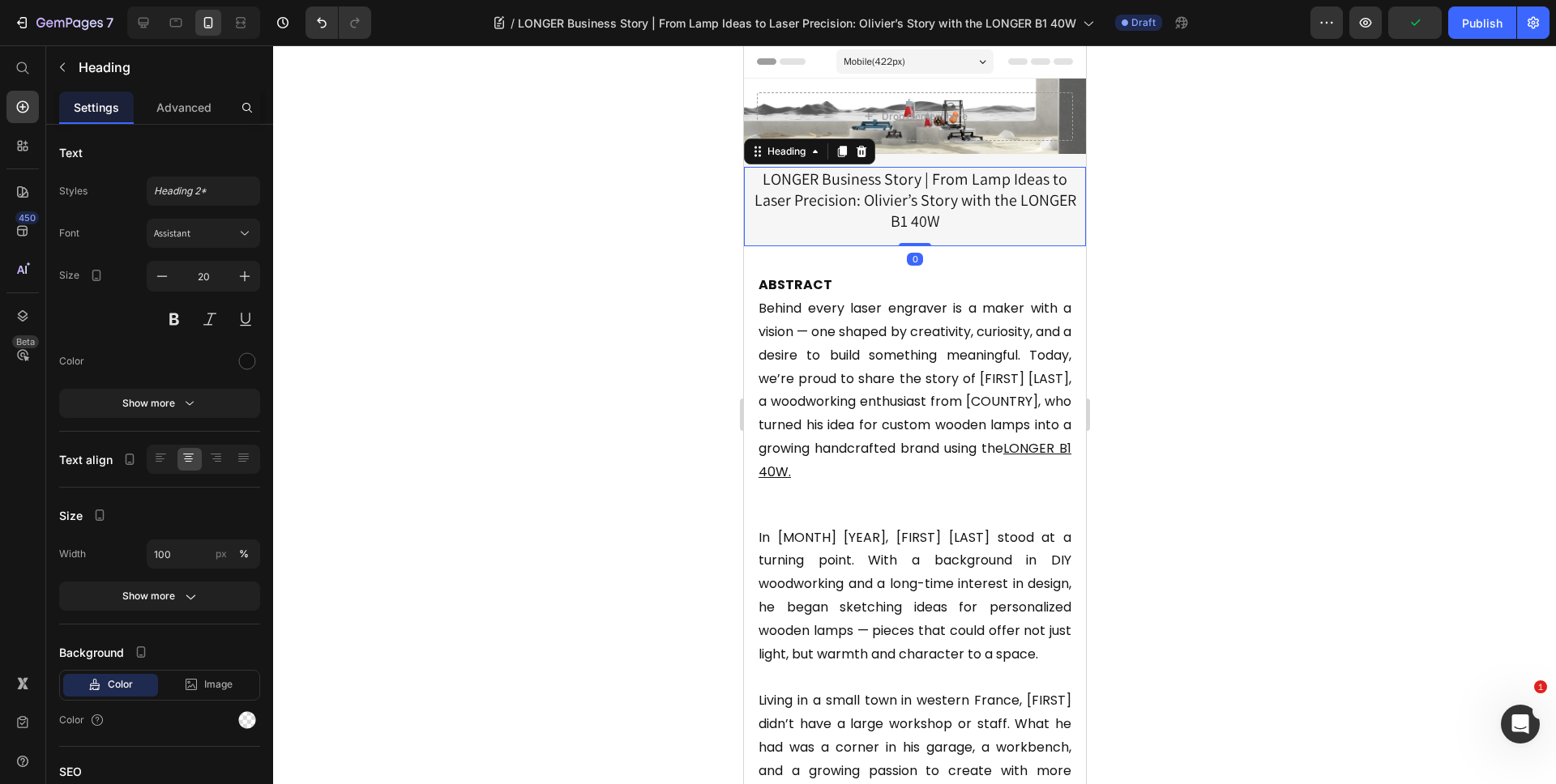 click on "LONGER Business Story | From Lamp Ideas to Laser Precision: Olivier’s Story with the LONGER B1 40W" at bounding box center (914, 200) 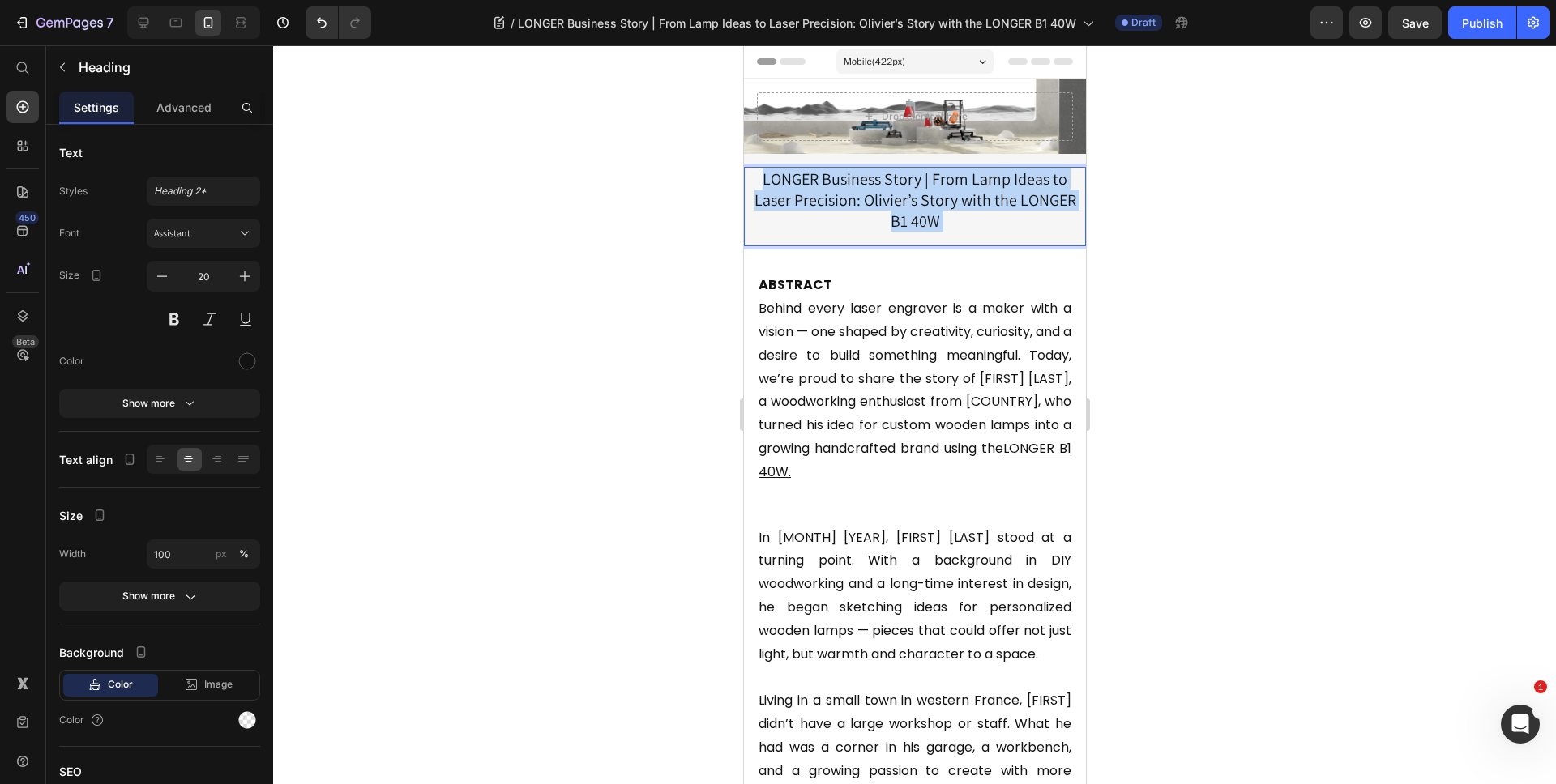 drag, startPoint x: 834, startPoint y: 191, endPoint x: 708, endPoint y: 157, distance: 130.5067 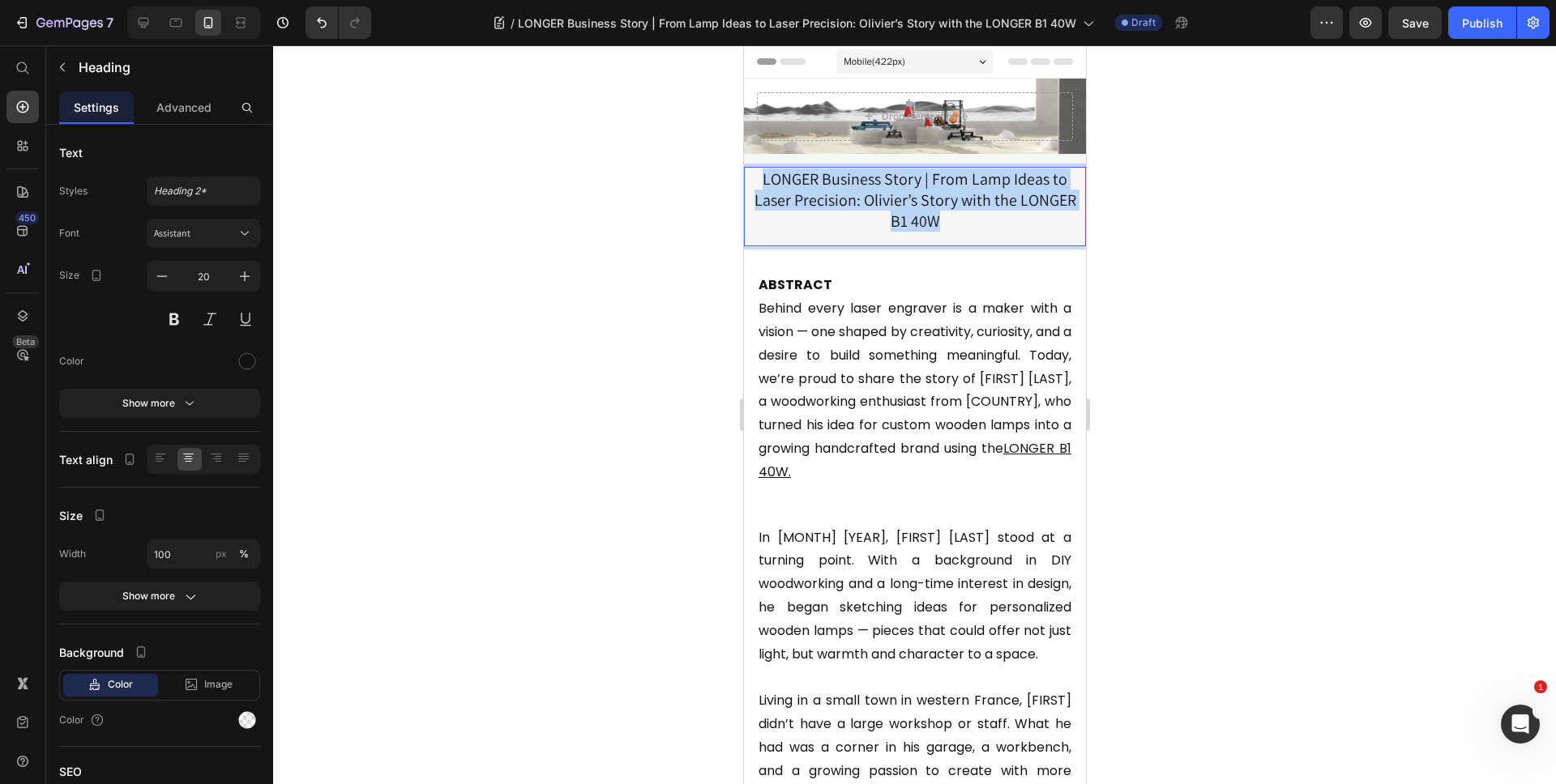 drag, startPoint x: 810, startPoint y: 189, endPoint x: 1463, endPoint y: 215, distance: 653.517 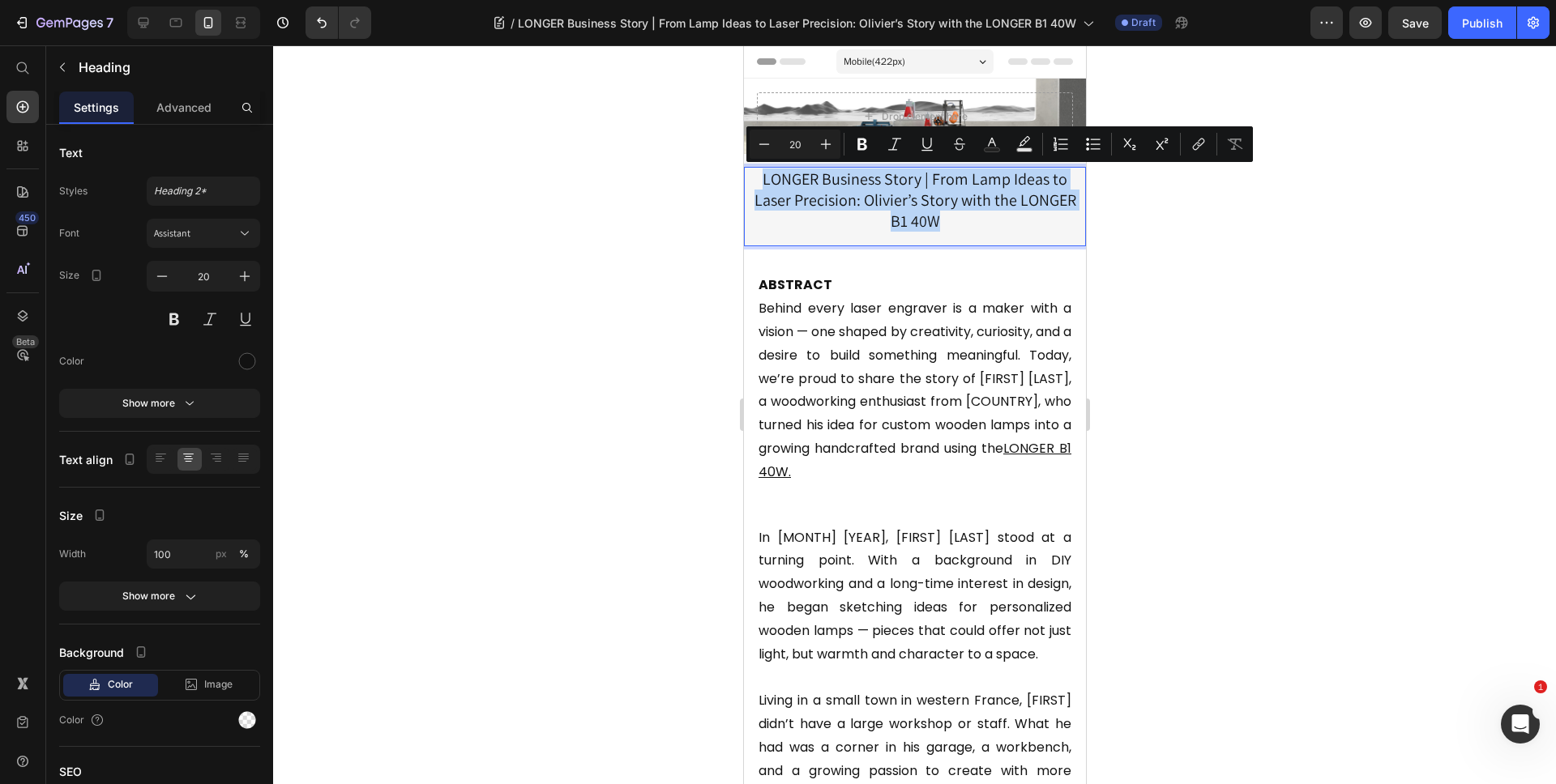 type on "30" 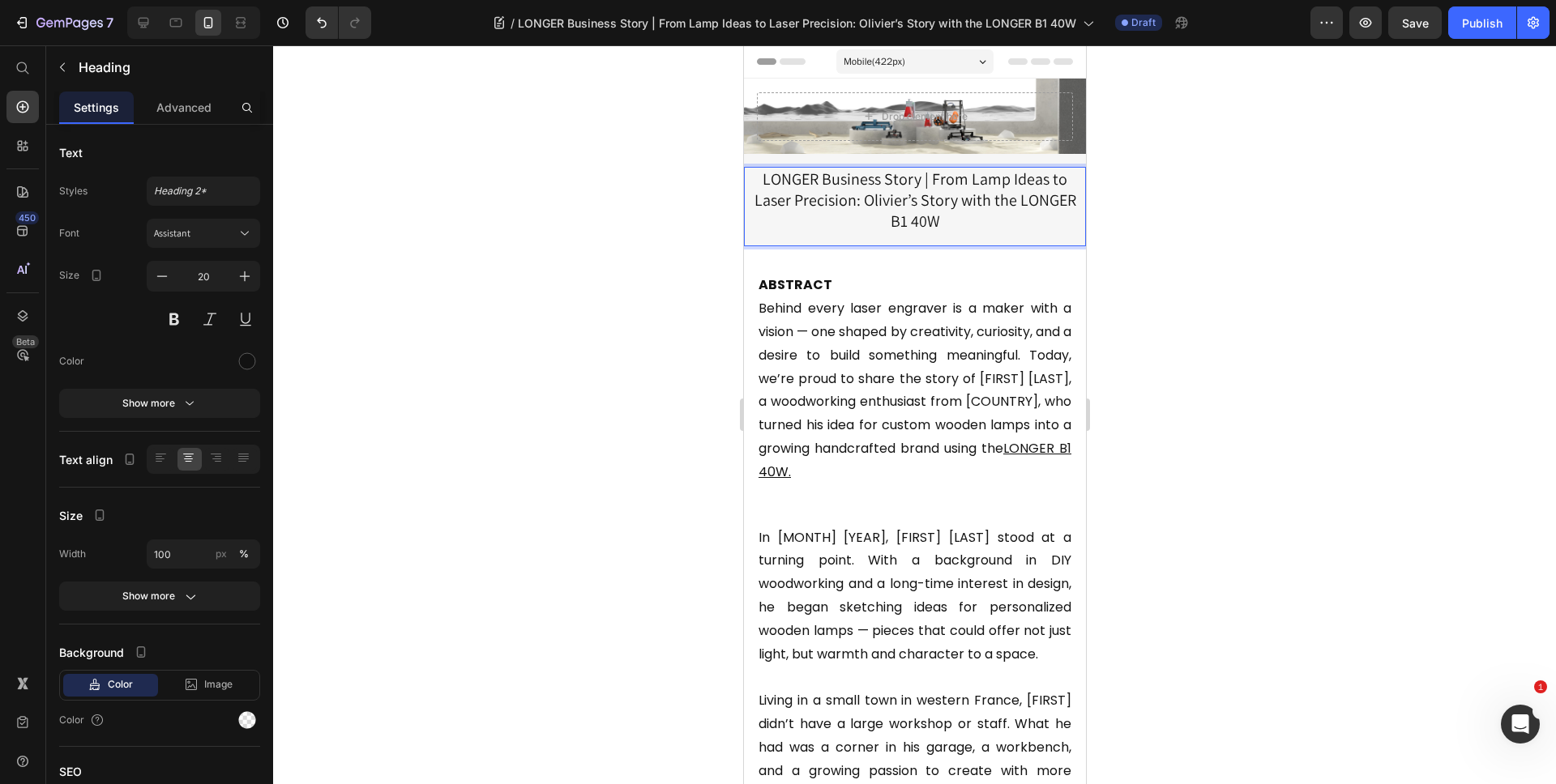 scroll, scrollTop: 0, scrollLeft: 0, axis: both 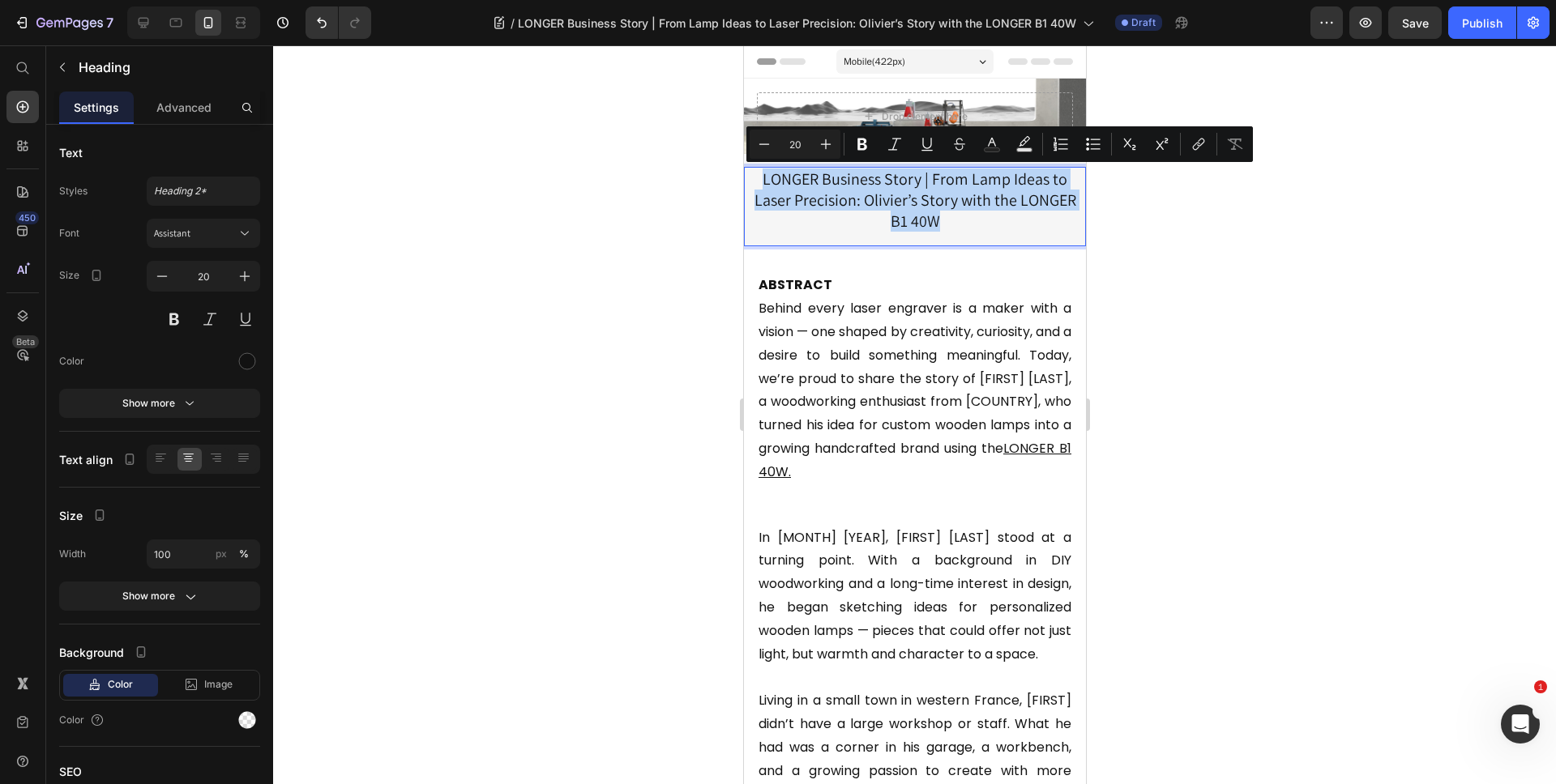 click on "LONGER Business Story | From Lamp Ideas to Laser Precision: Olivier’s Story with the LONGER B1 40W" at bounding box center [914, 200] 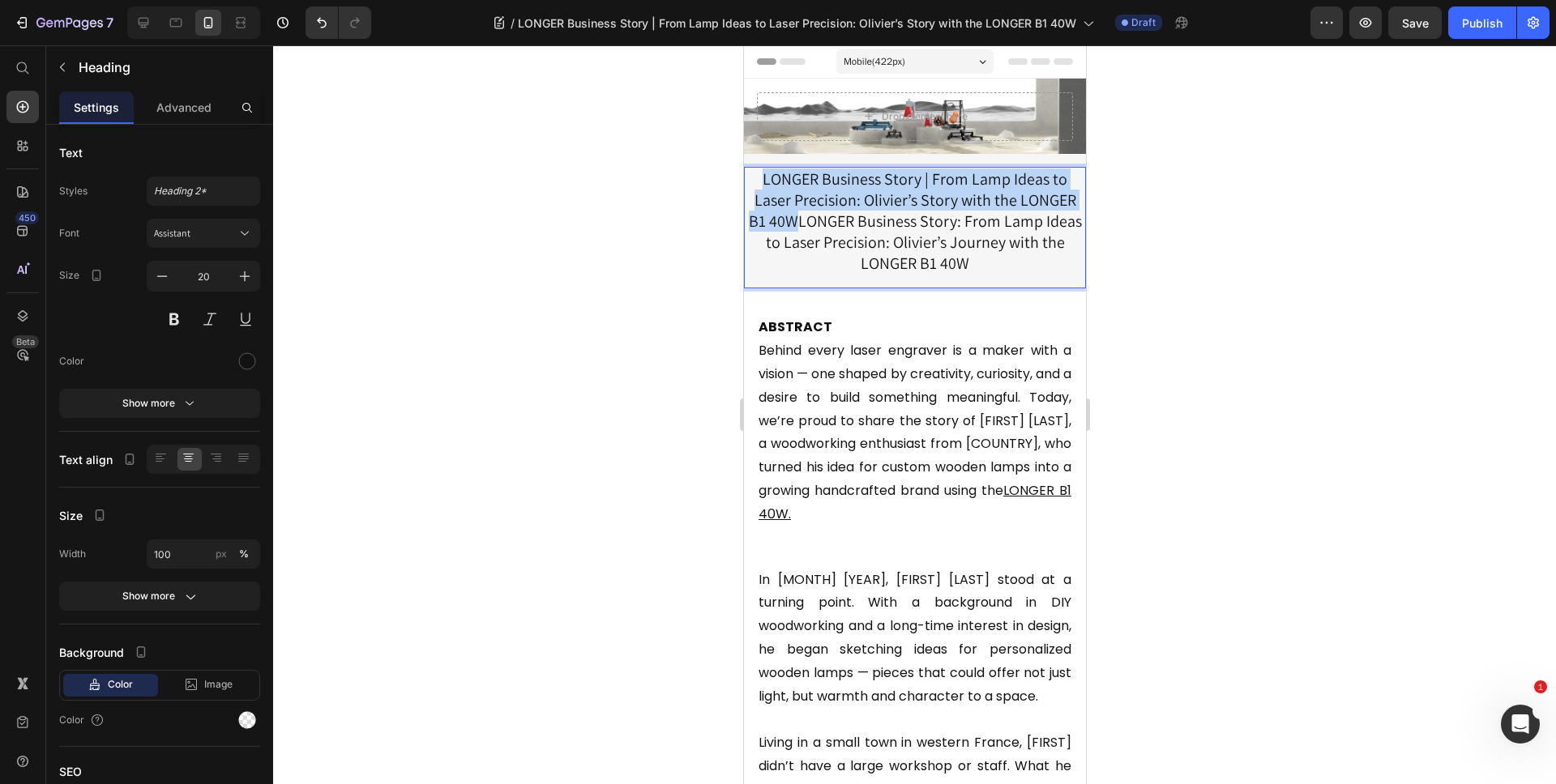 drag, startPoint x: 774, startPoint y: 216, endPoint x: 743, endPoint y: 181, distance: 46.754679 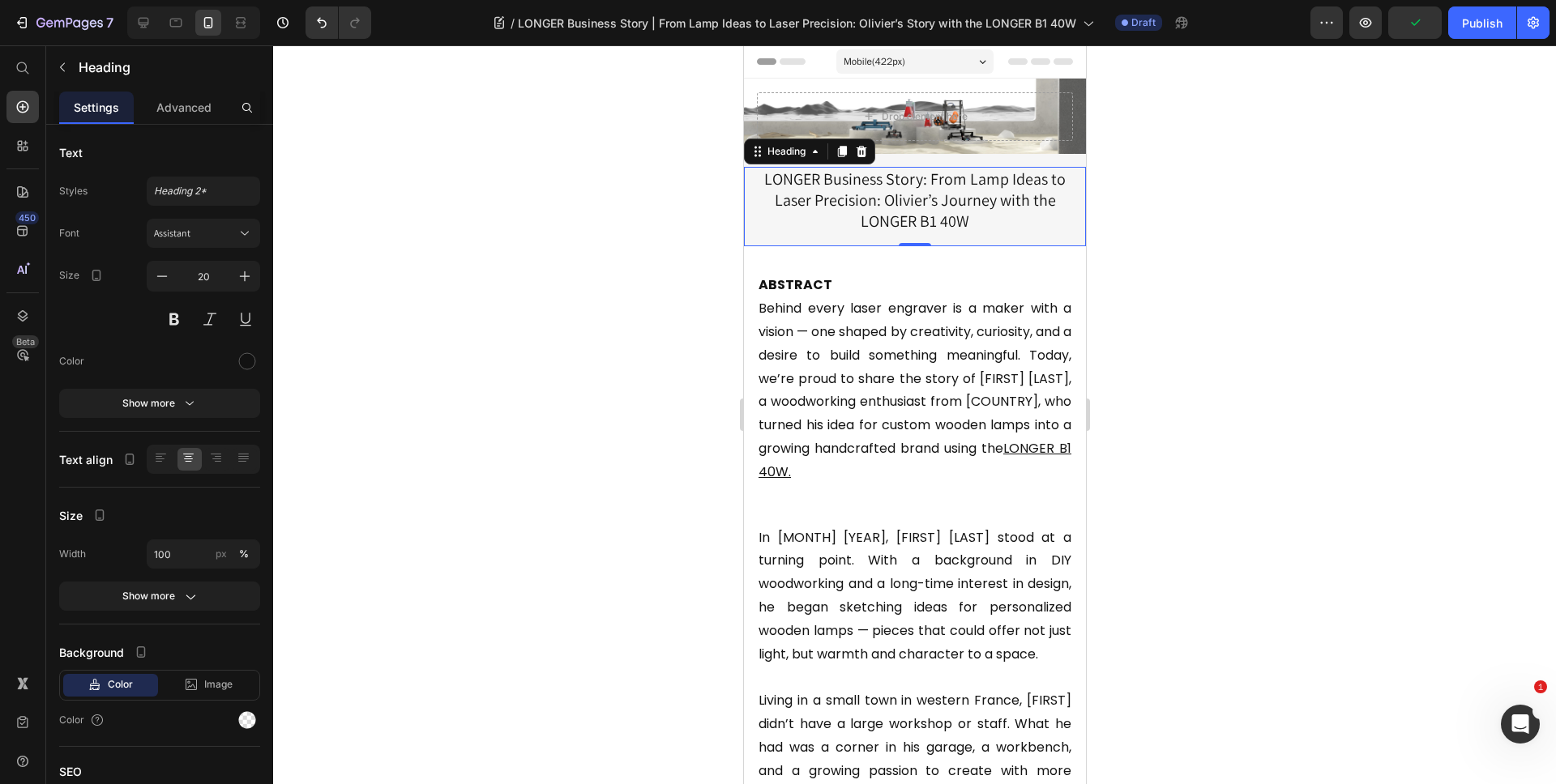 click 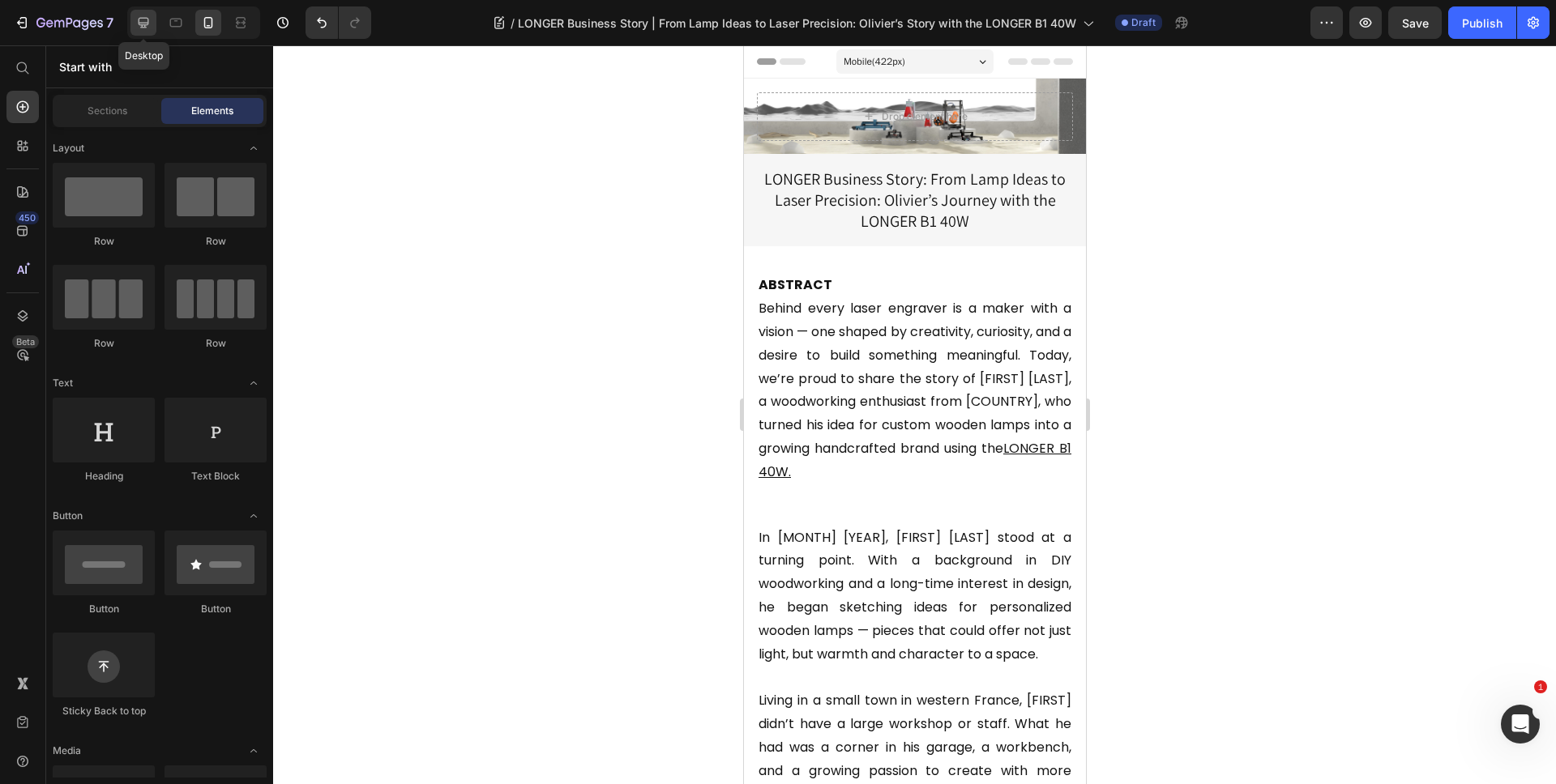 click 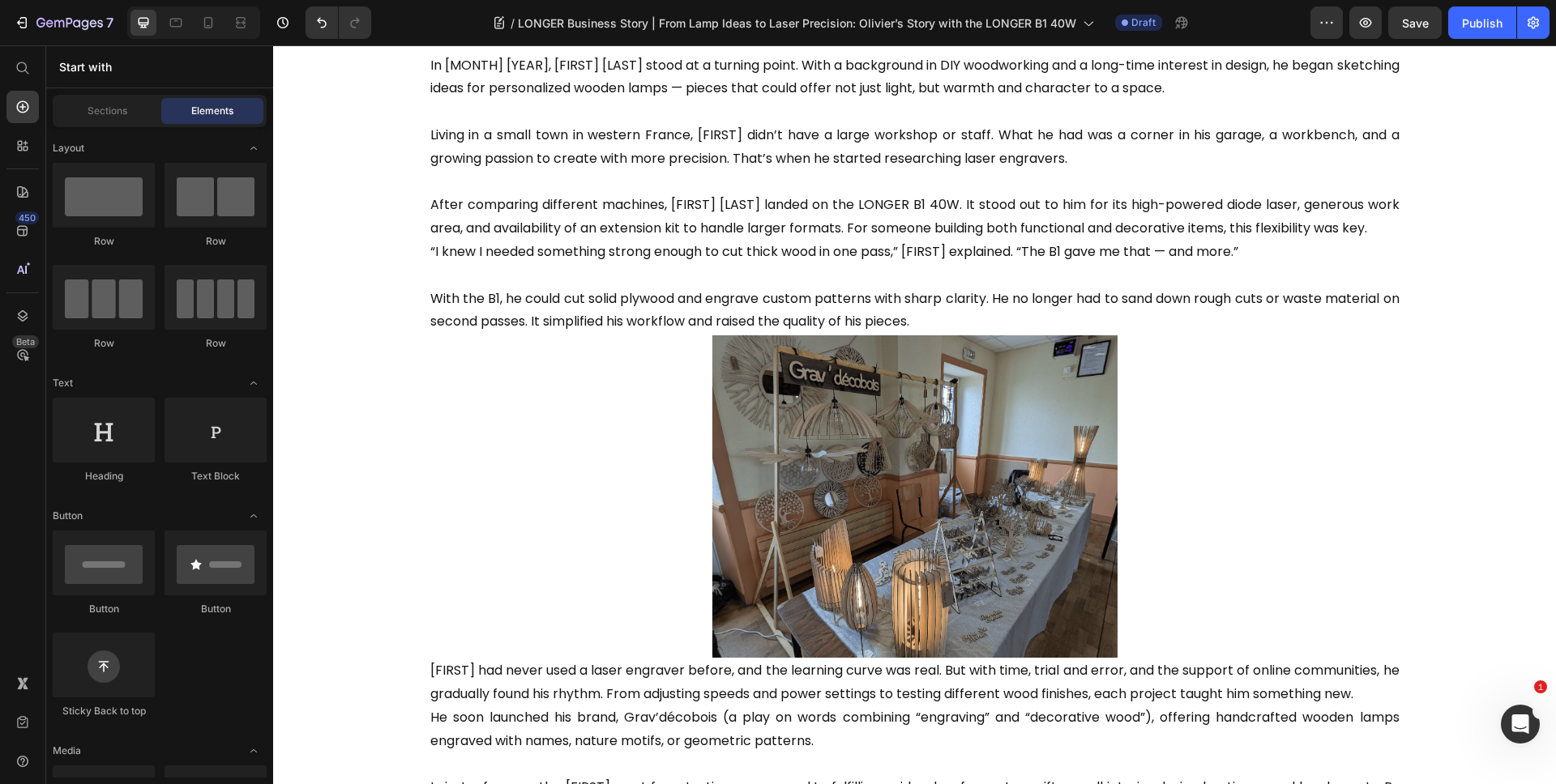 scroll, scrollTop: 647, scrollLeft: 0, axis: vertical 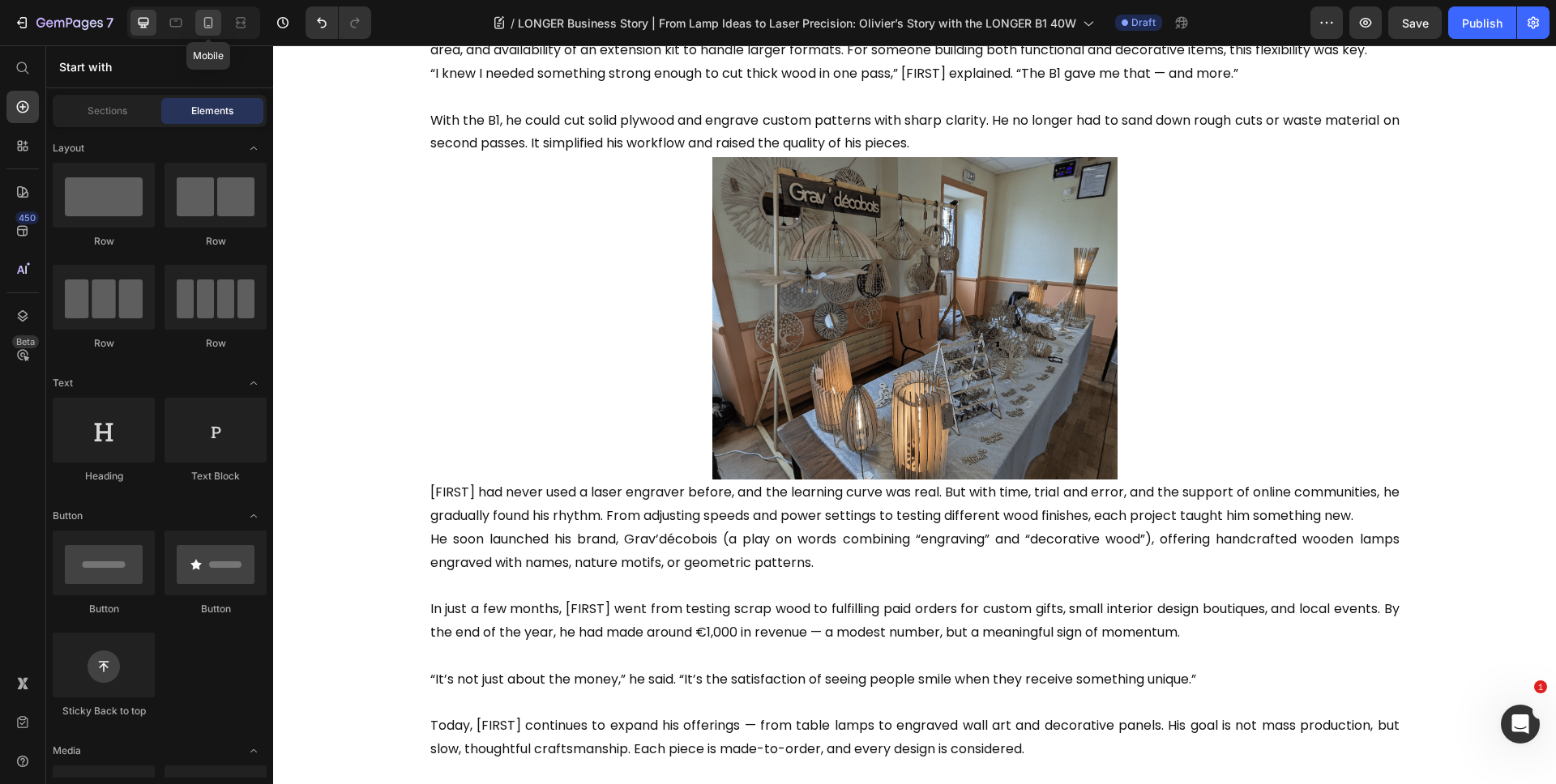 click 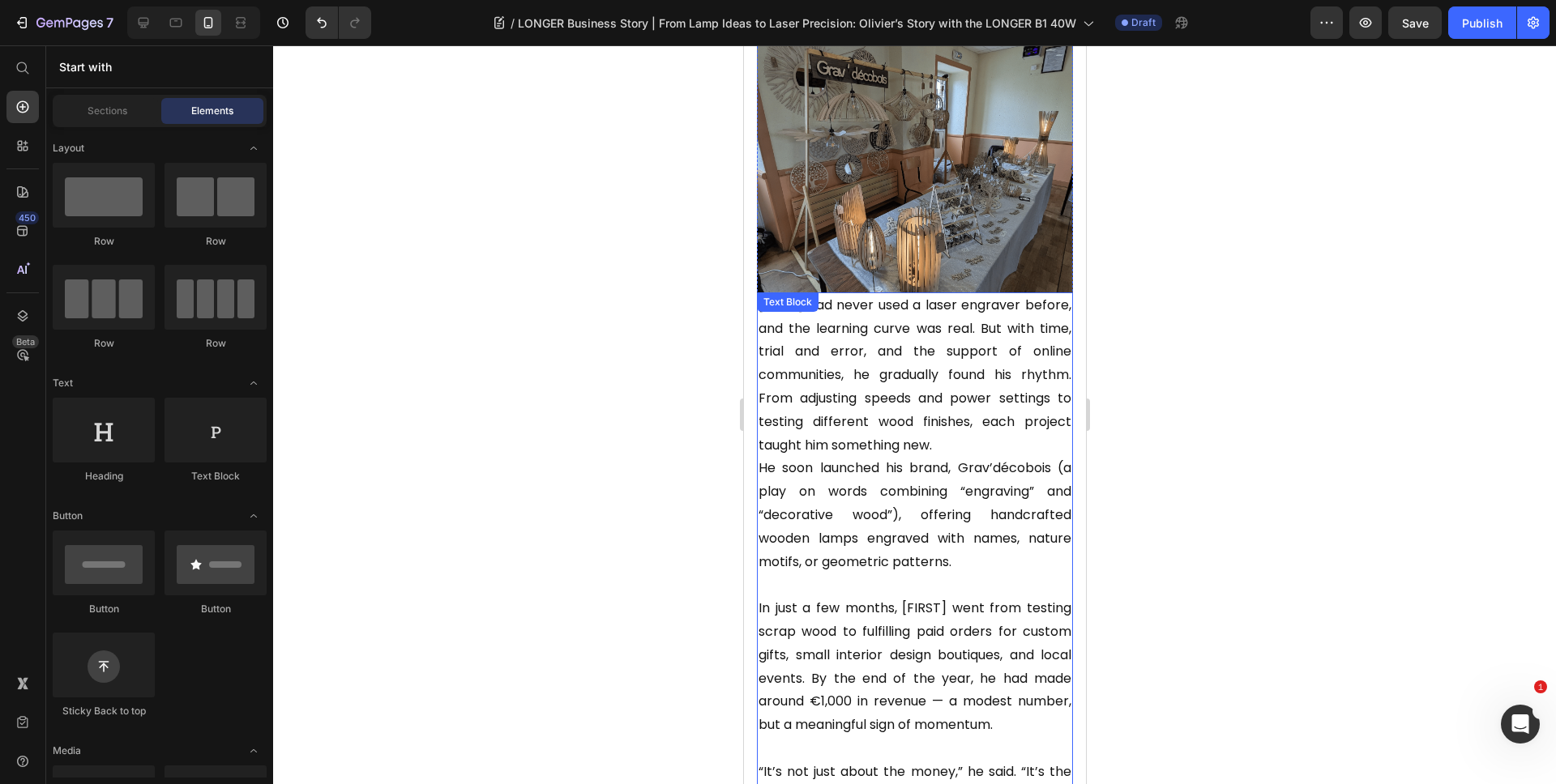 scroll, scrollTop: 0, scrollLeft: 0, axis: both 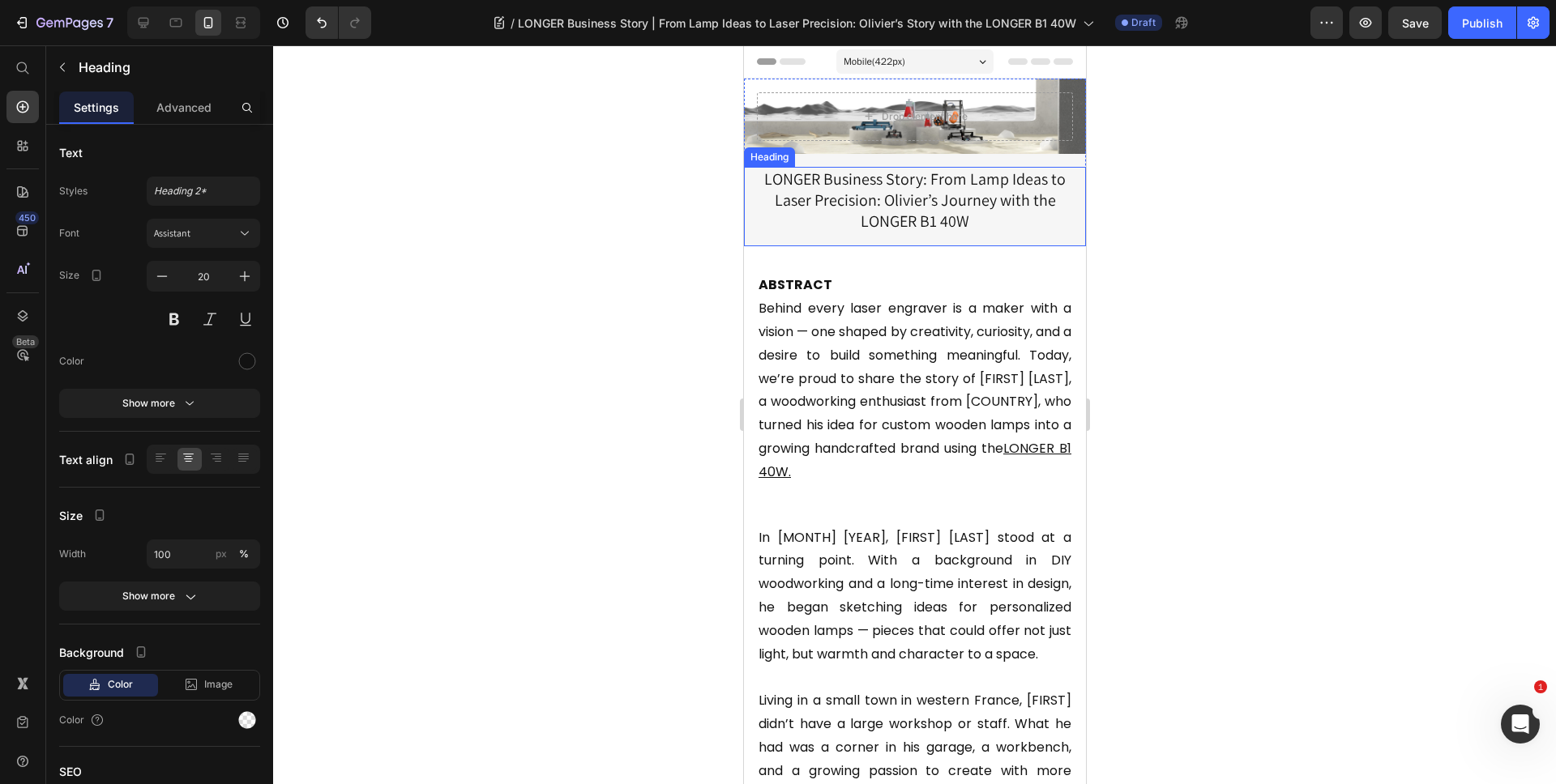 click on "LONGER Business Story: From Lamp Ideas to Laser Precision: Olivier’s Journey with the LONGER B1 40W" at bounding box center [914, 200] 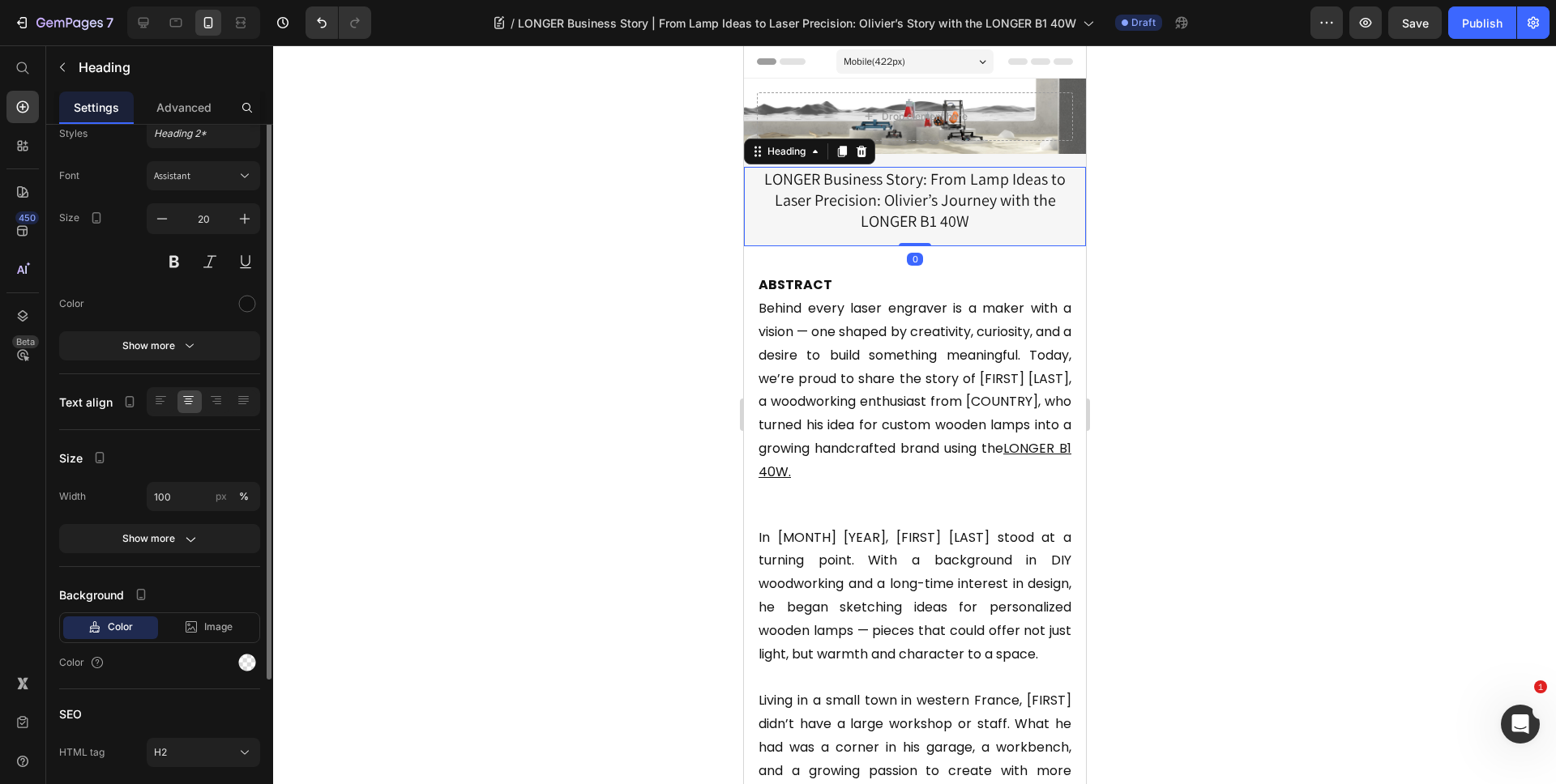 scroll, scrollTop: 114, scrollLeft: 0, axis: vertical 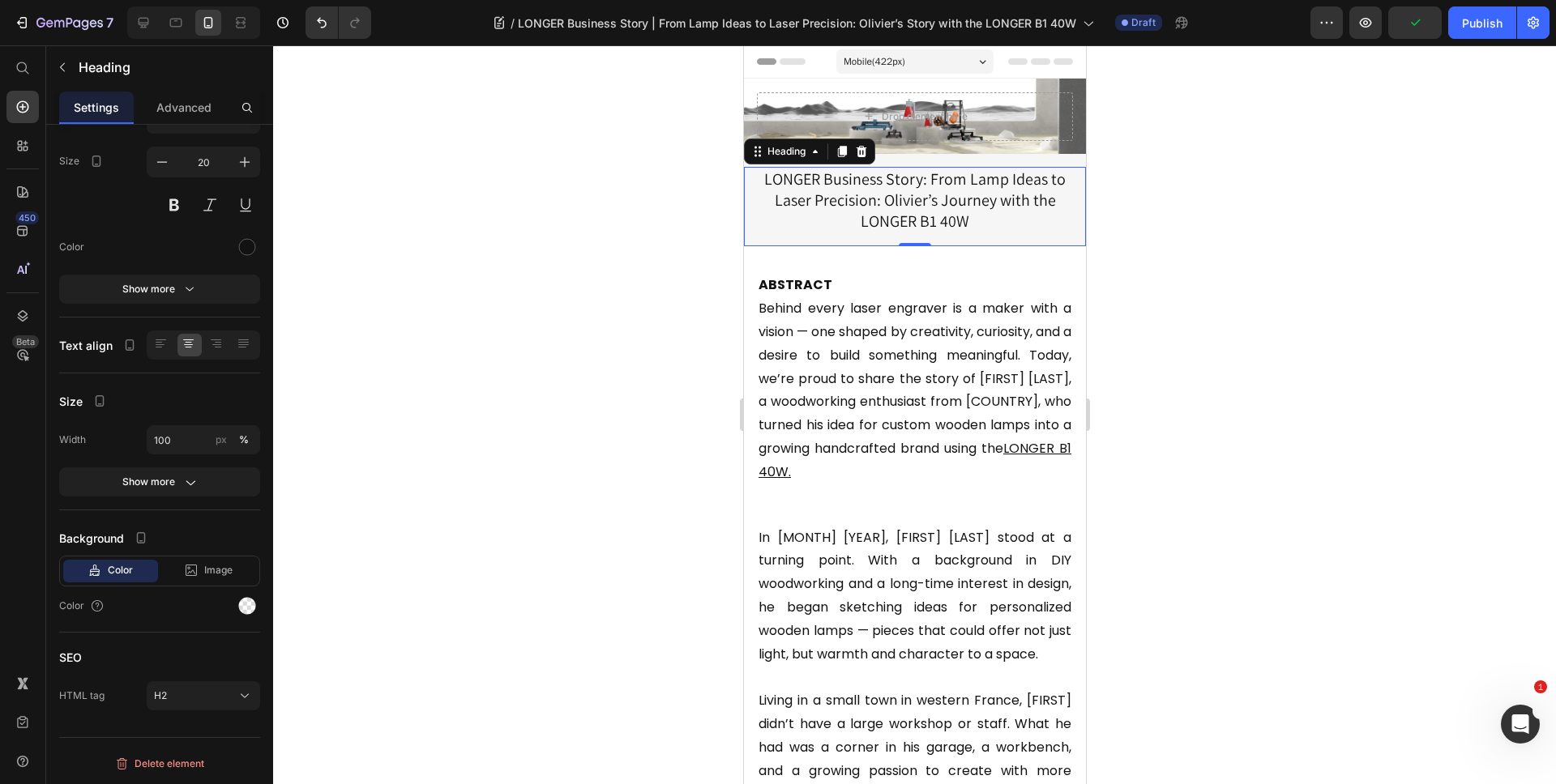 click on "LONGER Business Story: From Lamp Ideas to Laser Precision: Olivier’s Journey with the LONGER B1 40W" at bounding box center [914, 200] 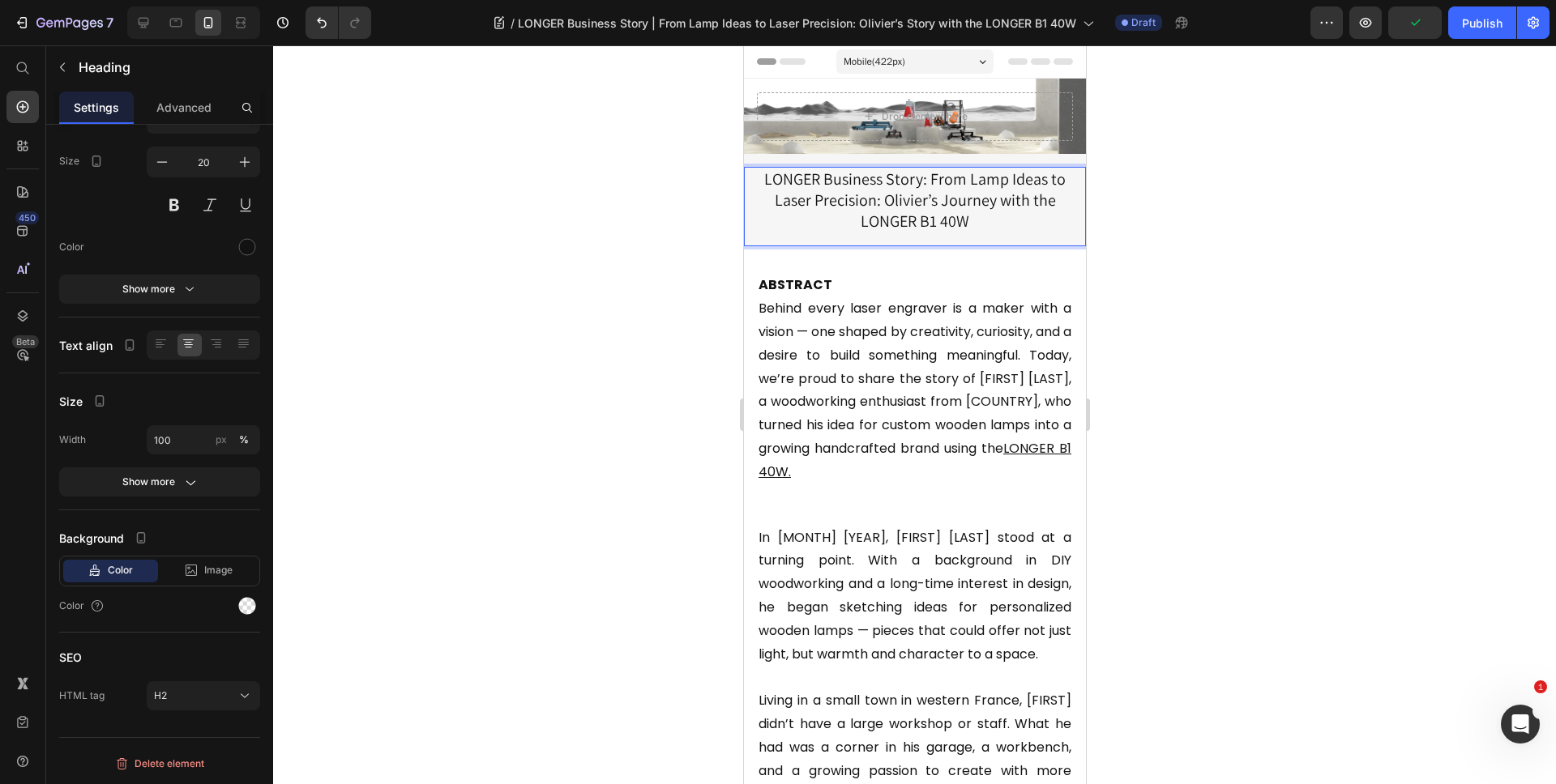 click on "LONGER Business Story: From Lamp Ideas to Laser Precision: Olivier’s Journey with the LONGER B1 40W Heading   0" at bounding box center (914, 207) 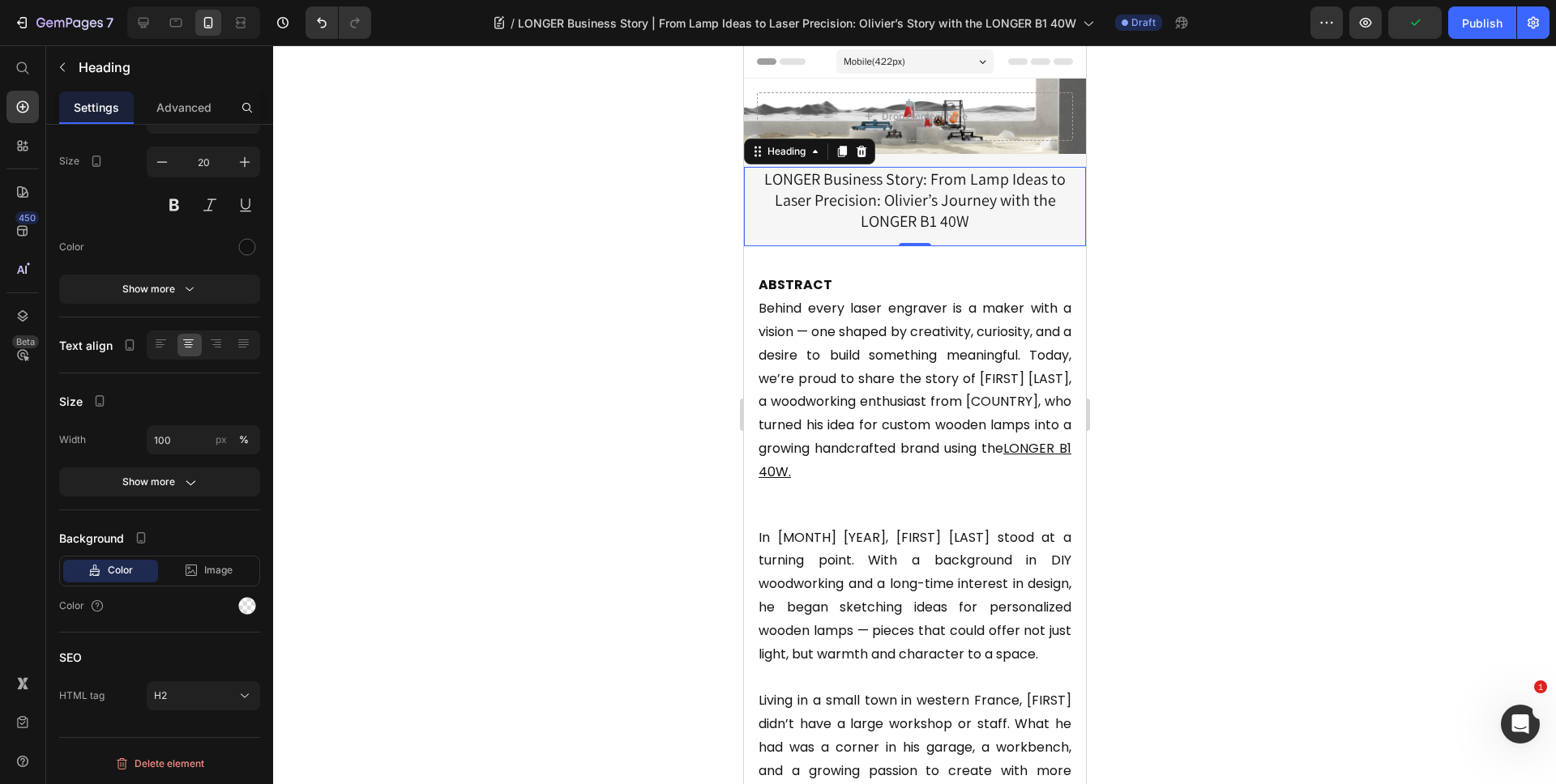 click 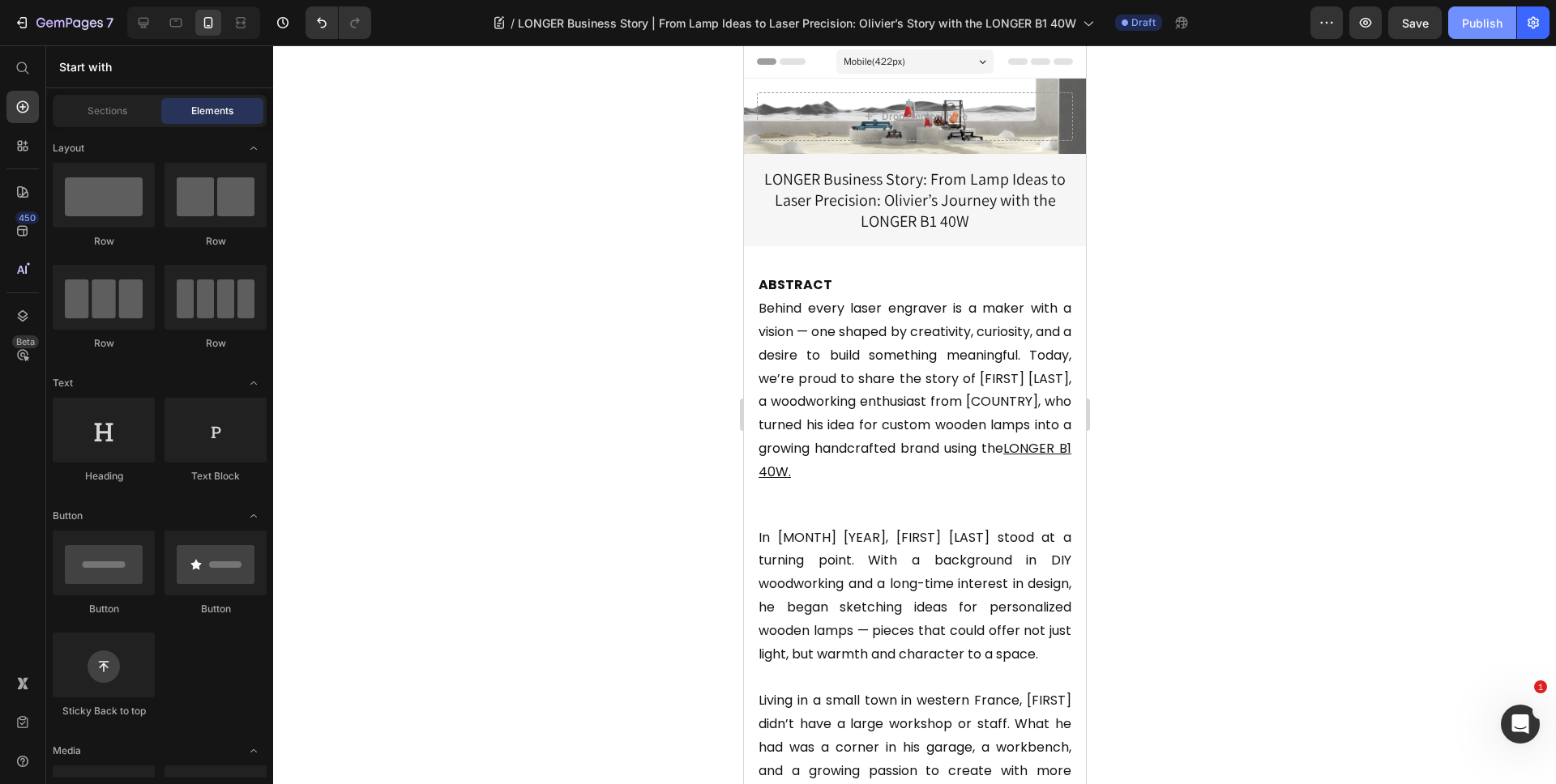 click on "Publish" at bounding box center (1482, 23) 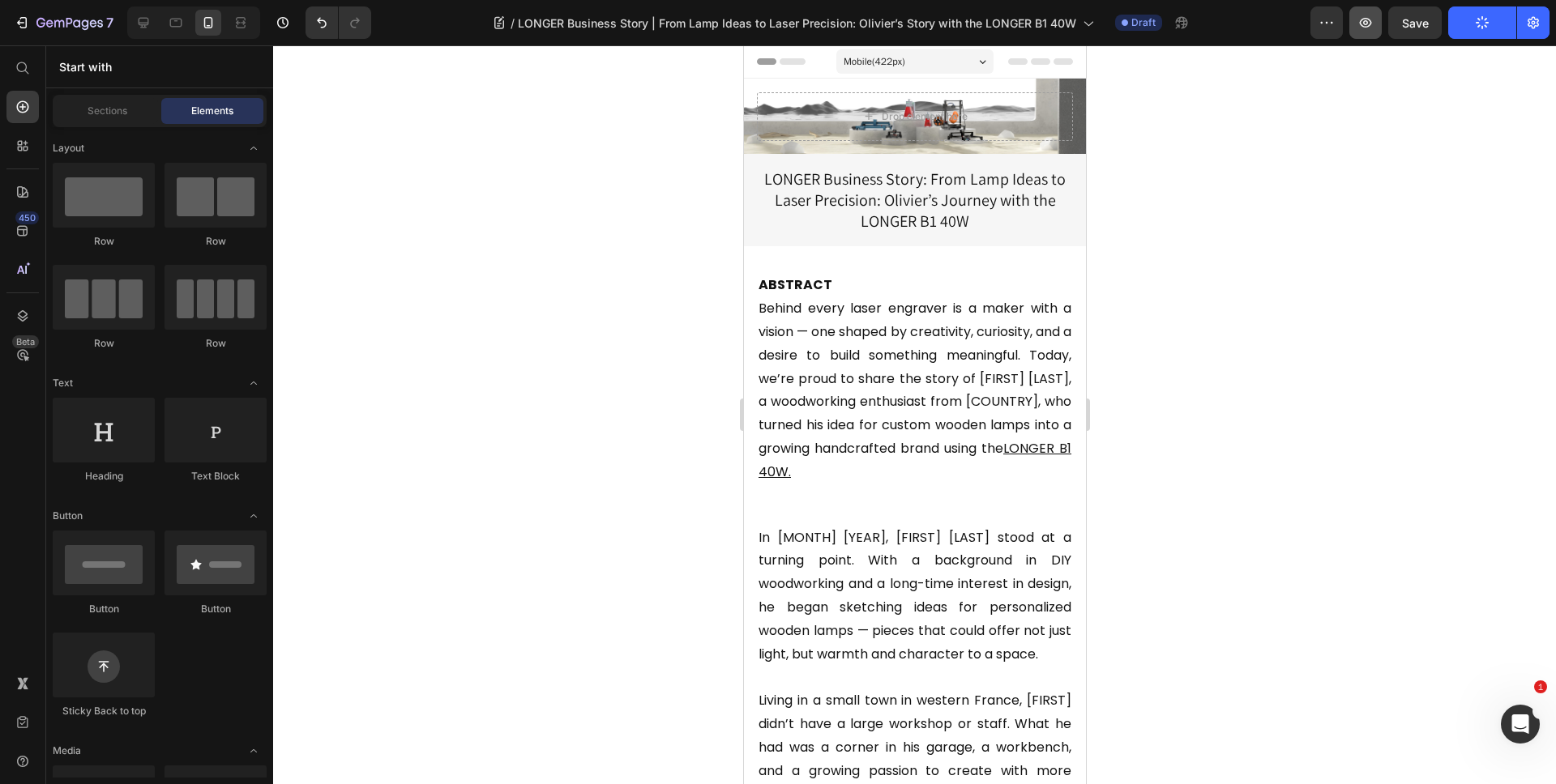 click 